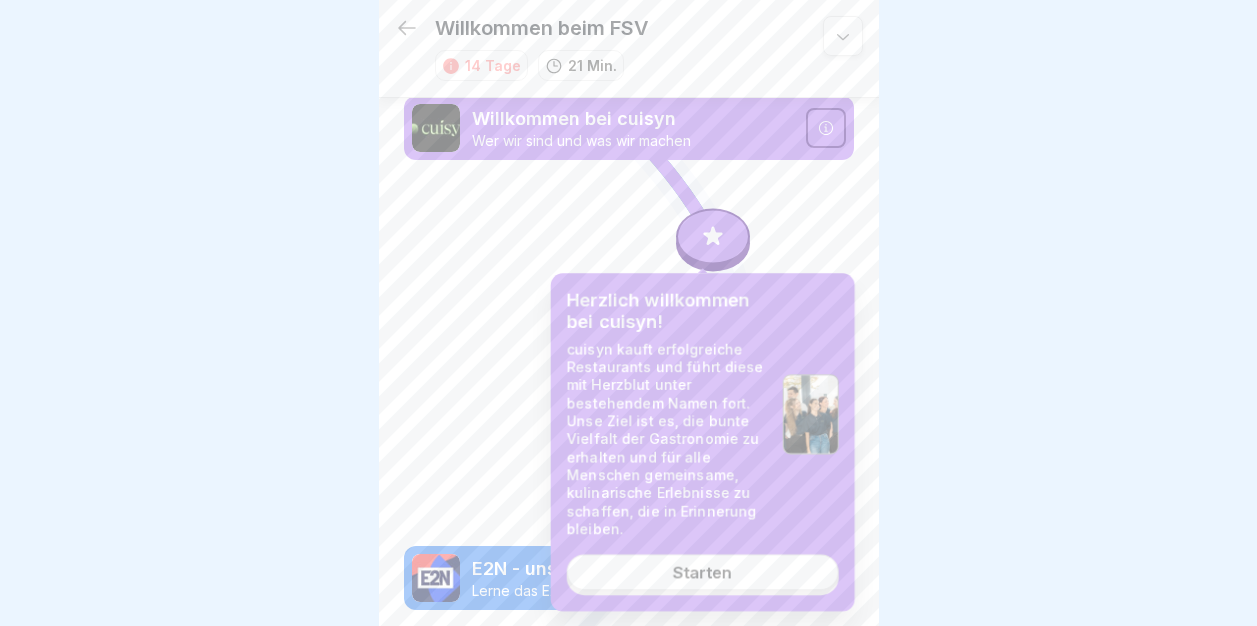 scroll, scrollTop: 0, scrollLeft: 0, axis: both 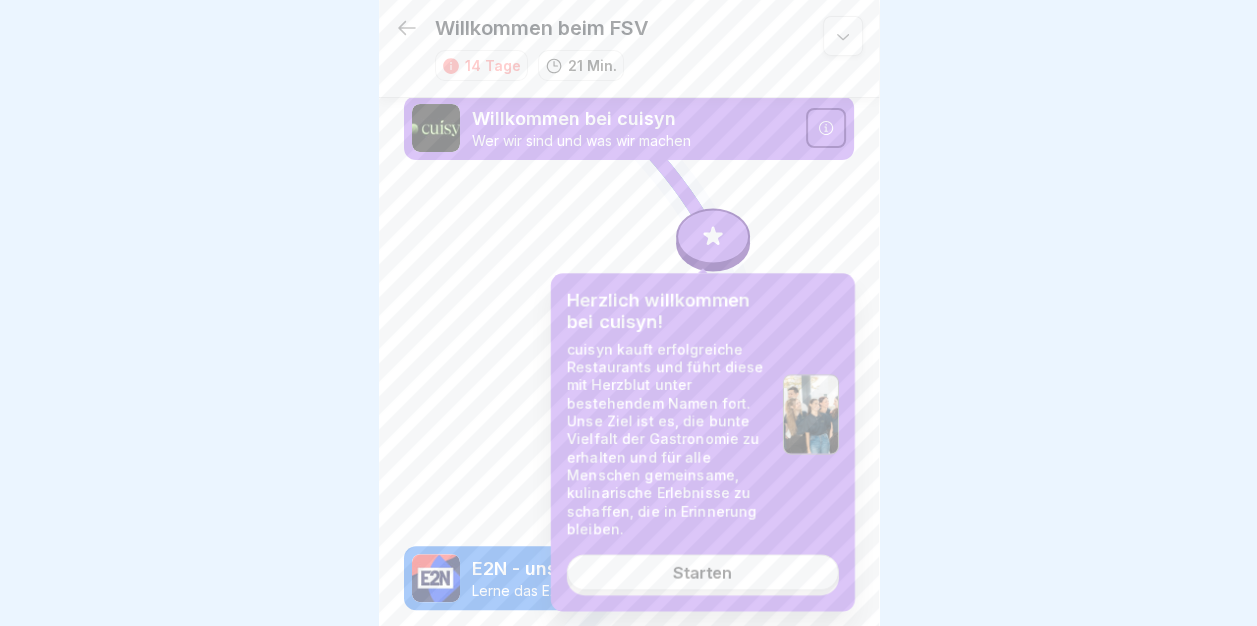 click on "Starten" at bounding box center (703, 573) 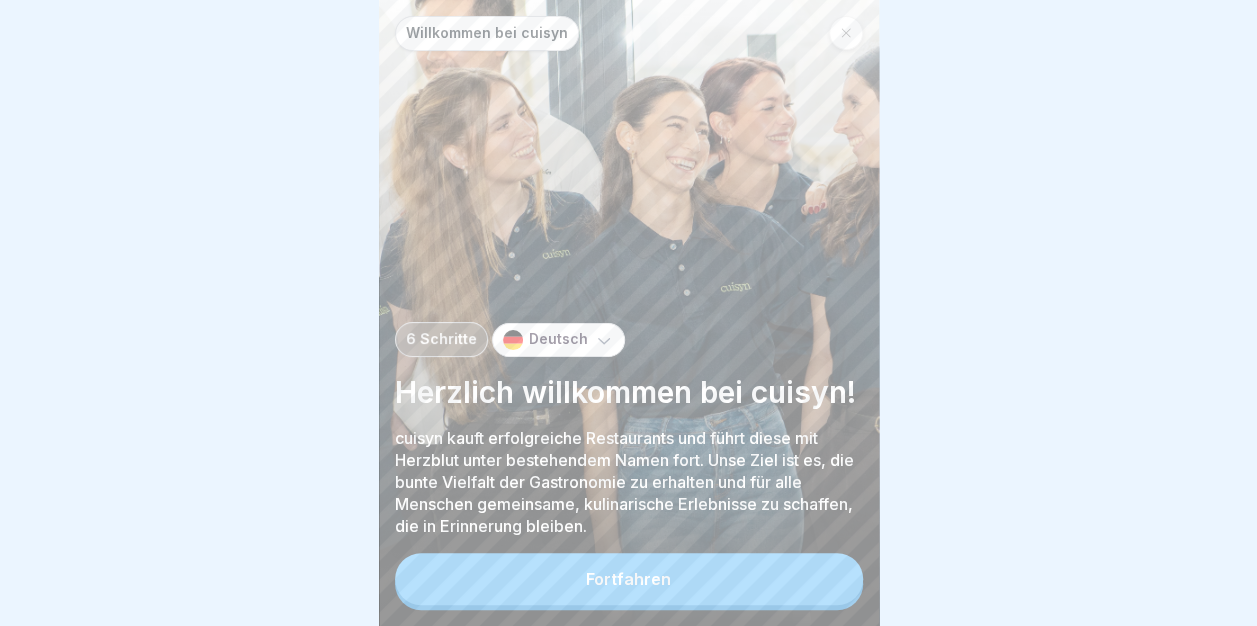 click on "Fortfahren" at bounding box center [629, 579] 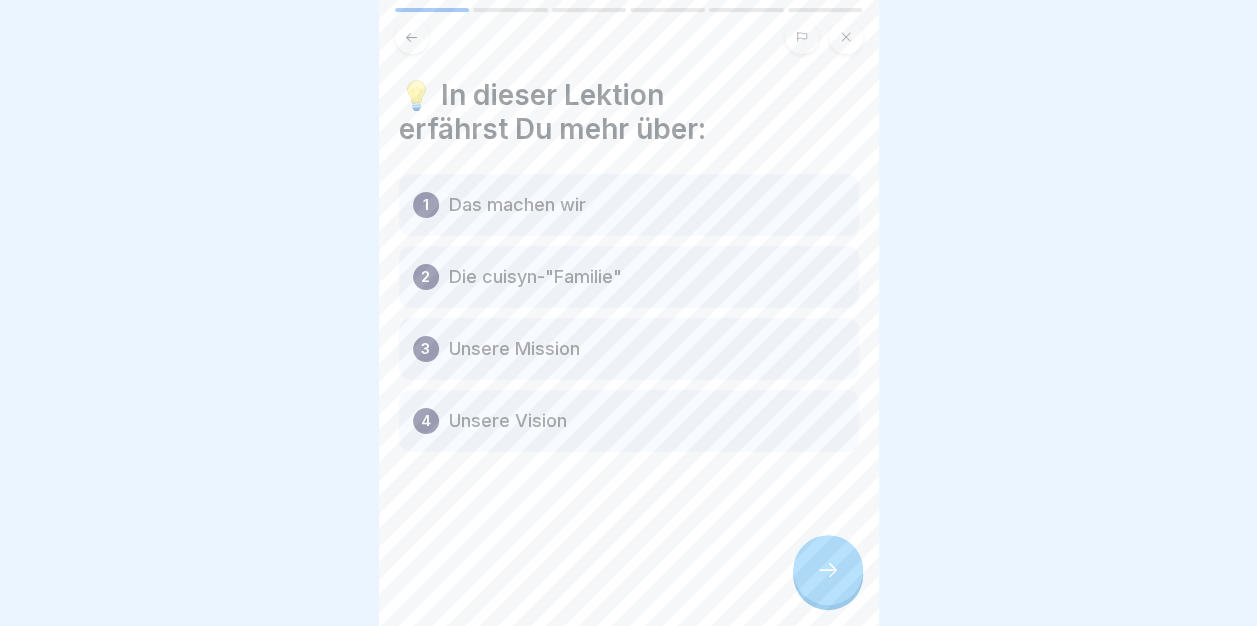 click 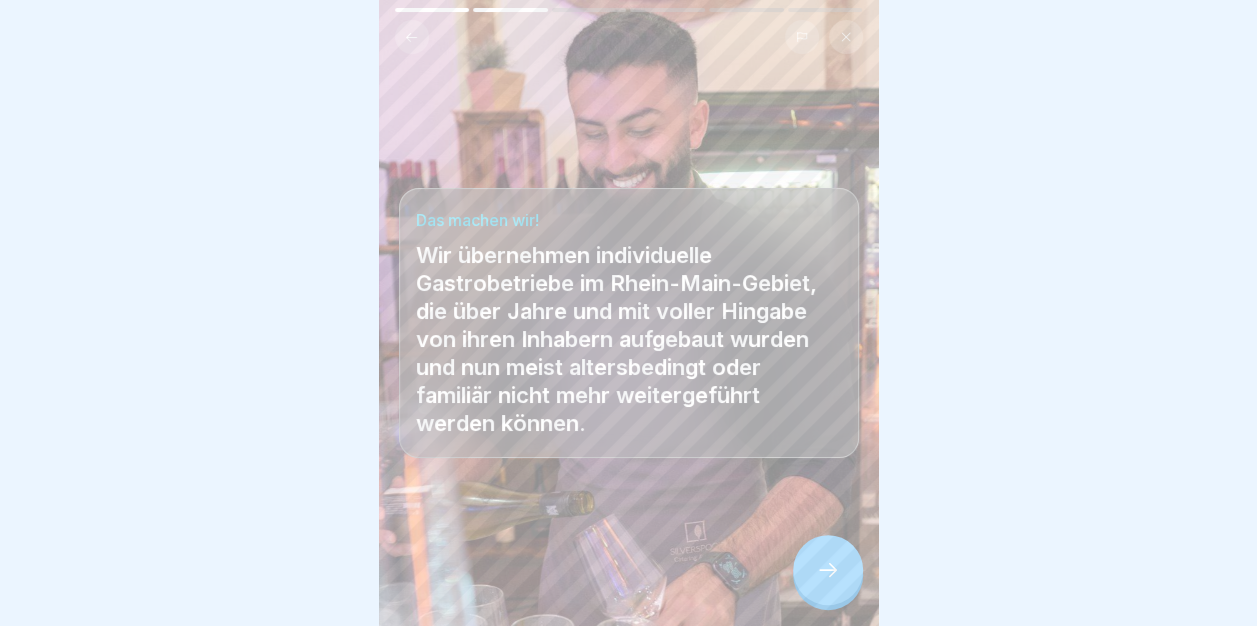 click 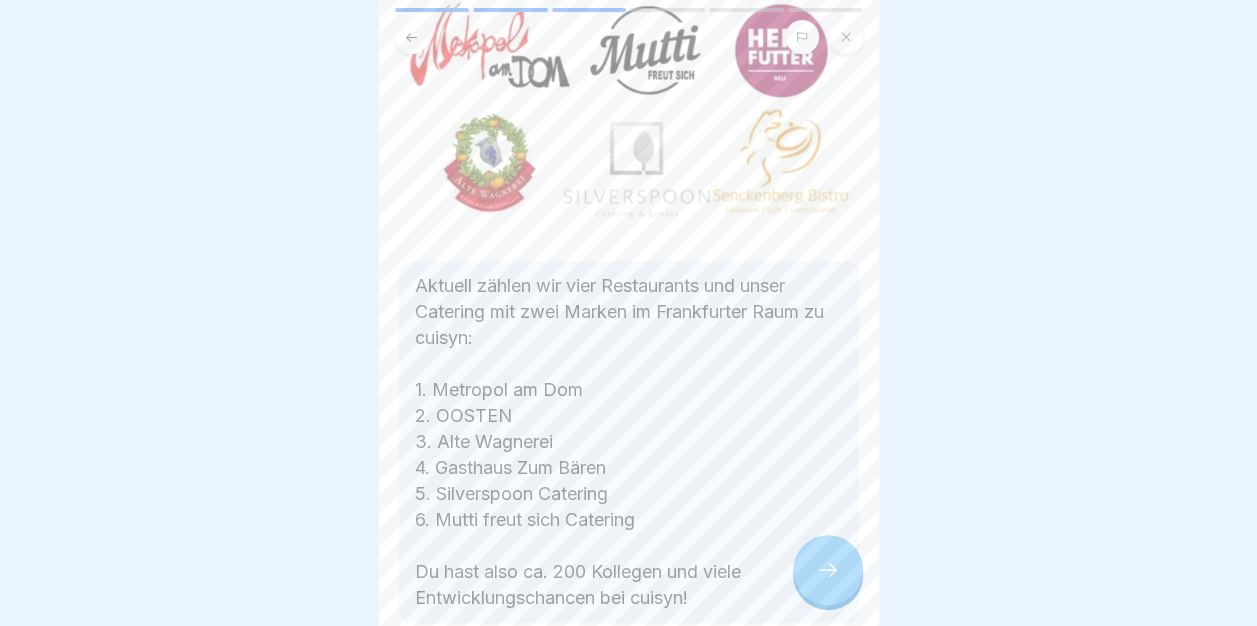 scroll, scrollTop: 274, scrollLeft: 0, axis: vertical 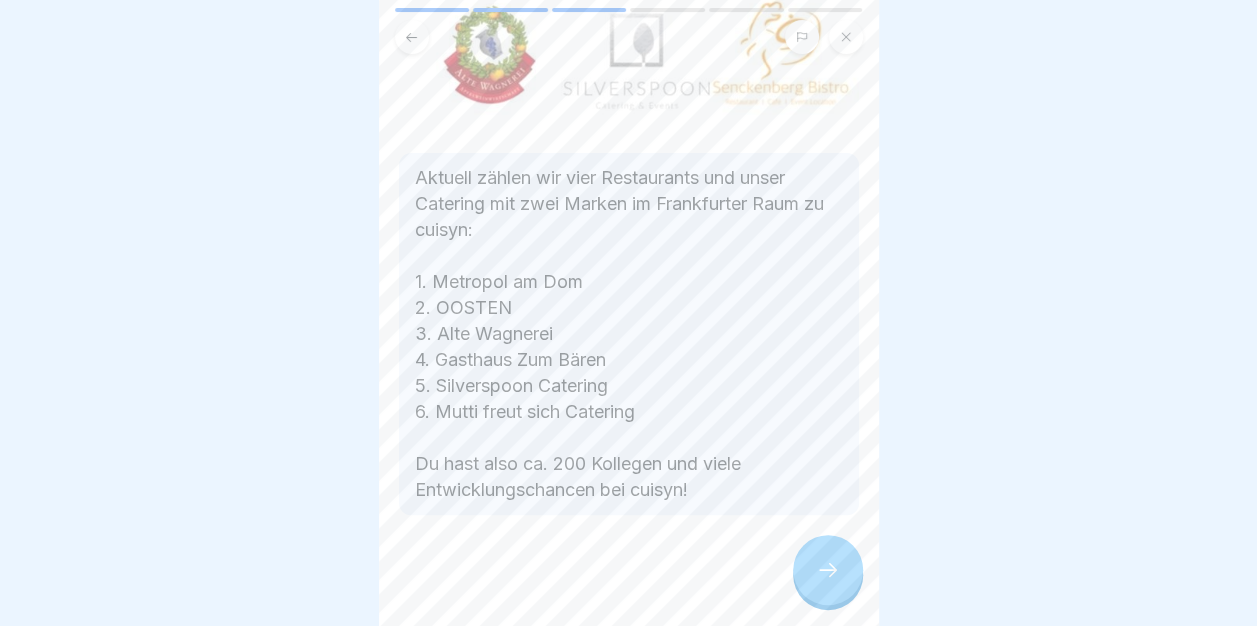 click 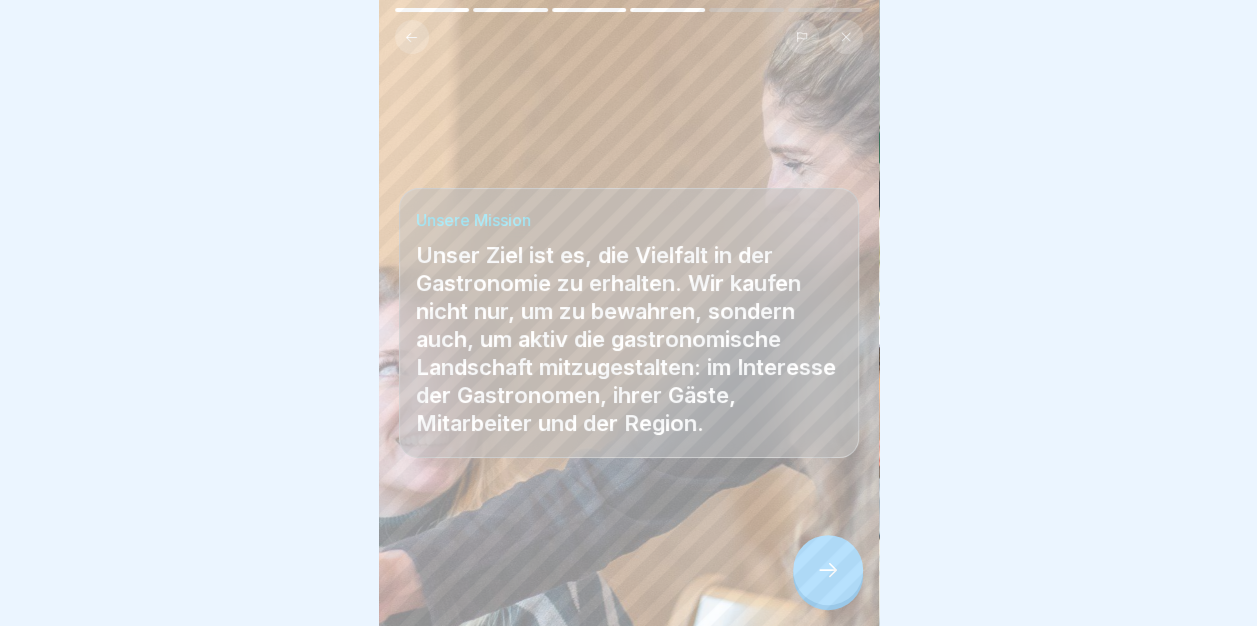 scroll, scrollTop: 15, scrollLeft: 0, axis: vertical 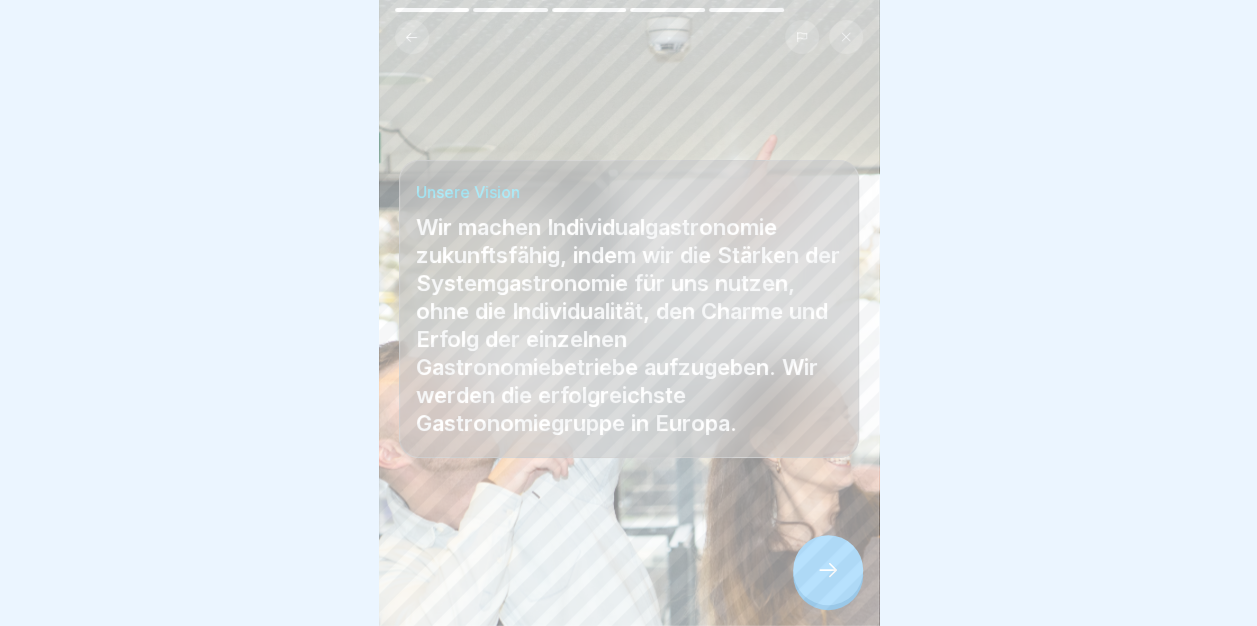 click 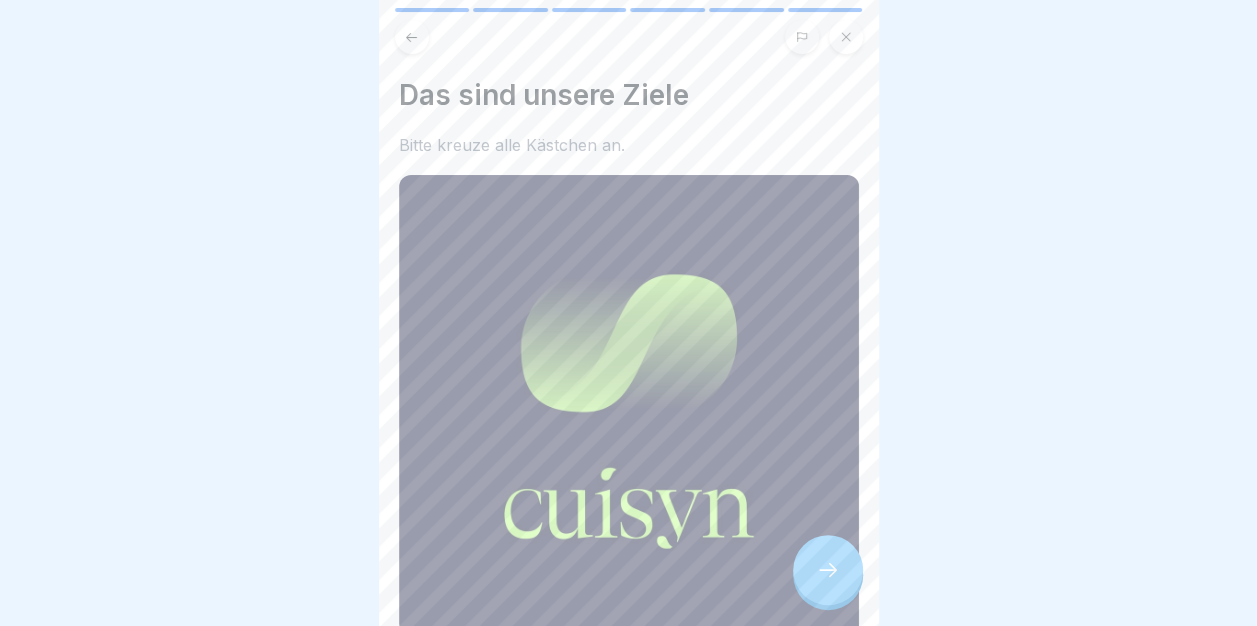 click 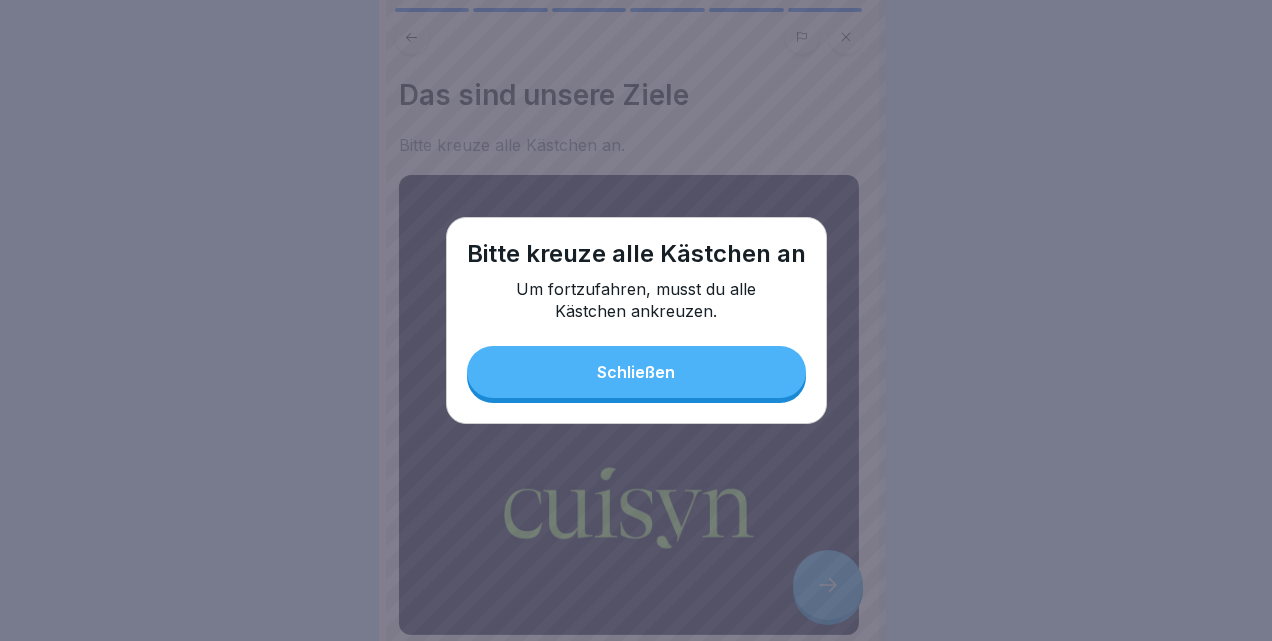 click on "Schließen" at bounding box center (636, 372) 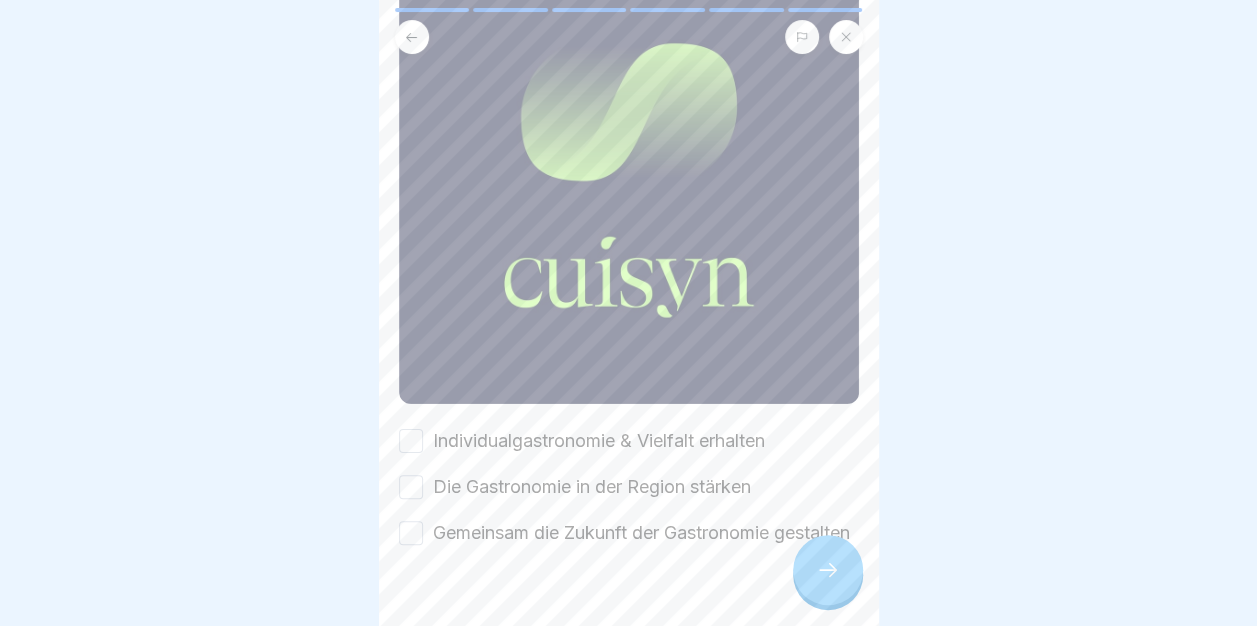 scroll, scrollTop: 282, scrollLeft: 0, axis: vertical 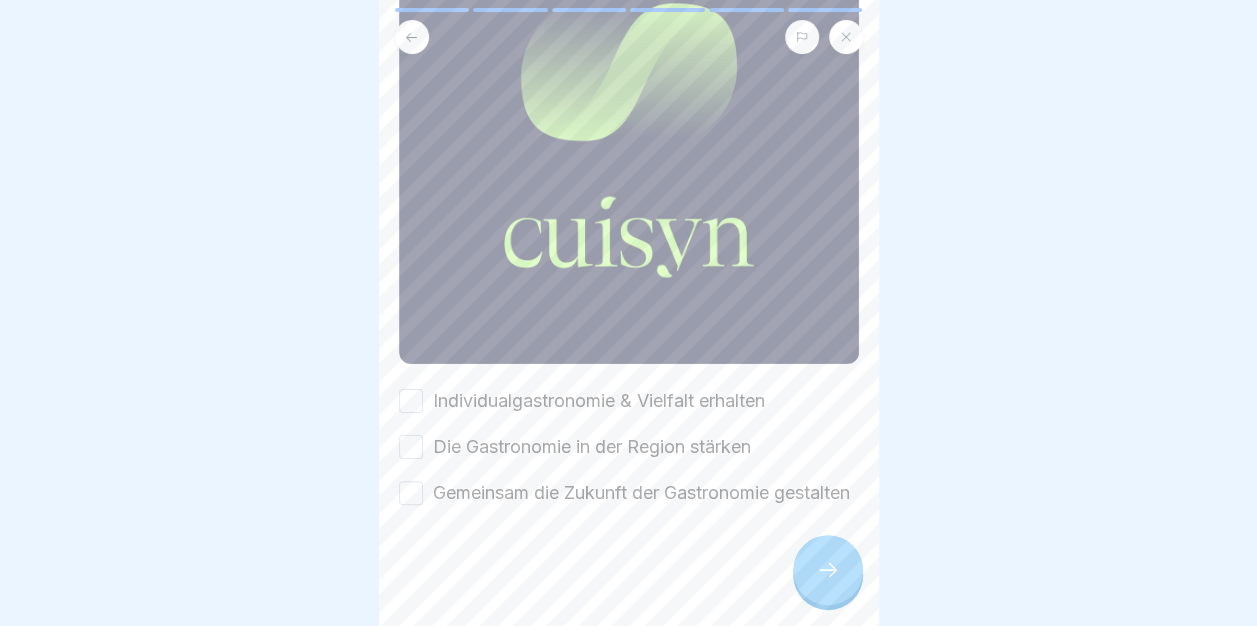 click 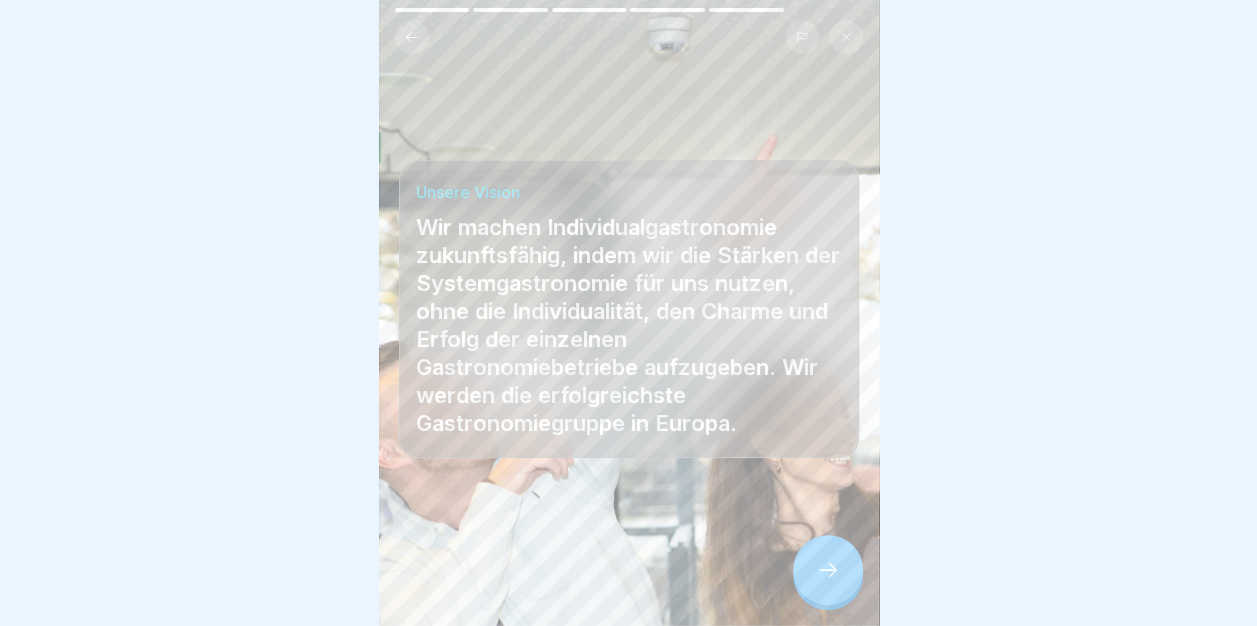 click at bounding box center [828, 570] 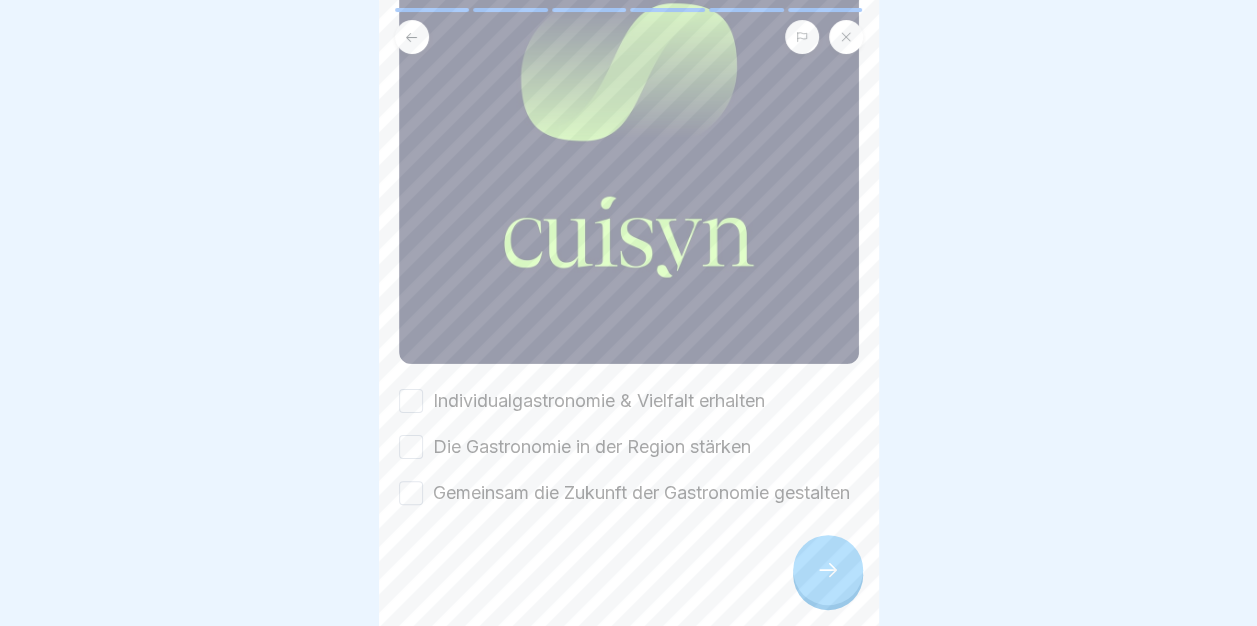 click on "Individualgastronomie & Vielfalt erhalten" at bounding box center [411, 401] 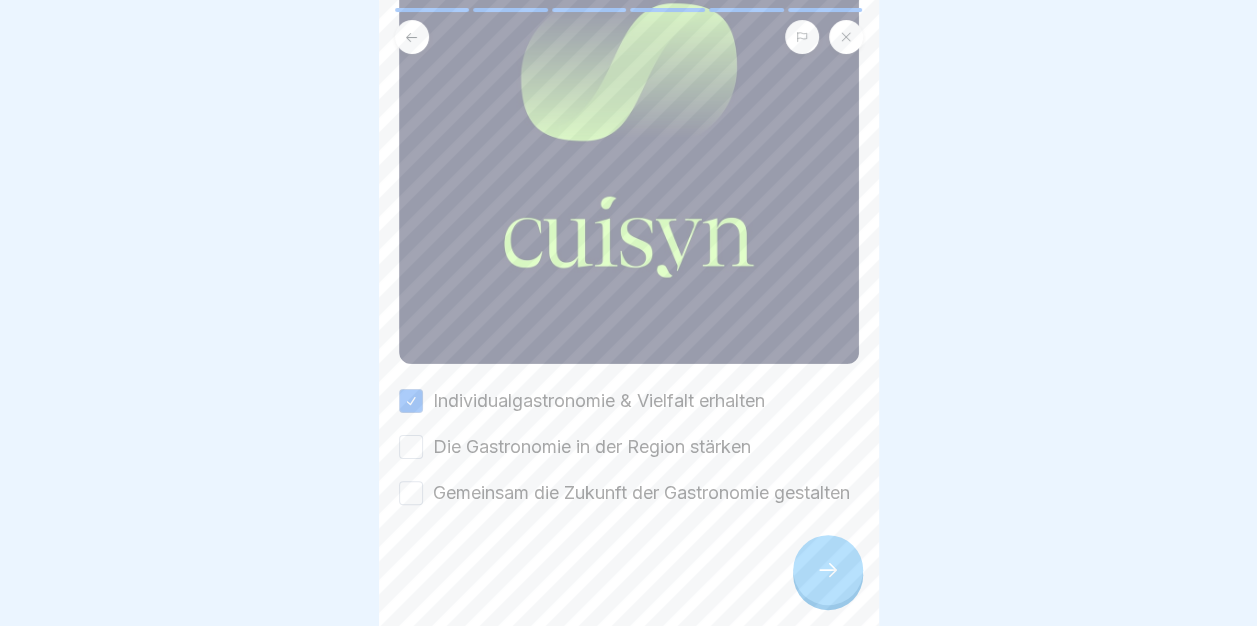 click 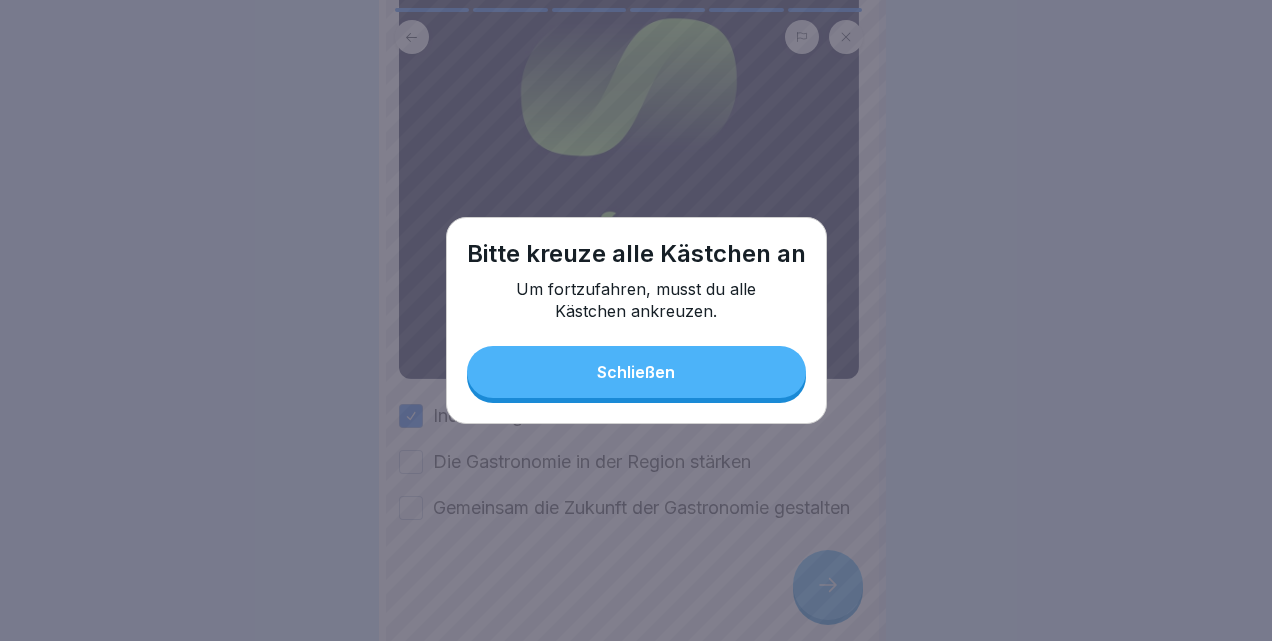 click on "Schließen" at bounding box center [636, 372] 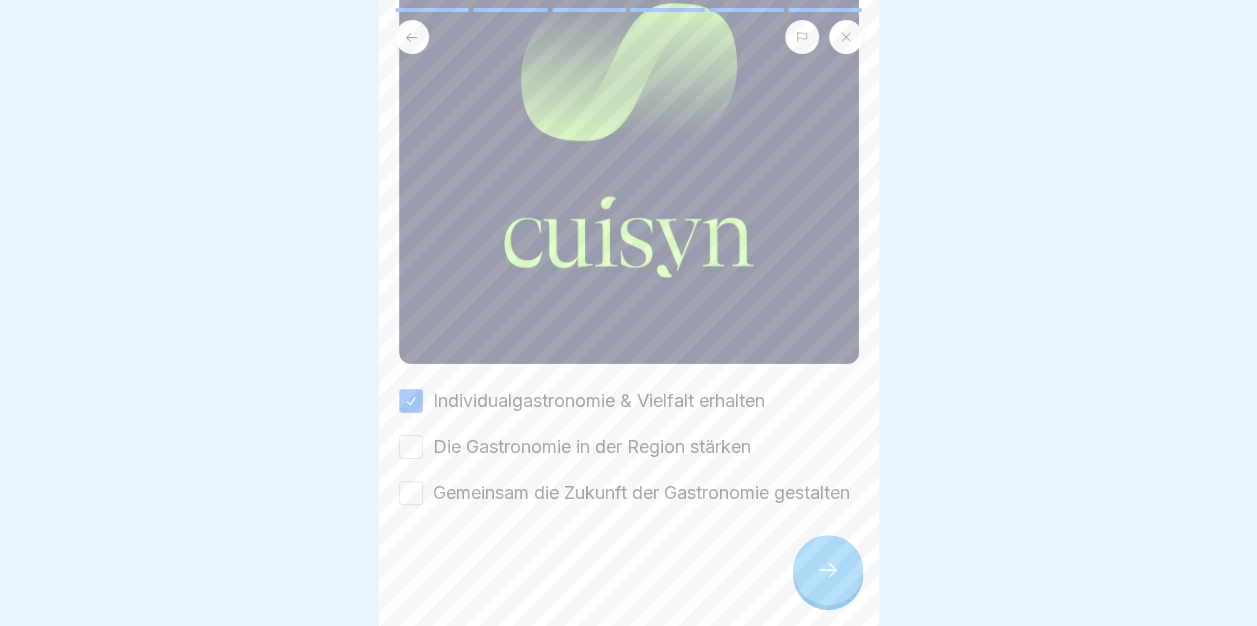 click on "Die Gastronomie in der Region stärken" at bounding box center (411, 447) 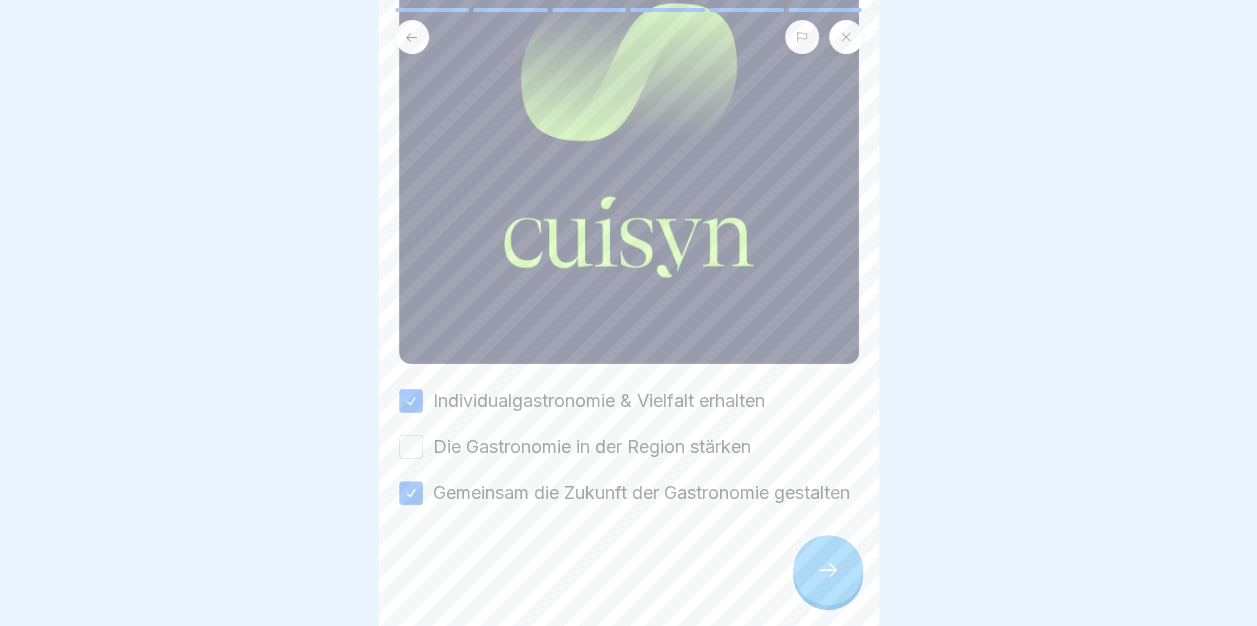 click on "Individualgastronomie & Vielfalt erhalten Die Gastronomie in der Region stärken Gemeinsam die Zukunft der Gastronomie gestalten" at bounding box center (629, 447) 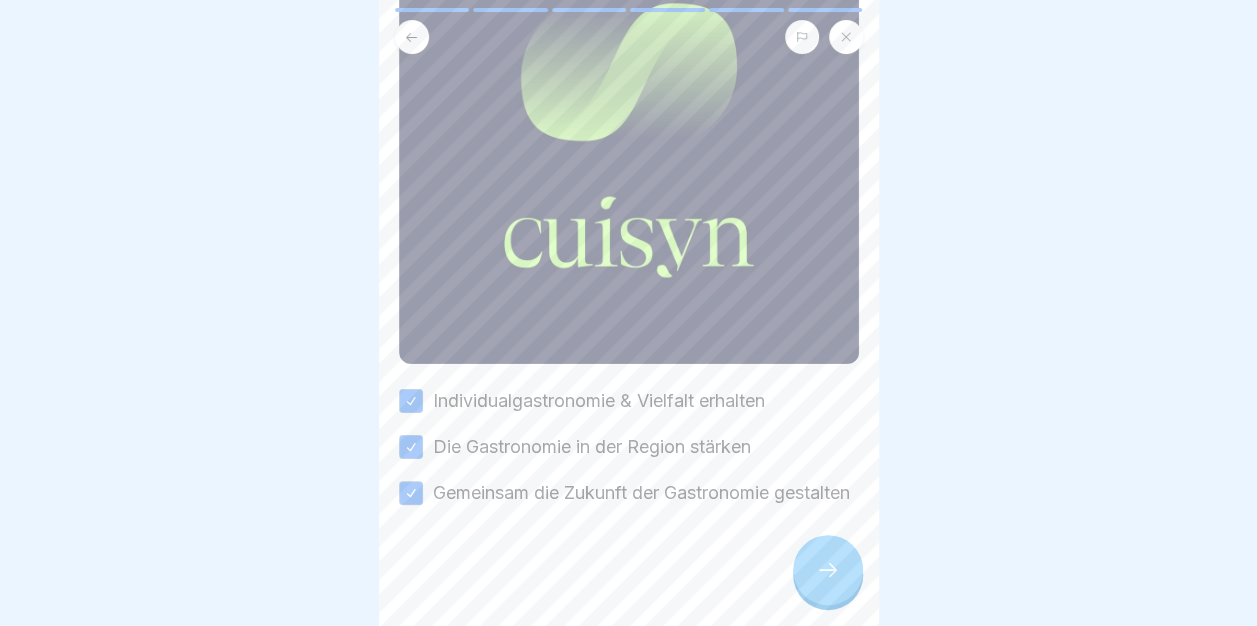 click 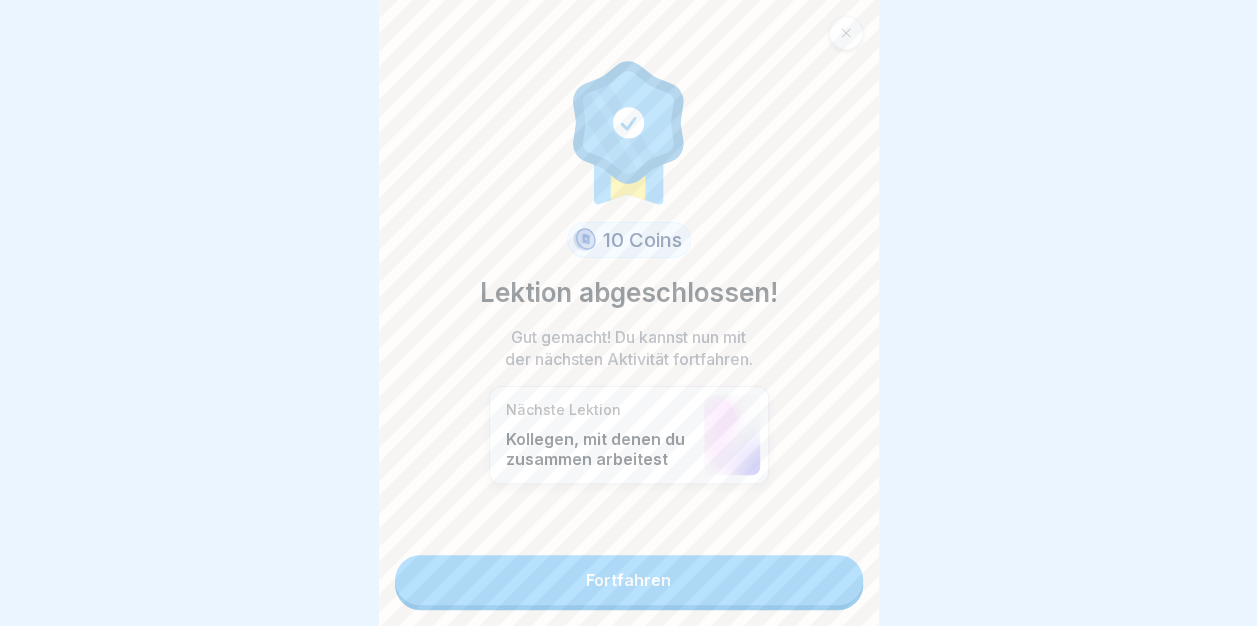 scroll, scrollTop: 15, scrollLeft: 0, axis: vertical 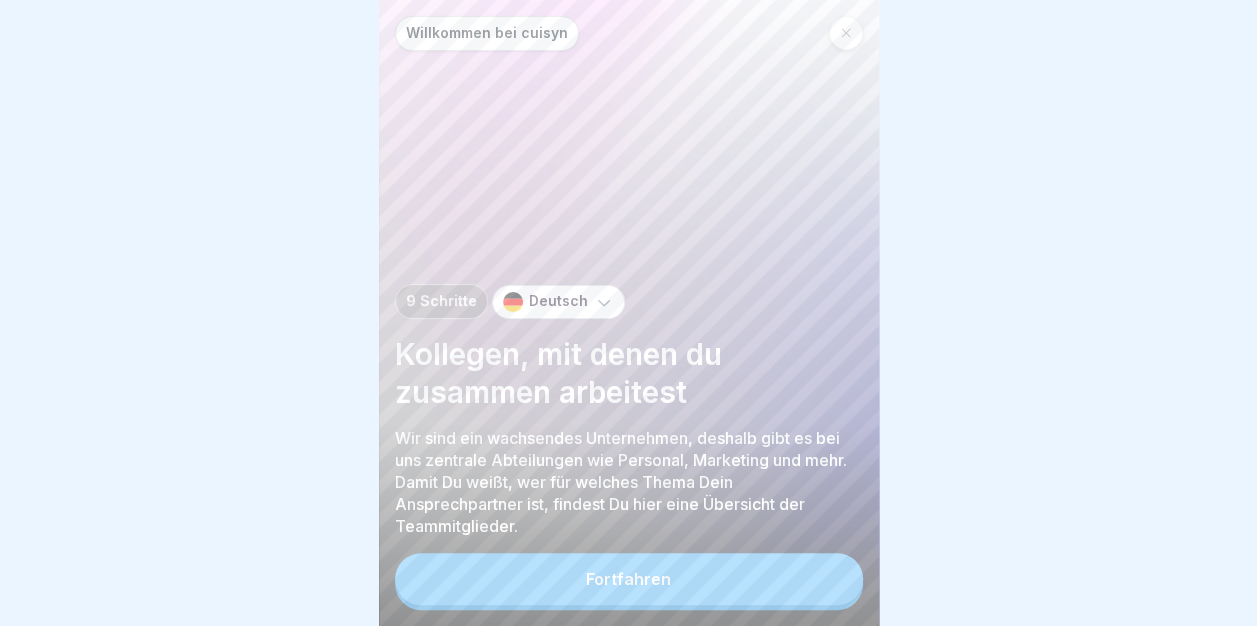 click on "Fortfahren" at bounding box center (629, 579) 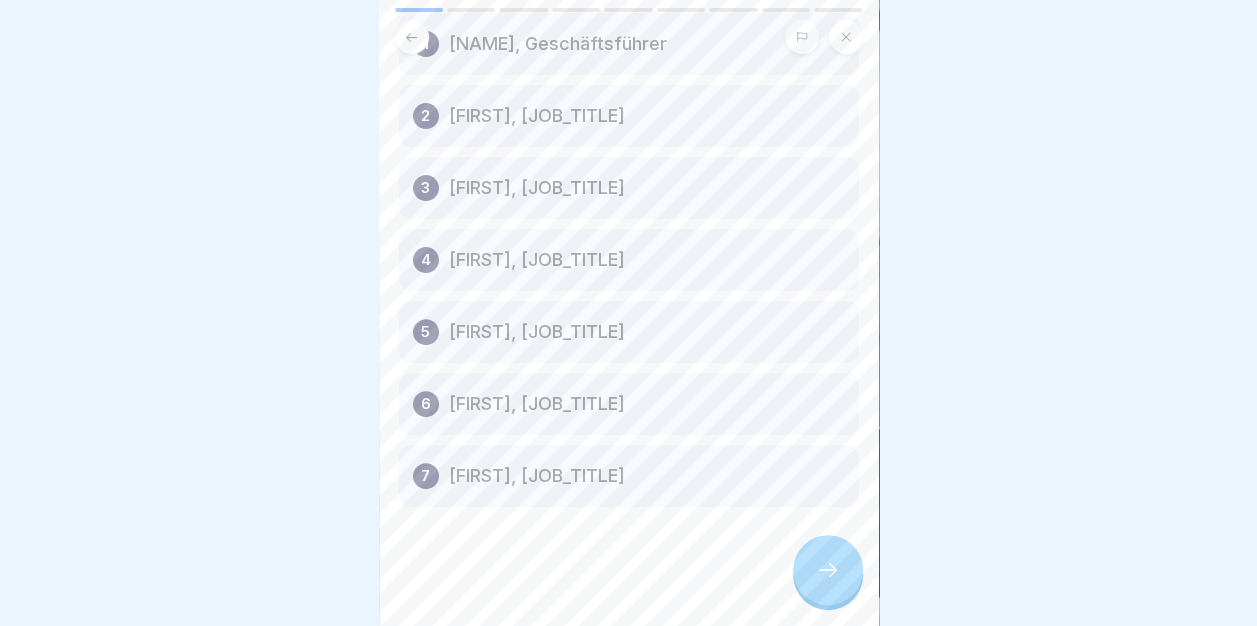 scroll, scrollTop: 162, scrollLeft: 0, axis: vertical 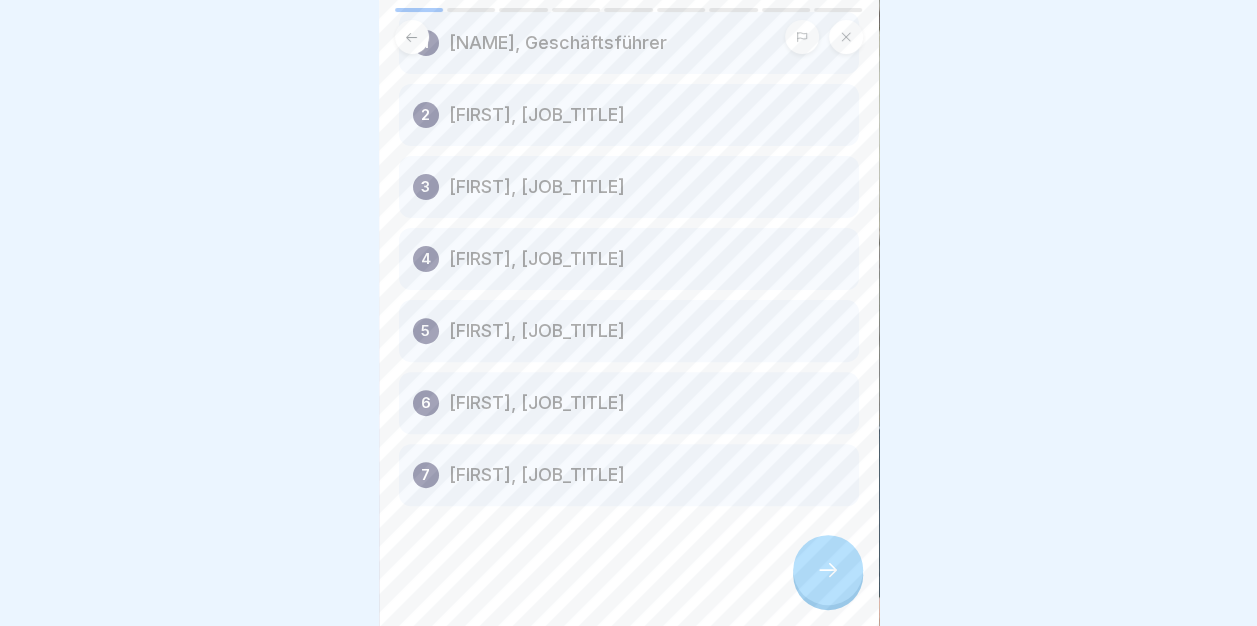 click 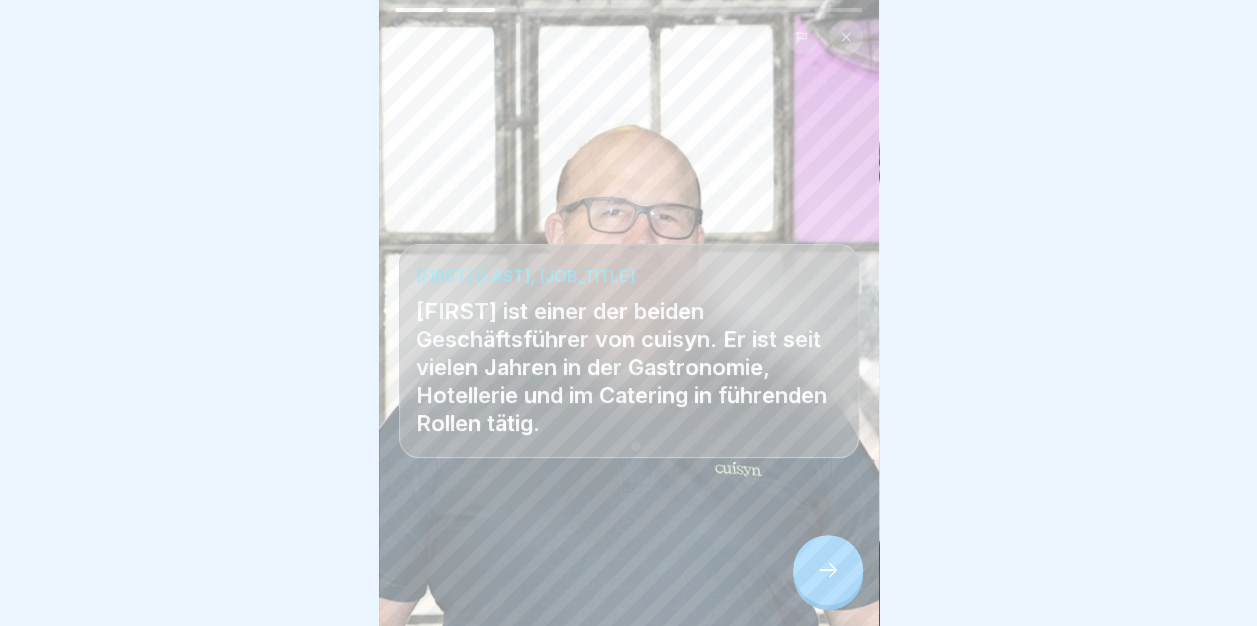 click at bounding box center [828, 570] 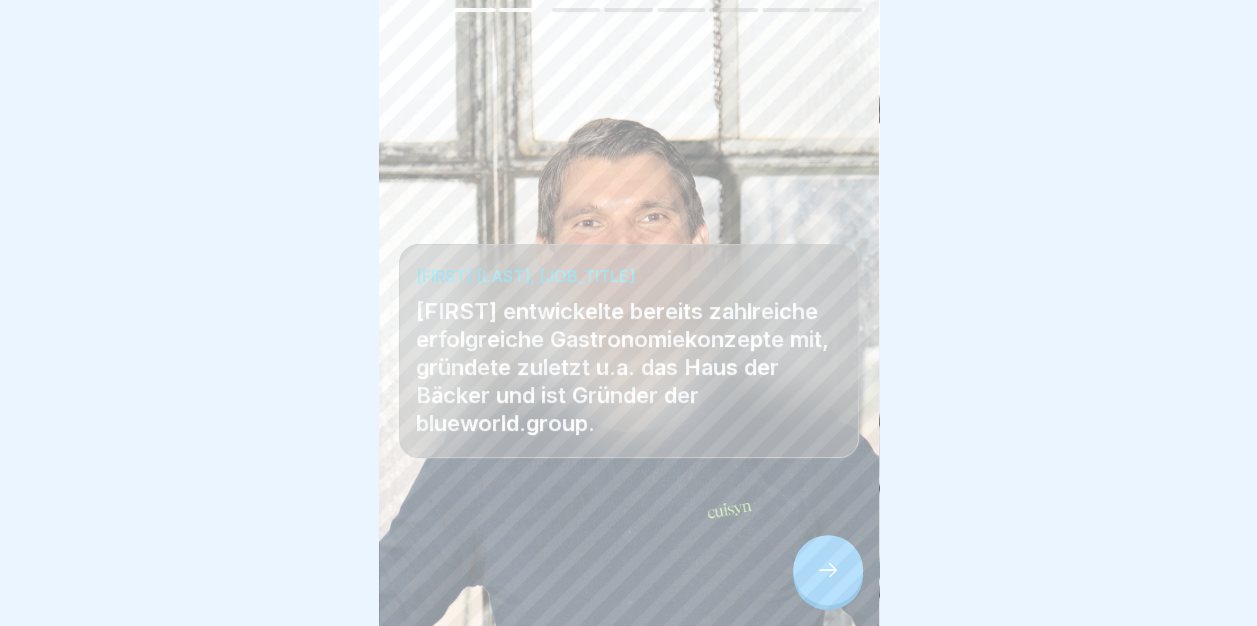 click at bounding box center [828, 570] 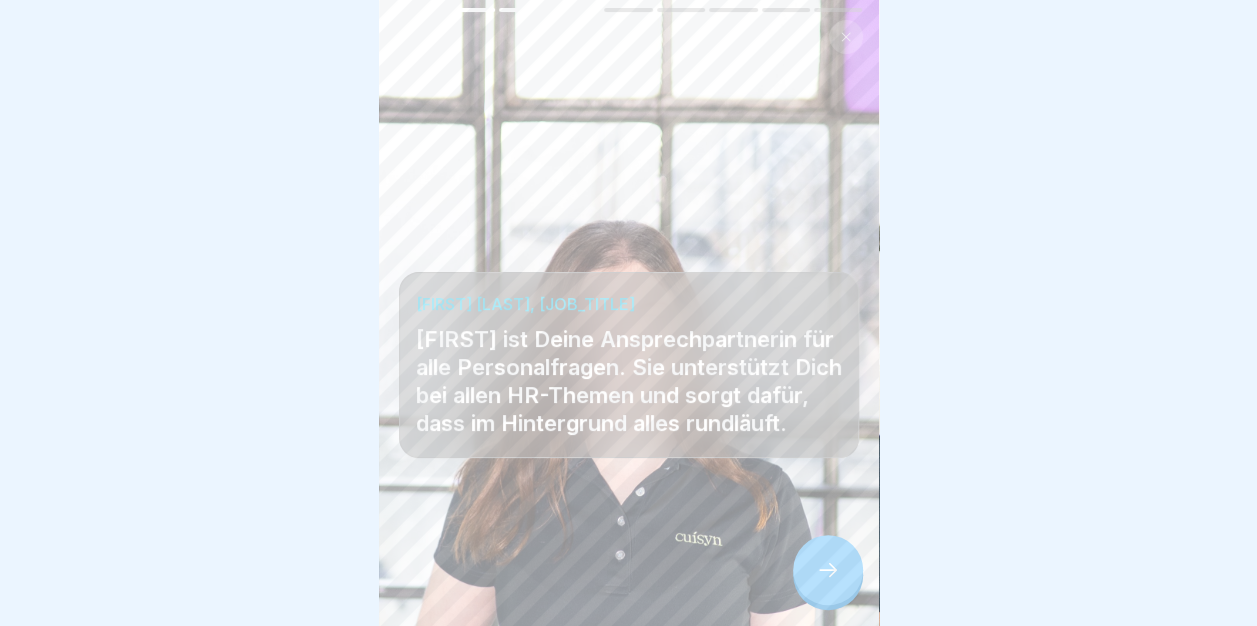 click at bounding box center [828, 570] 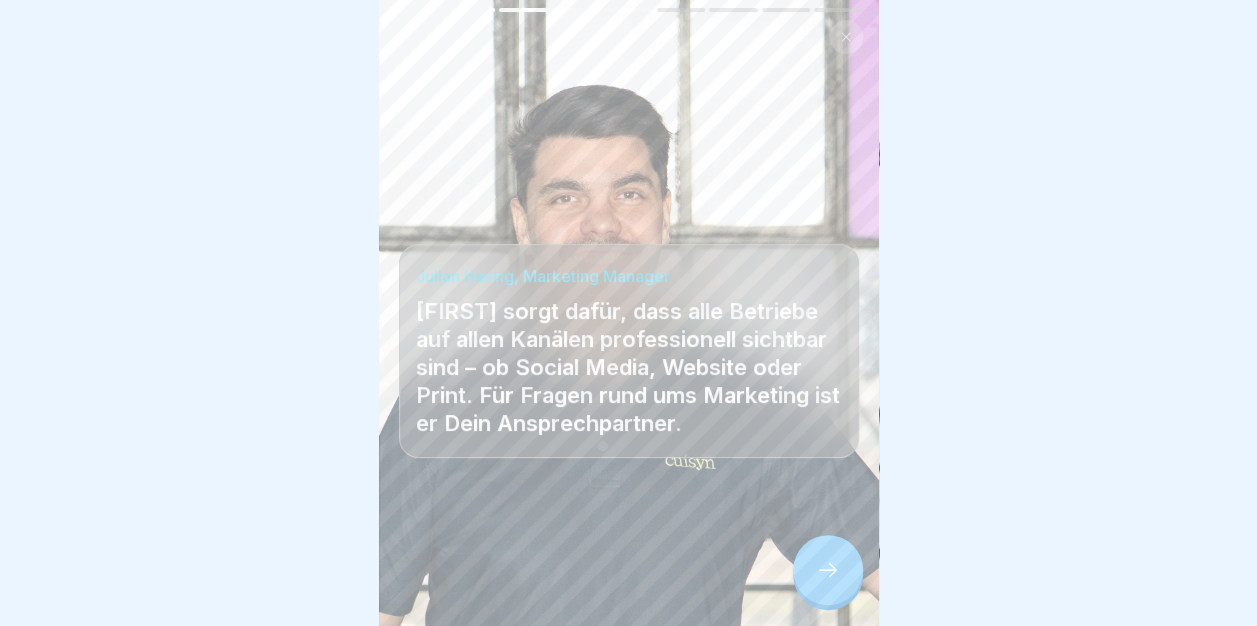 click at bounding box center [828, 570] 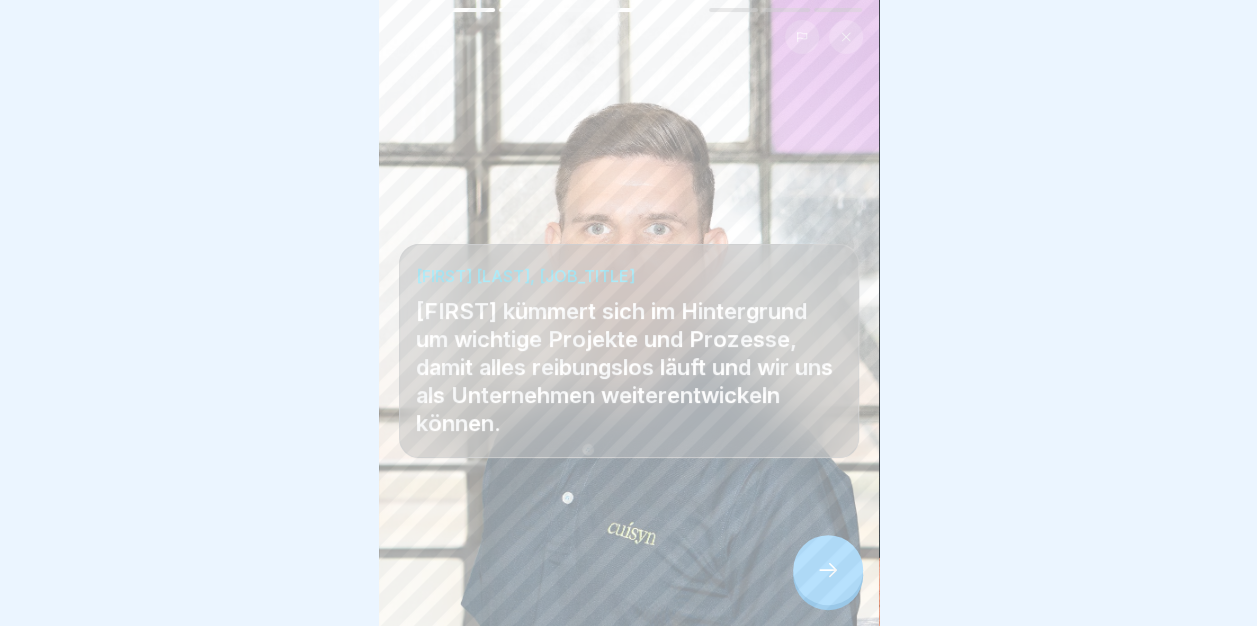 click at bounding box center [828, 570] 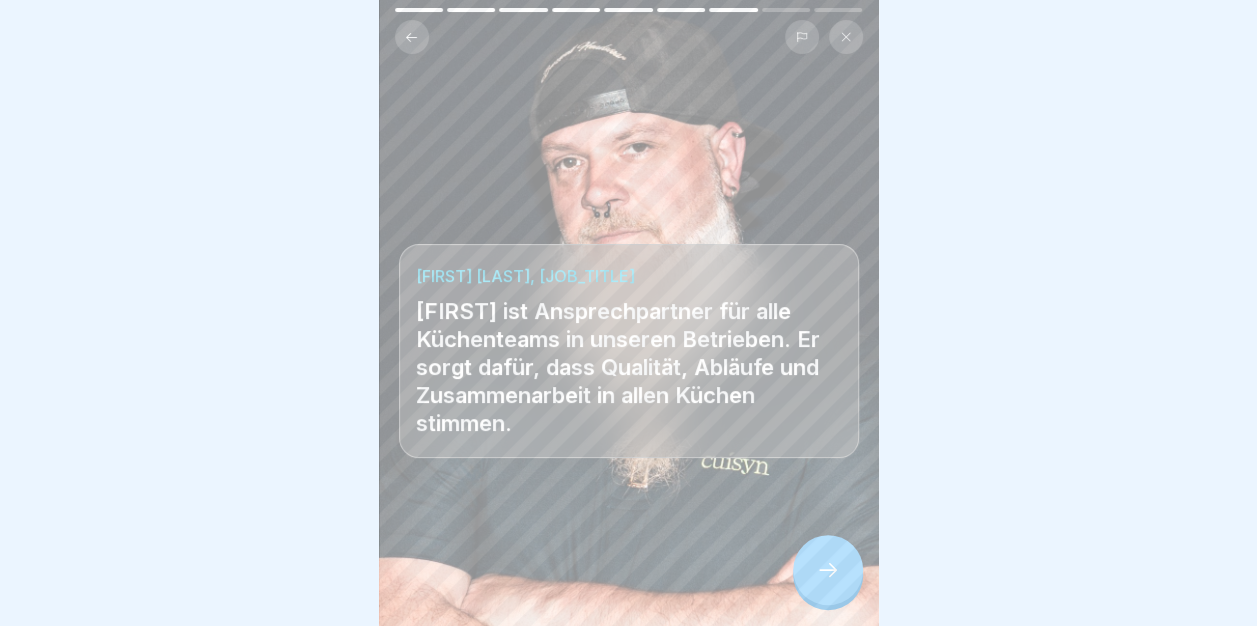 click at bounding box center (828, 570) 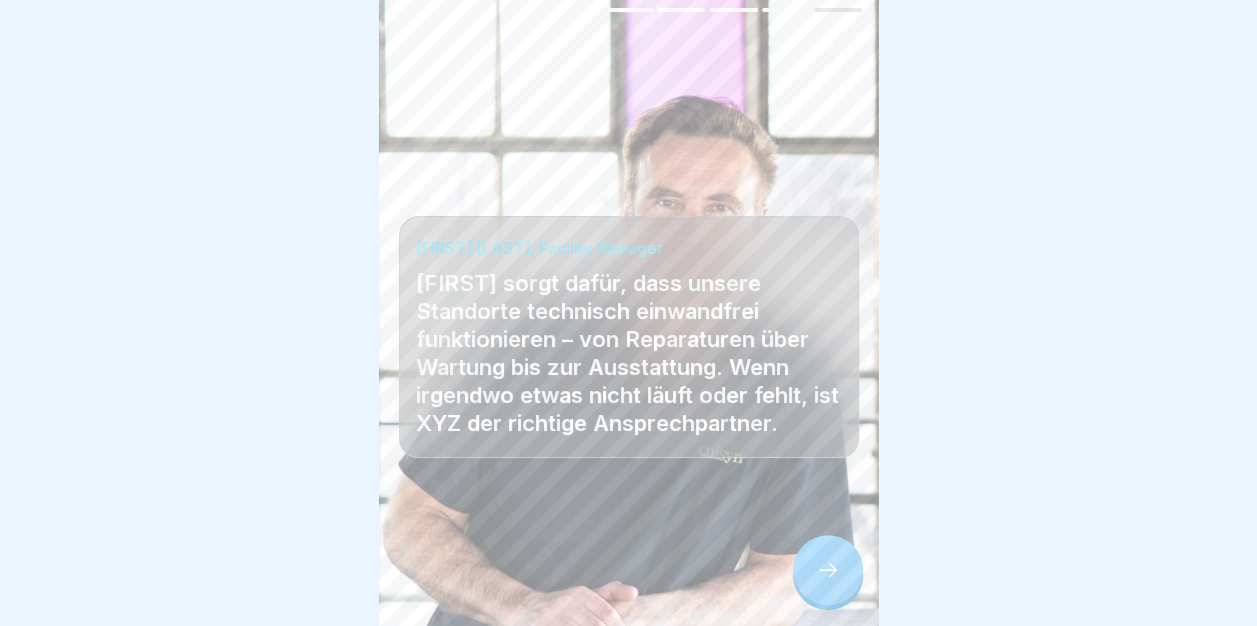 click at bounding box center (828, 570) 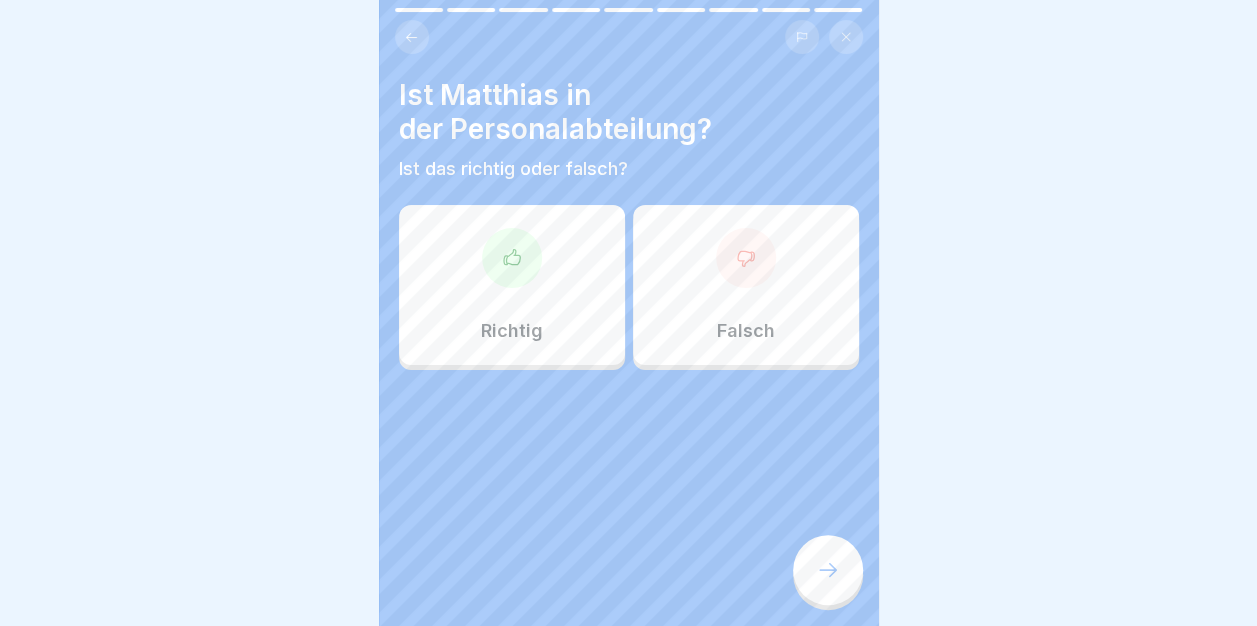 click on "Falsch" at bounding box center [746, 285] 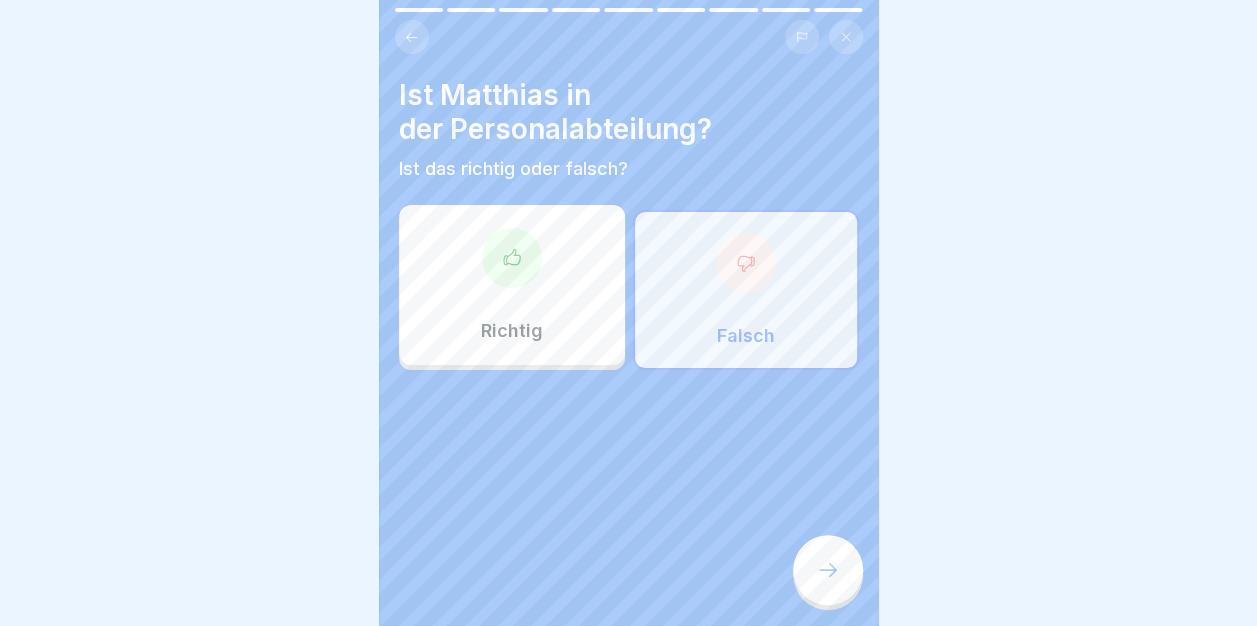 click at bounding box center [828, 570] 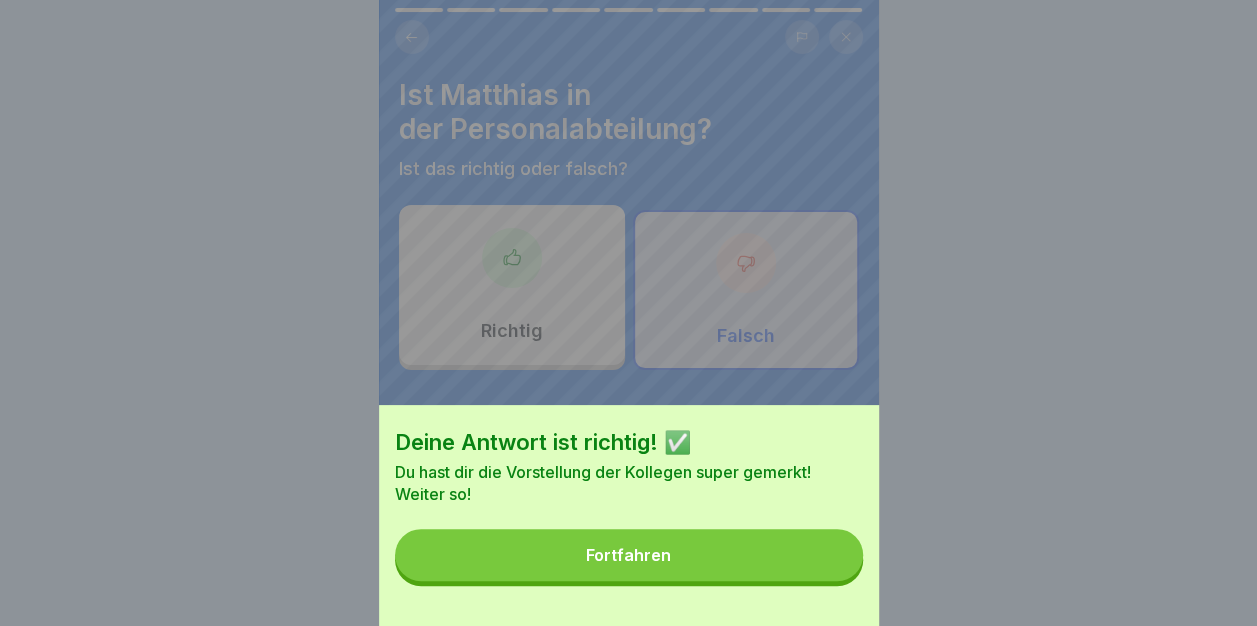 click on "Fortfahren" at bounding box center [629, 555] 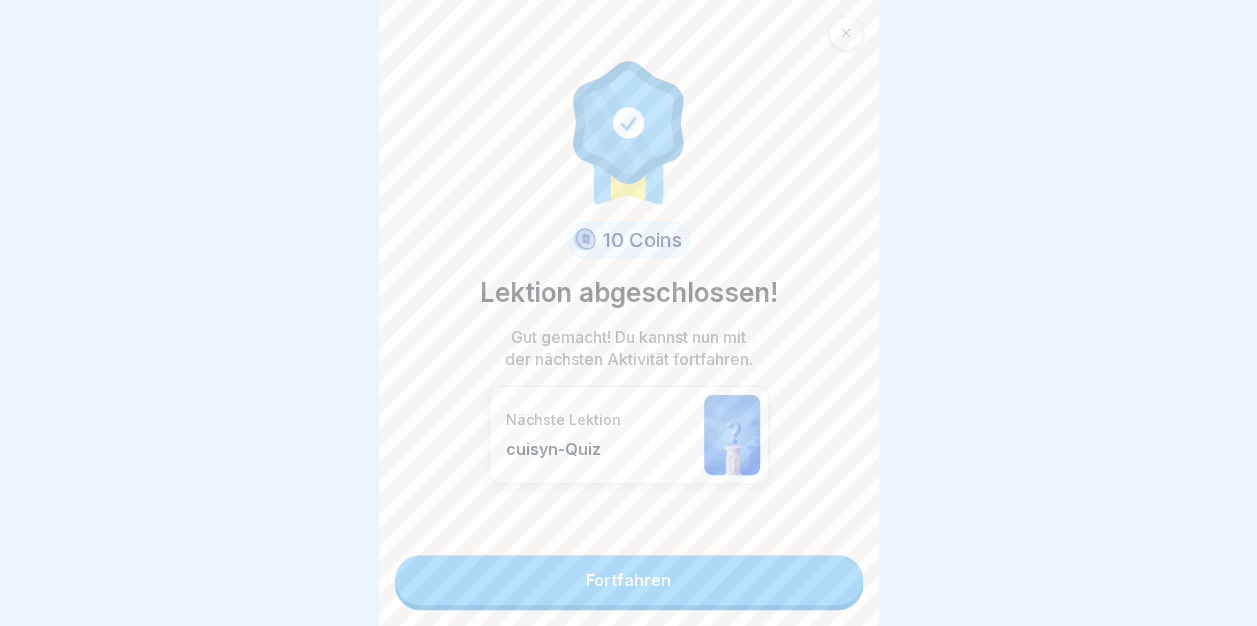 click on "Fortfahren" at bounding box center (629, 580) 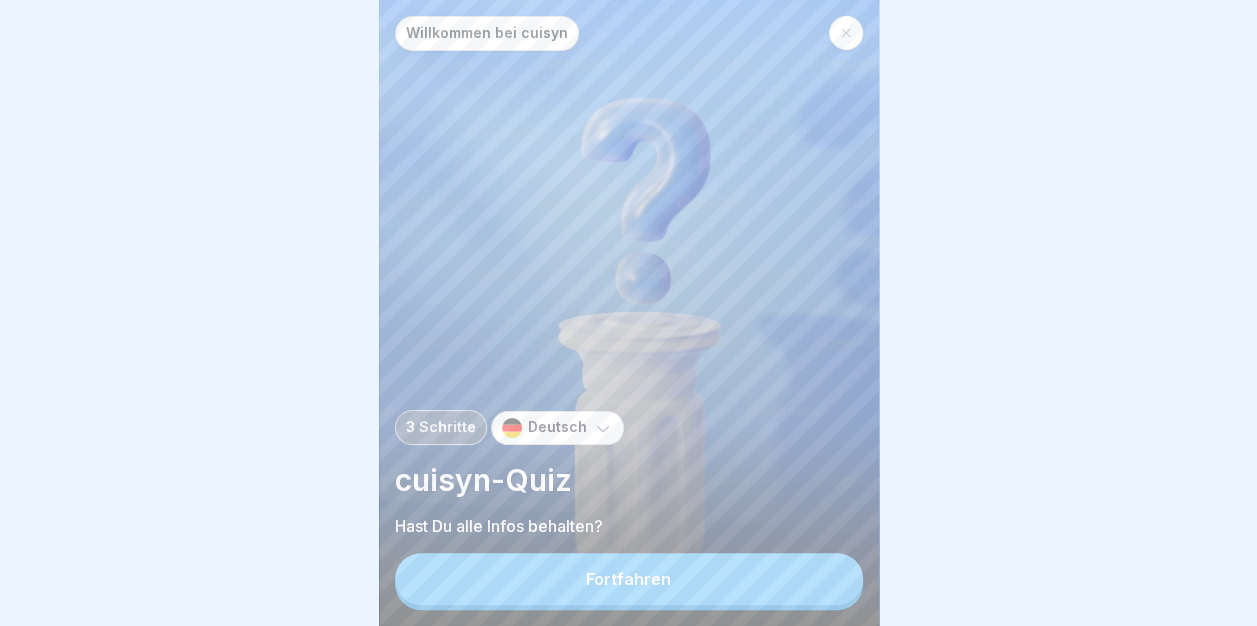 click on "Fortfahren" at bounding box center [629, 579] 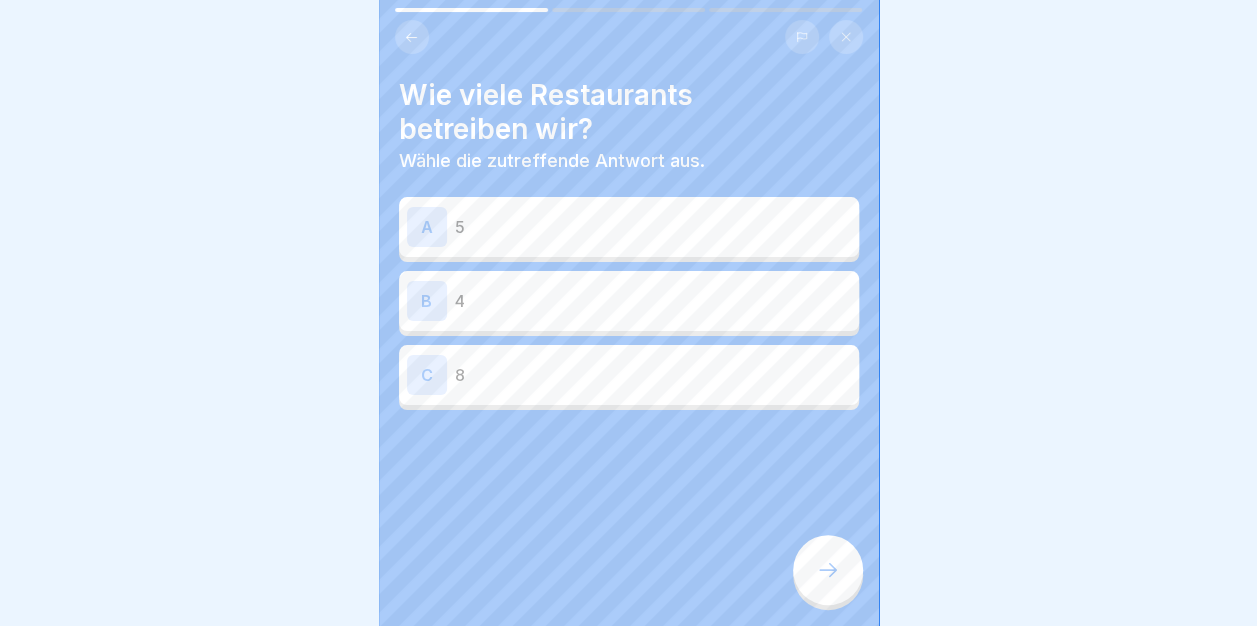 click on "A 5" at bounding box center (629, 227) 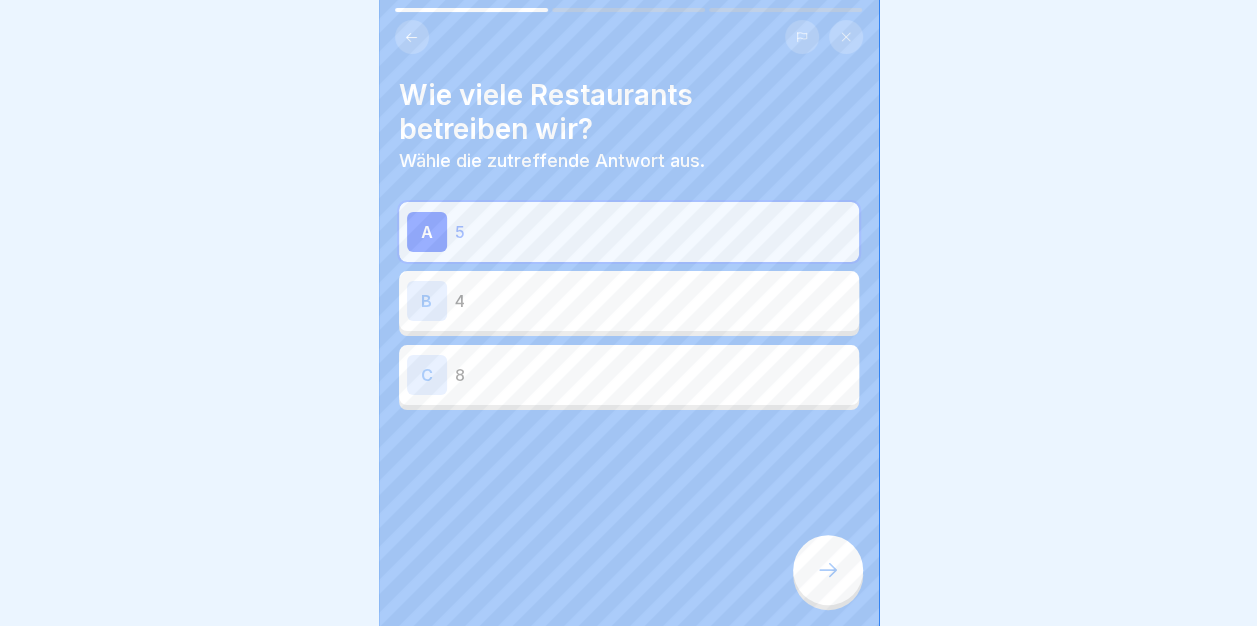 click at bounding box center (828, 570) 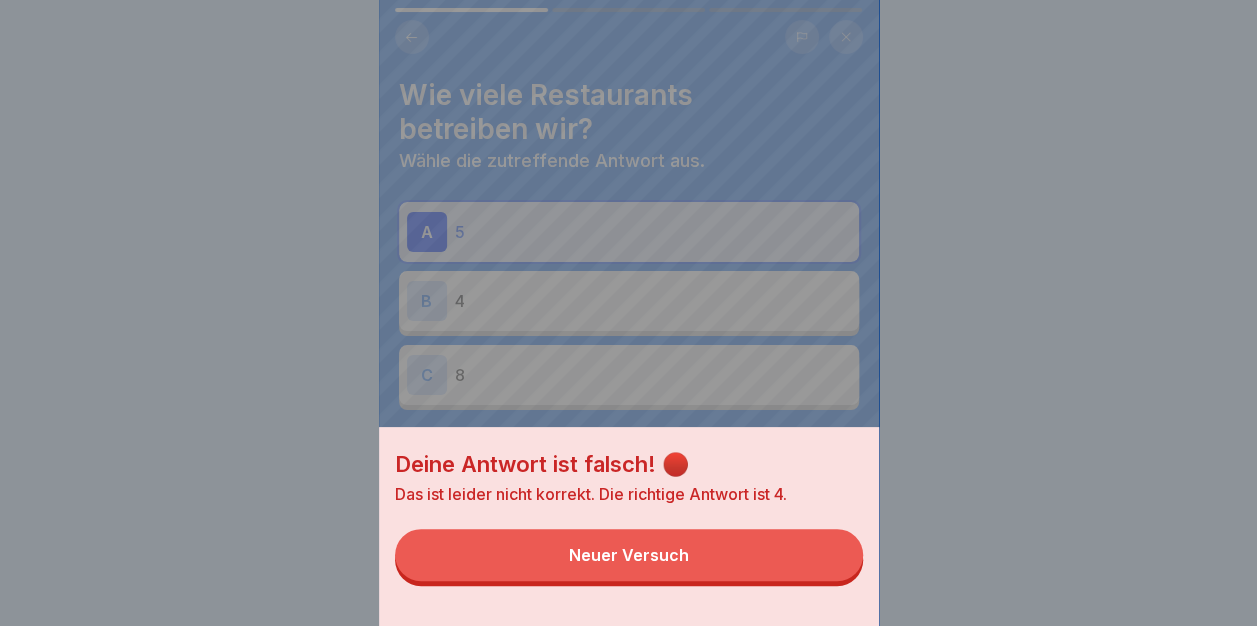 click on "Neuer Versuch" at bounding box center (629, 555) 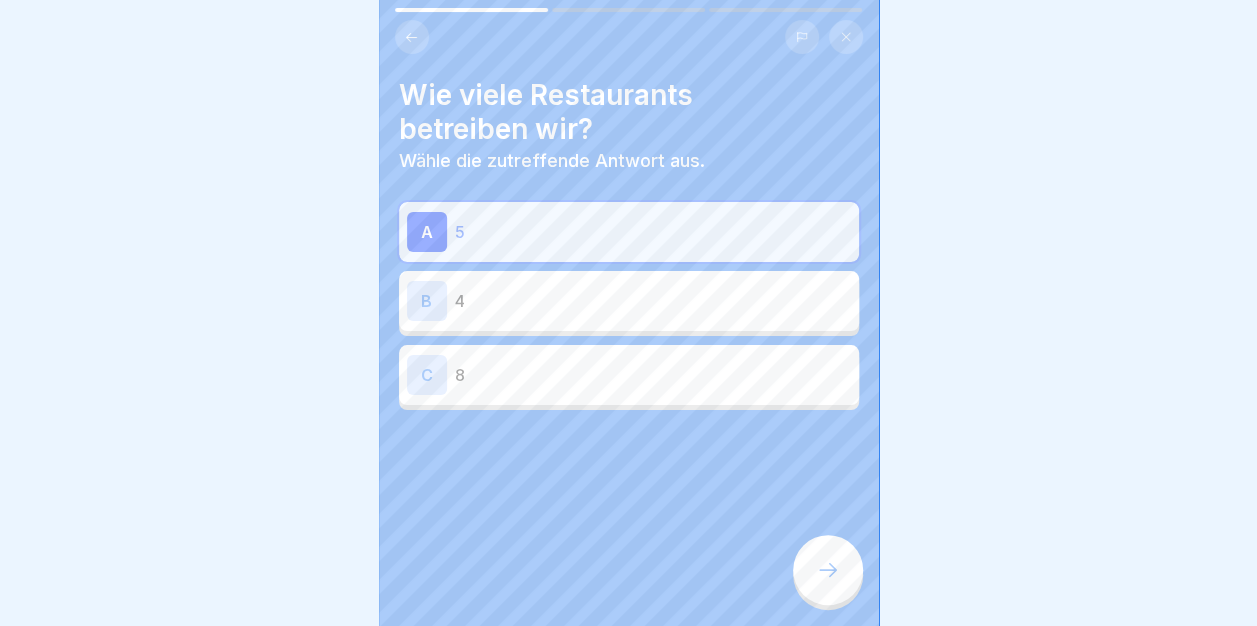 click on "B 4" at bounding box center [629, 301] 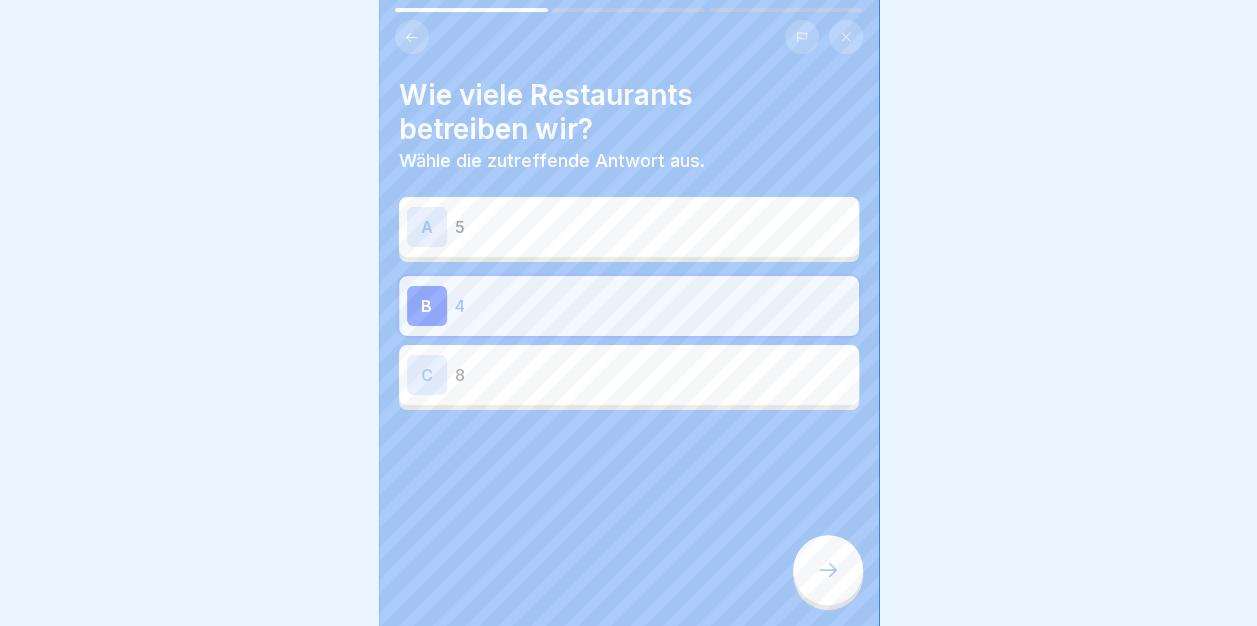 click at bounding box center (828, 570) 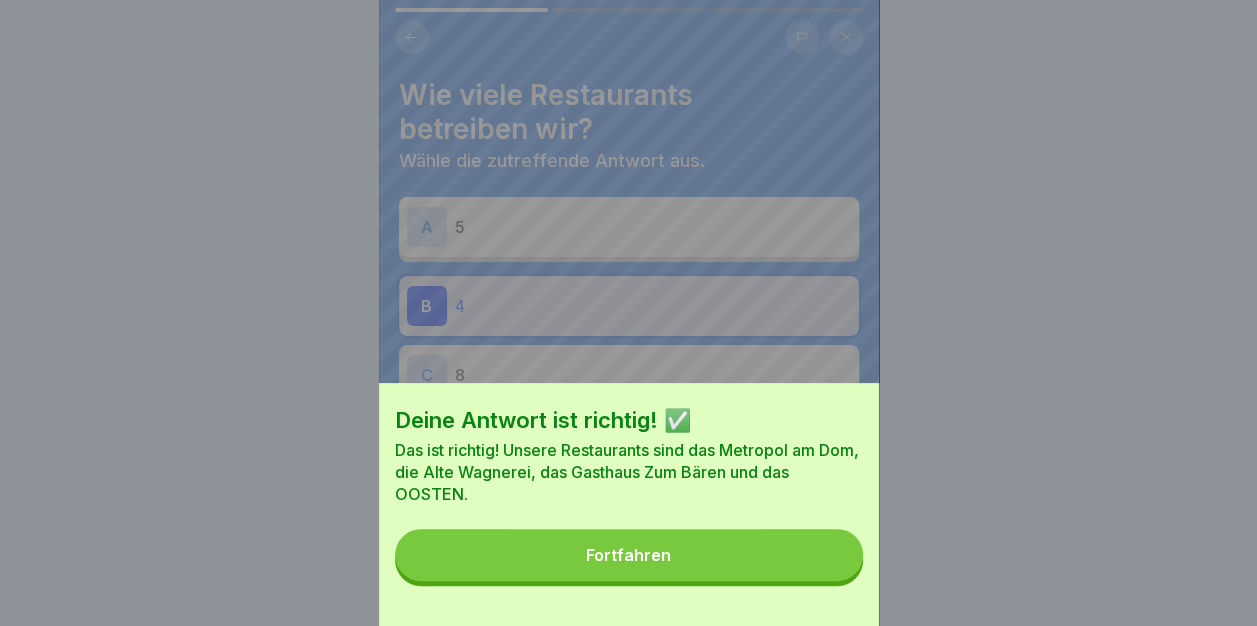 click on "Fortfahren" at bounding box center (629, 555) 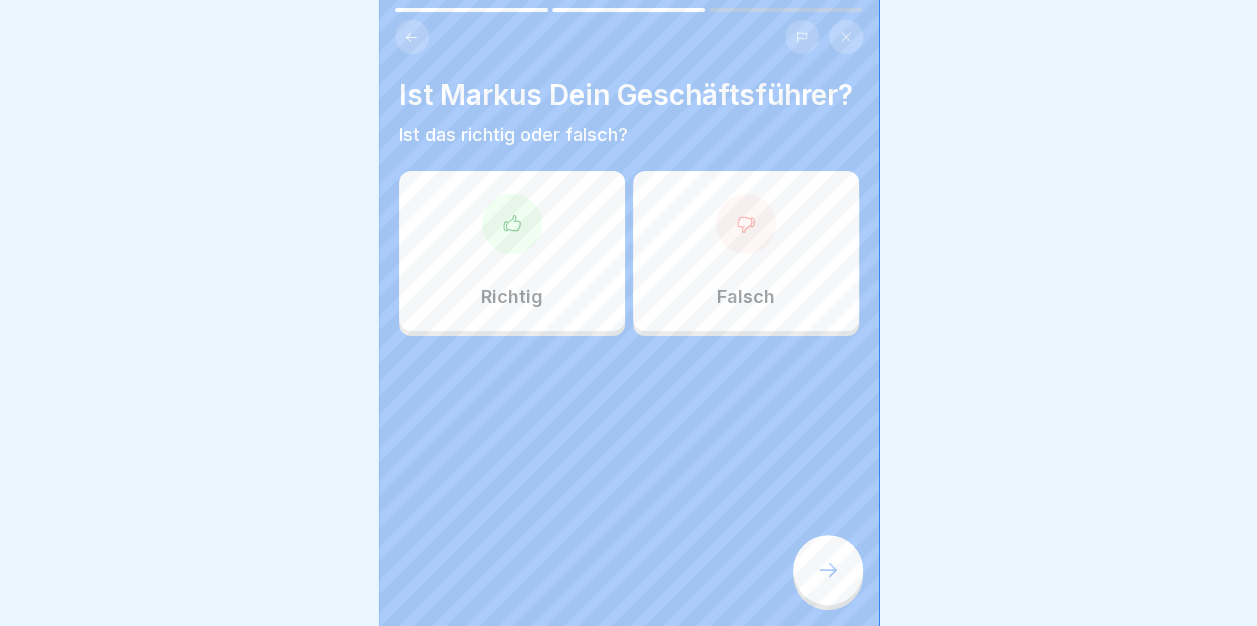 click on "Falsch" at bounding box center [746, 251] 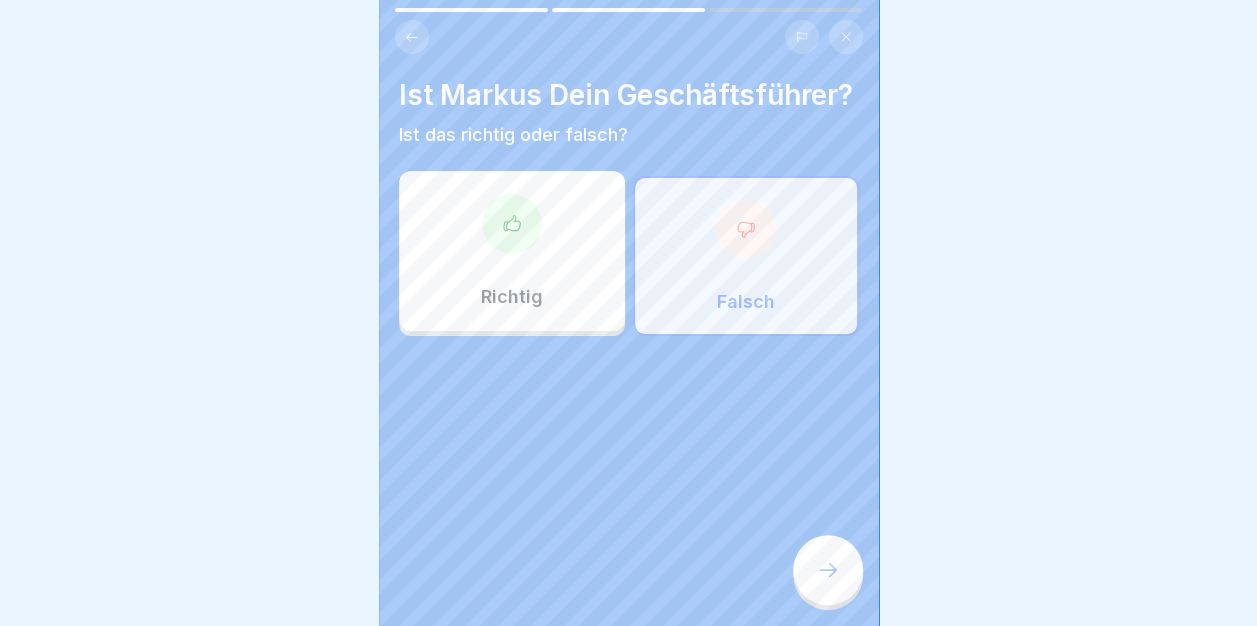 click at bounding box center (828, 570) 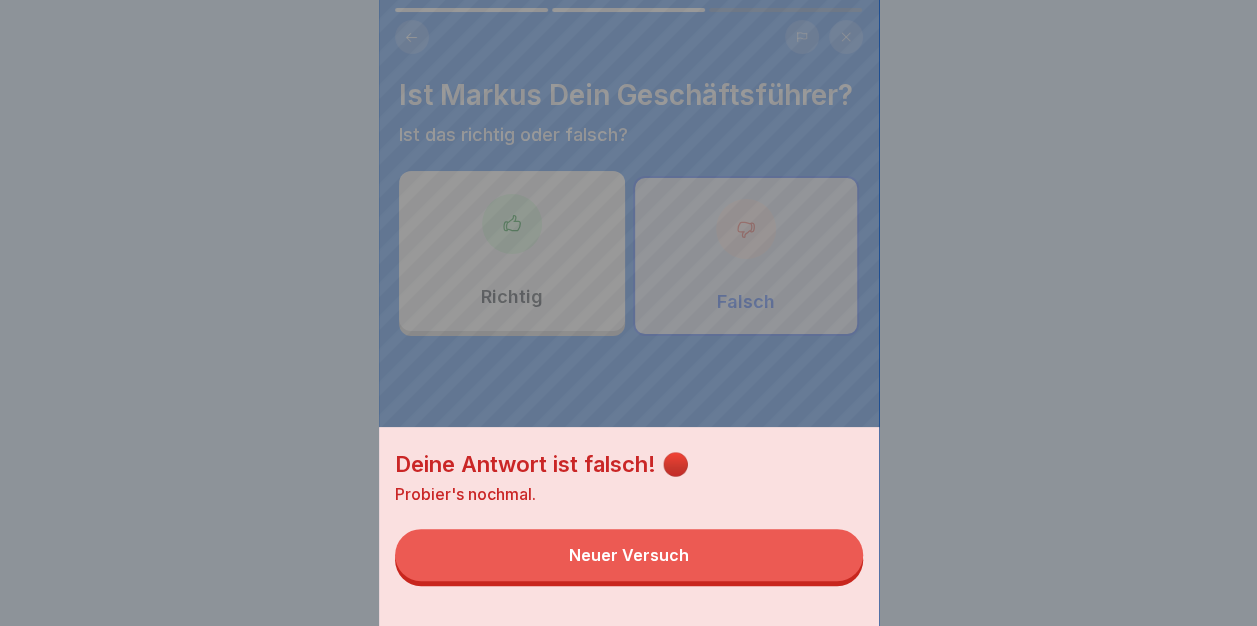 drag, startPoint x: 741, startPoint y: 576, endPoint x: 613, endPoint y: 452, distance: 178.21335 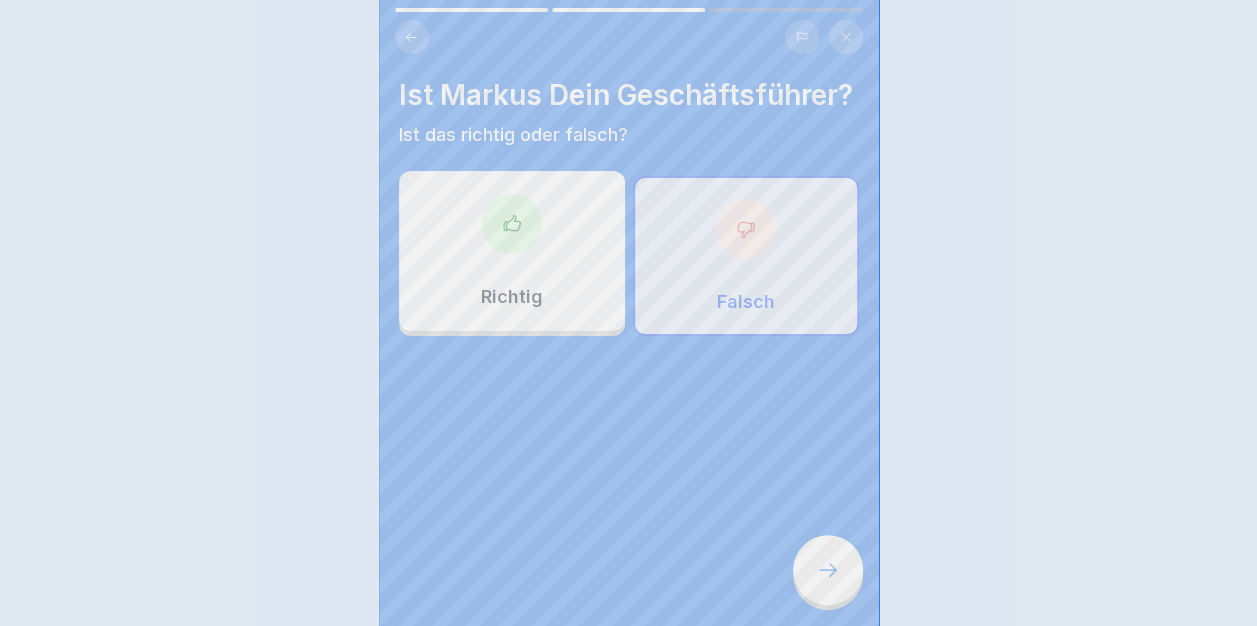 click at bounding box center [512, 224] 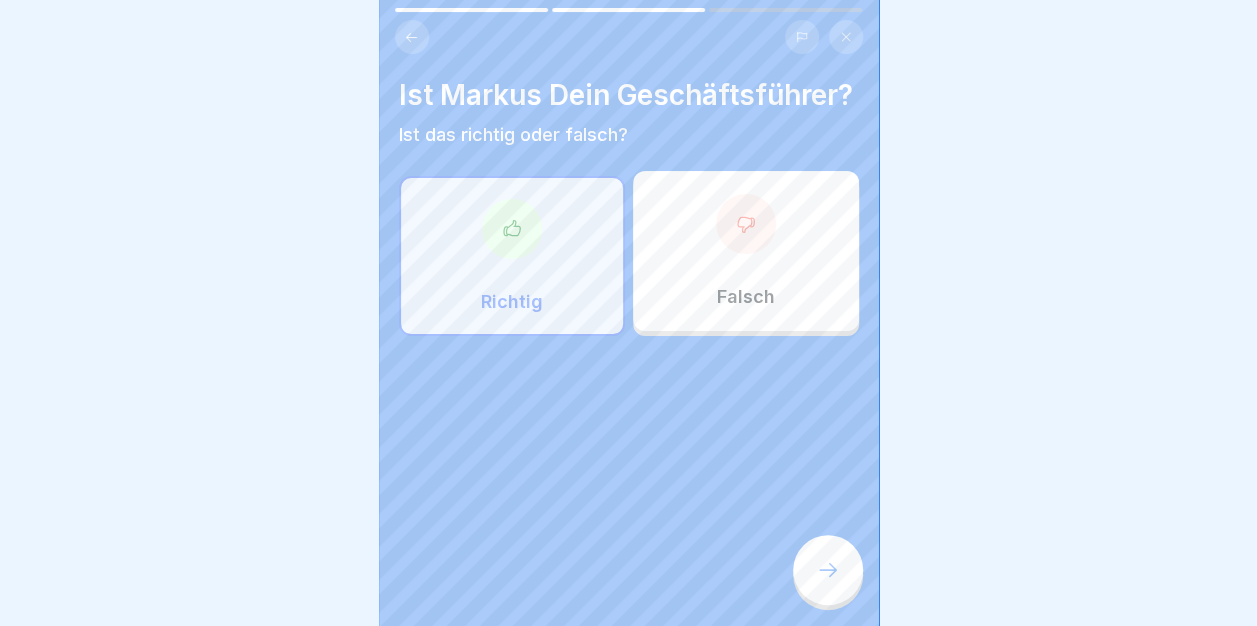 click 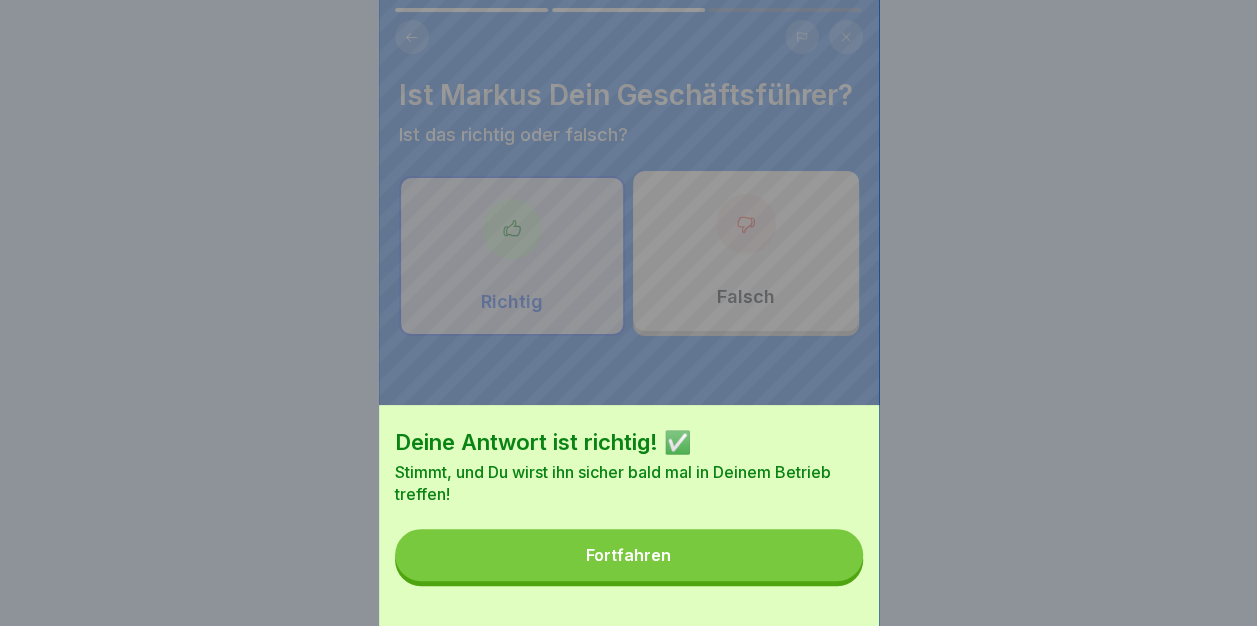 click on "Fortfahren" at bounding box center [629, 555] 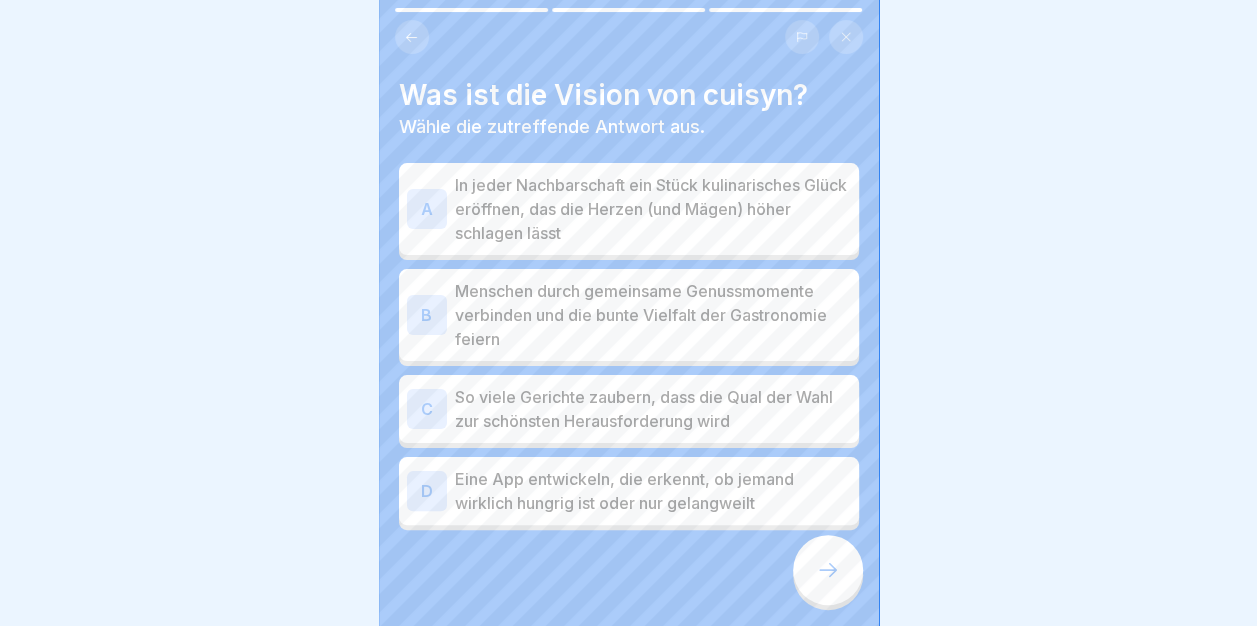 click on "So viele Gerichte zaubern, dass die Qual der Wahl zur schönsten Herausforderung wird" at bounding box center [653, 409] 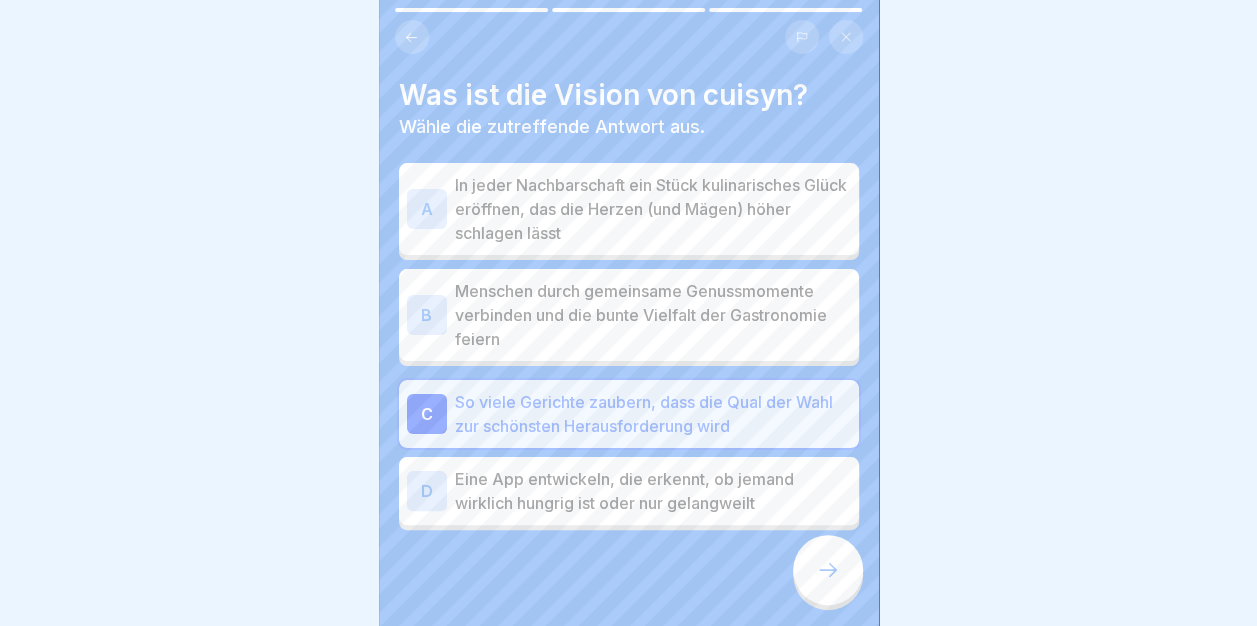 click on "Menschen durch gemeinsame Genussmomente verbinden und die bunte Vielfalt der Gastronomie feiern" at bounding box center [653, 315] 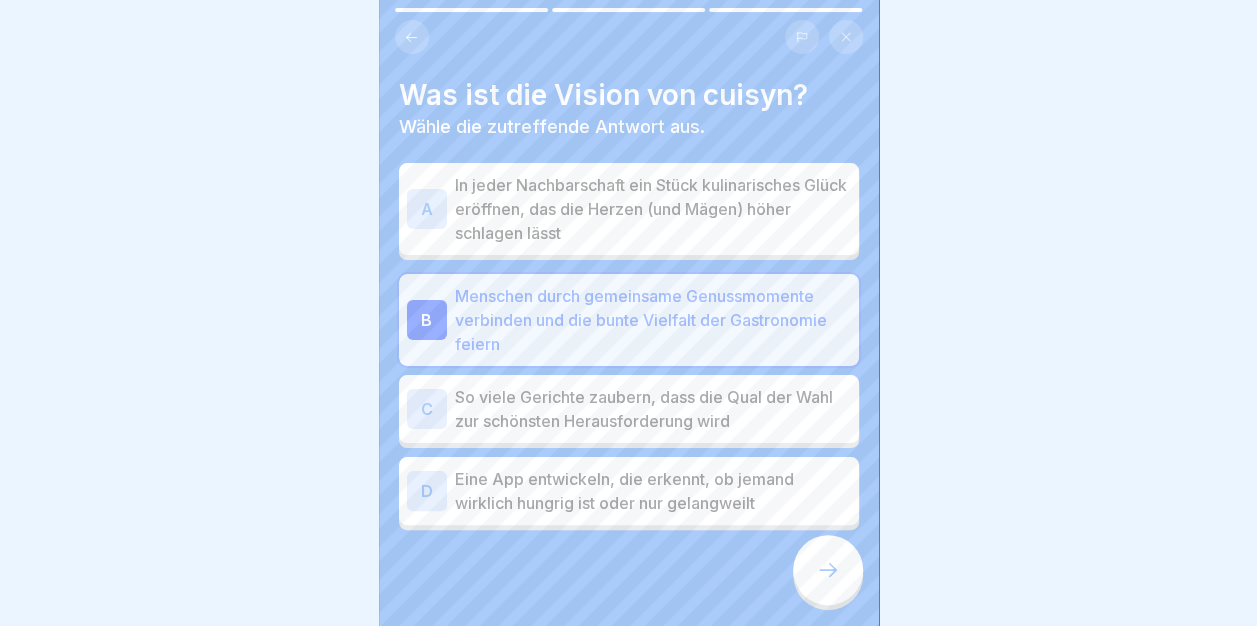 click on "In jeder Nachbarschaft ein Stück kulinarisches Glück eröffnen, das die Herzen (und Mägen) höher schlagen lässt" at bounding box center [653, 209] 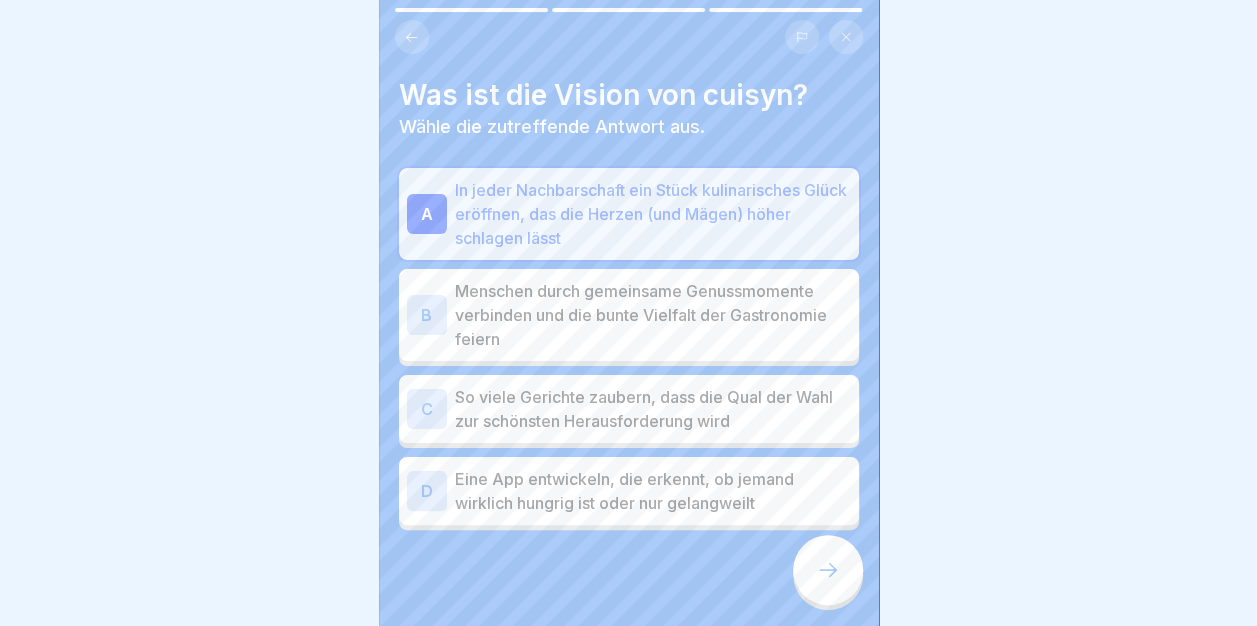 click on "Menschen durch gemeinsame Genussmomente verbinden und die bunte Vielfalt der Gastronomie feiern" at bounding box center (653, 315) 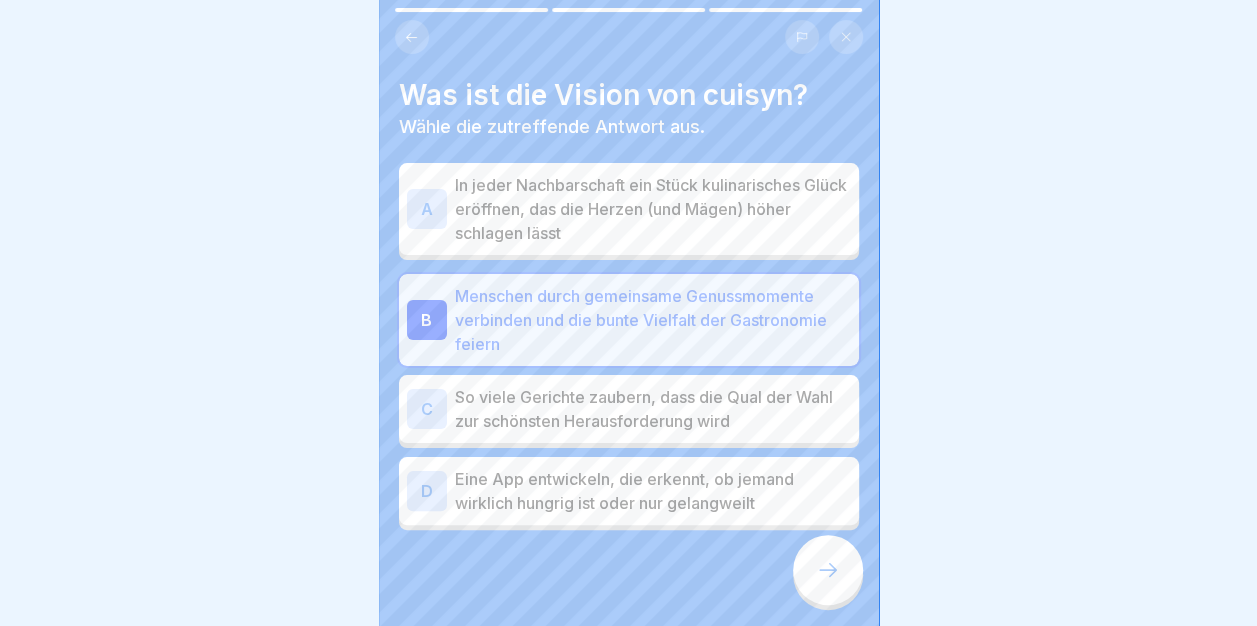 click at bounding box center [828, 570] 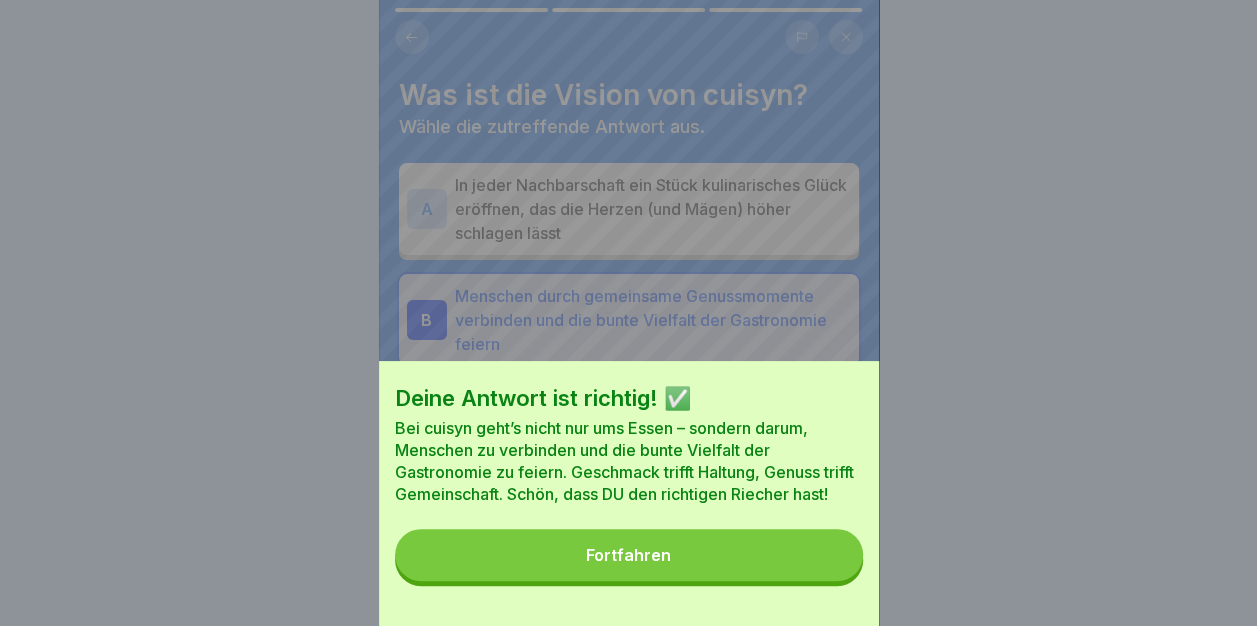 click on "Fortfahren" at bounding box center (629, 555) 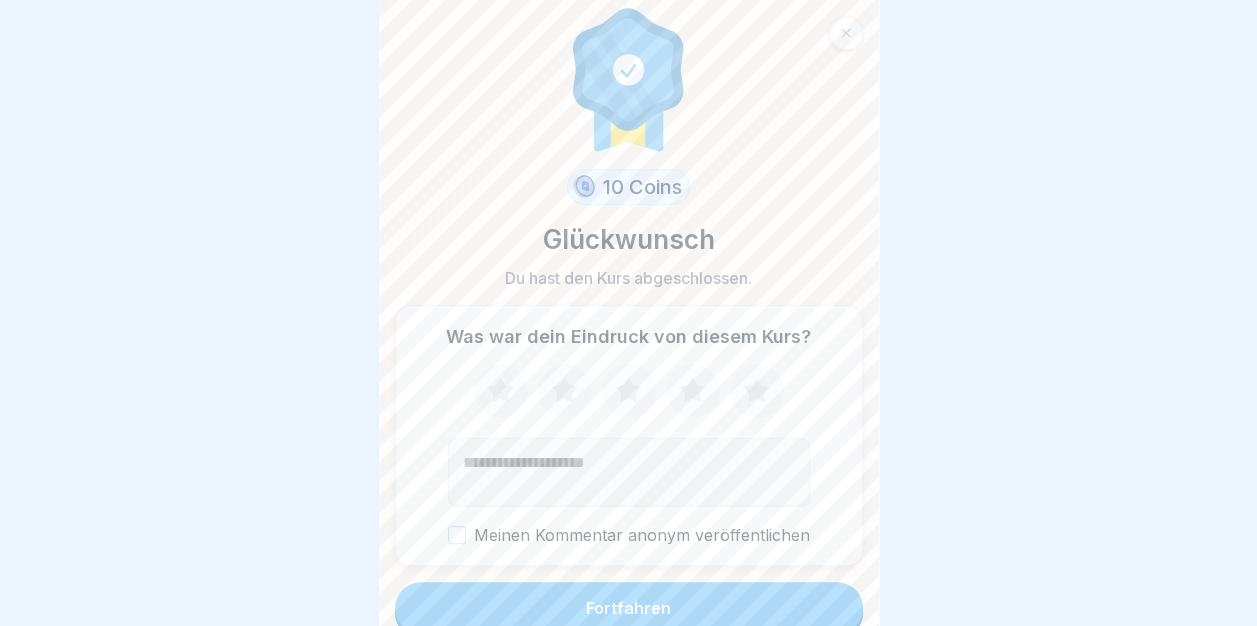scroll, scrollTop: 24, scrollLeft: 0, axis: vertical 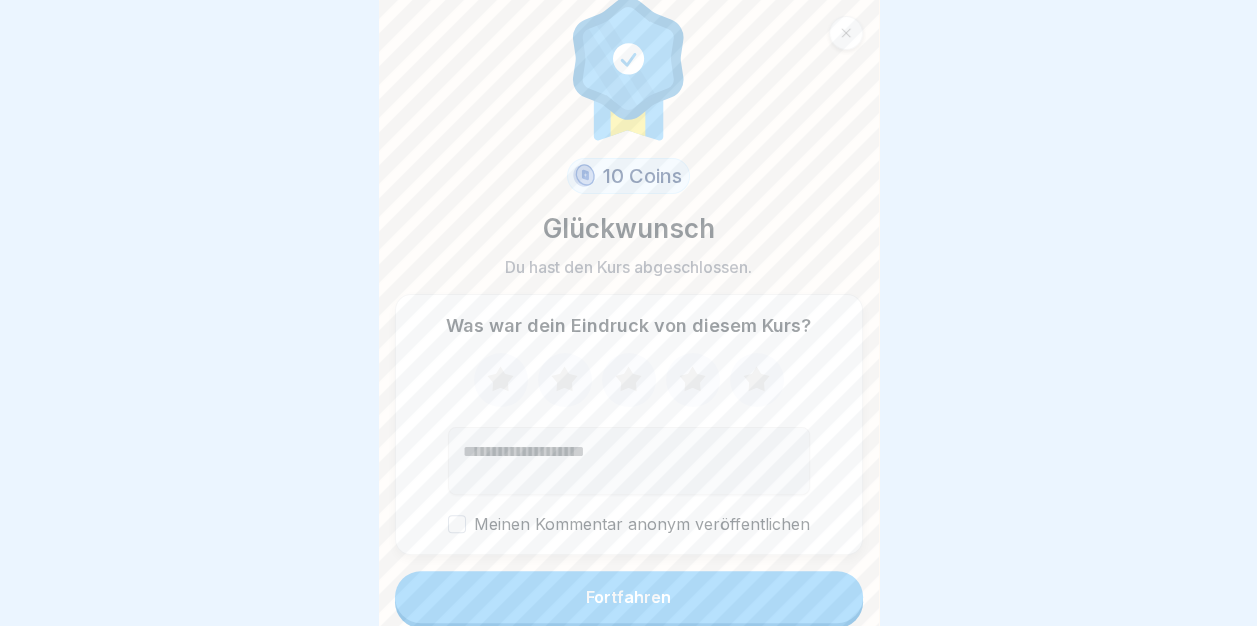 click 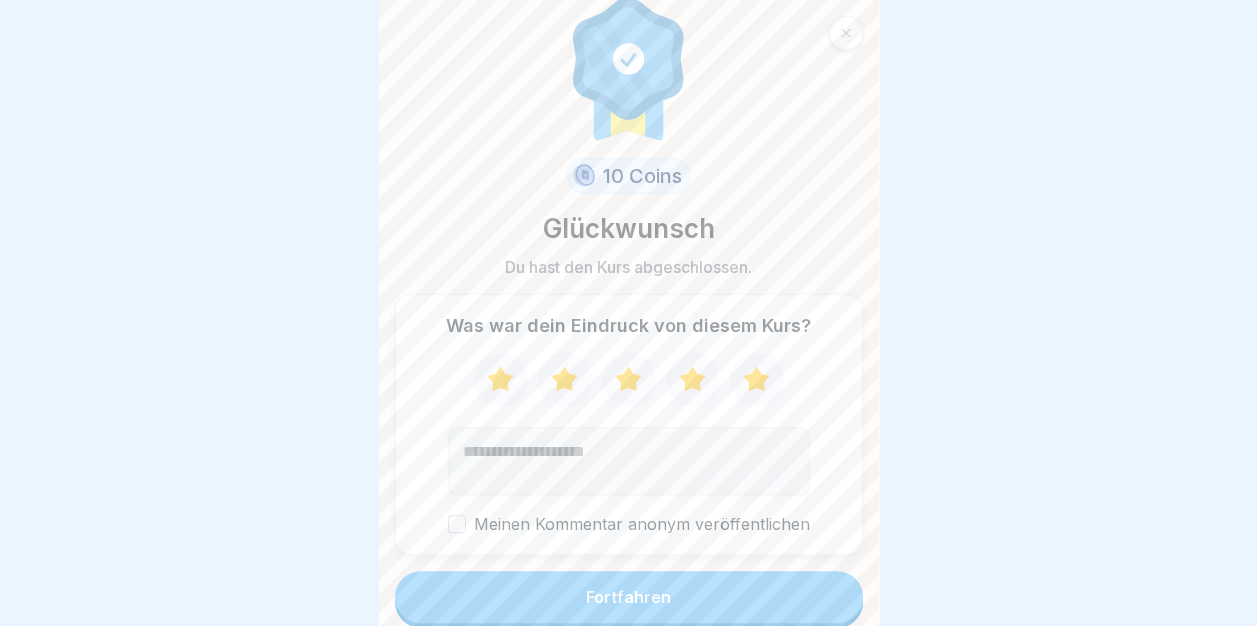 click on "Fortfahren" at bounding box center (629, 597) 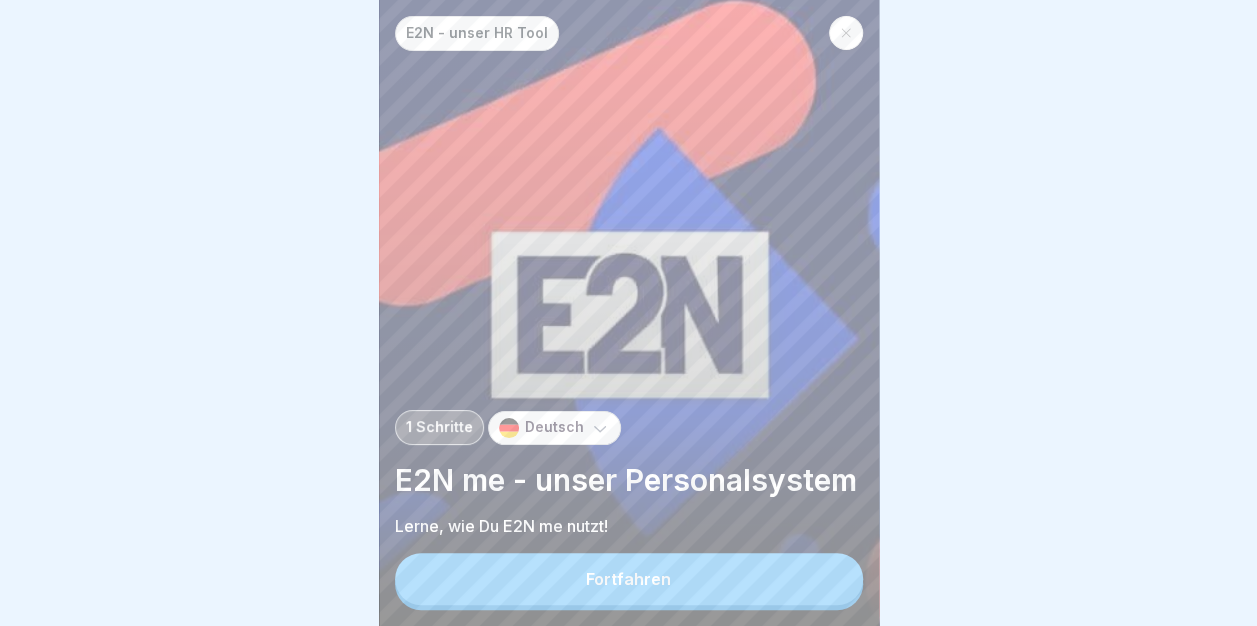 click on "Fortfahren" at bounding box center (628, 579) 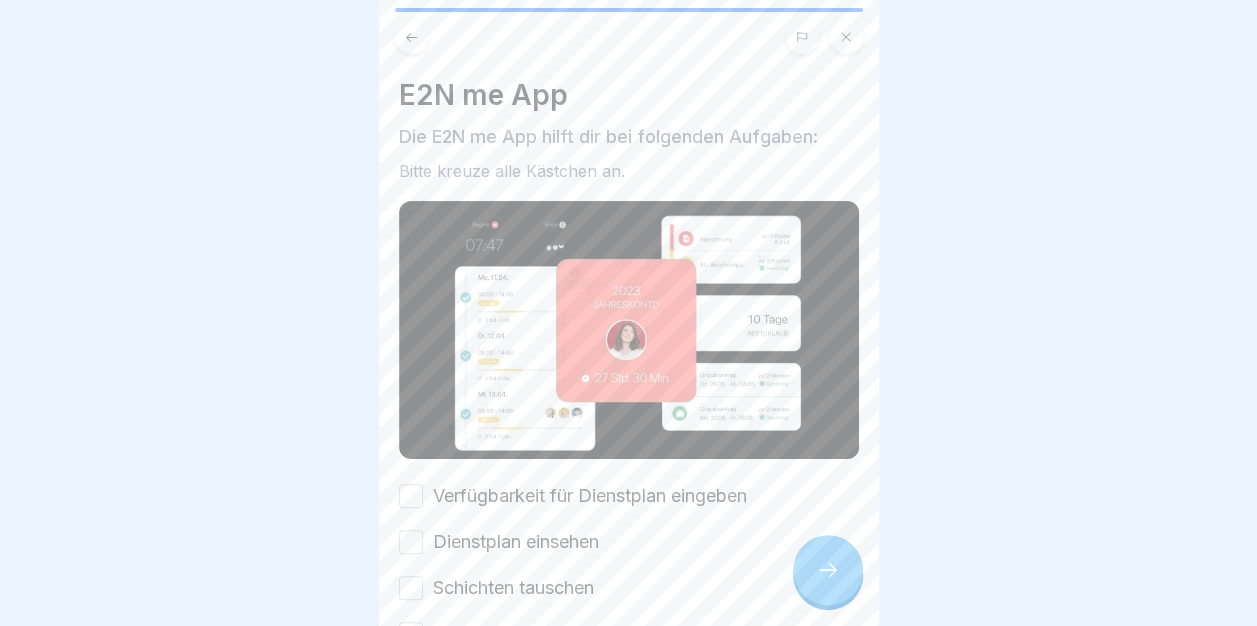 scroll, scrollTop: 100, scrollLeft: 0, axis: vertical 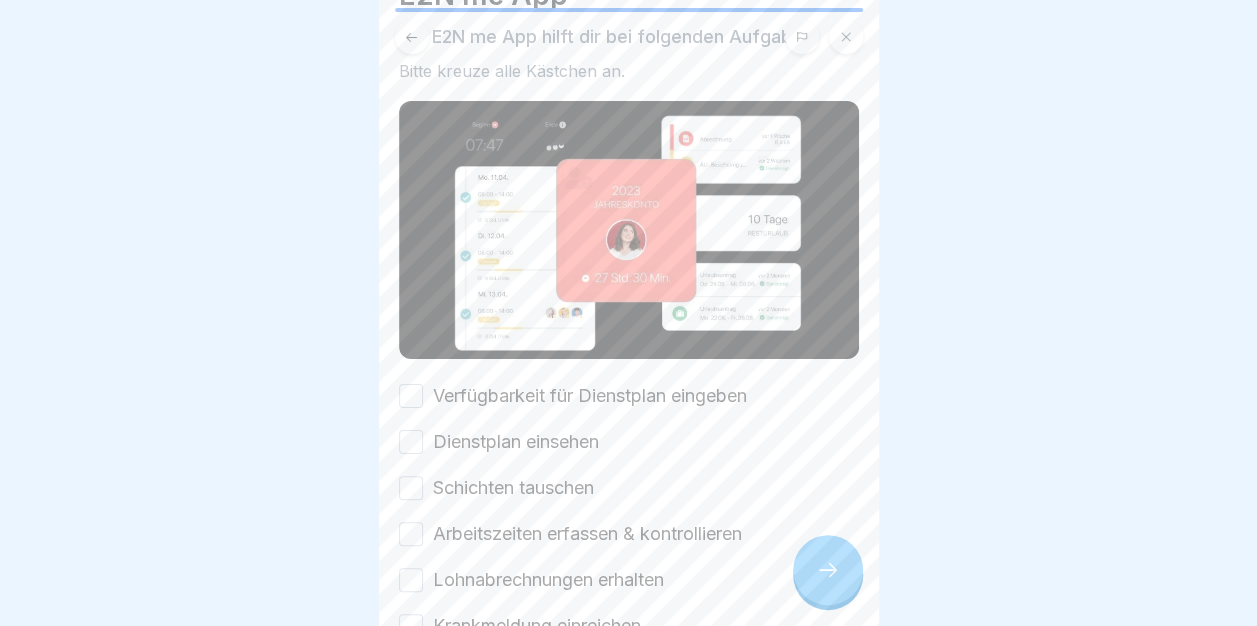click on "Verfügbarkeit für Dienstplan eingeben" at bounding box center [411, 396] 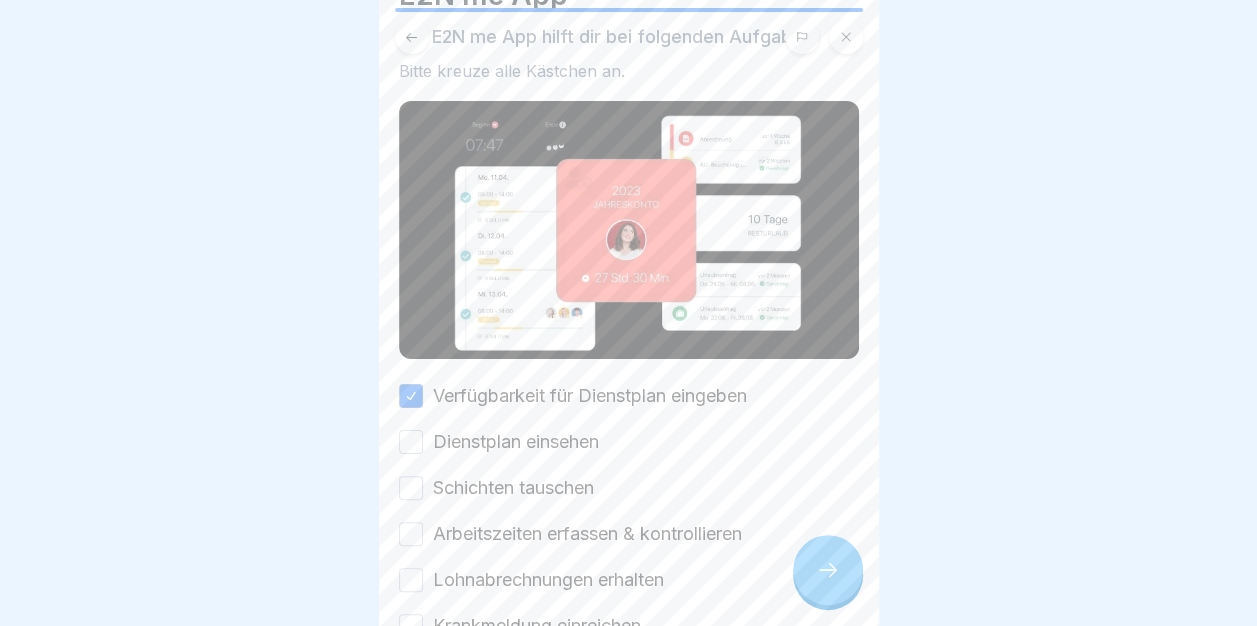 click on "Dienstplan einsehen" at bounding box center [411, 442] 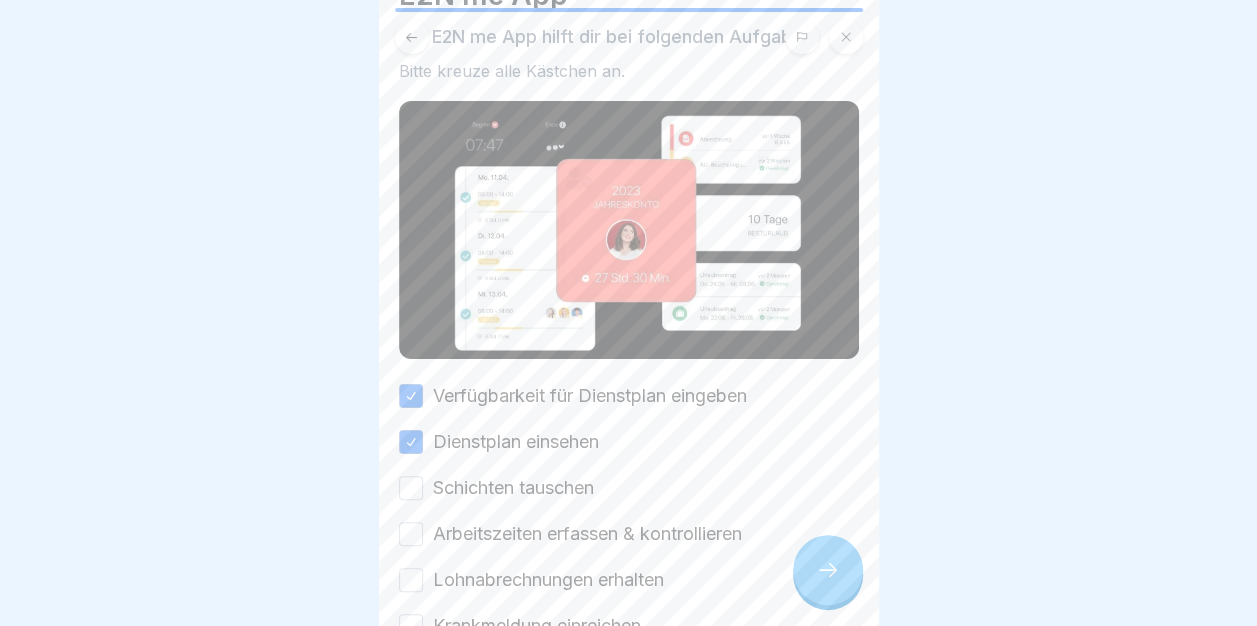 click on "Schichten tauschen" at bounding box center (411, 488) 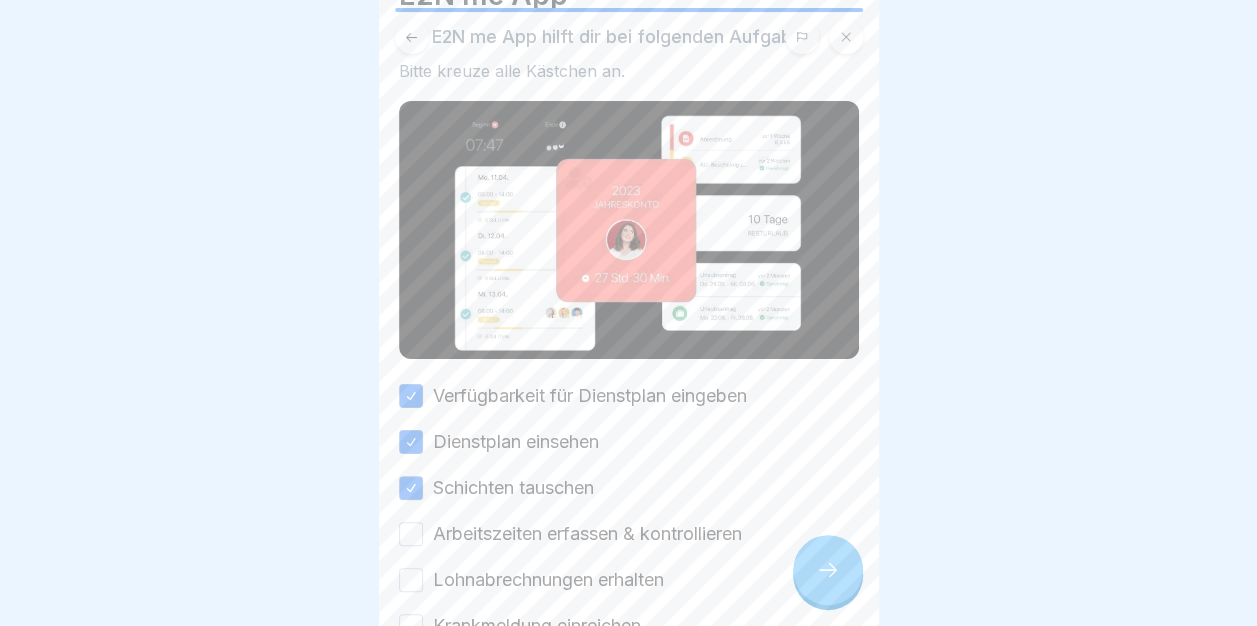 click on "Arbeitszeiten erfassen & kontrollieren" at bounding box center [411, 534] 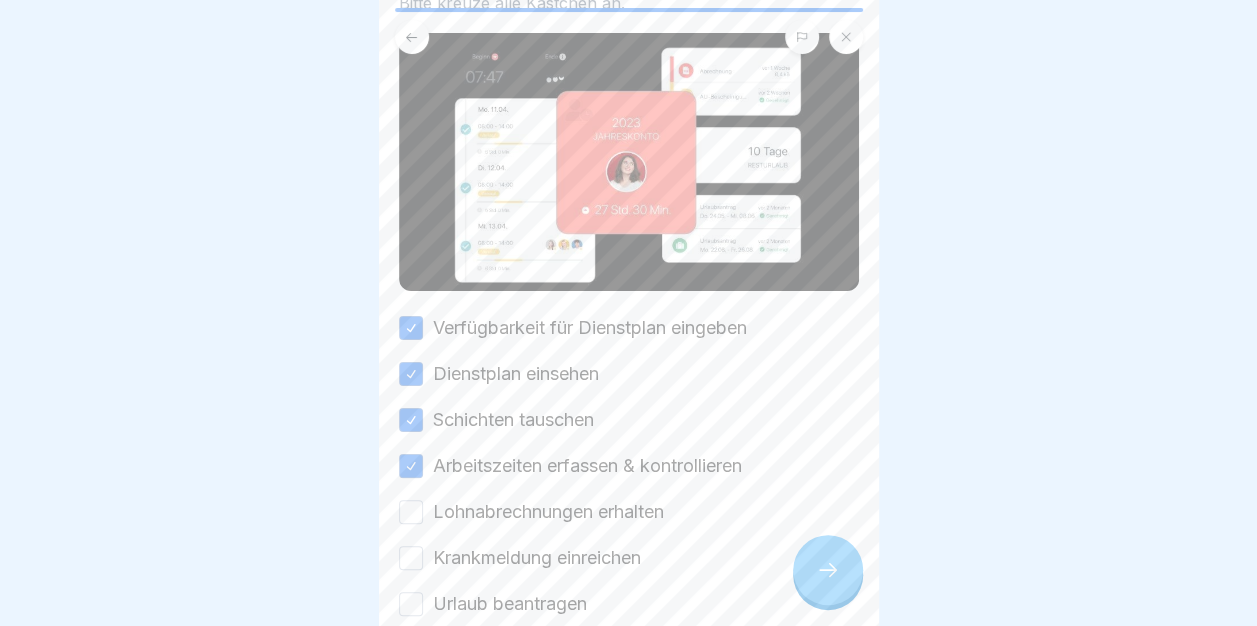 scroll, scrollTop: 200, scrollLeft: 0, axis: vertical 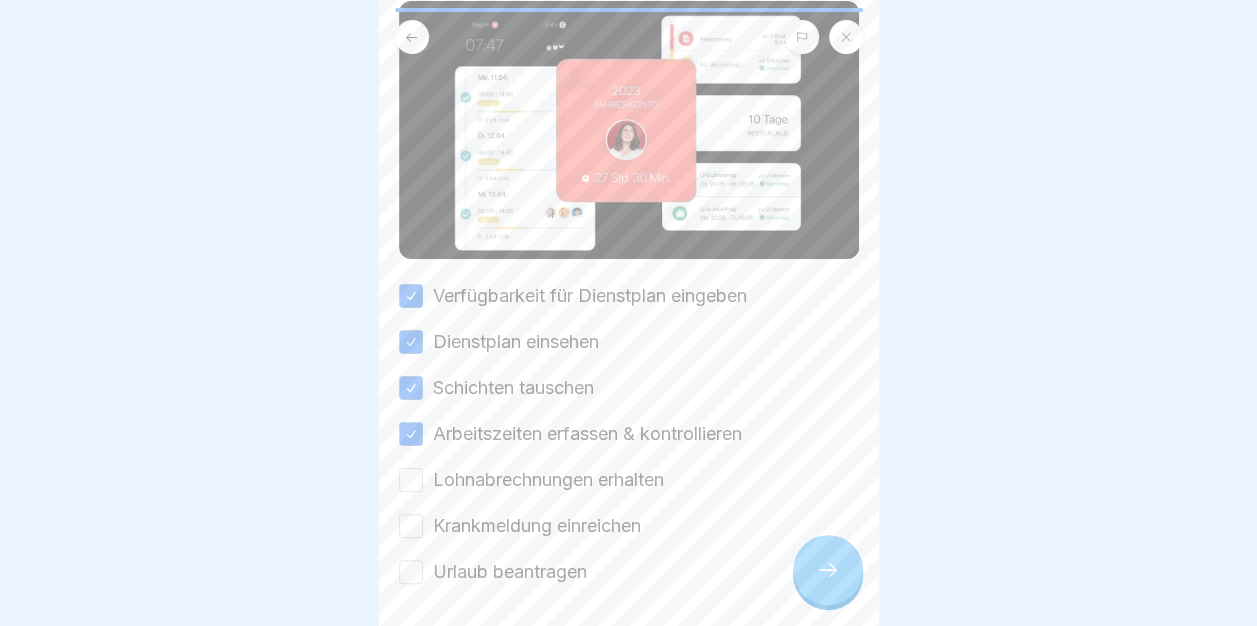click on "Lohnabrechnungen erhalten" at bounding box center (411, 480) 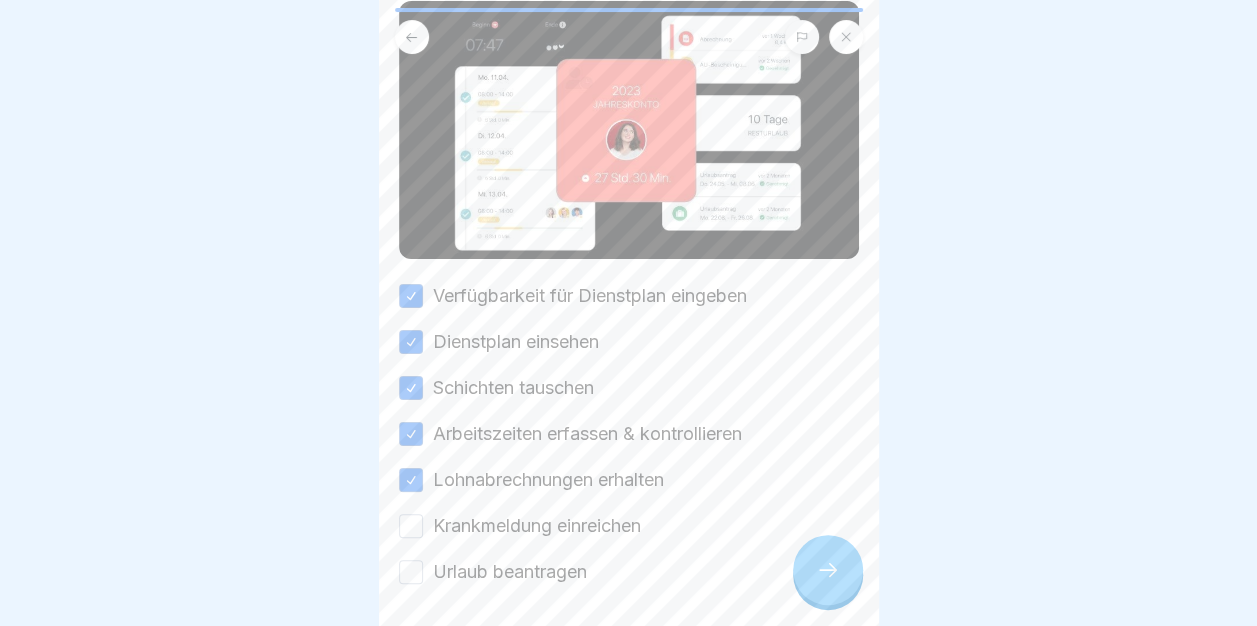 click on "Krankmeldung einreichen" at bounding box center (411, 526) 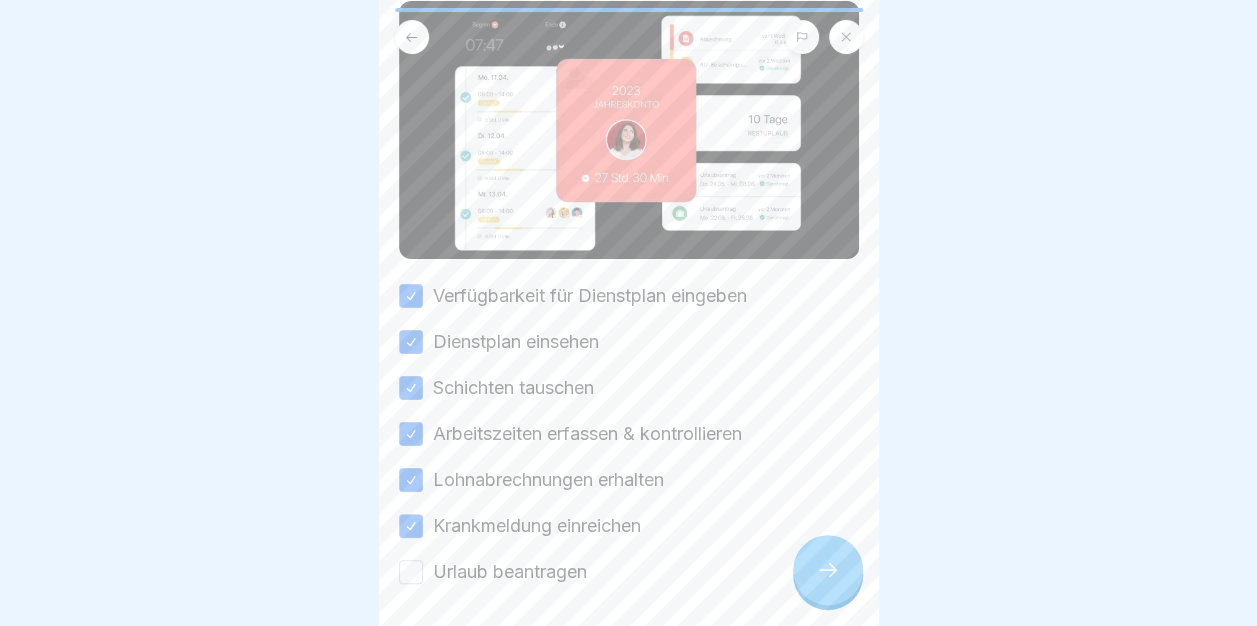 click on "Urlaub beantragen" at bounding box center (629, 572) 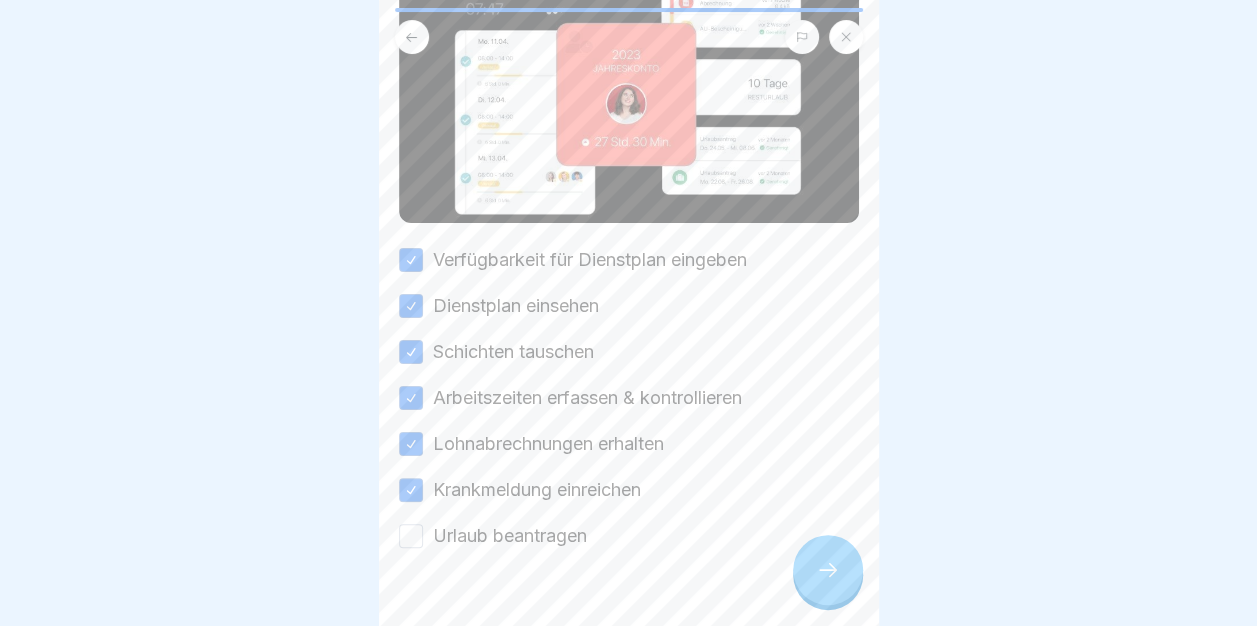 scroll, scrollTop: 270, scrollLeft: 0, axis: vertical 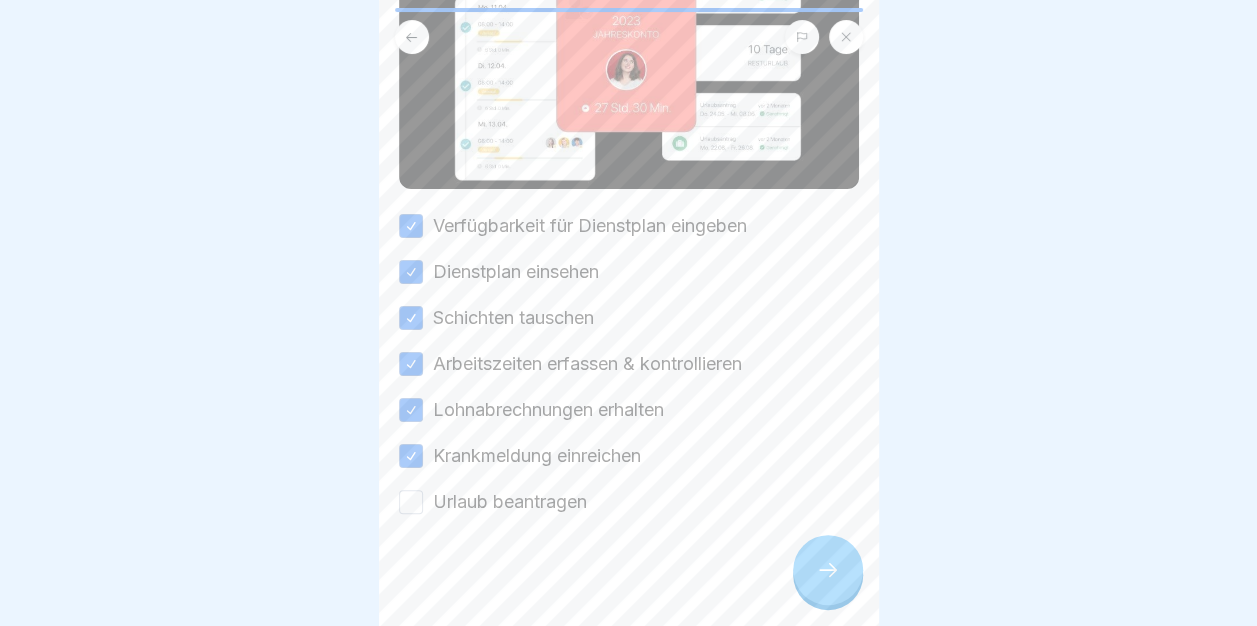 click on "Urlaub beantragen" at bounding box center (411, 502) 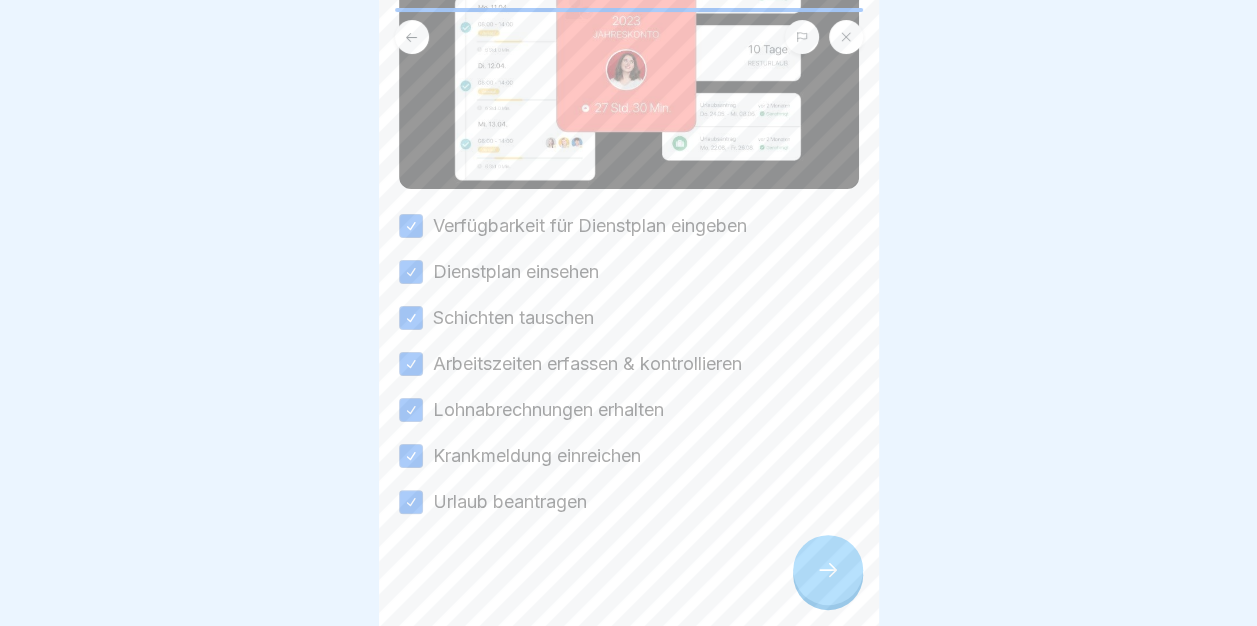 click 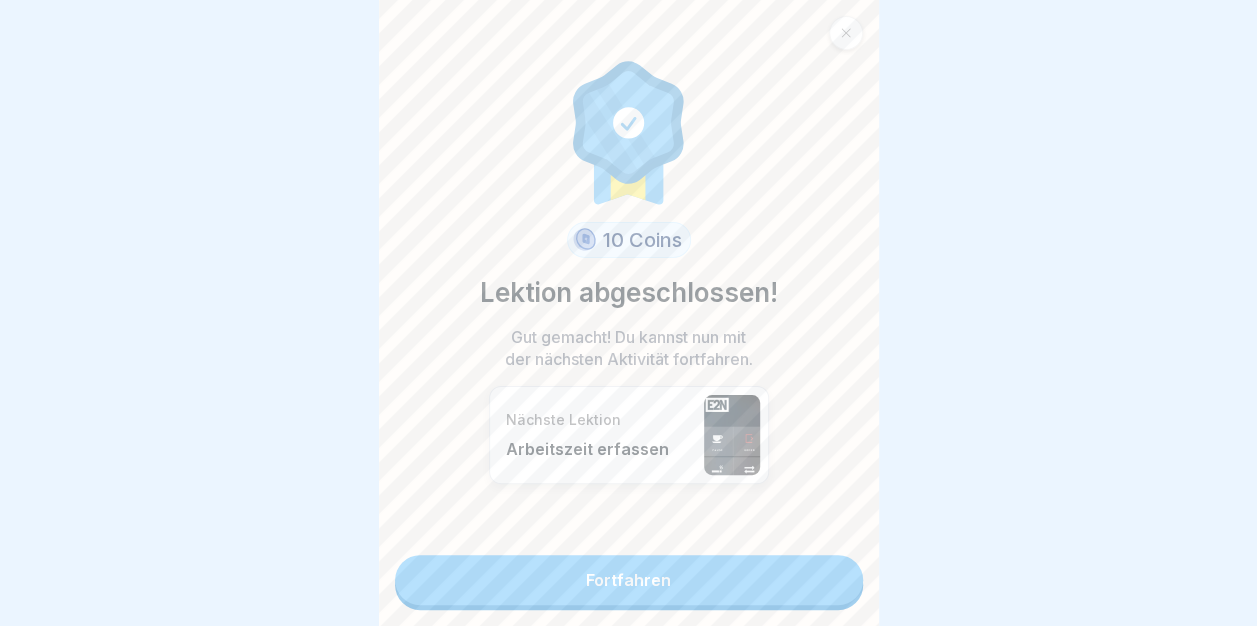 click on "Fortfahren" at bounding box center [629, 580] 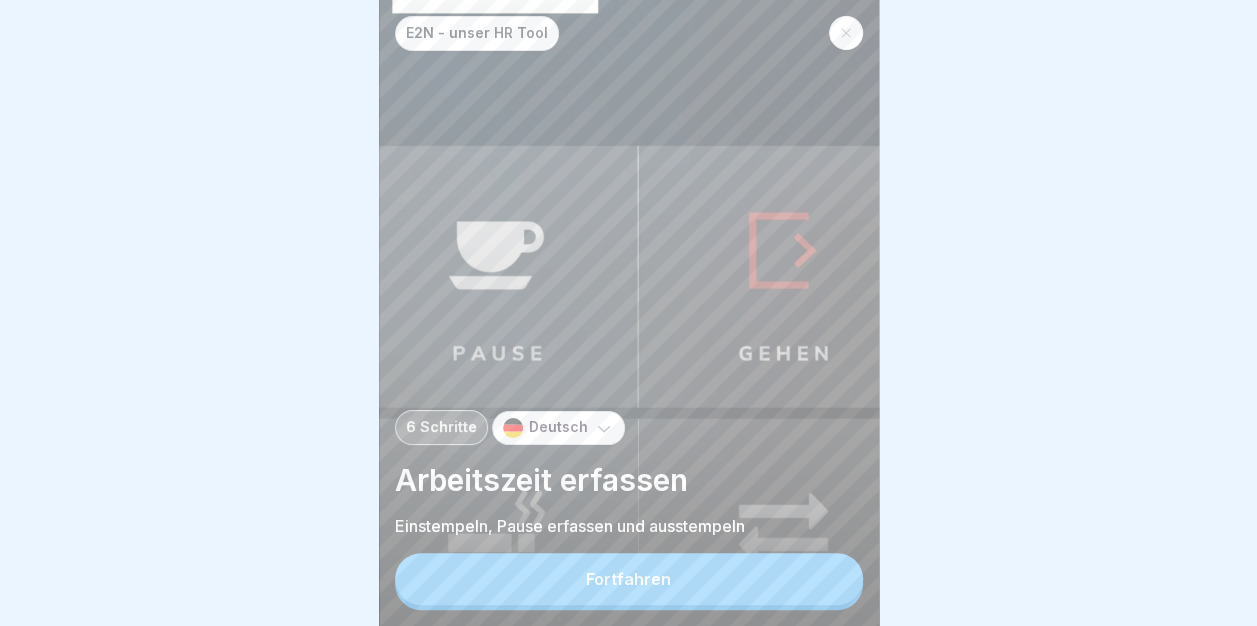 click on "Fortfahren" at bounding box center (628, 579) 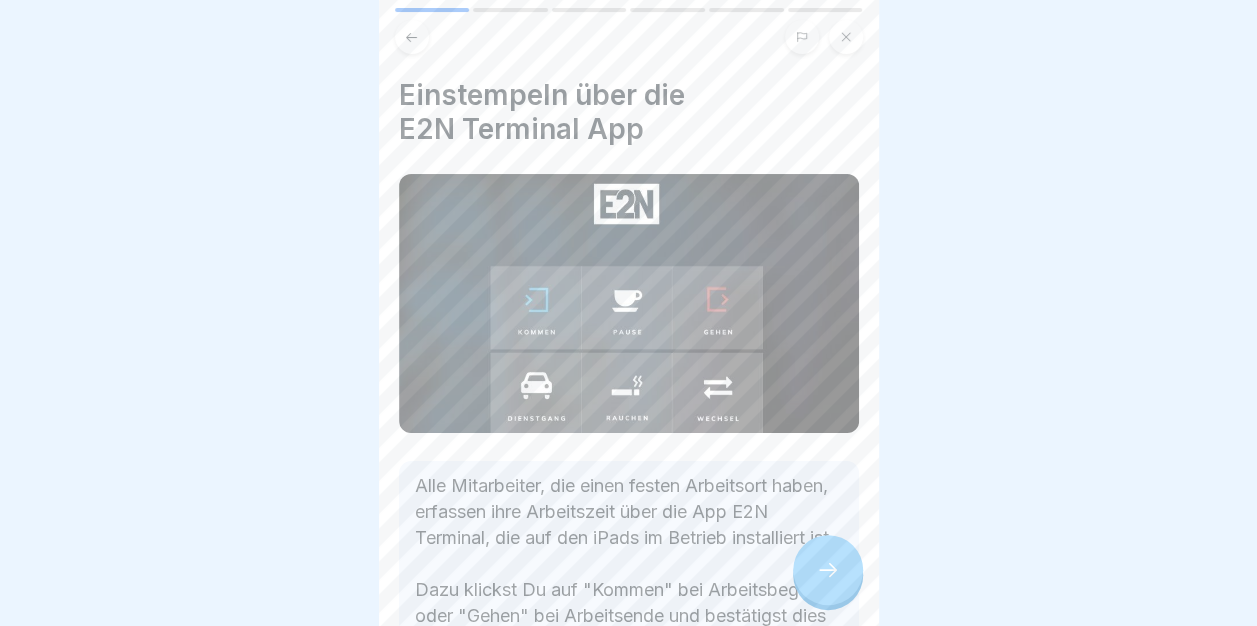 scroll, scrollTop: 178, scrollLeft: 0, axis: vertical 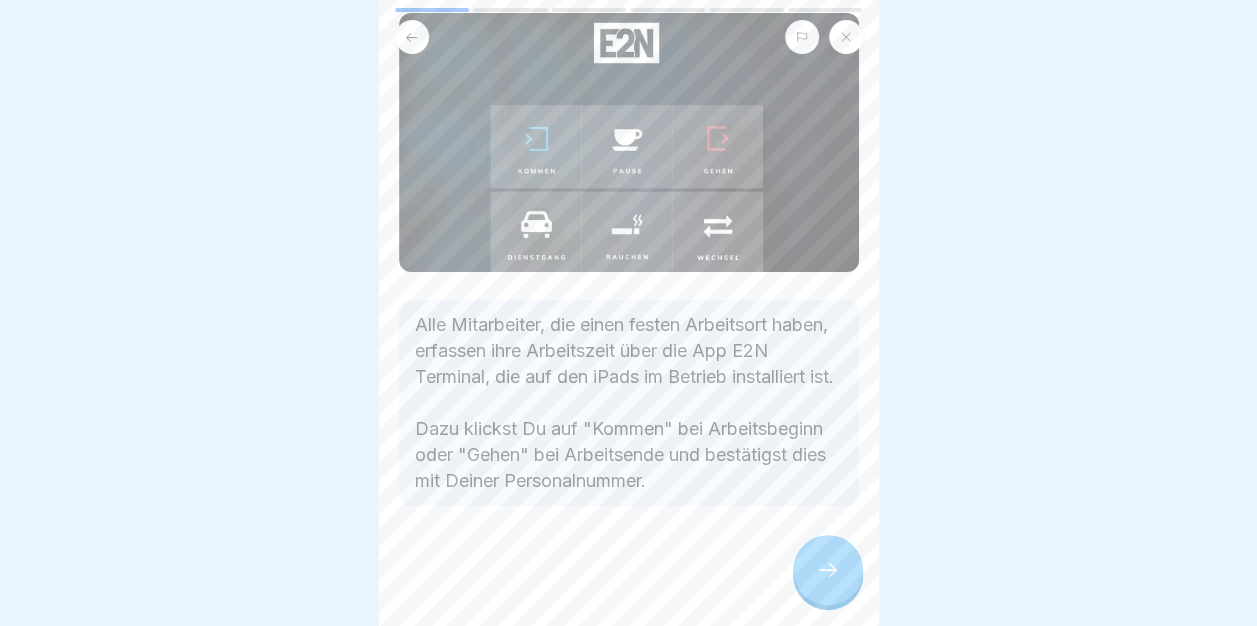 click 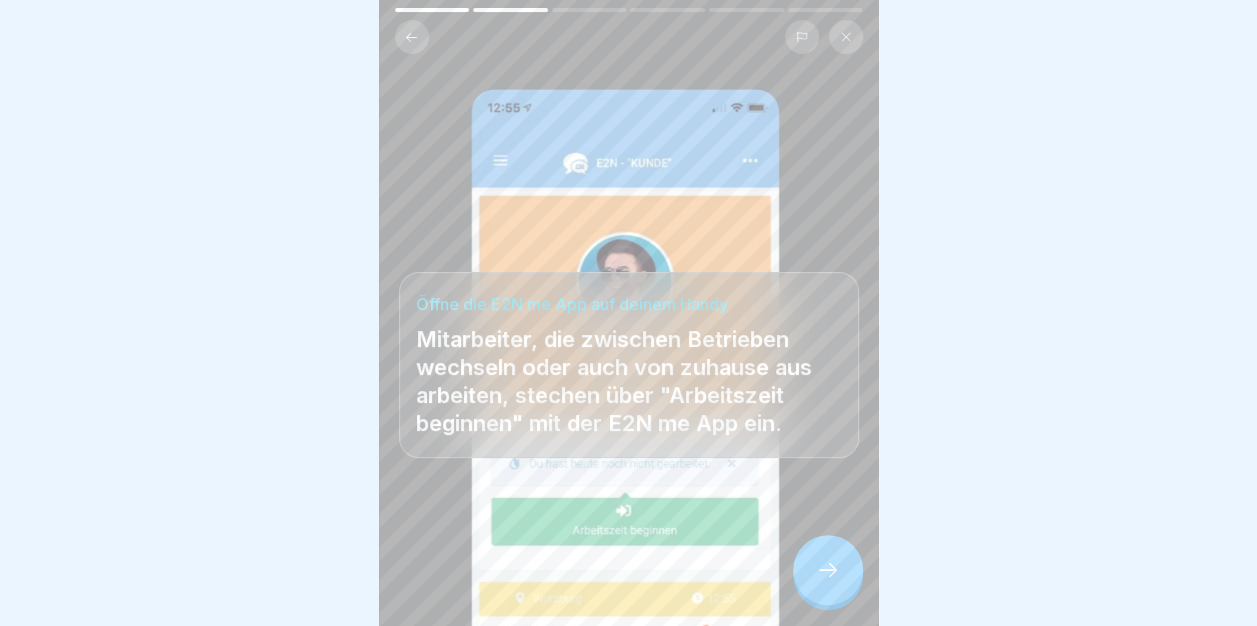 click 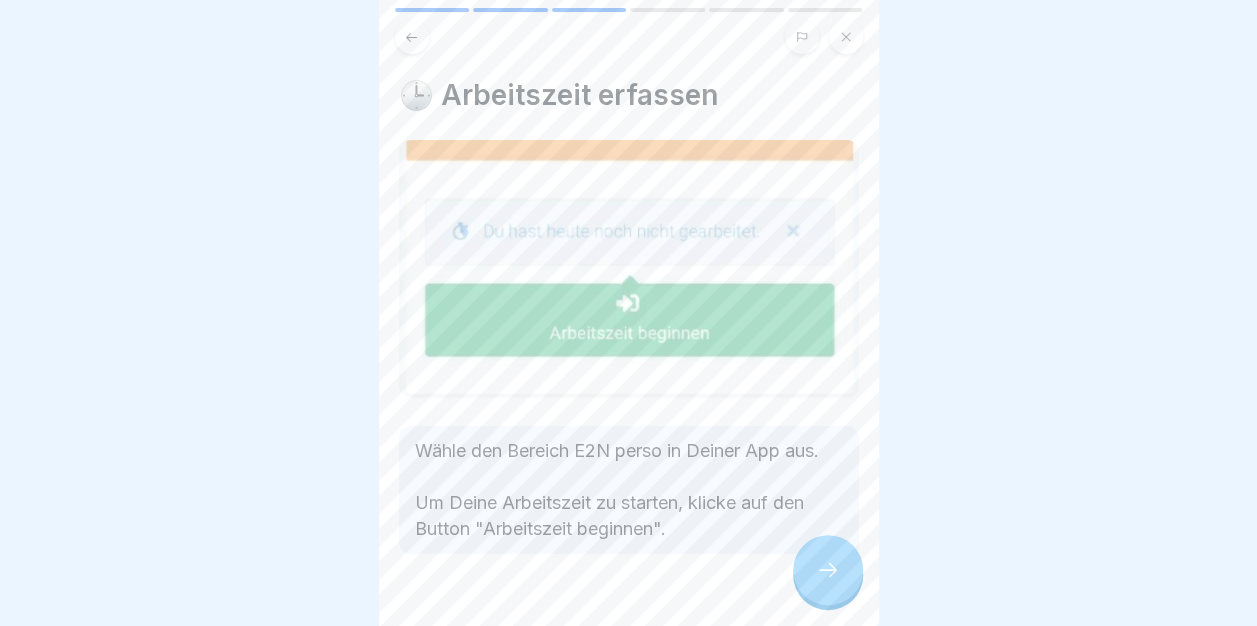 click 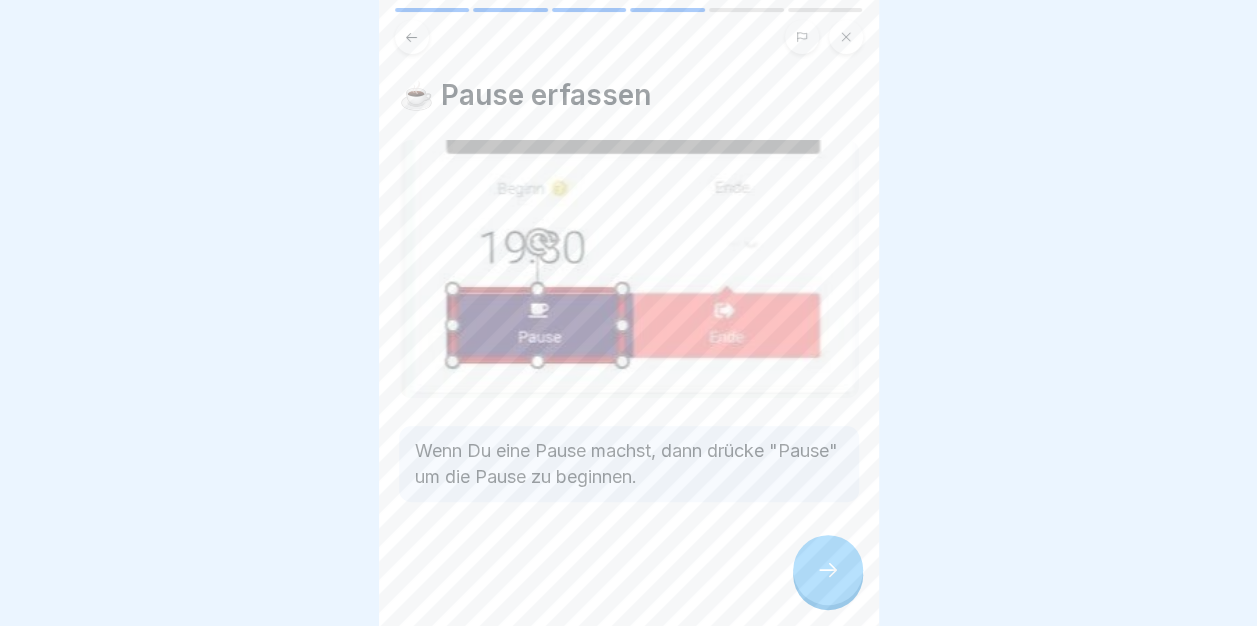 click 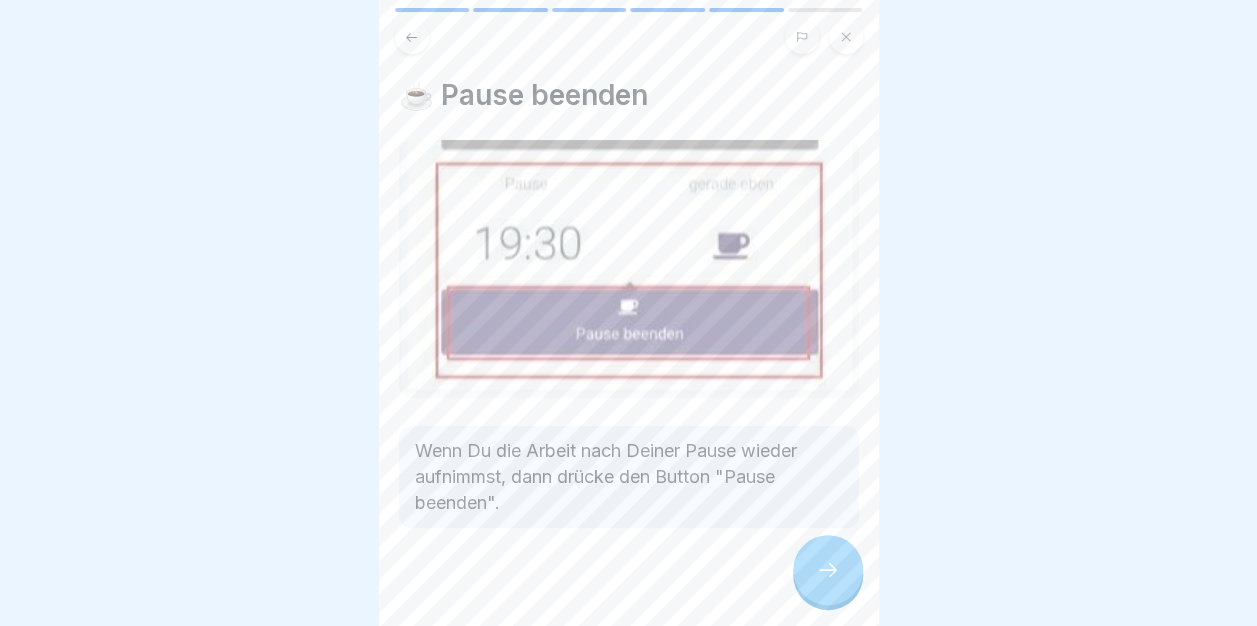 click 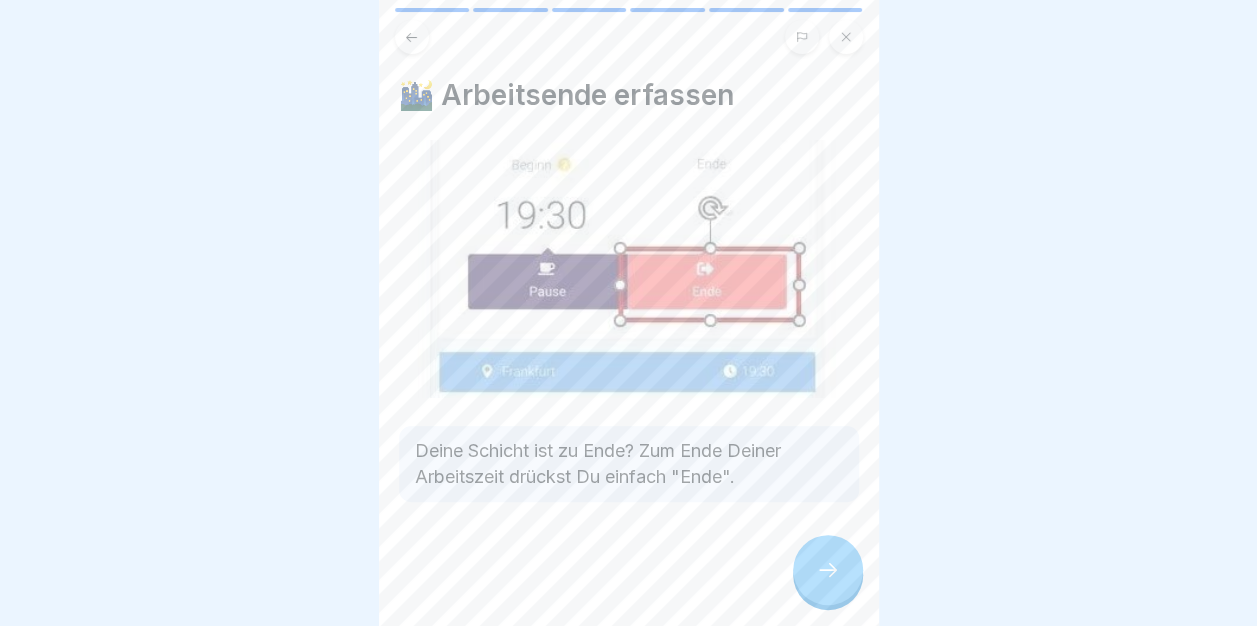 click 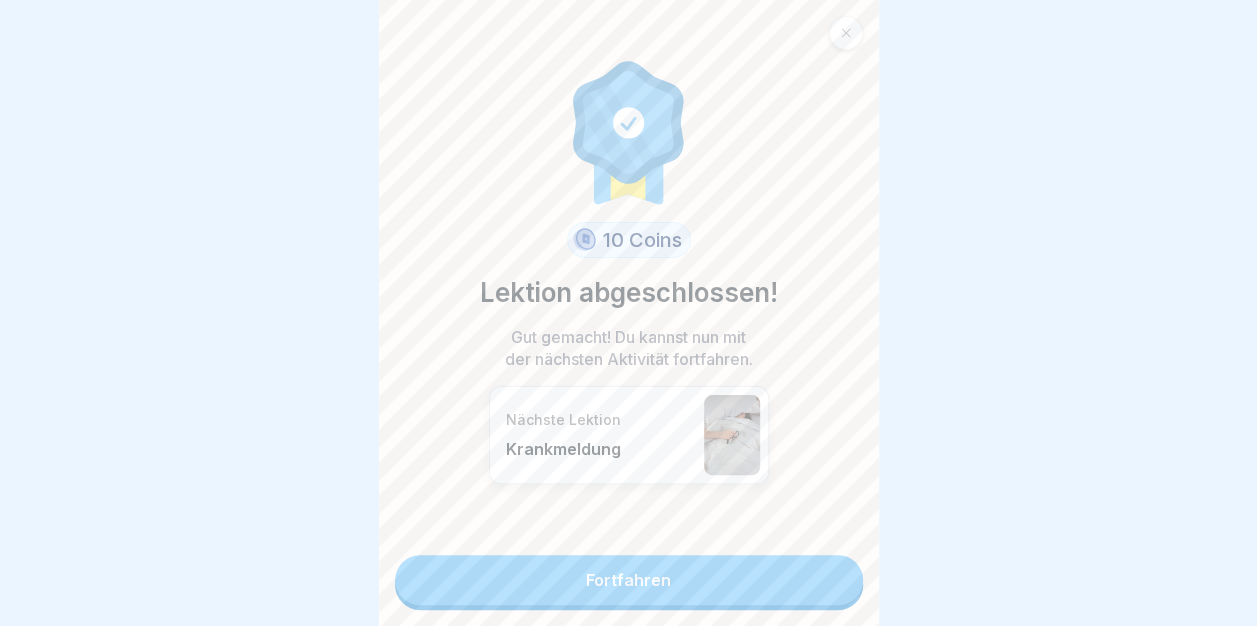 click on "Fortfahren" at bounding box center [629, 580] 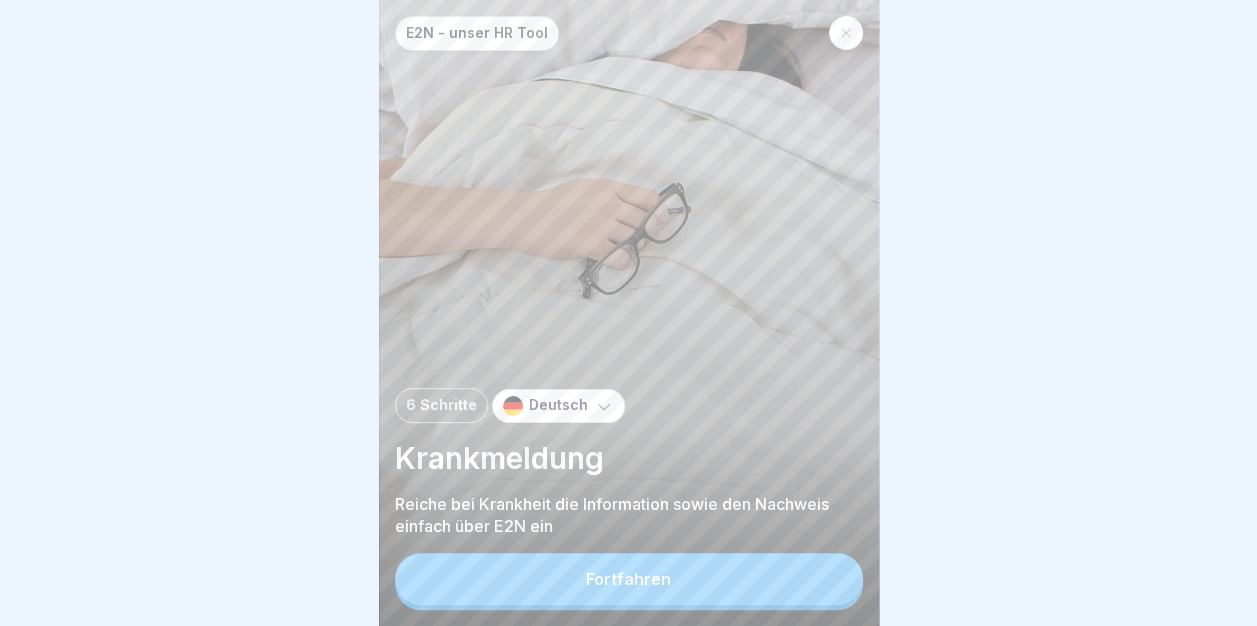 click on "Fortfahren" at bounding box center (629, 579) 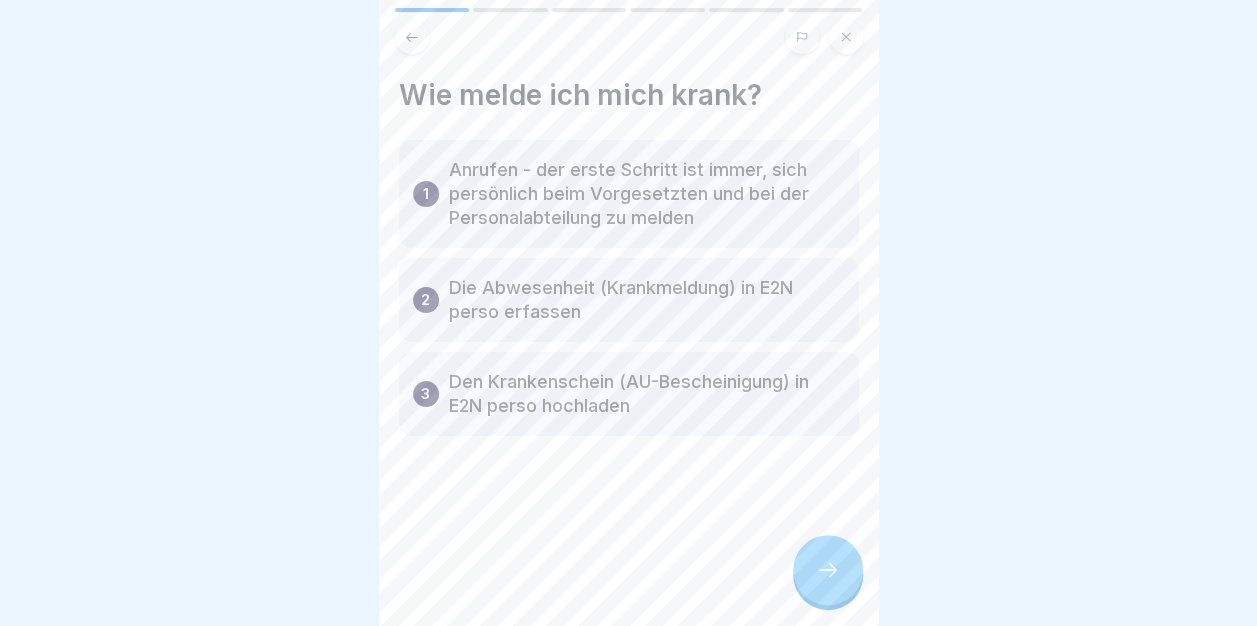 click at bounding box center [828, 570] 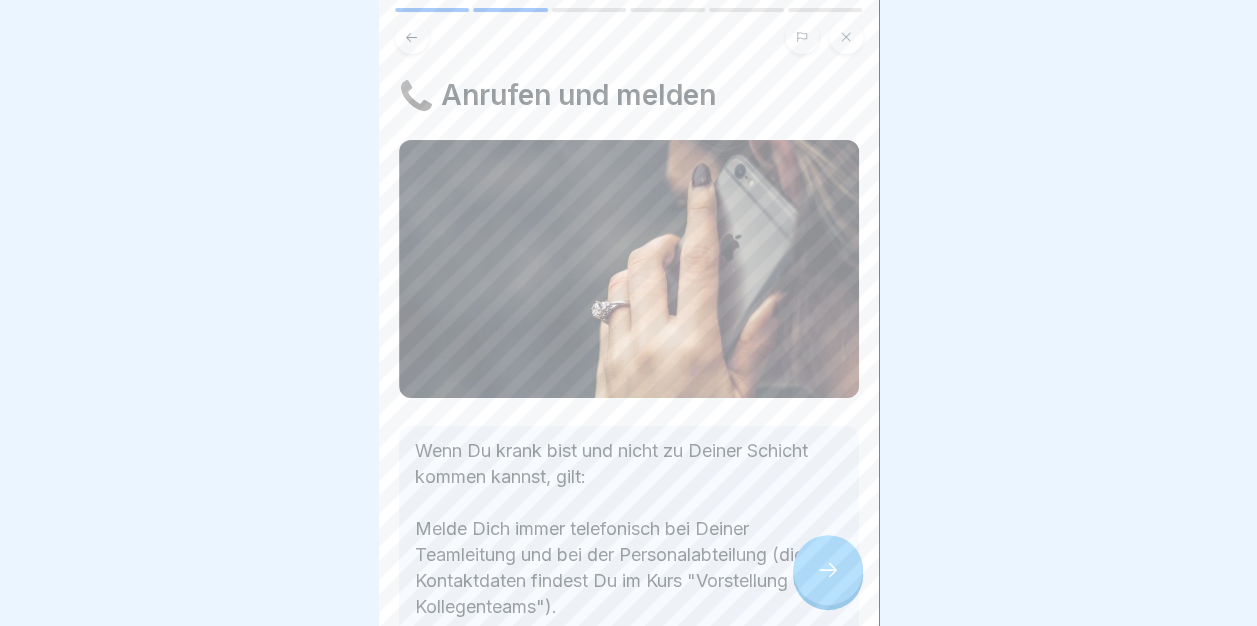 click at bounding box center [828, 570] 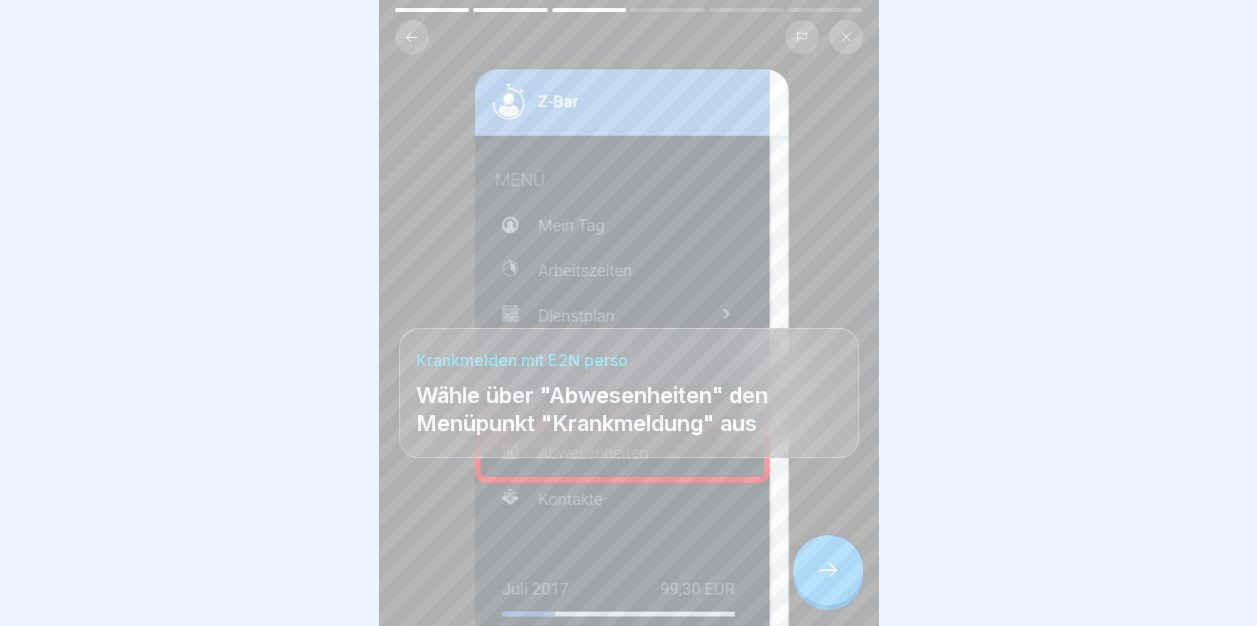 click 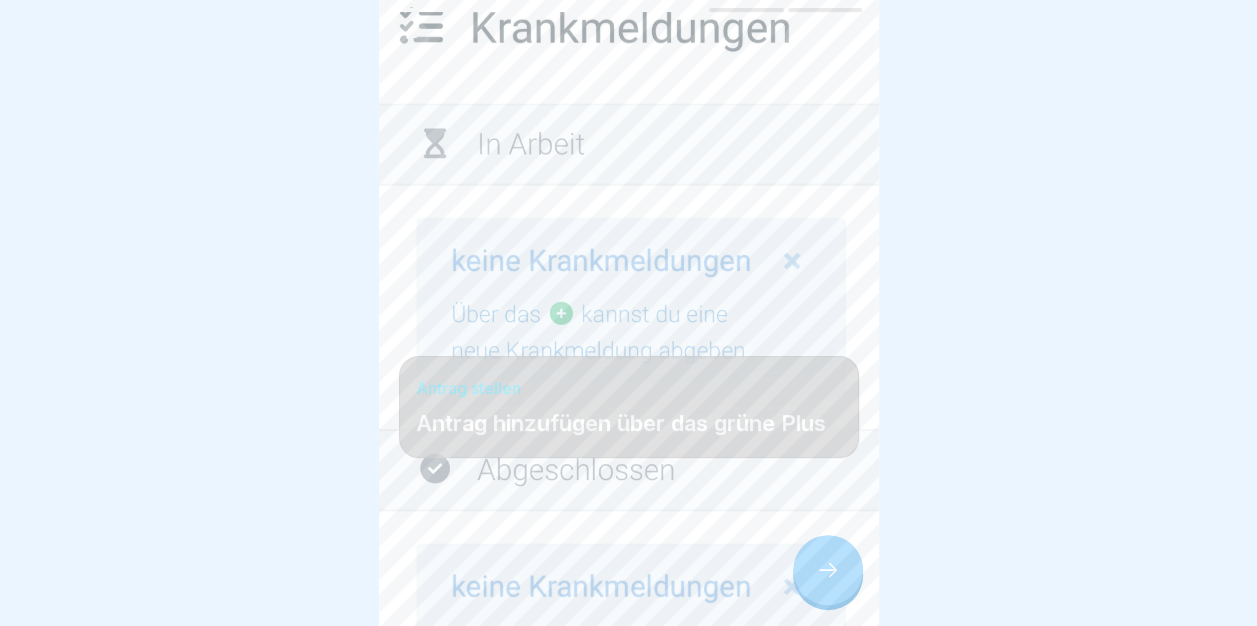 click 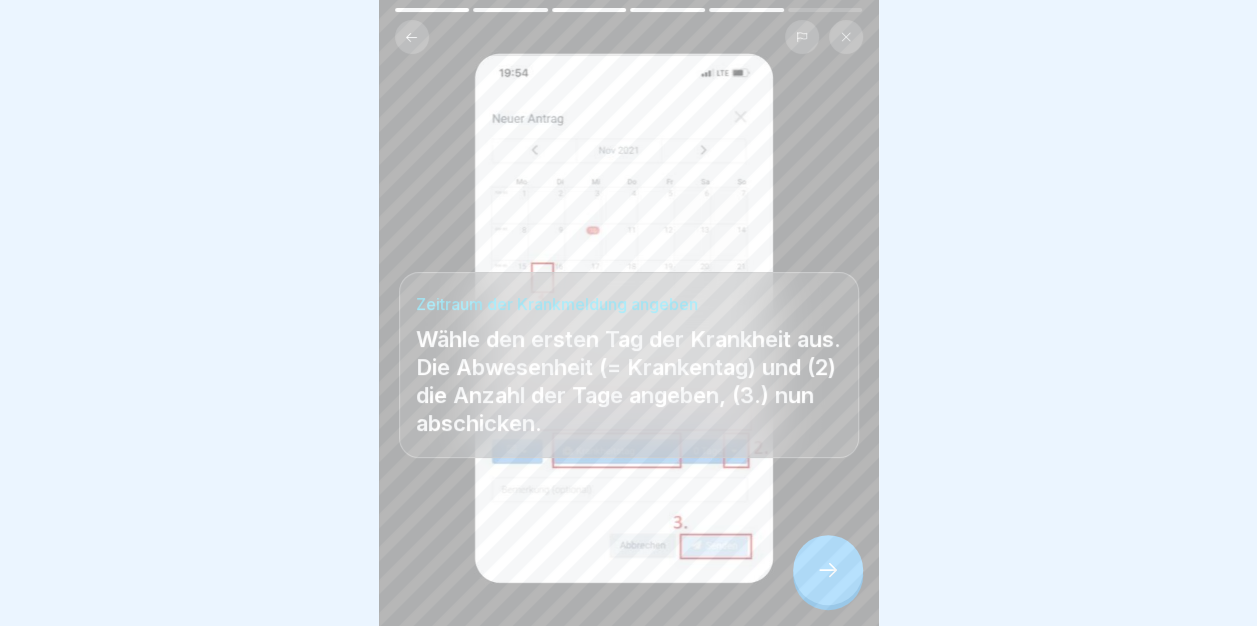 click 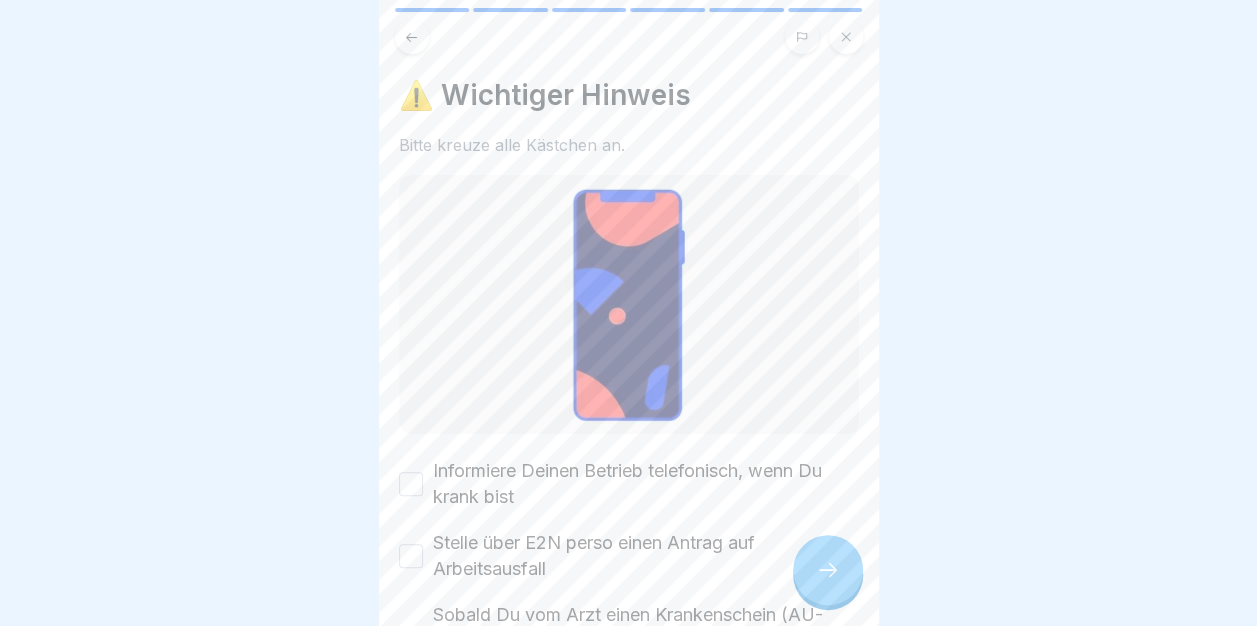 click 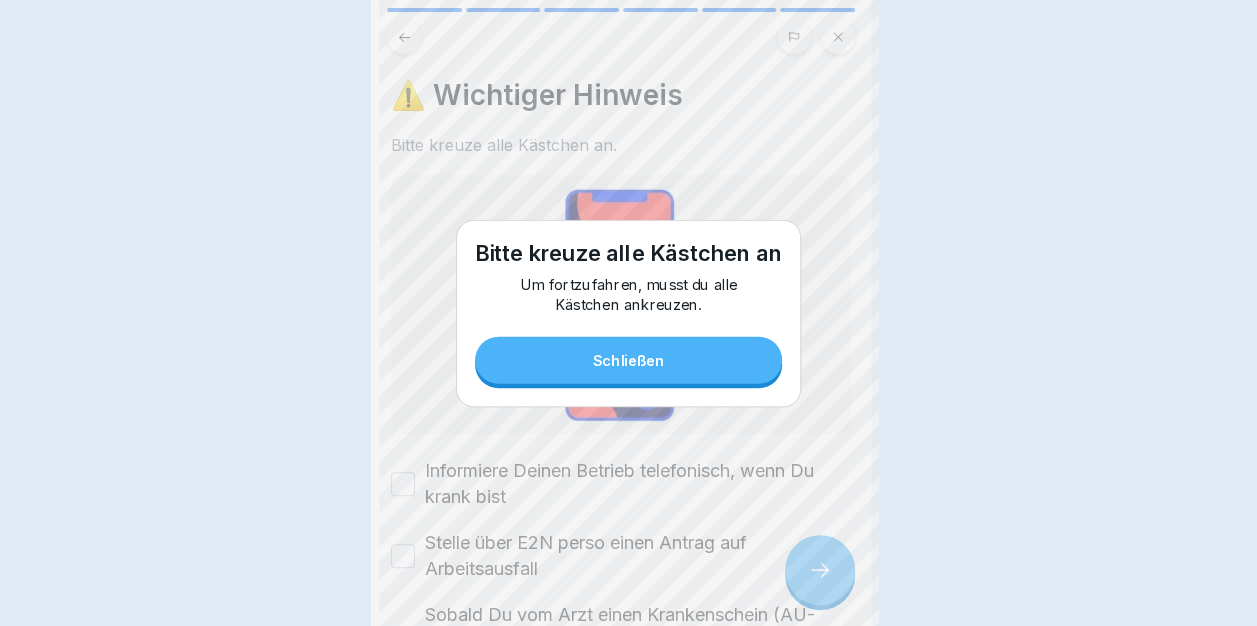 scroll, scrollTop: 0, scrollLeft: 0, axis: both 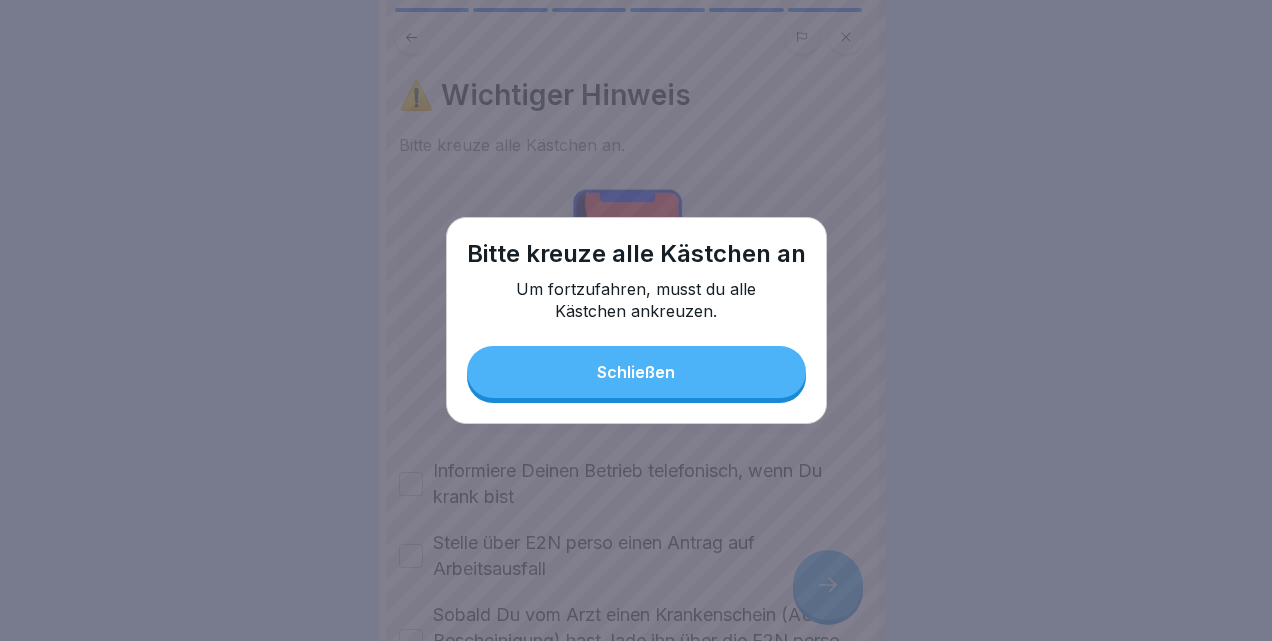 click on "Schließen" at bounding box center [636, 372] 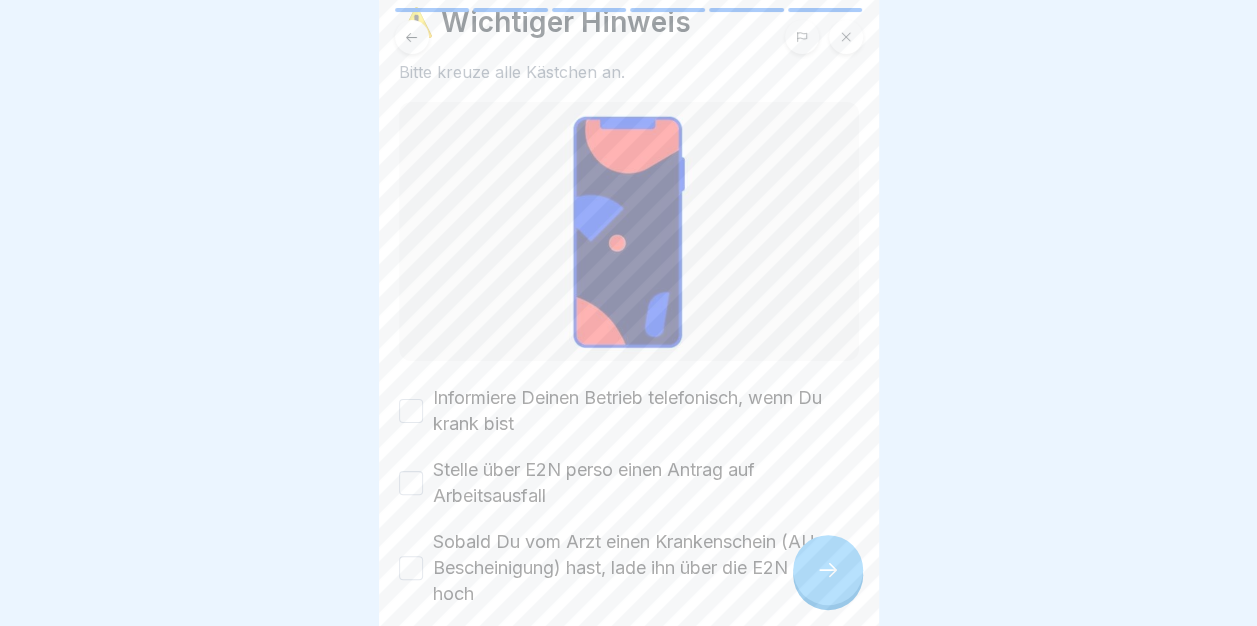 scroll, scrollTop: 100, scrollLeft: 0, axis: vertical 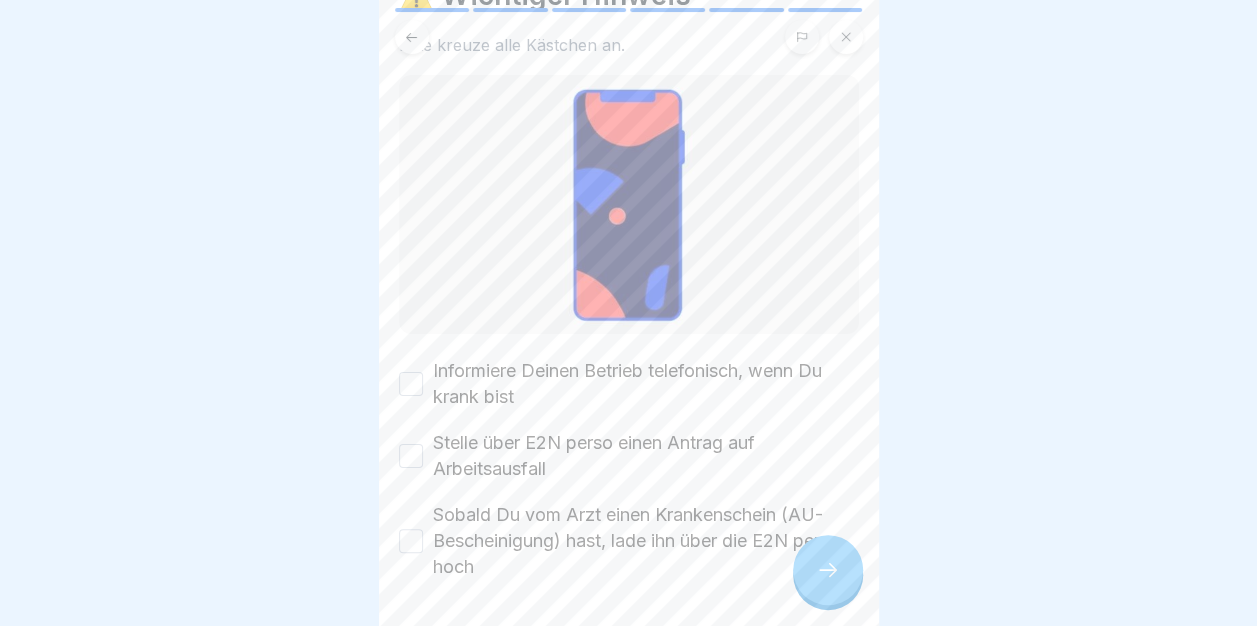 click on "Informiere Deinen Betrieb telefonisch, wenn Du krank bist" at bounding box center (411, 384) 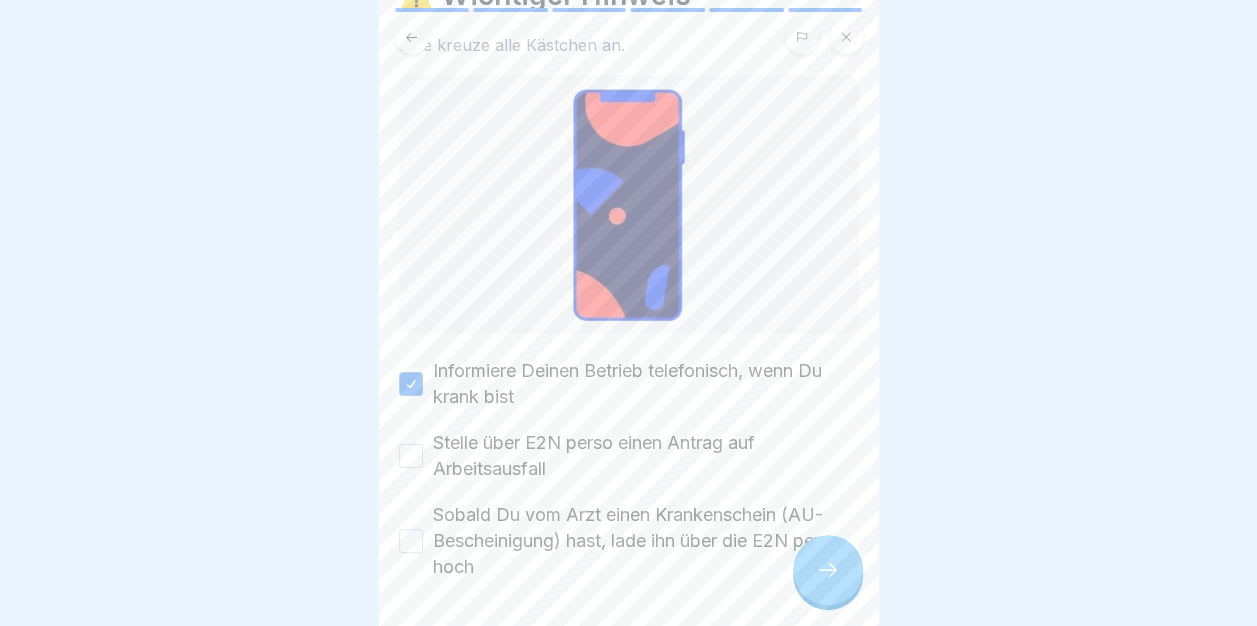 click on "Stelle über E2N perso einen Antrag auf Arbeitsausfall" at bounding box center [629, 456] 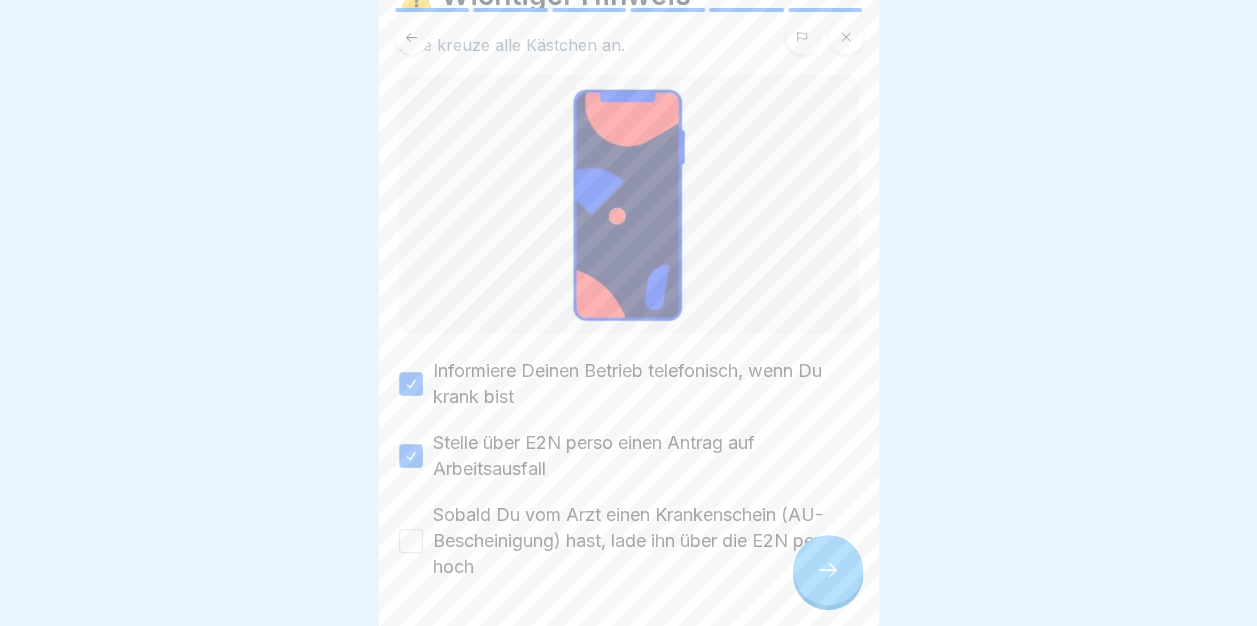 click on "Sobald Du vom Arzt einen Krankenschein (AU-Bescheinigung) hast, lade ihn über die E2N perso hoch" at bounding box center (411, 541) 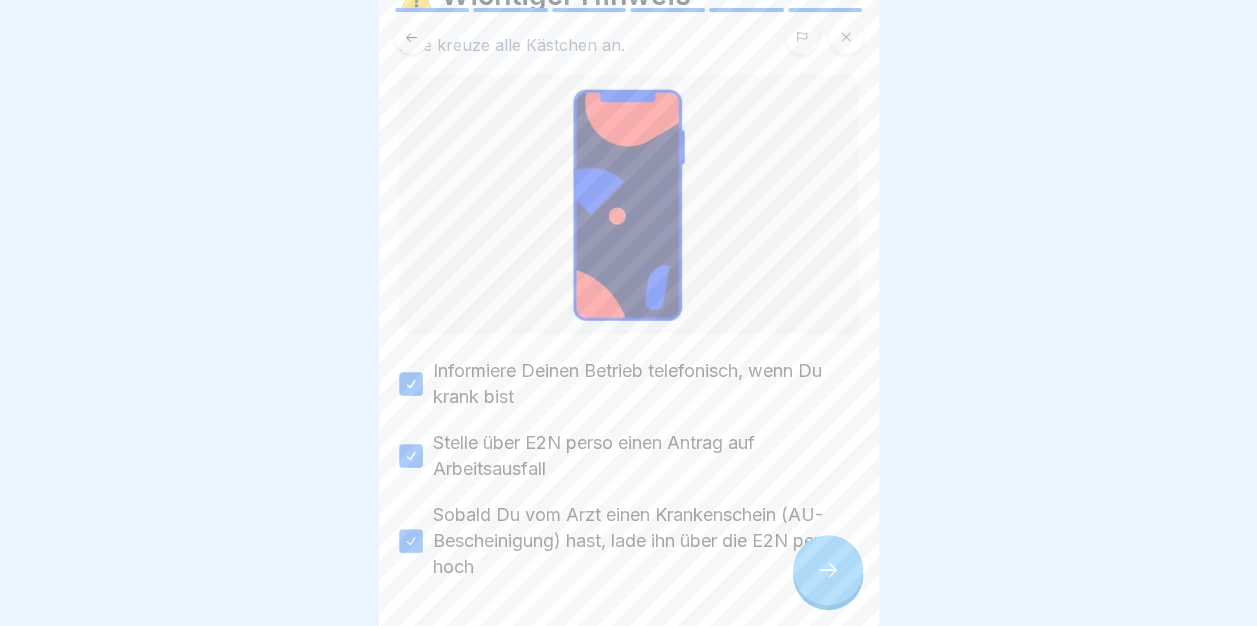 scroll, scrollTop: 165, scrollLeft: 0, axis: vertical 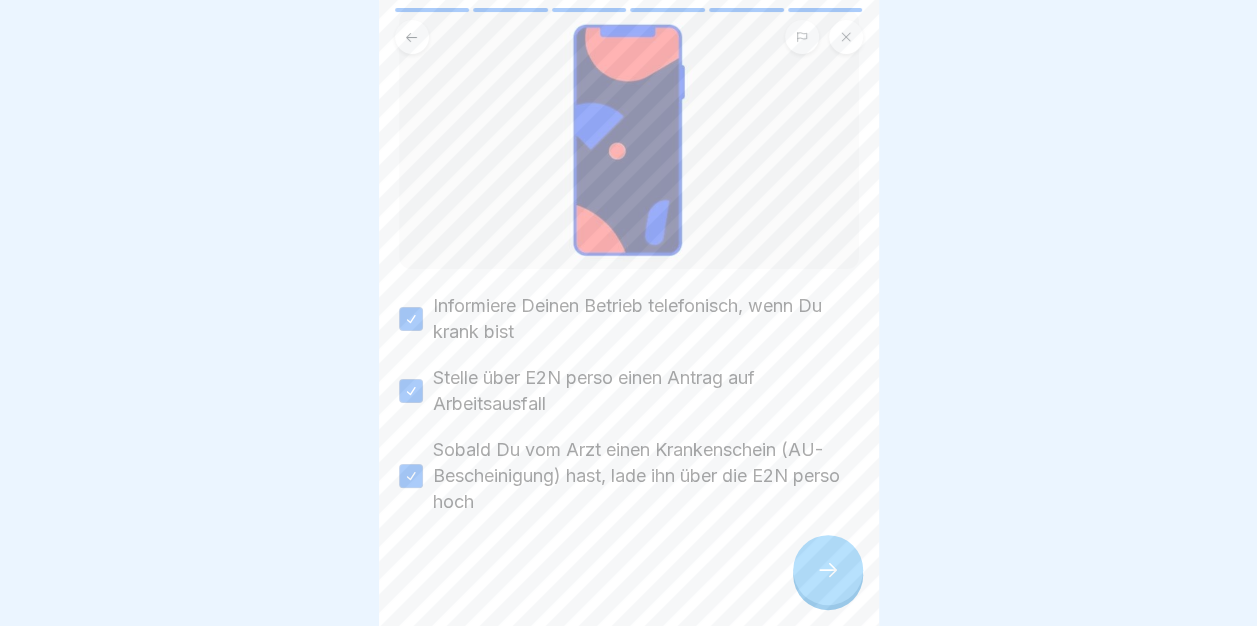 click 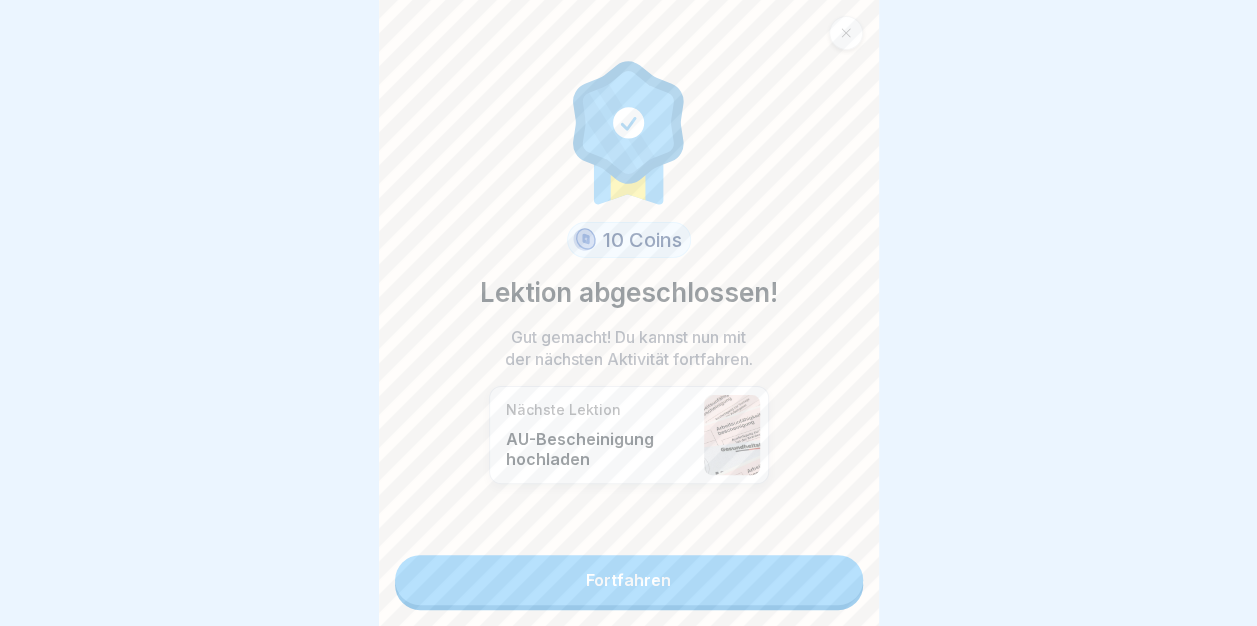 click on "Fortfahren" at bounding box center [629, 580] 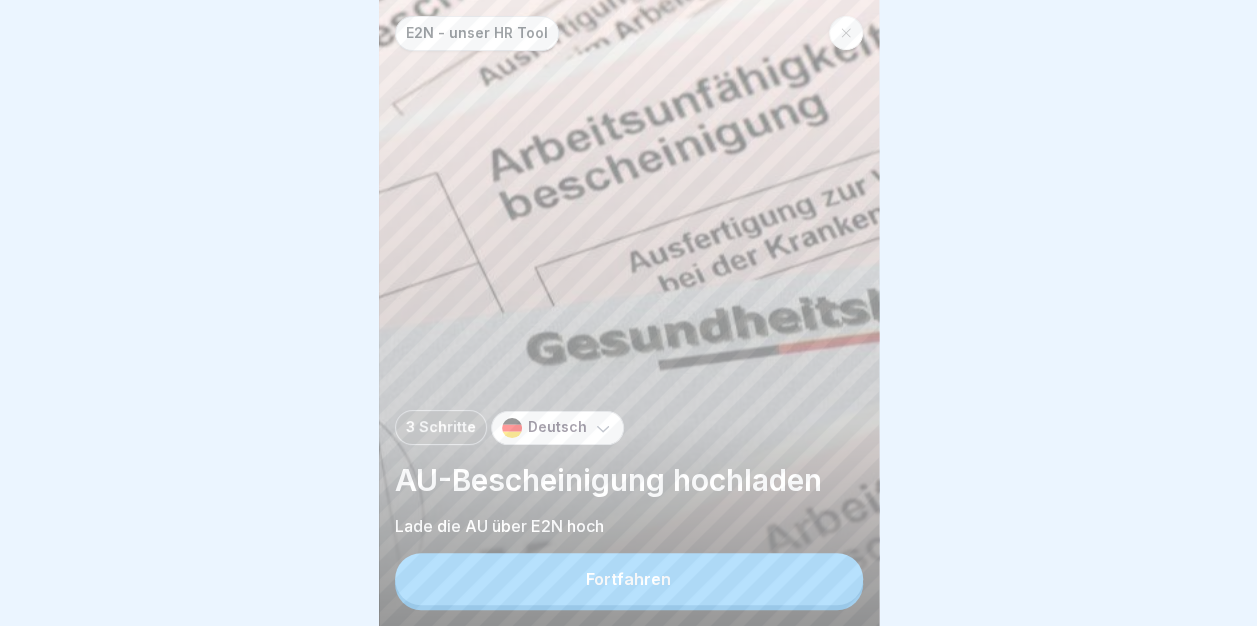 click on "Fortfahren" at bounding box center [629, 579] 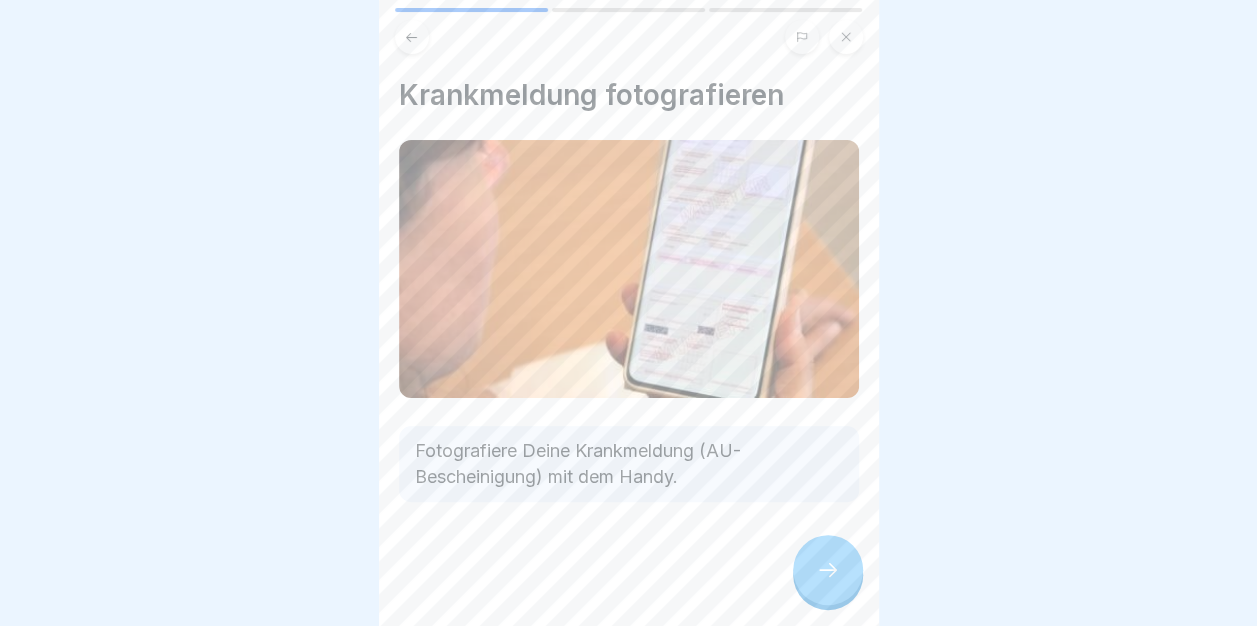 click 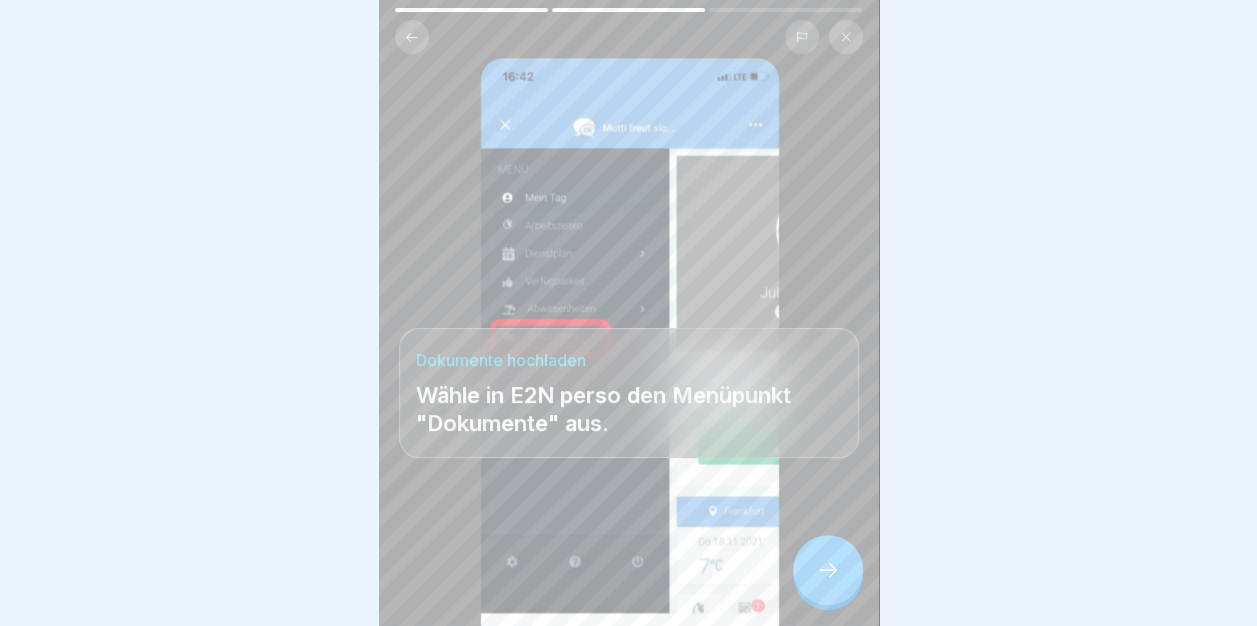 click 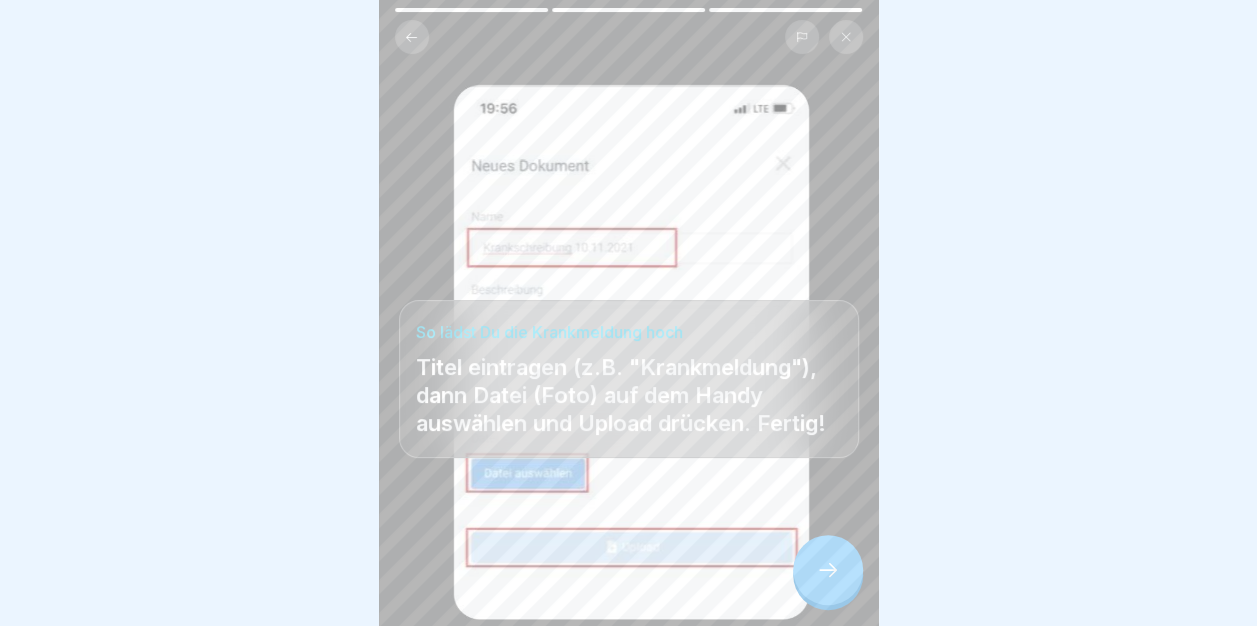 click 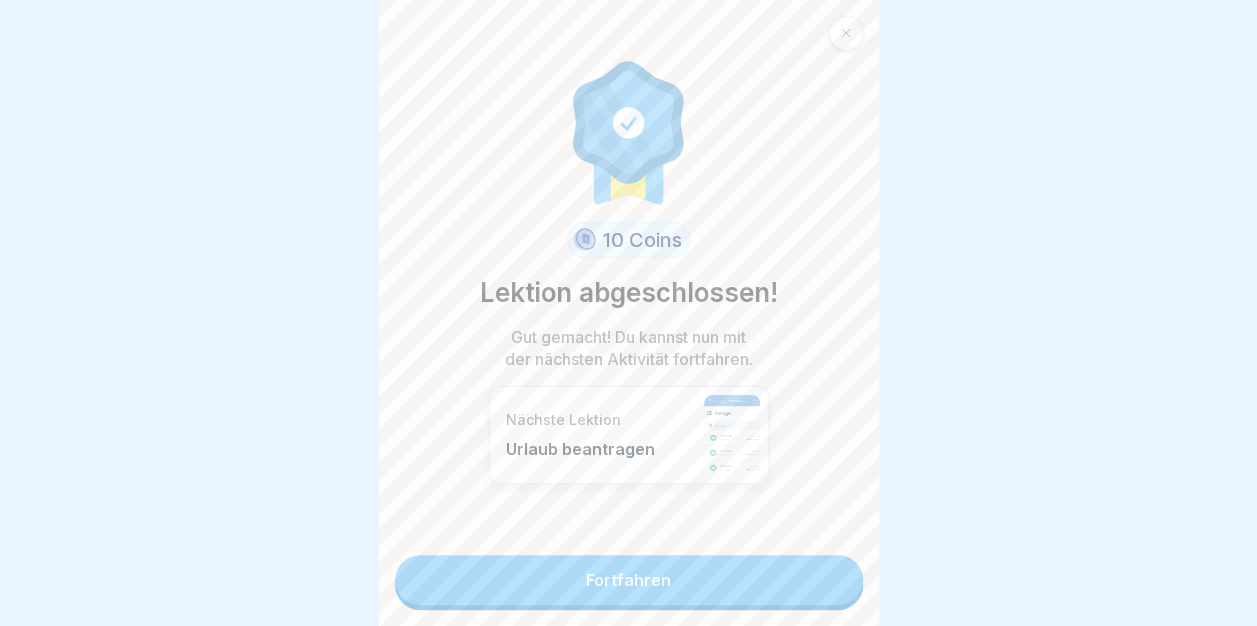 click on "Fortfahren" at bounding box center [629, 580] 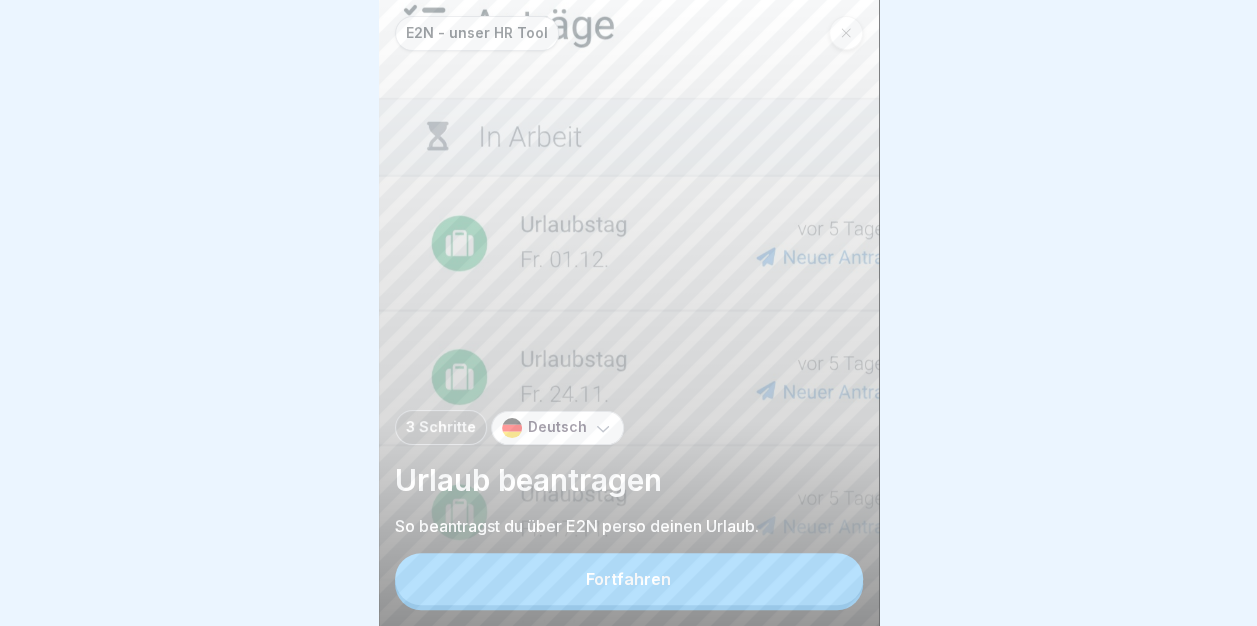 click on "Fortfahren" at bounding box center (629, 579) 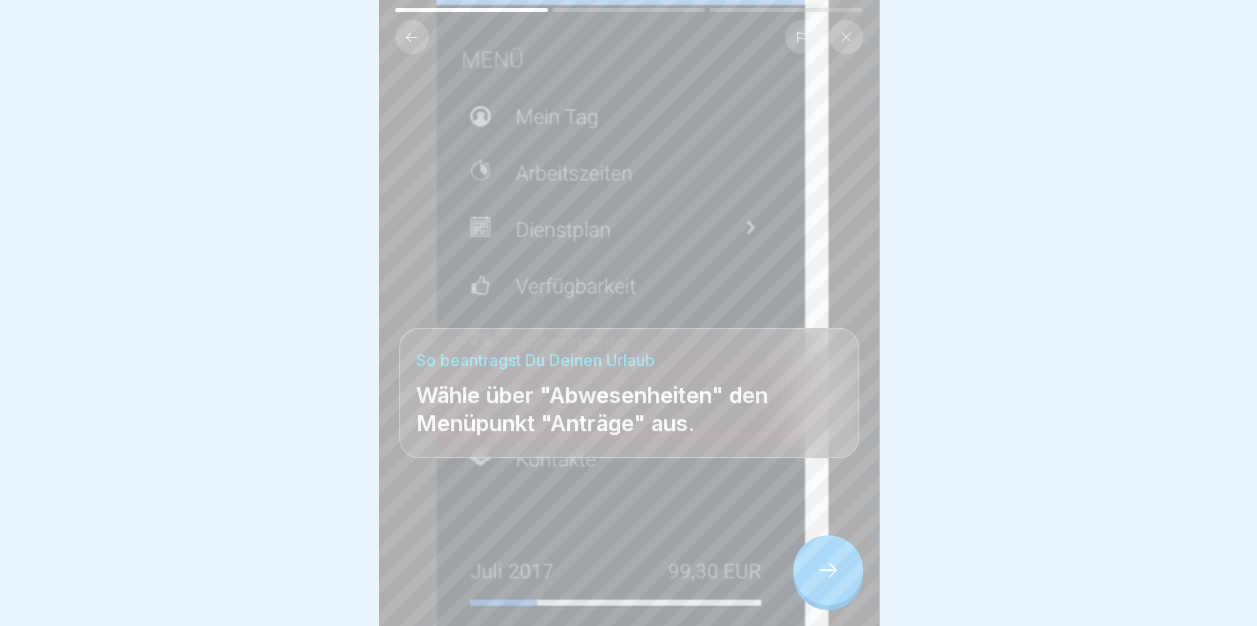 click 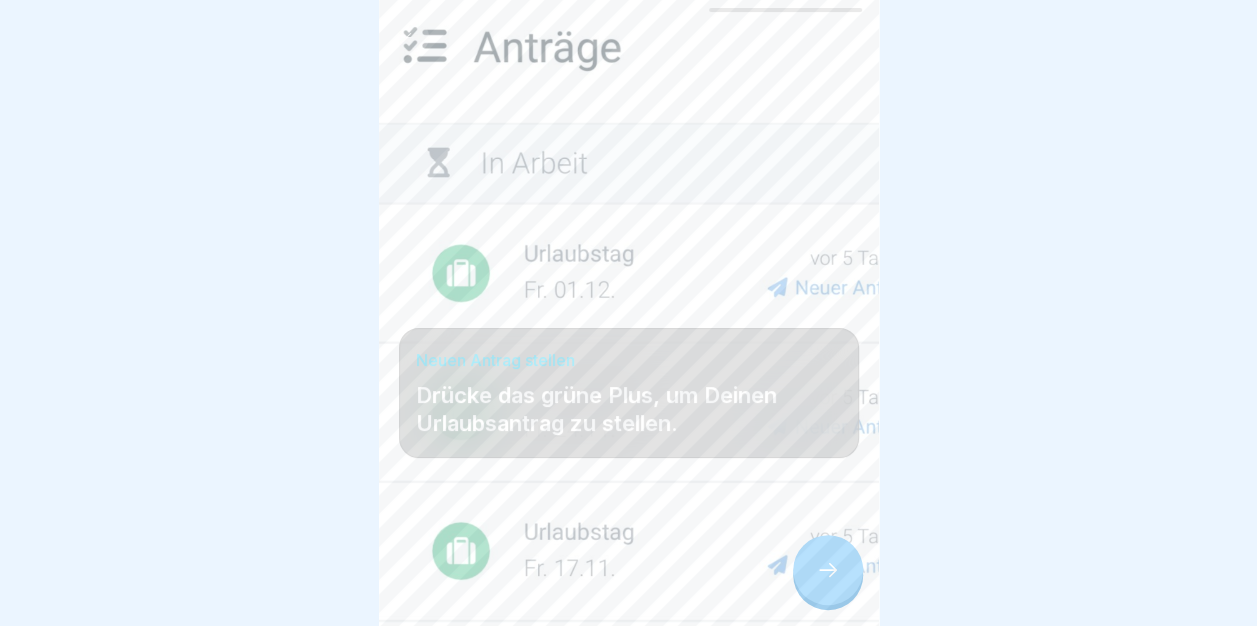 click 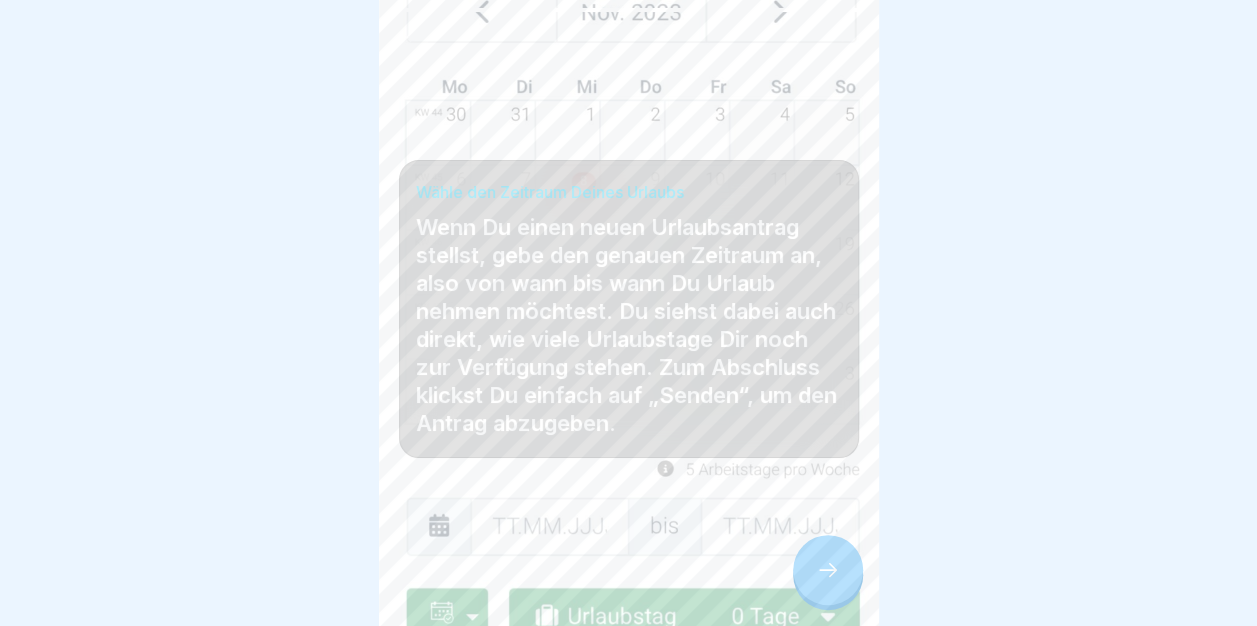 click 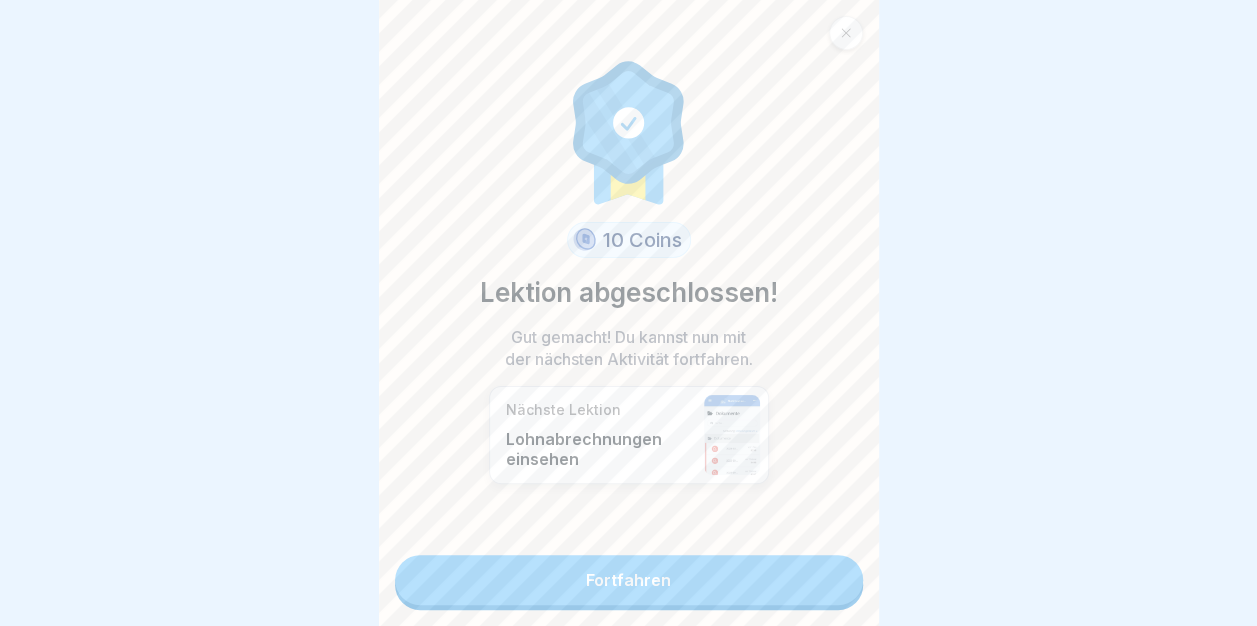 click on "Fortfahren" at bounding box center [629, 580] 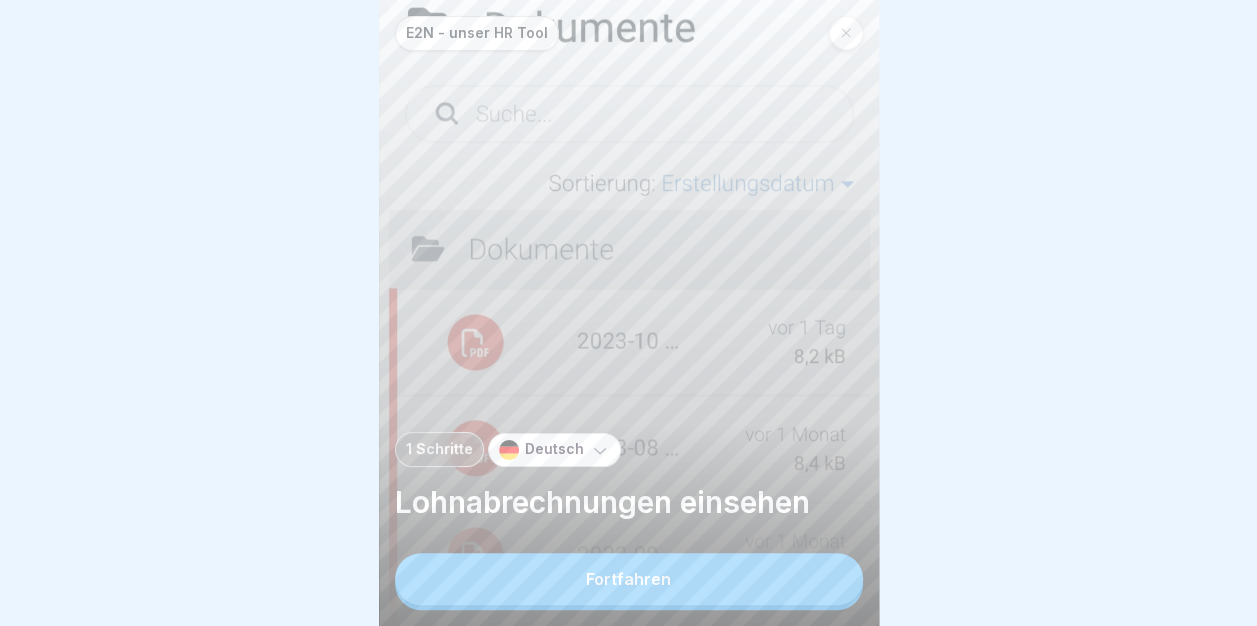 click on "Fortfahren" at bounding box center (629, 579) 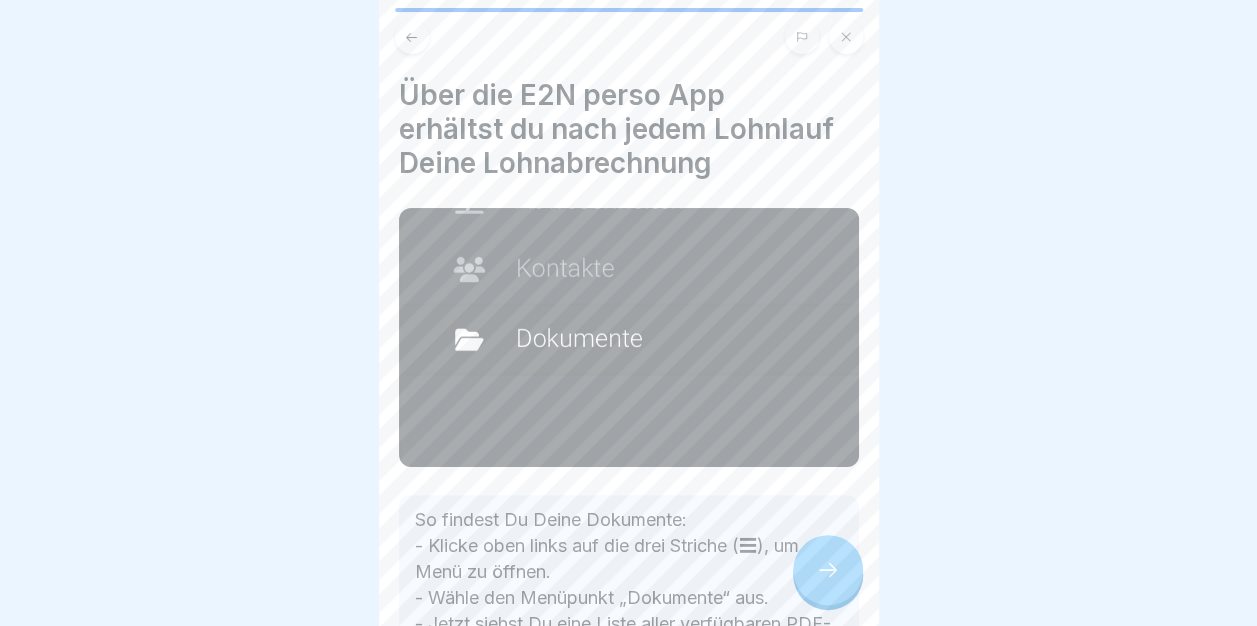 click on "E2N - unser HR Tool 1 Schritte Deutsch Lohnabrechnungen einsehen Fortfahren Über die E2N perso App erhältst du nach jedem Lohnlauf Deine Lohnabrechnung So findest Du Deine Dokumente:
- Klicke oben links auf die drei Striche (☰), um das Menü zu öffnen.
- Wähle den Menüpunkt „Dokumente“ aus.
- Jetzt siehst Du eine Liste aller verfügbaren PDF-Dokumente – diese kannst Du anzeigen oder herunterladen. 10 Coins Lektion abgeschlossen! Gut gemacht! Du kannst nun mit der nächsten Aktivität fortfahren. Nächste Lektion Öffnen von PDFs in E2N auf Android Handys Fortfahren" at bounding box center (629, 313) 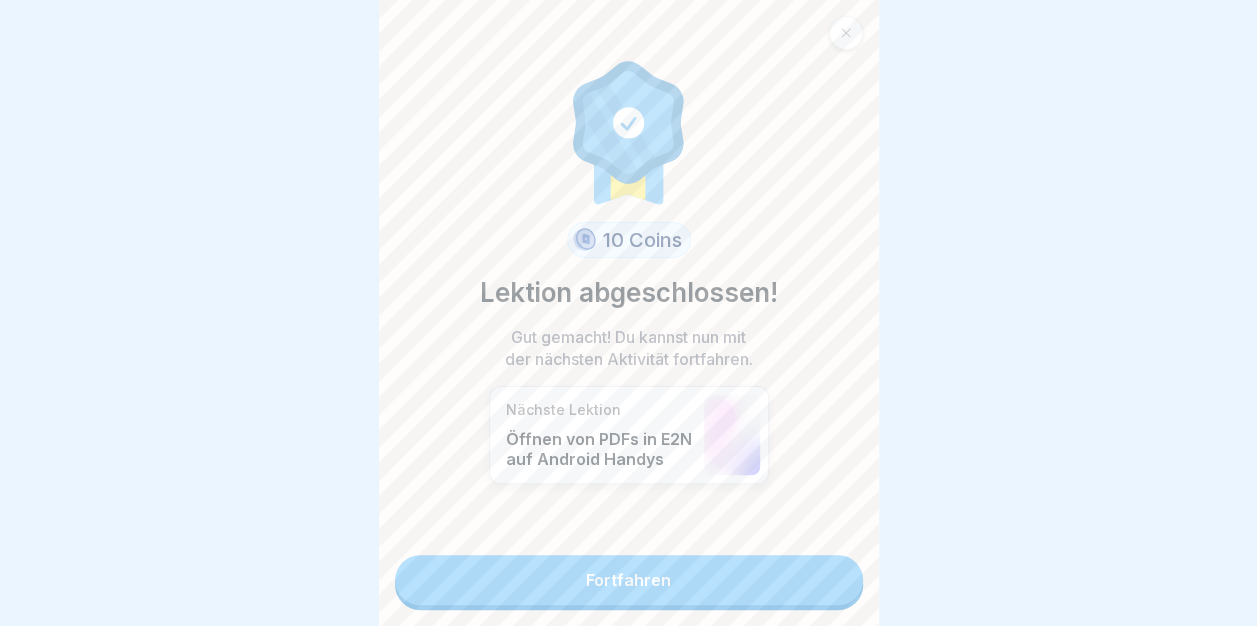 click on "Fortfahren" at bounding box center (629, 580) 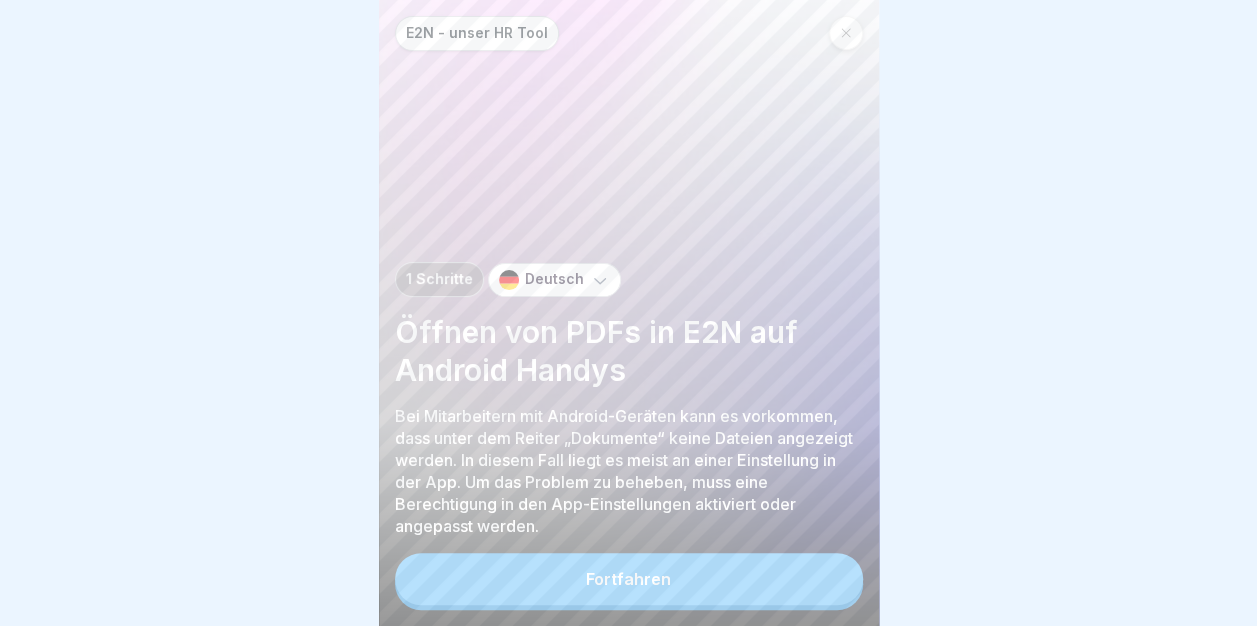 click on "Fortfahren" at bounding box center (629, 579) 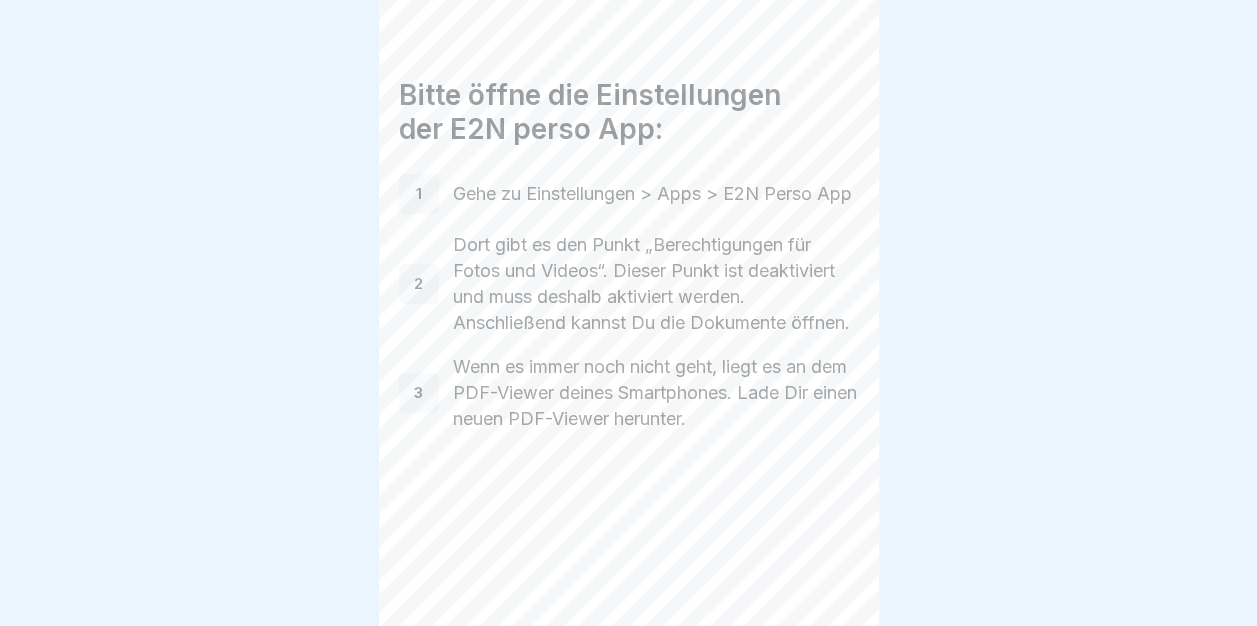 click 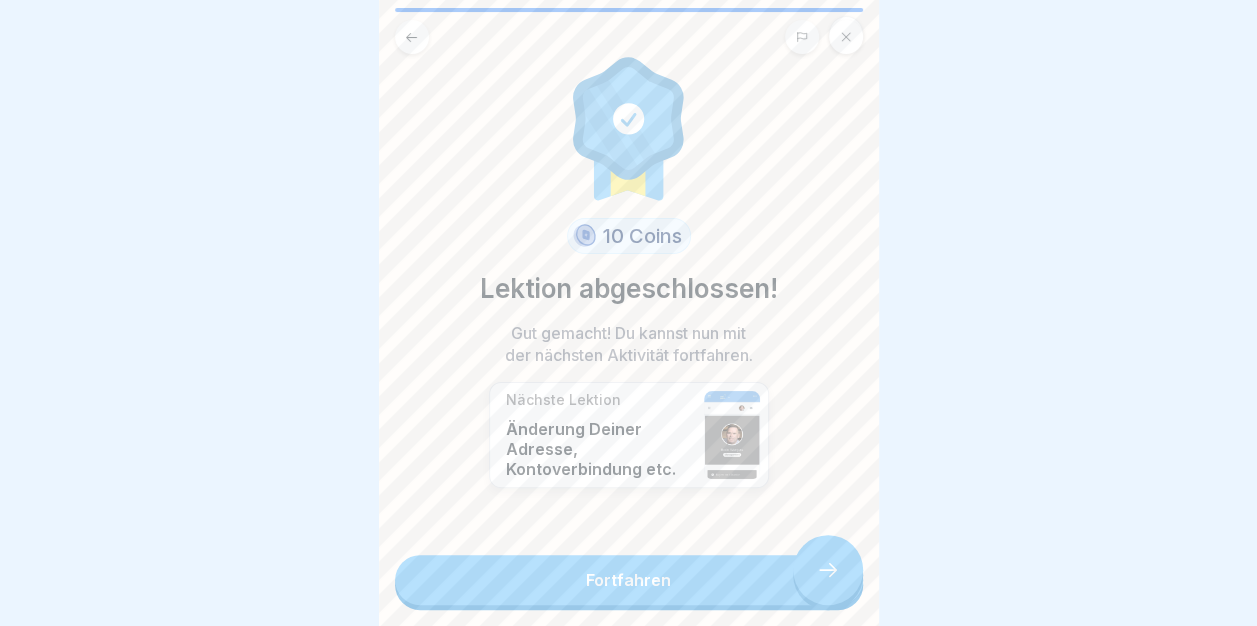 click on "Fortfahren" at bounding box center [629, 580] 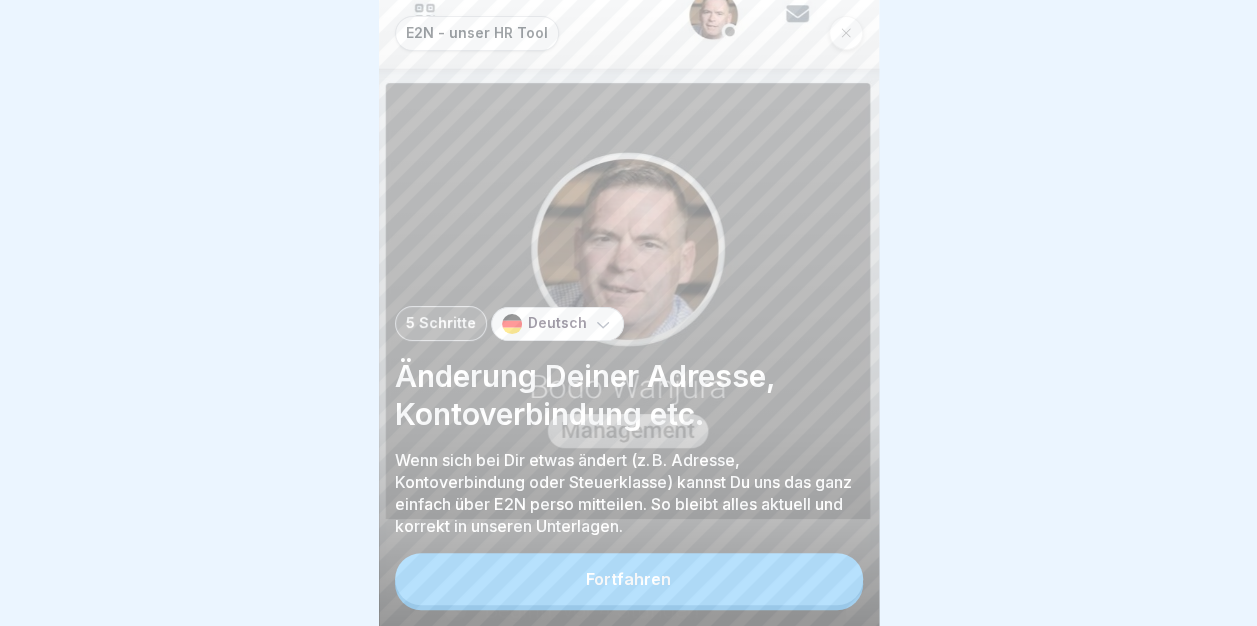 click on "Fortfahren" at bounding box center (629, 579) 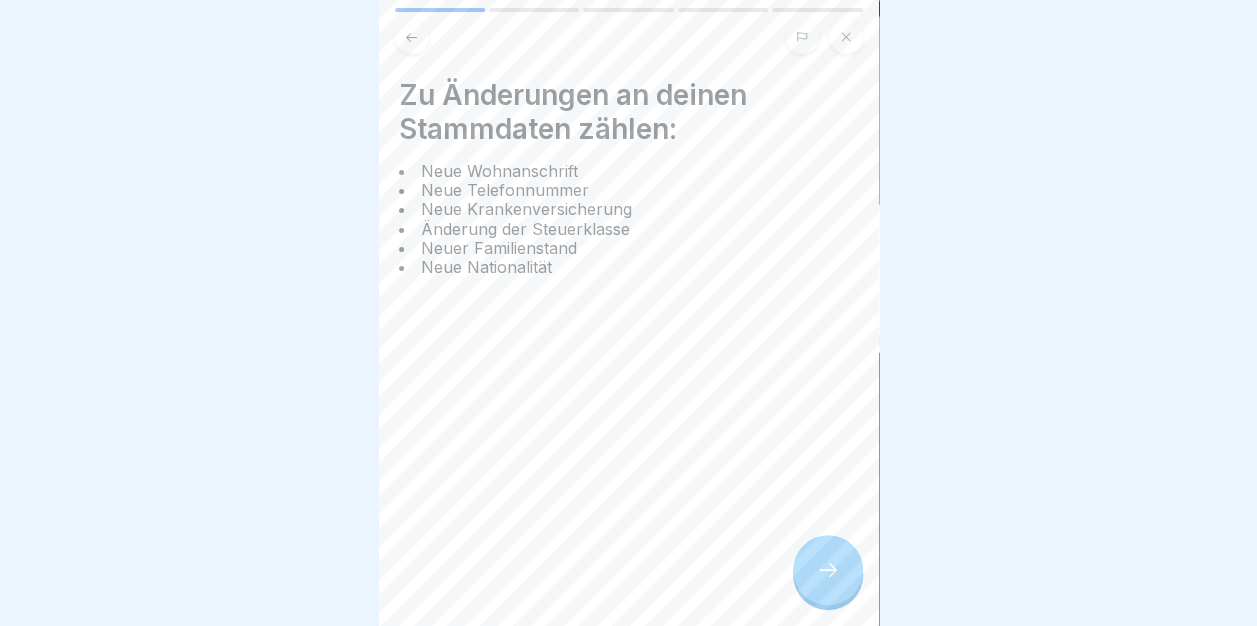 click 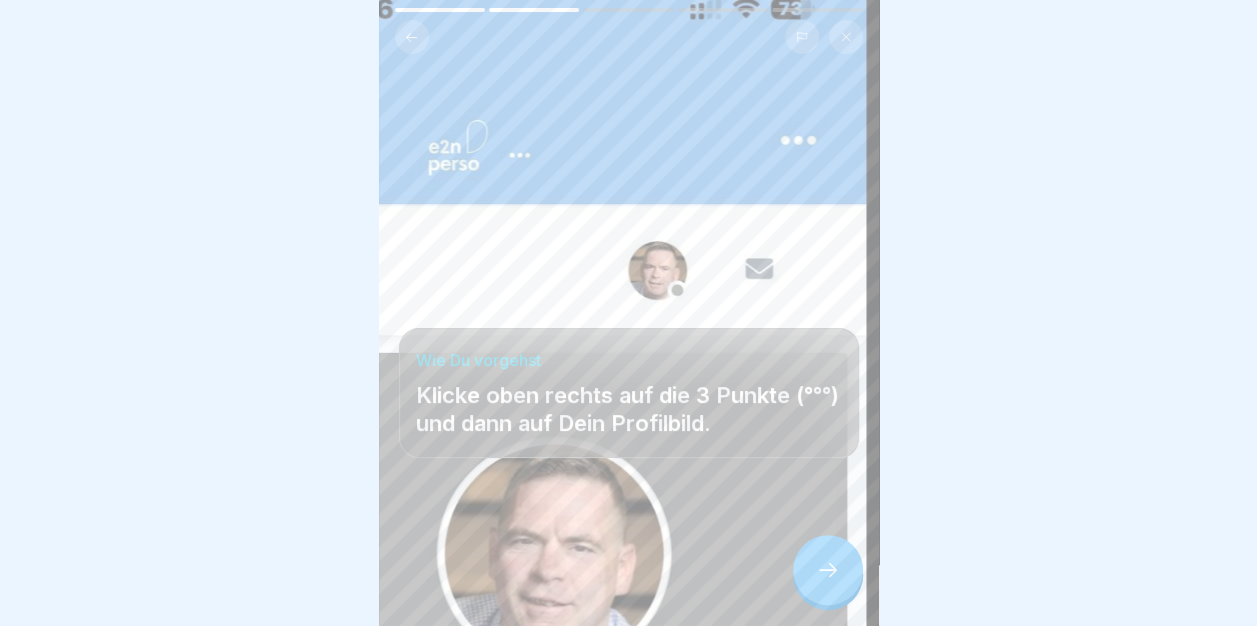click 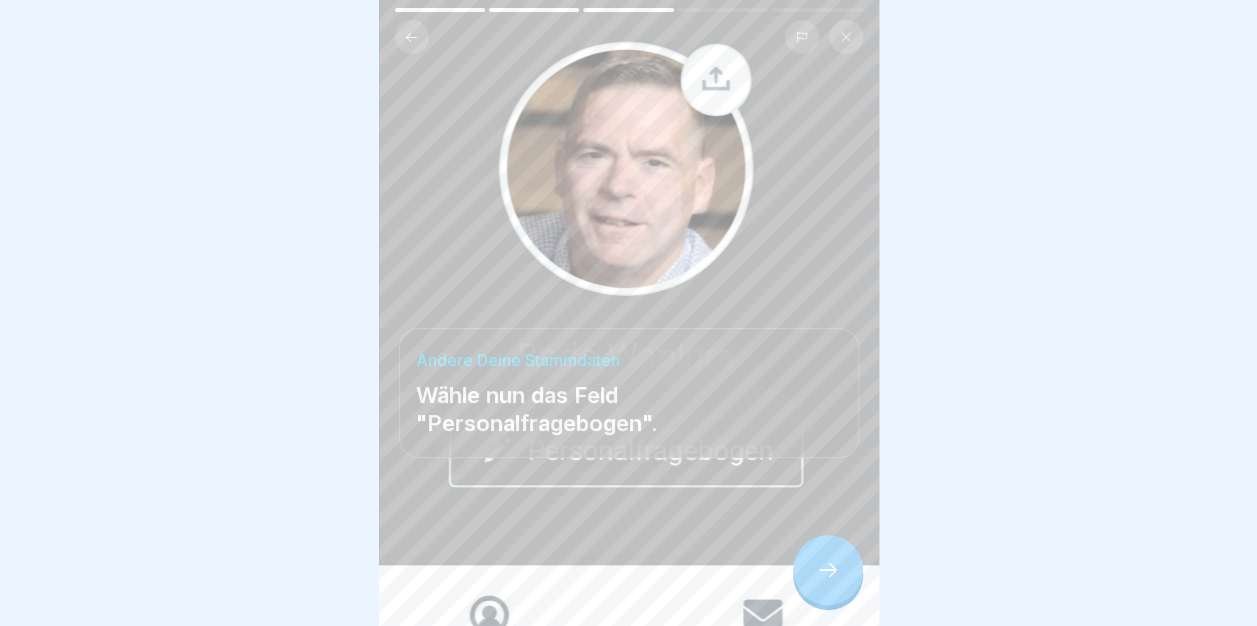 click 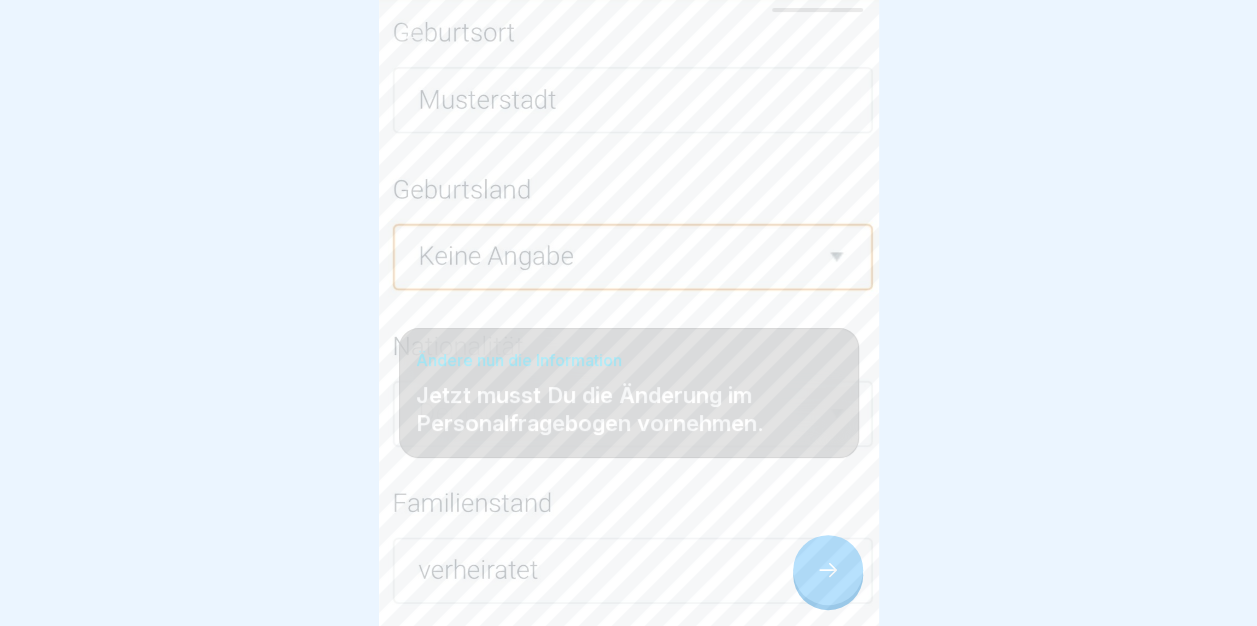 click 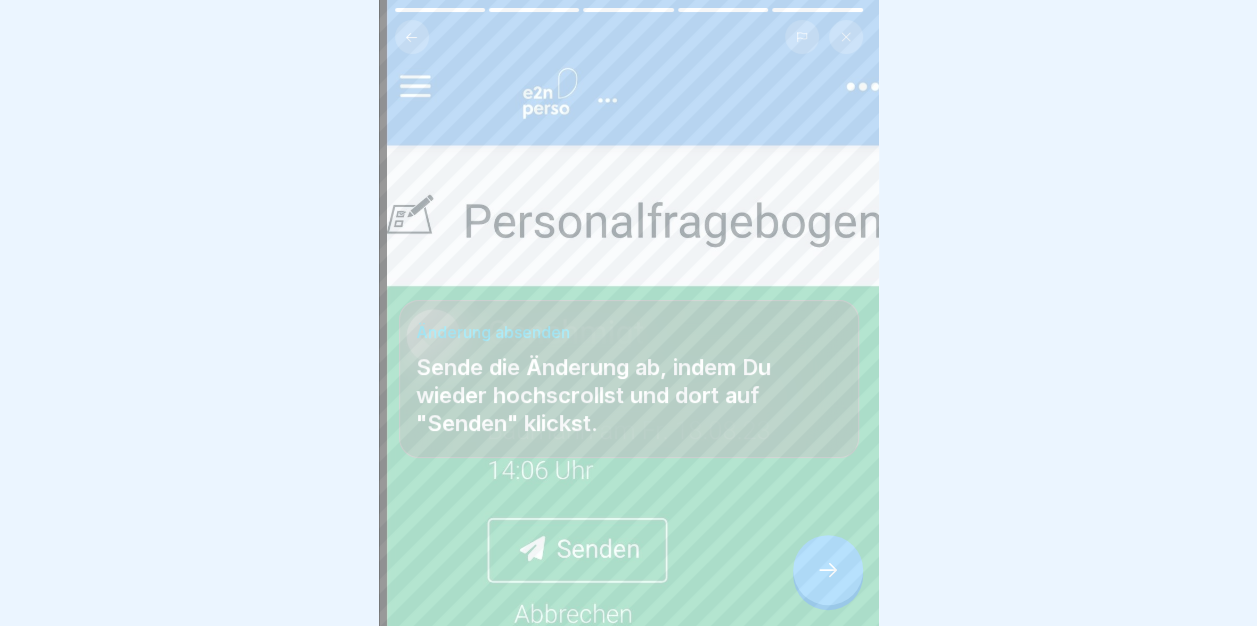 click 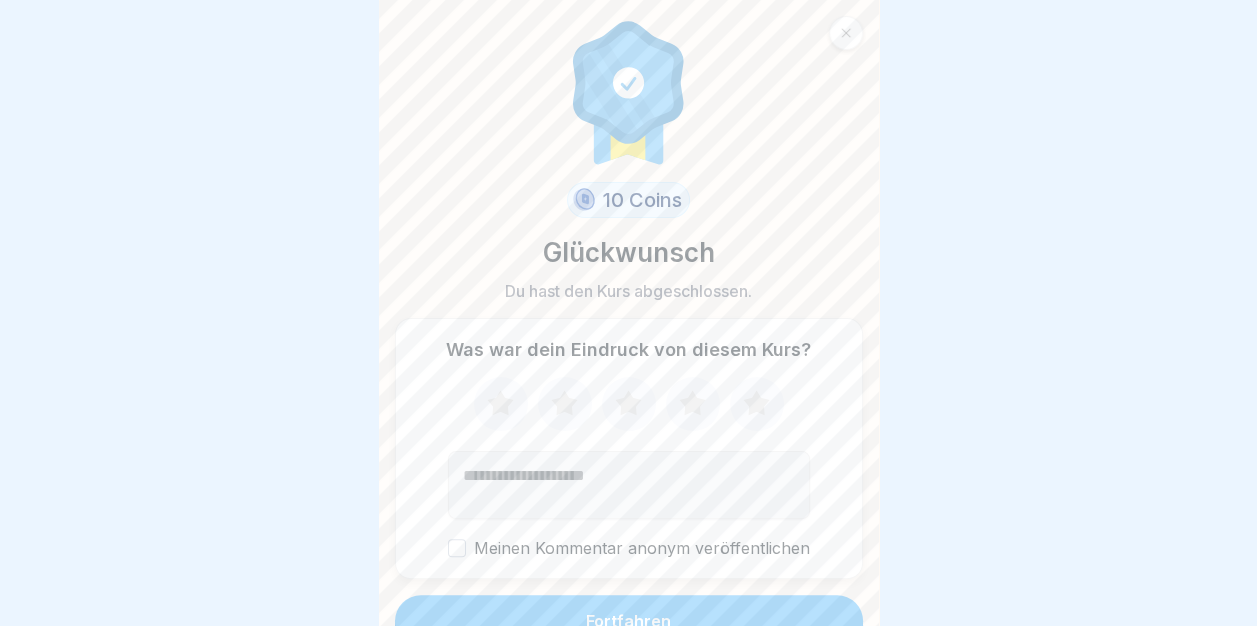 click on "10 Coins Glückwunsch Du hast den Kurs abgeschlossen. Was war dein Eindruck von diesem Kurs? Meinen Kommentar anonym veröffentlichen Fortfahren" at bounding box center [629, 313] 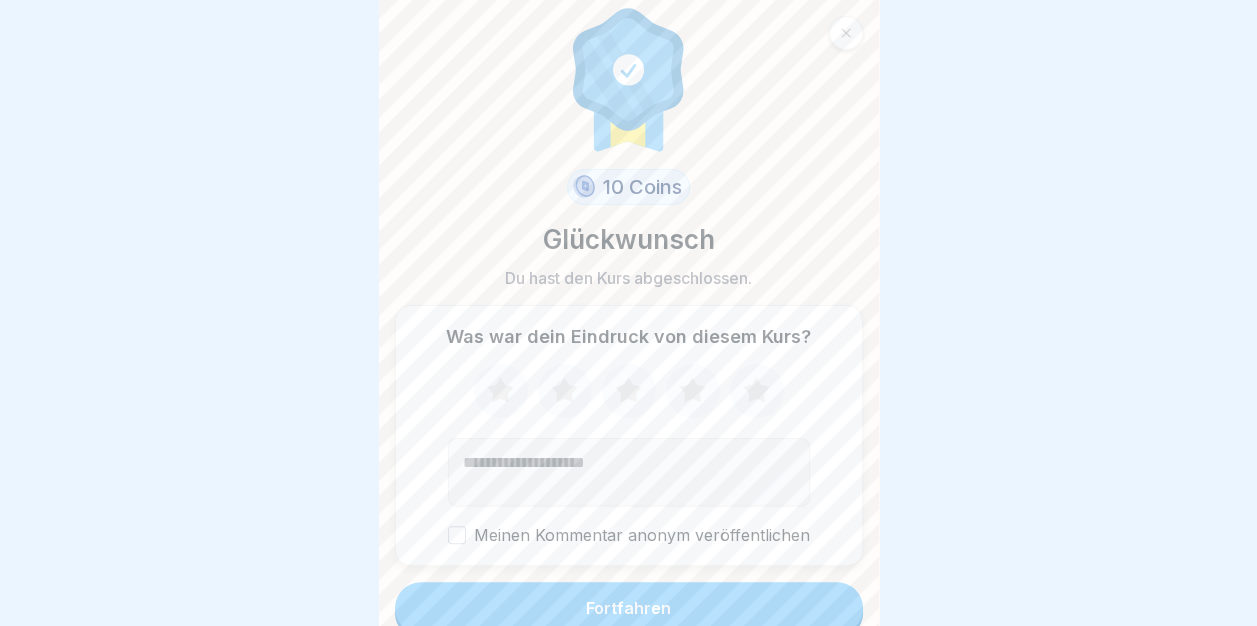scroll, scrollTop: 24, scrollLeft: 0, axis: vertical 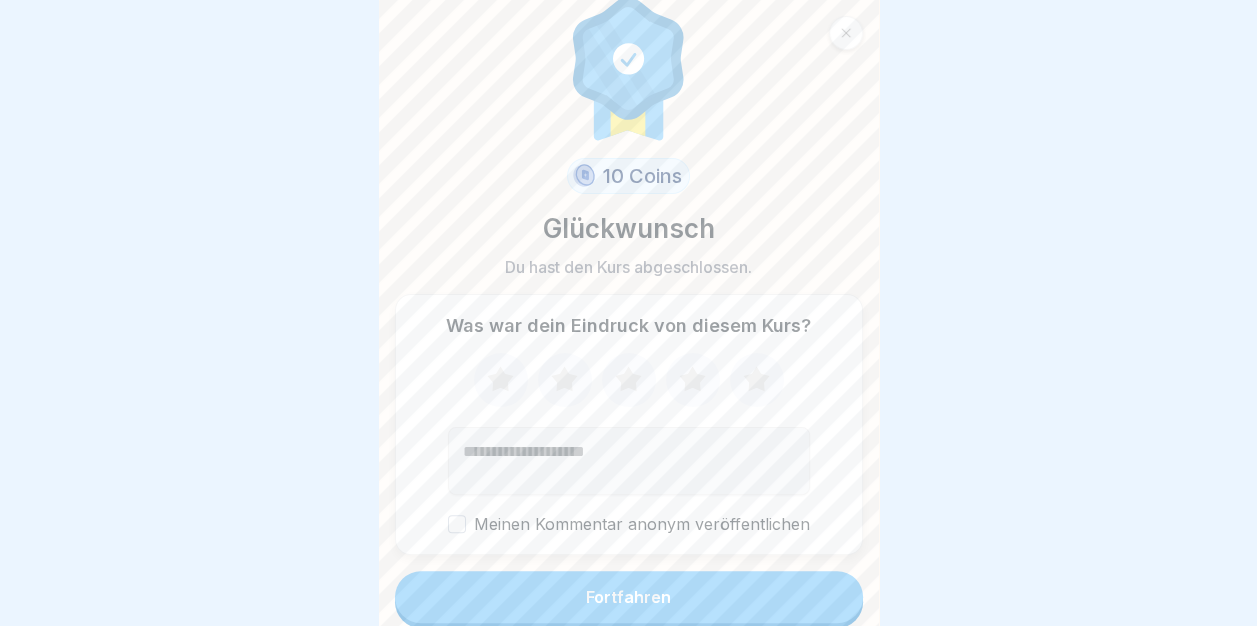 click 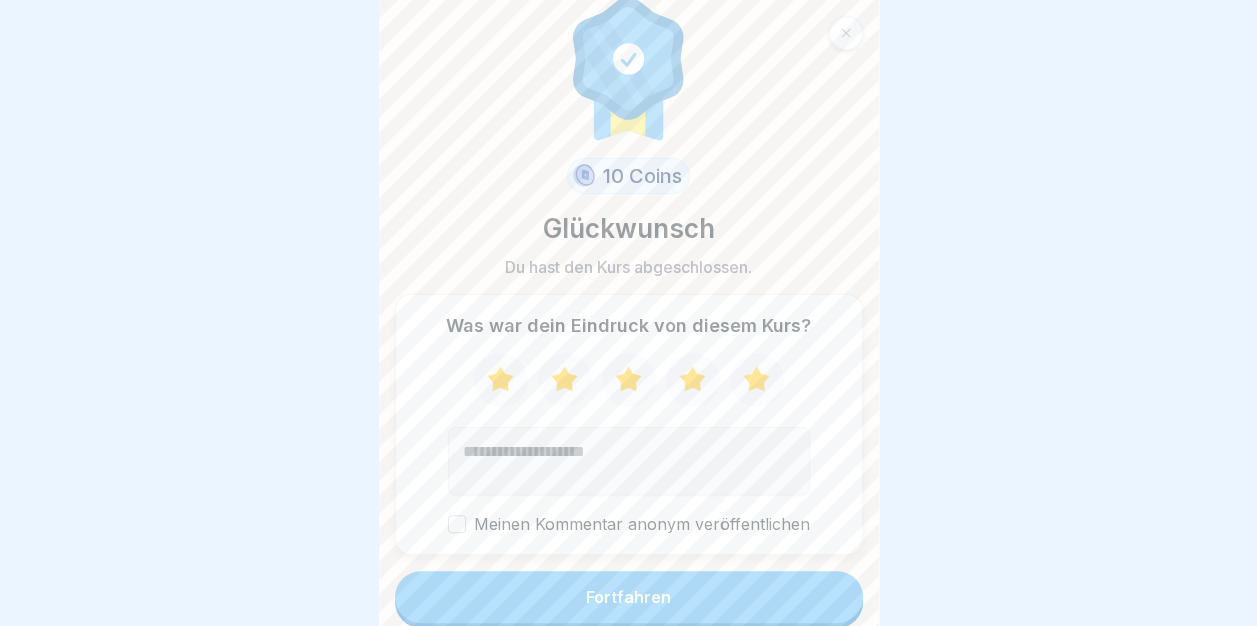 click on "Fortfahren" at bounding box center (629, 597) 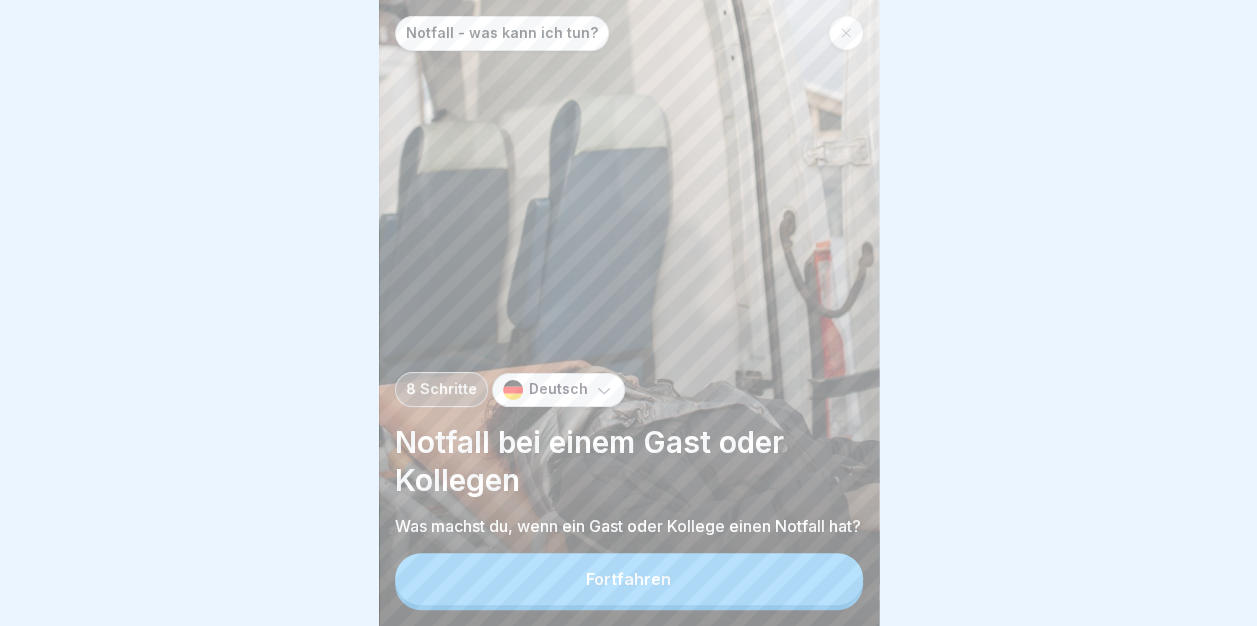click on "Fortfahren" at bounding box center [629, 579] 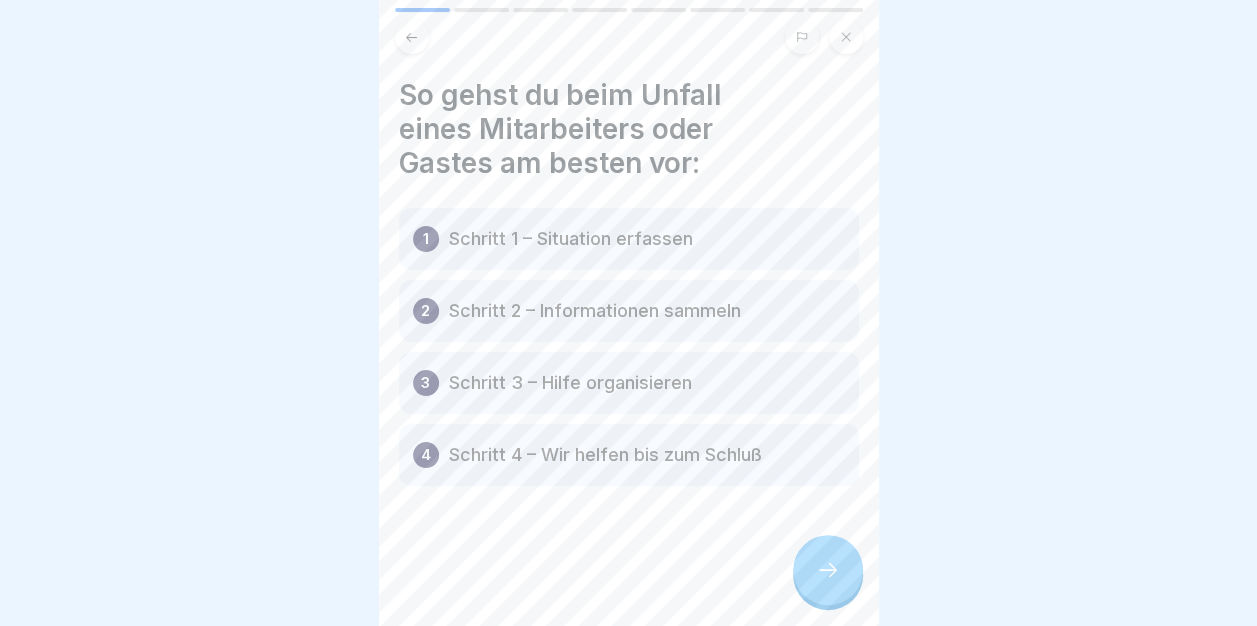 scroll, scrollTop: 15, scrollLeft: 0, axis: vertical 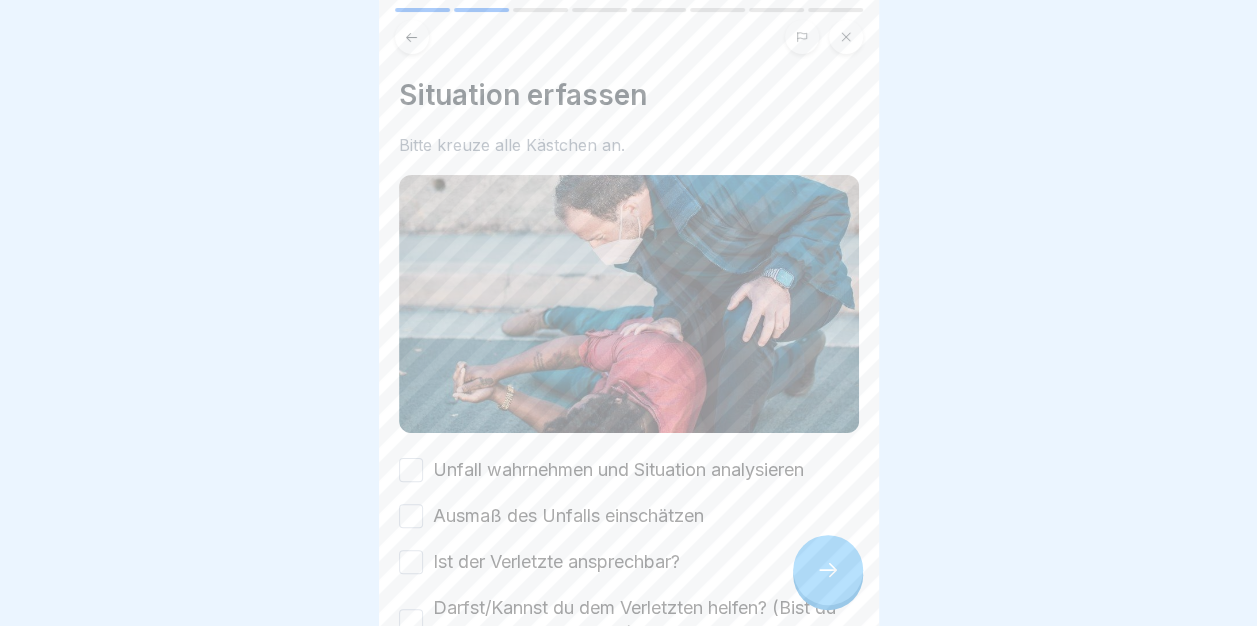 click 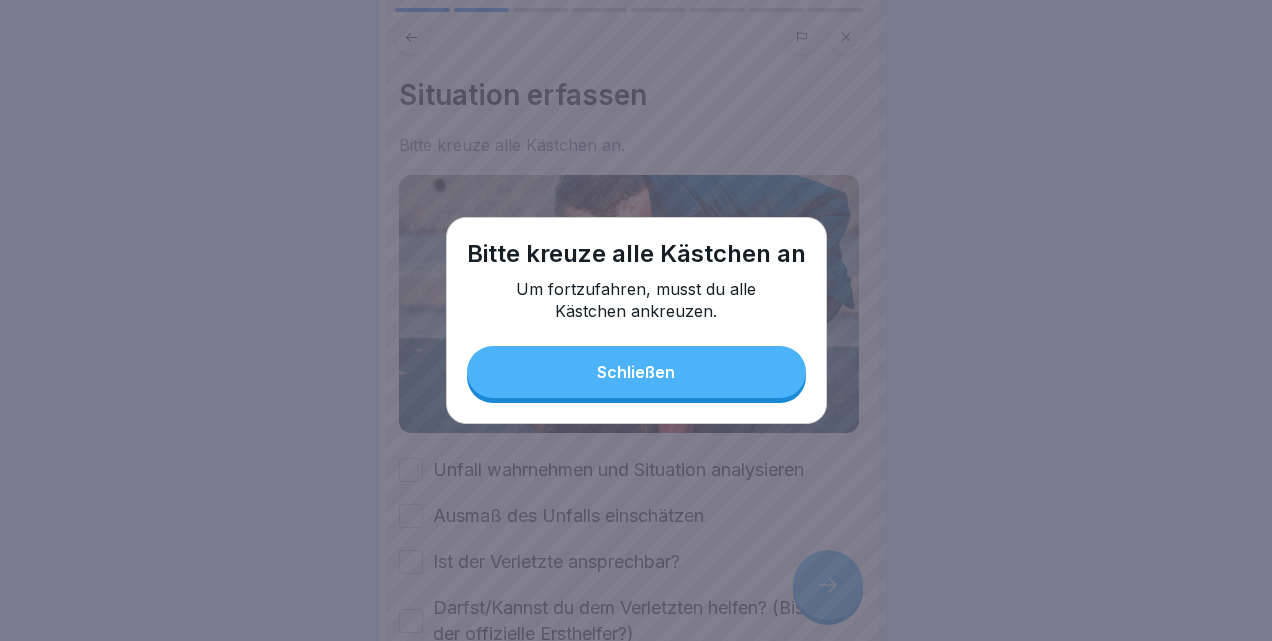 click on "Schließen" at bounding box center (636, 372) 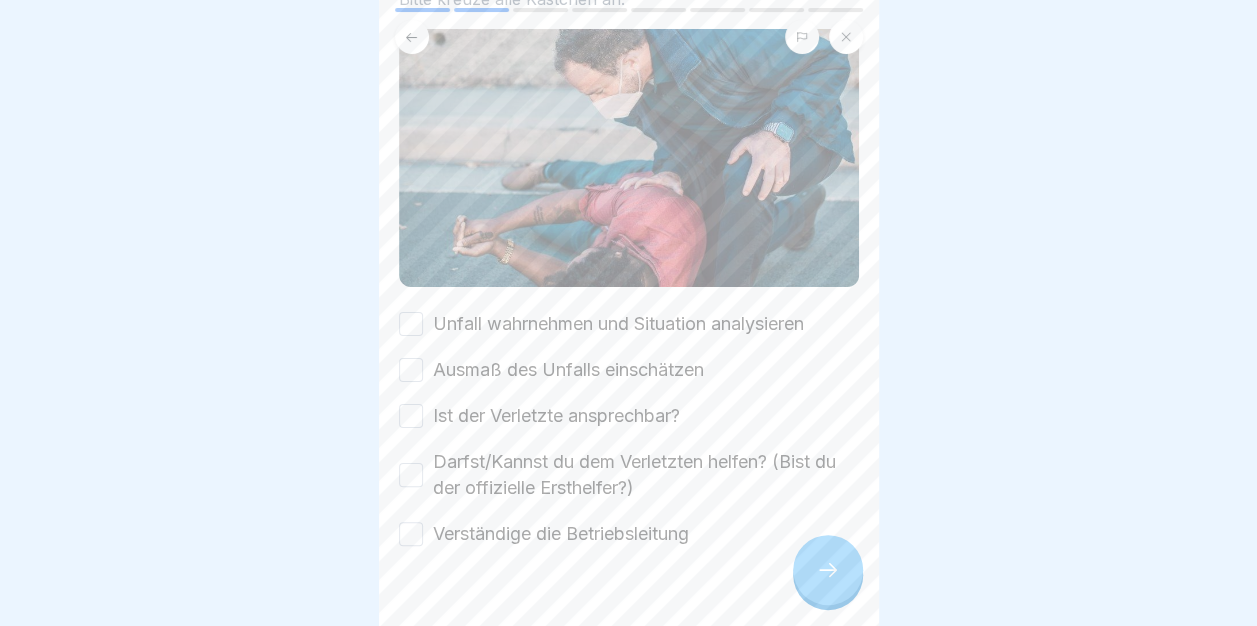 scroll, scrollTop: 178, scrollLeft: 0, axis: vertical 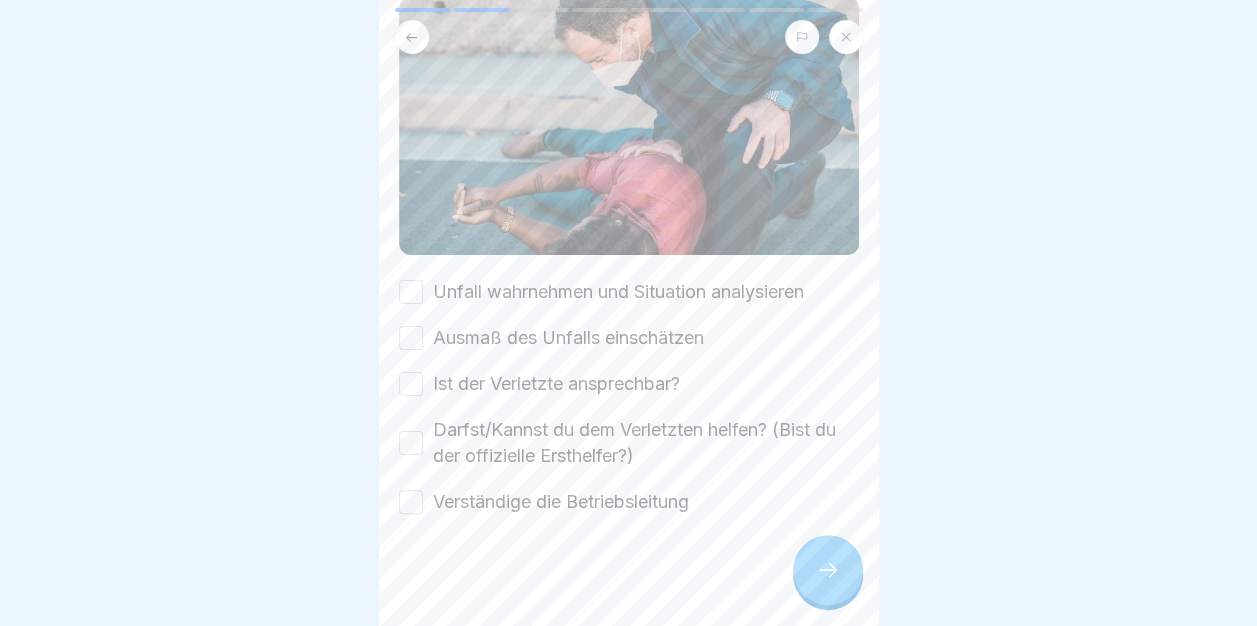 click on "Unfall wahrnehmen und Situation analysieren" at bounding box center (411, 292) 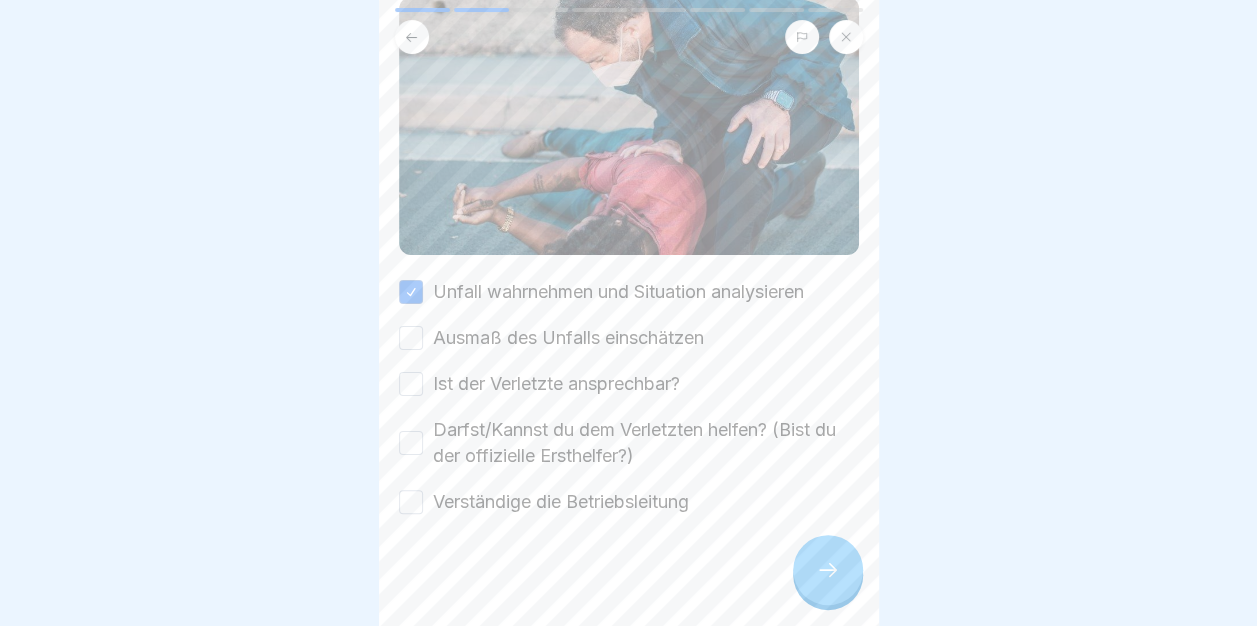 click on "Ausmaß des Unfalls einschätzen" at bounding box center [411, 338] 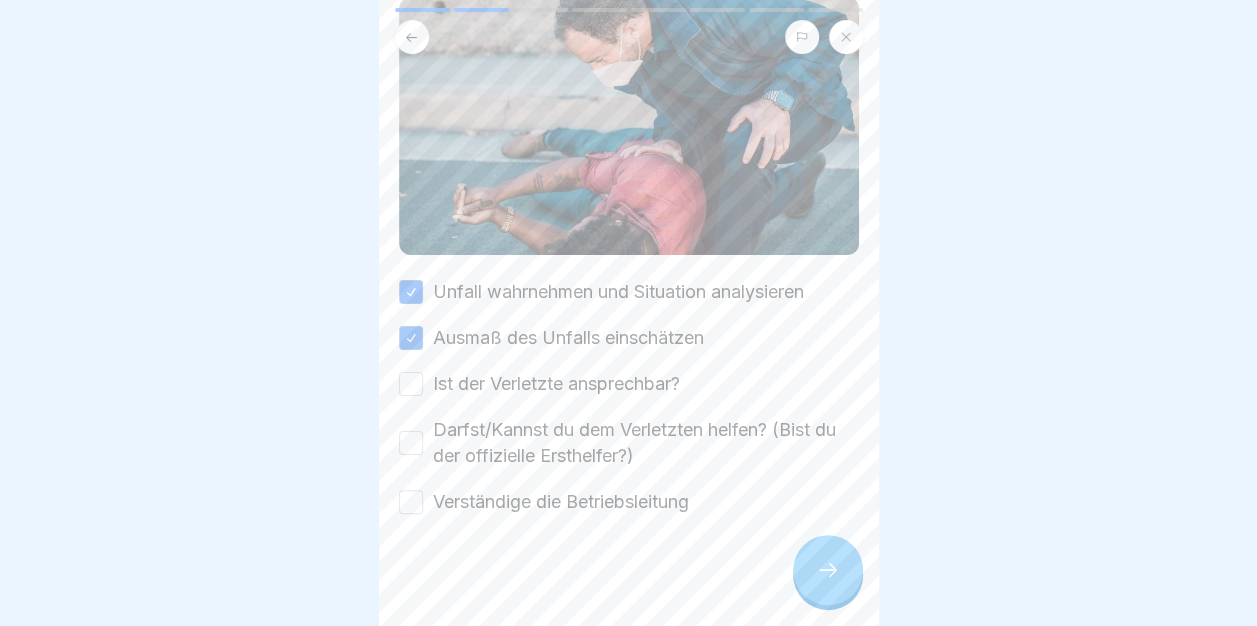 click on "Ist der Verletzte ansprechbar?" at bounding box center (411, 384) 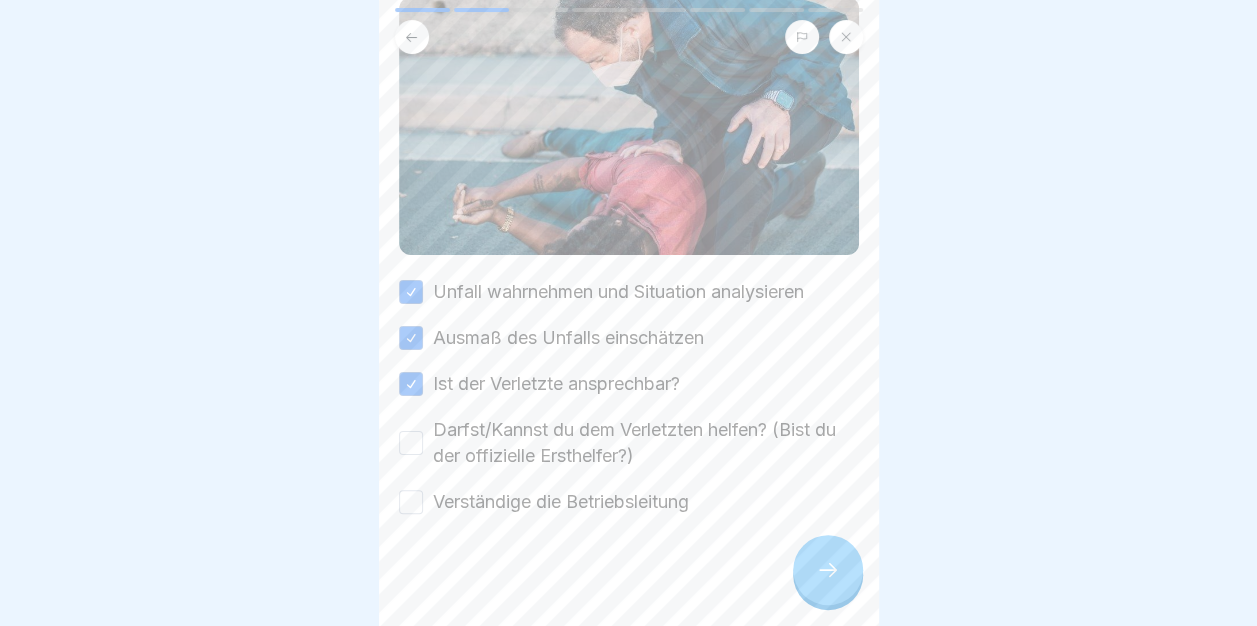 click on "Darfst/Kannst du dem Verletzten helfen? (Bist du der offizielle Ersthelfer?)" at bounding box center (629, 443) 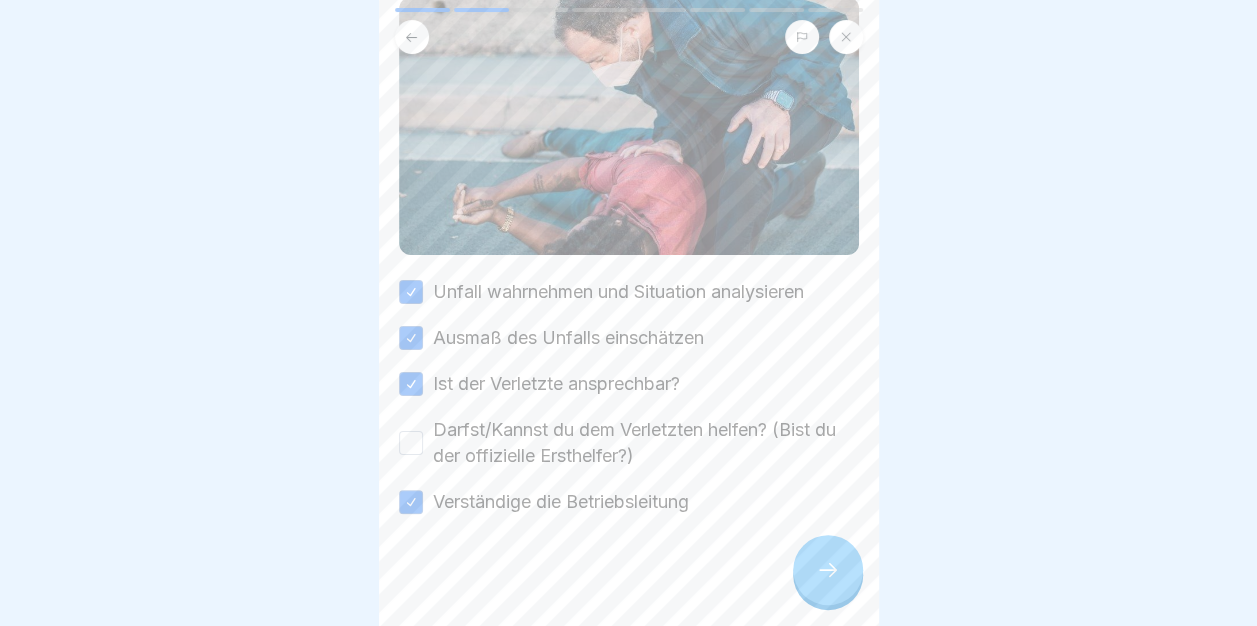 click on "Darfst/Kannst du dem Verletzten helfen? (Bist du der offizielle Ersthelfer?)" at bounding box center (629, 443) 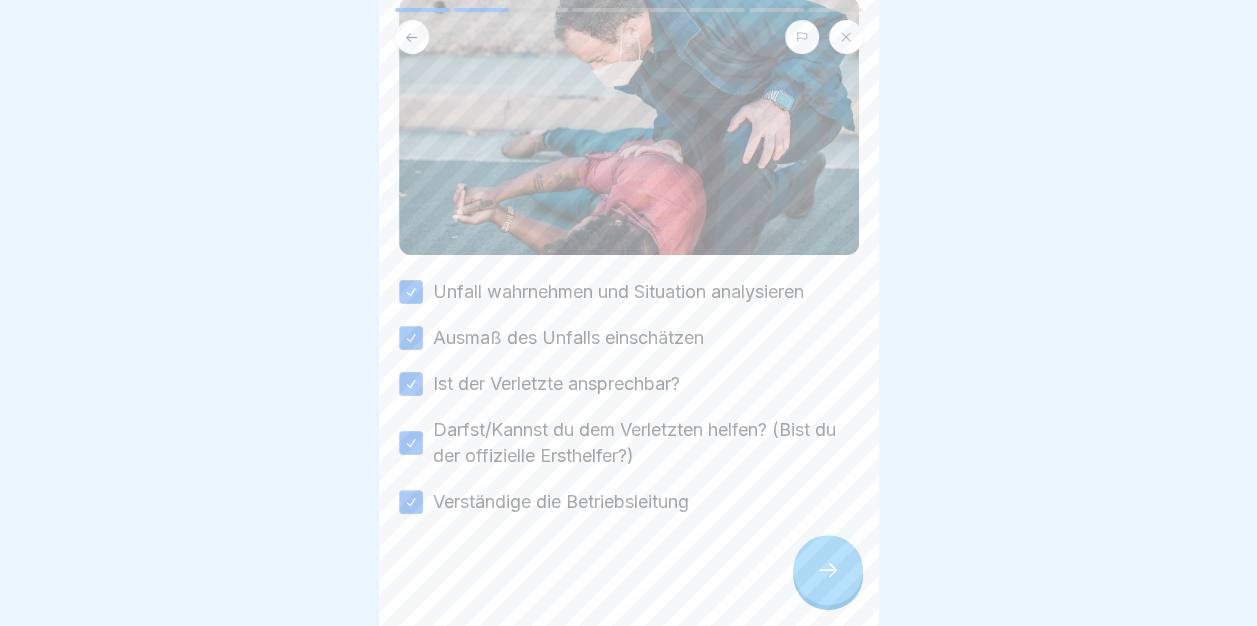 click 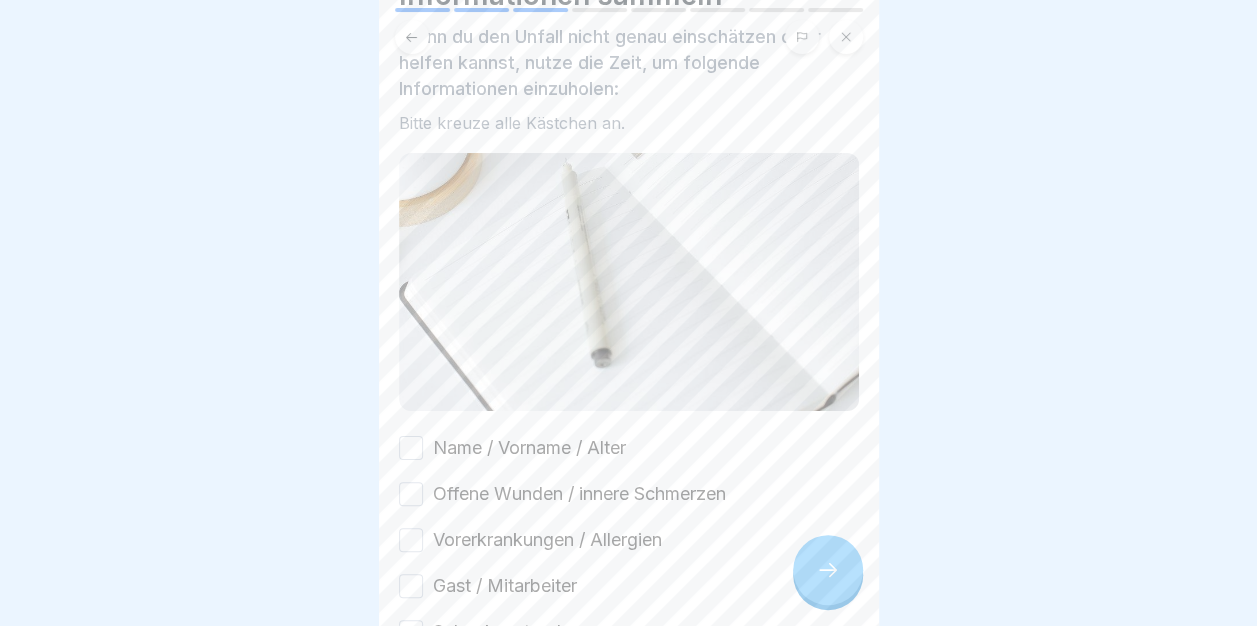 scroll, scrollTop: 0, scrollLeft: 0, axis: both 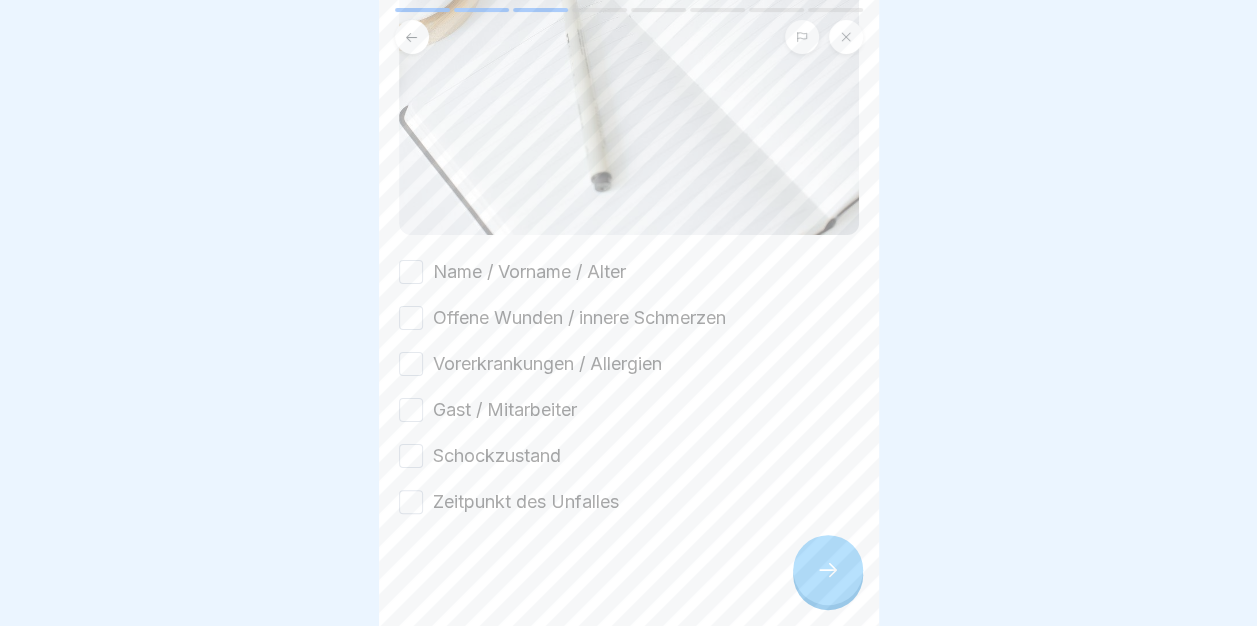 click on "Name / Vorname / Alter" at bounding box center [411, 272] 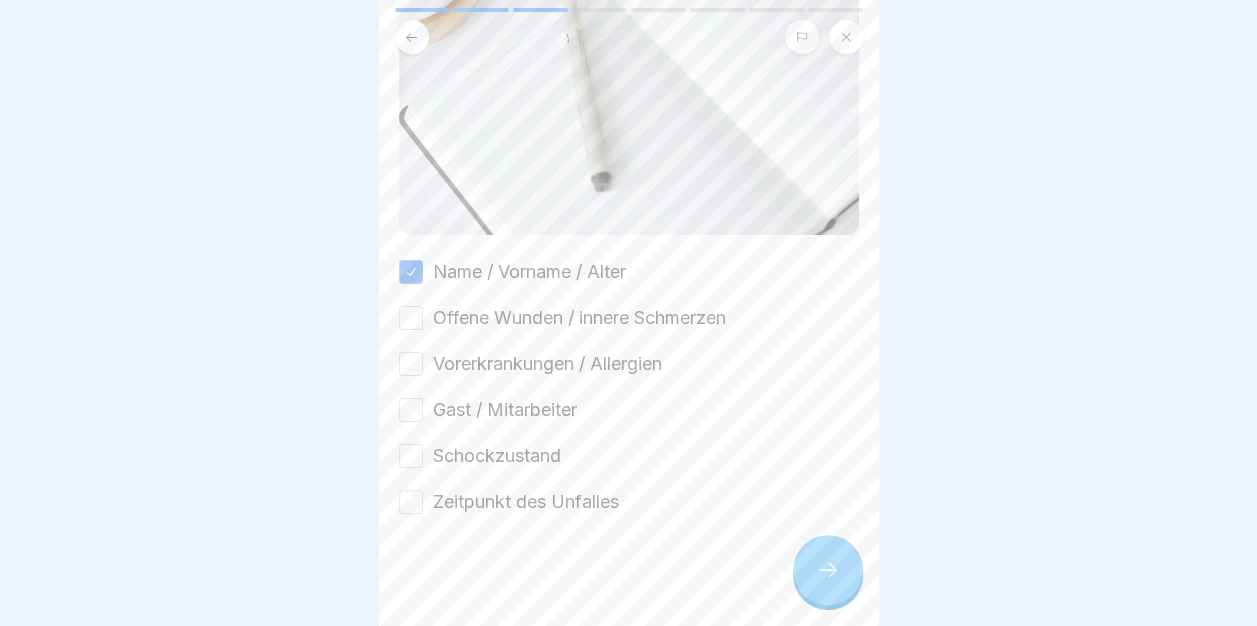 click on "Offene Wunden / innere Schmerzen" at bounding box center (411, 318) 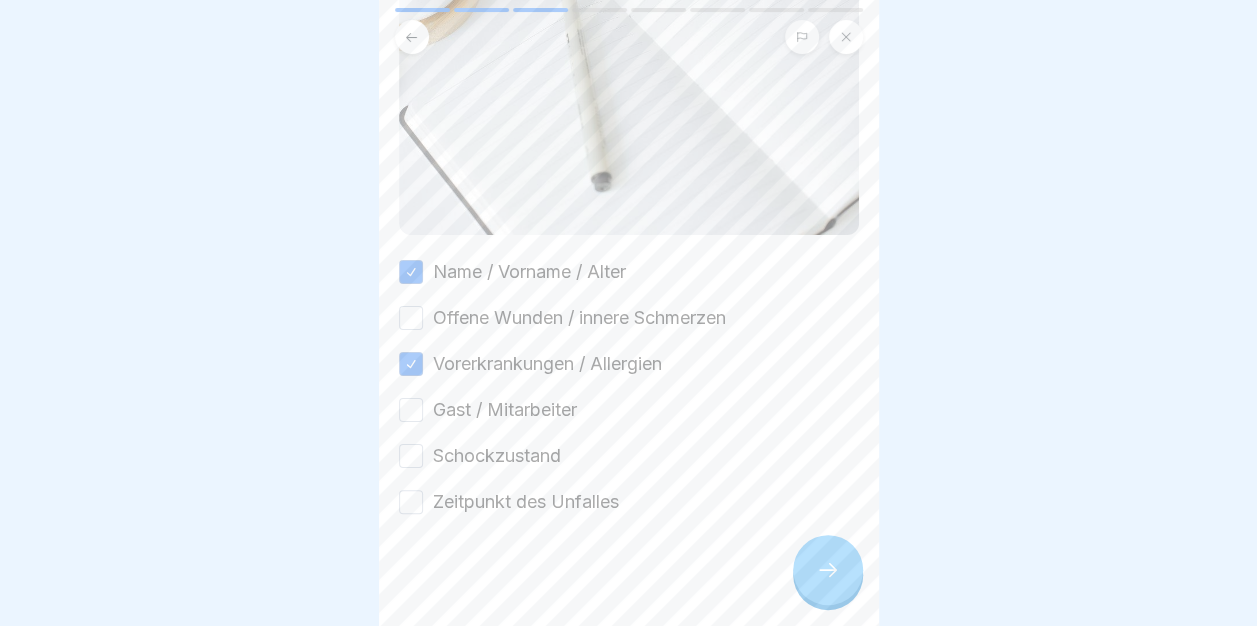 click on "Offene Wunden / innere Schmerzen" at bounding box center [411, 318] 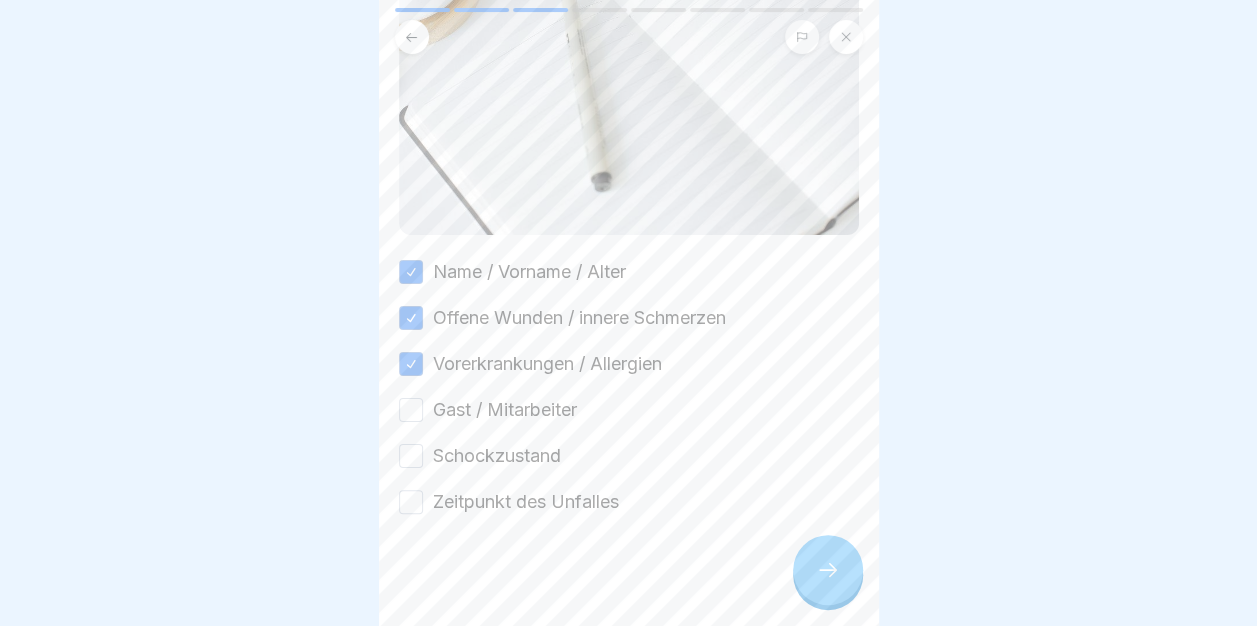 click on "Name / Vorname / Alter Offene Wunden / innere Schmerzen Vorerkrankungen / Allergien Gast / Mitarbeiter Schockzustand Zeitpunkt des Unfalles" at bounding box center [629, 387] 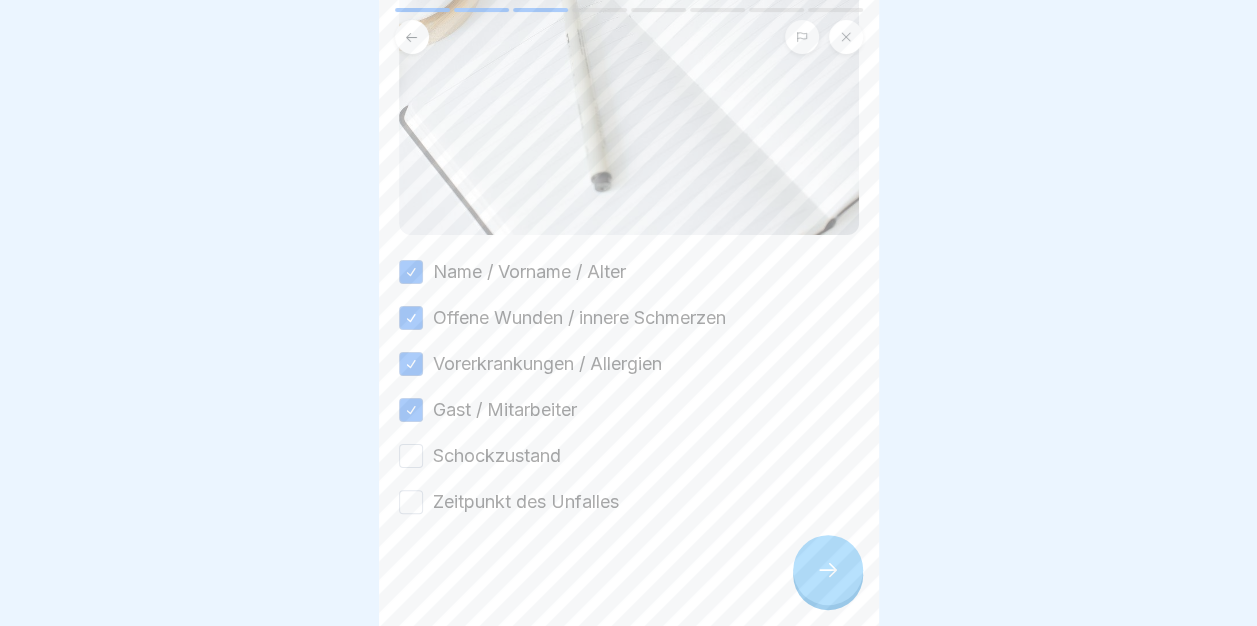 click on "Schockzustand" at bounding box center [411, 456] 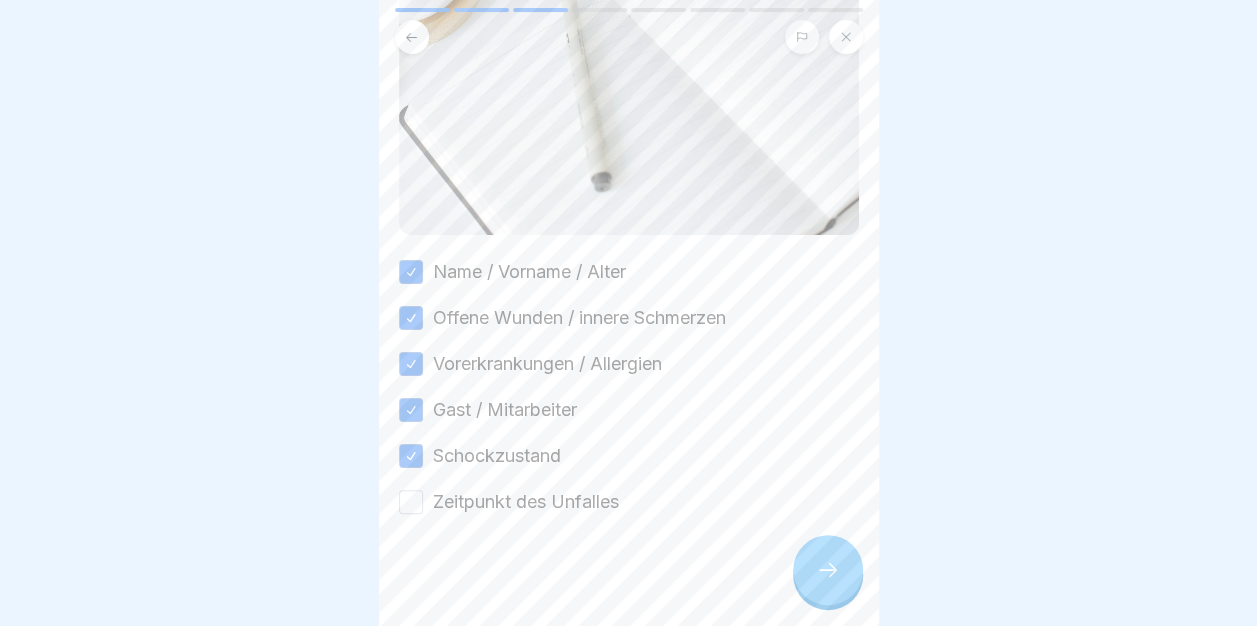 click on "Zeitpunkt des Unfalles" at bounding box center (411, 502) 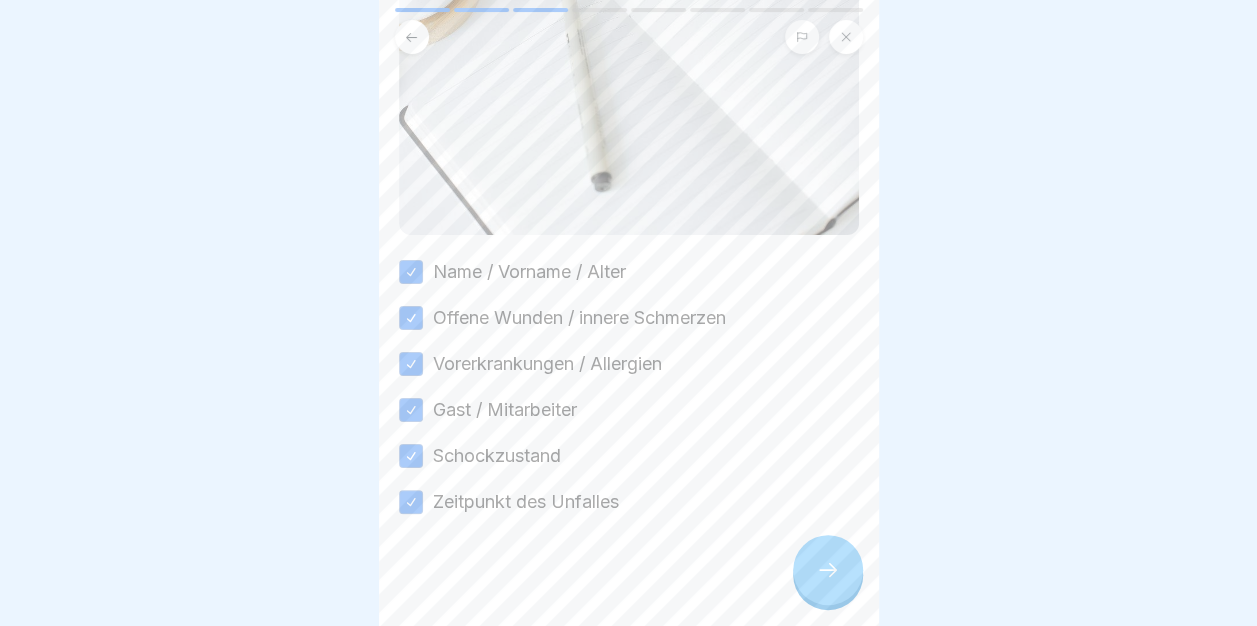 click 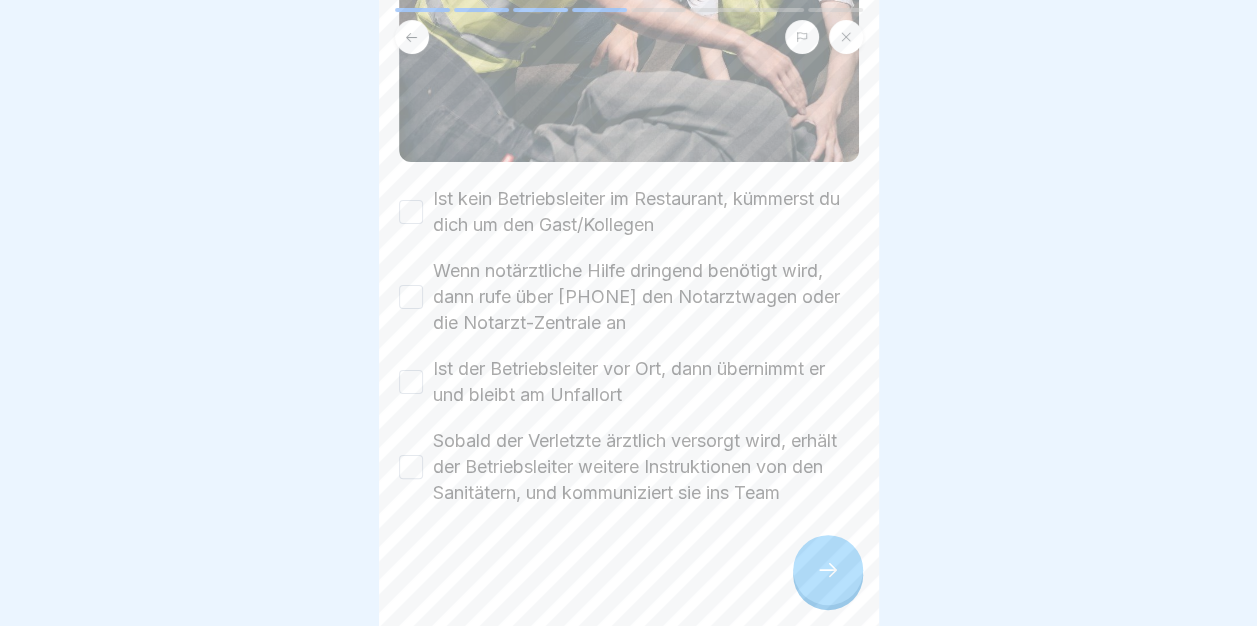 scroll, scrollTop: 367, scrollLeft: 0, axis: vertical 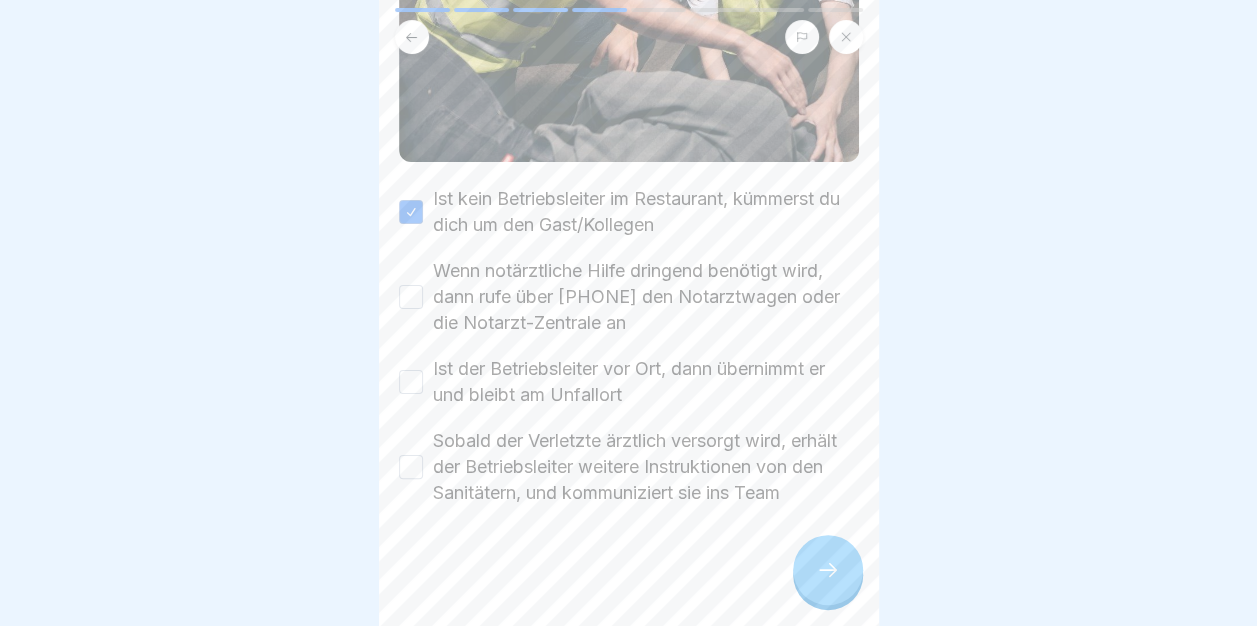 click on "Wenn notärztliche Hilfe dringend benötigt wird, dann rufe über [PHONE] den Notarztwagen oder die Notarzt-Zentrale an" at bounding box center (411, 297) 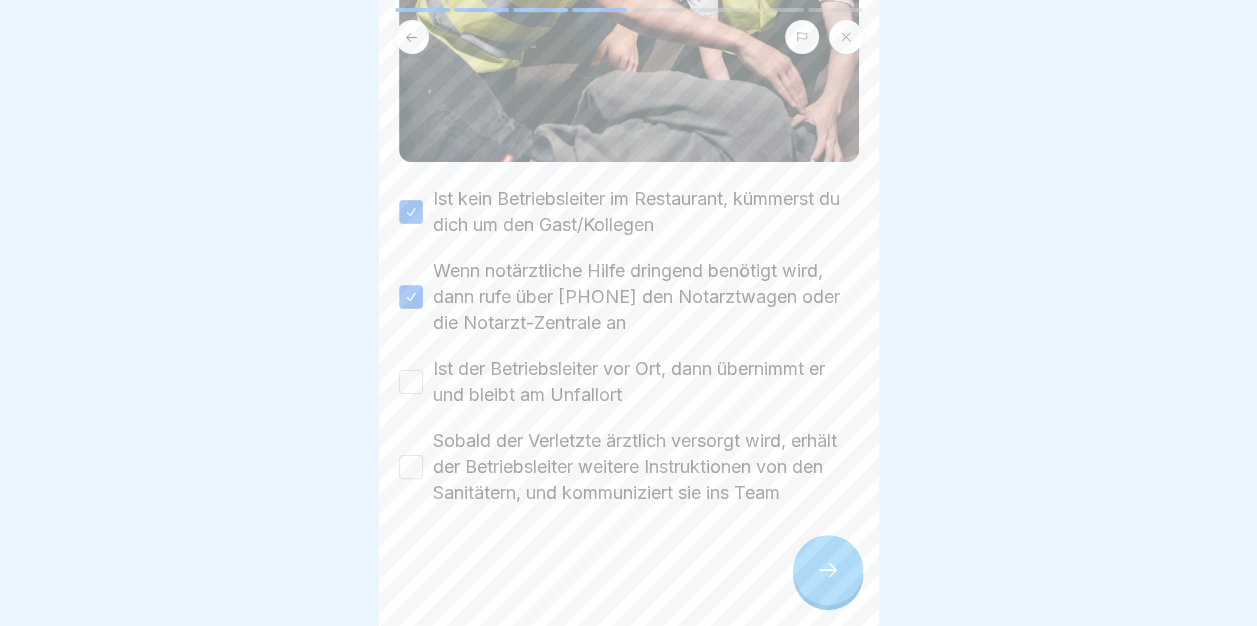 click on "Ist der Betriebsleiter vor Ort, dann übernimmt er und bleibt am Unfallort" at bounding box center [629, 382] 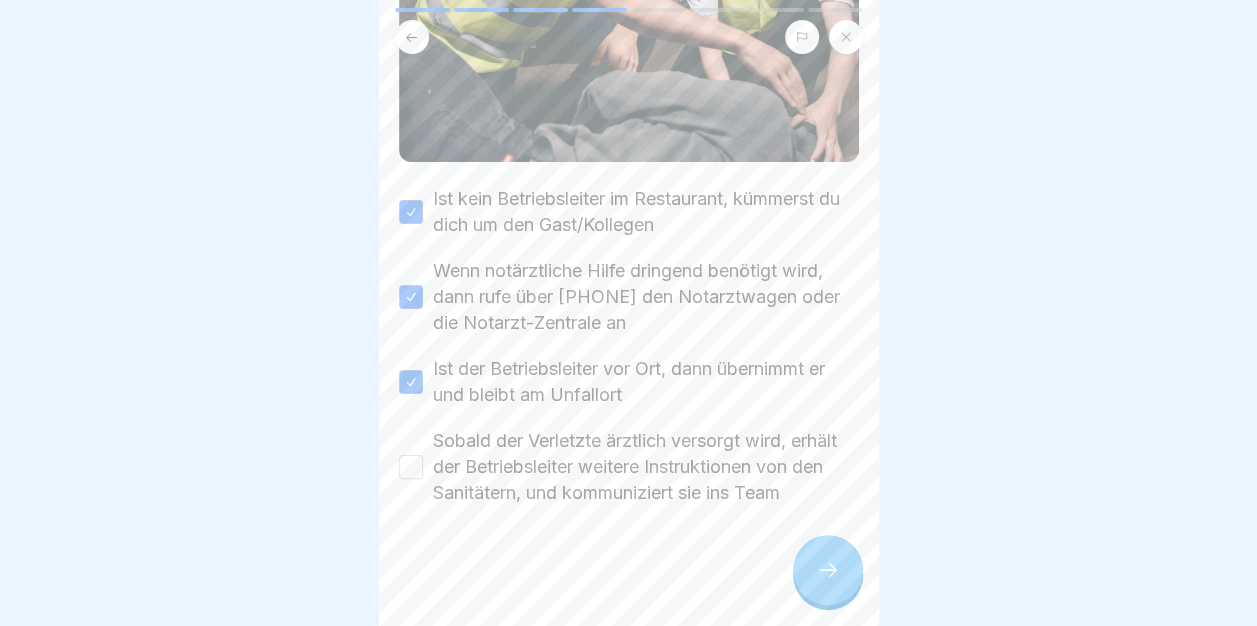 click on "Sobald der Verletzte ärztlich versorgt wird, erhält der Betriebsleiter weitere Instruktionen von den Sanitätern, und kommuniziert sie ins Team" at bounding box center [629, 467] 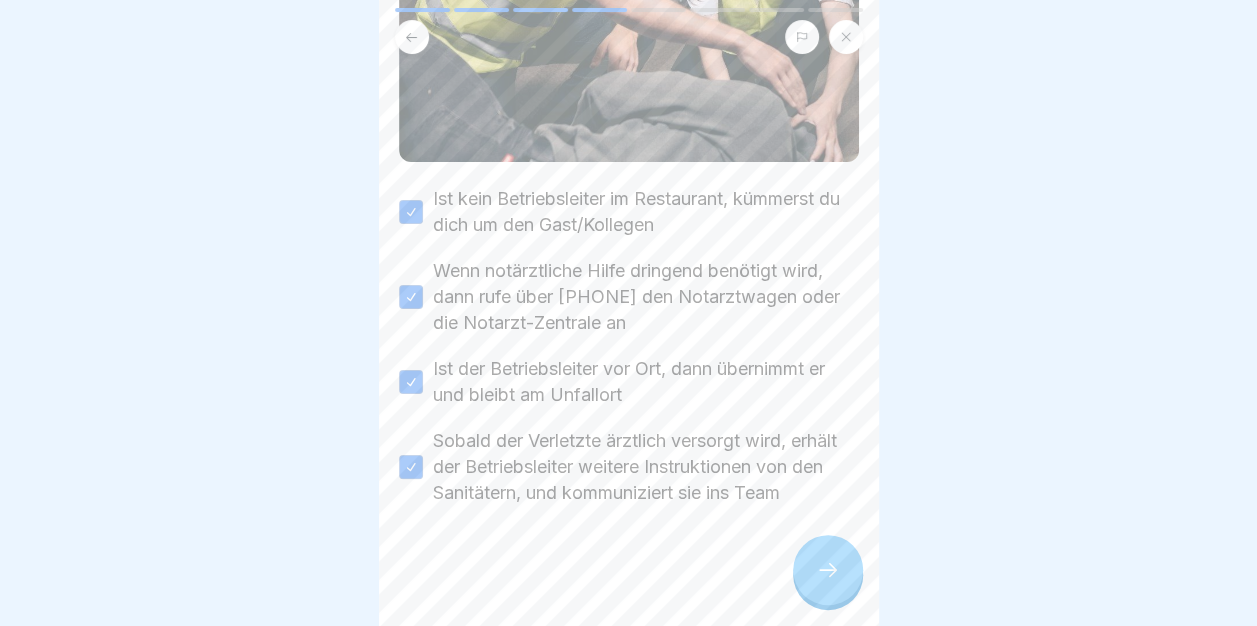 click 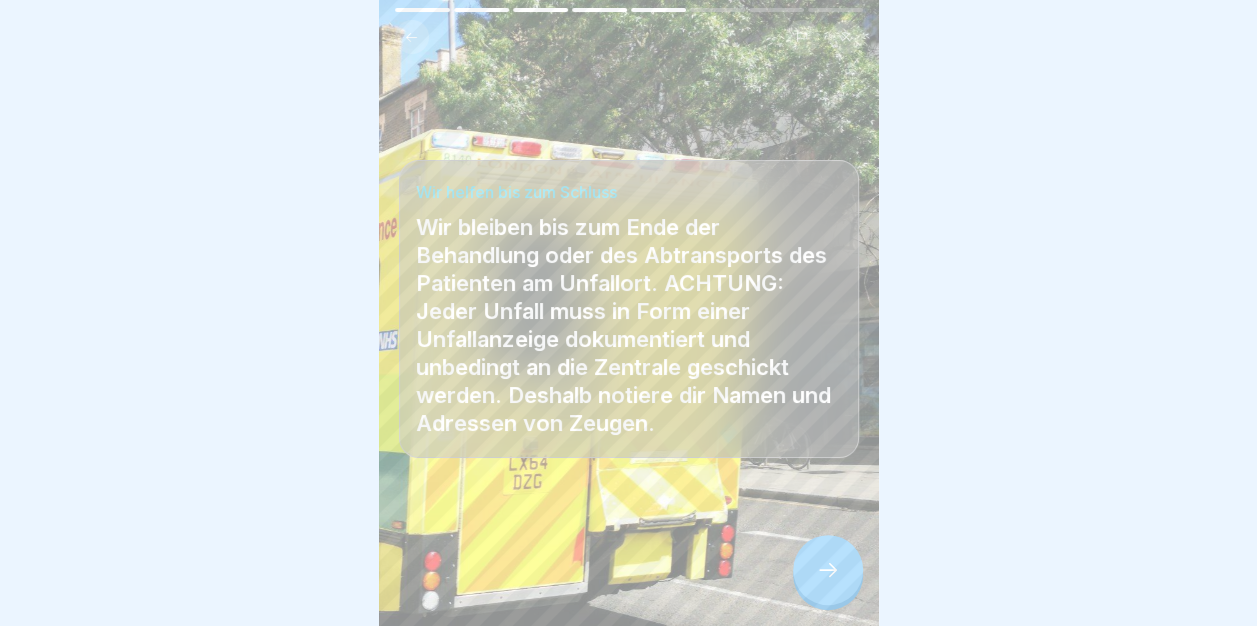 click 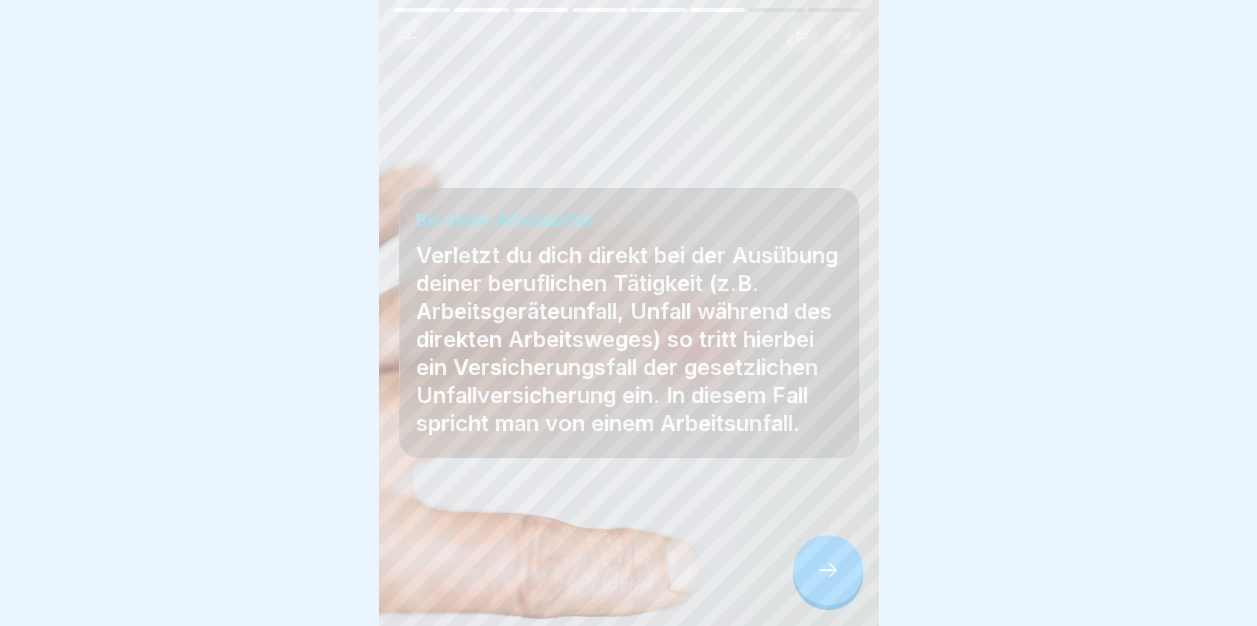 click 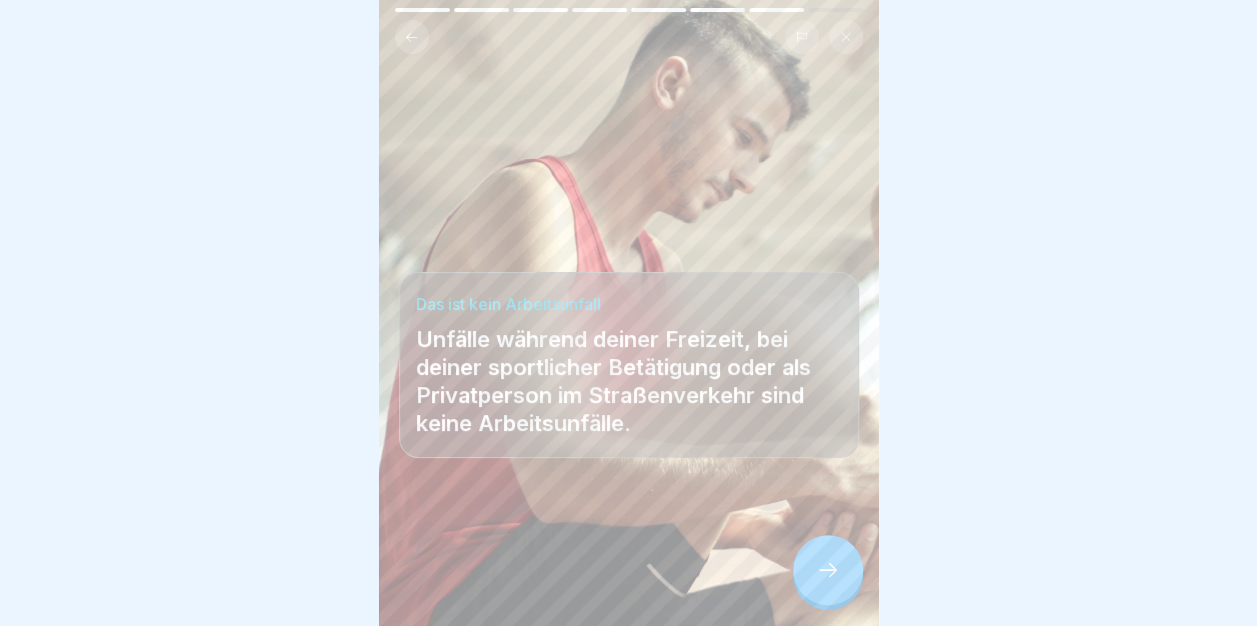 click 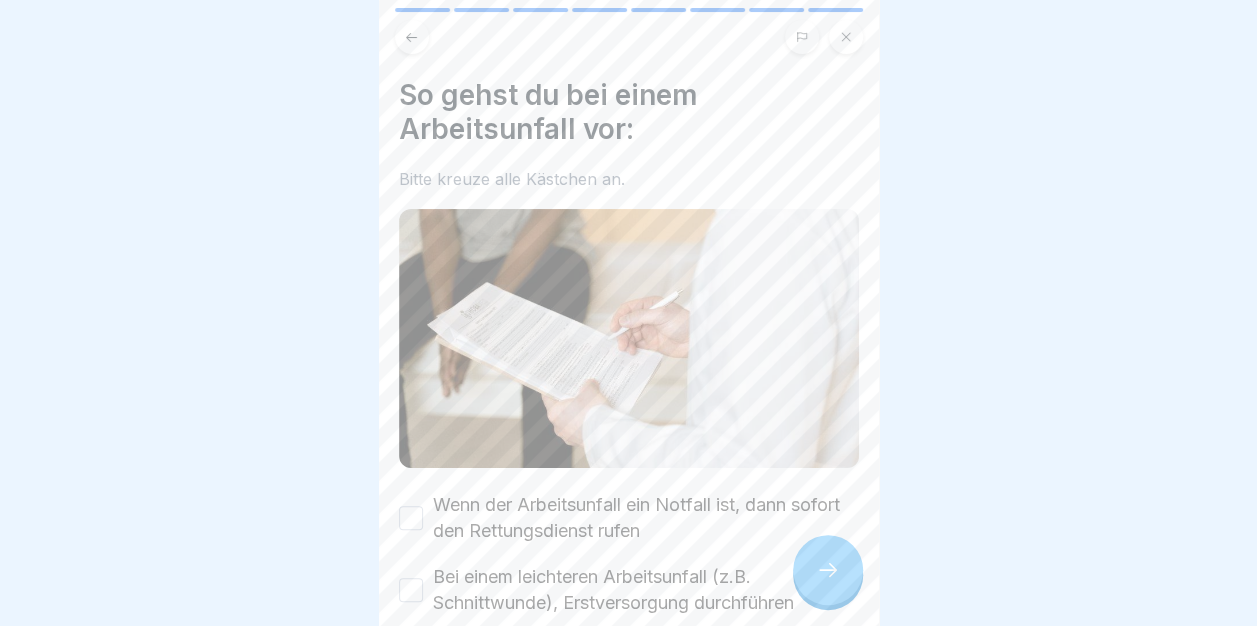 click 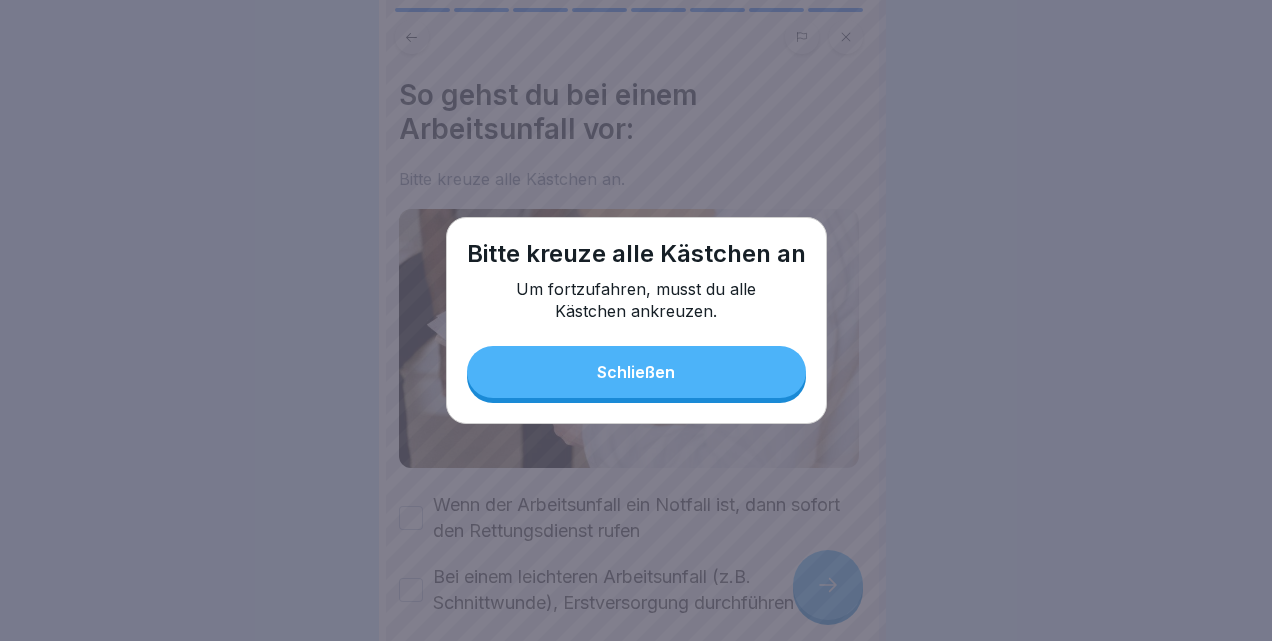 click on "Schließen" at bounding box center [636, 372] 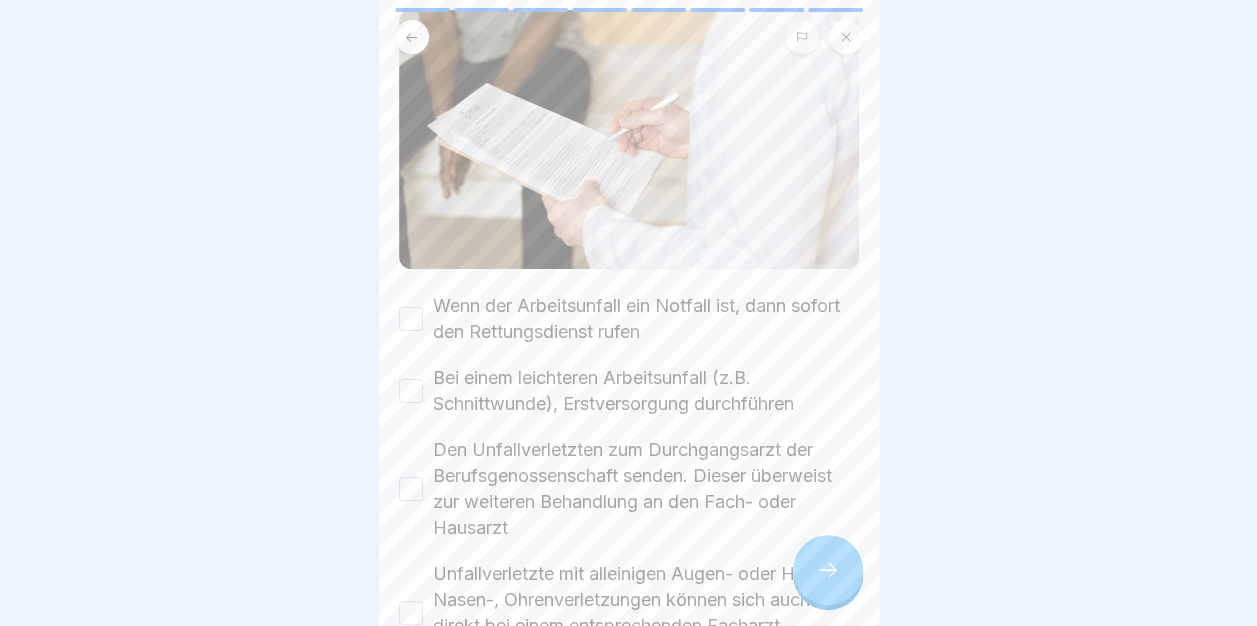 scroll, scrollTop: 200, scrollLeft: 0, axis: vertical 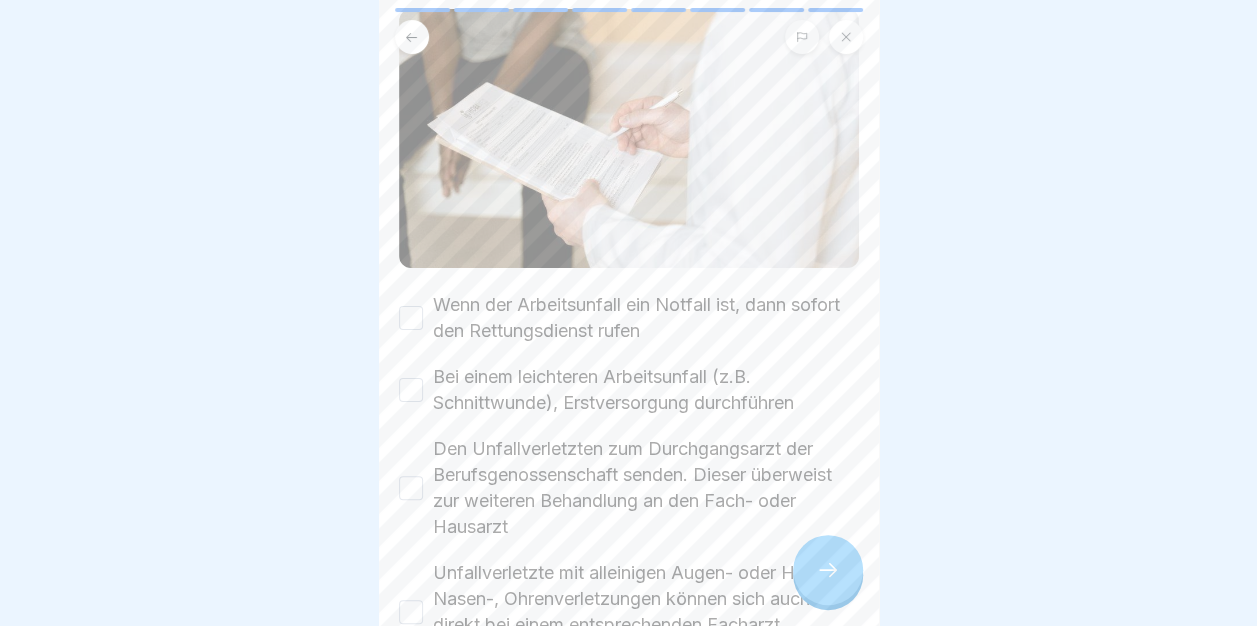 click on "Wenn der Arbeitsunfall ein Notfall ist, dann sofort den Rettungsdienst rufen" at bounding box center (629, 318) 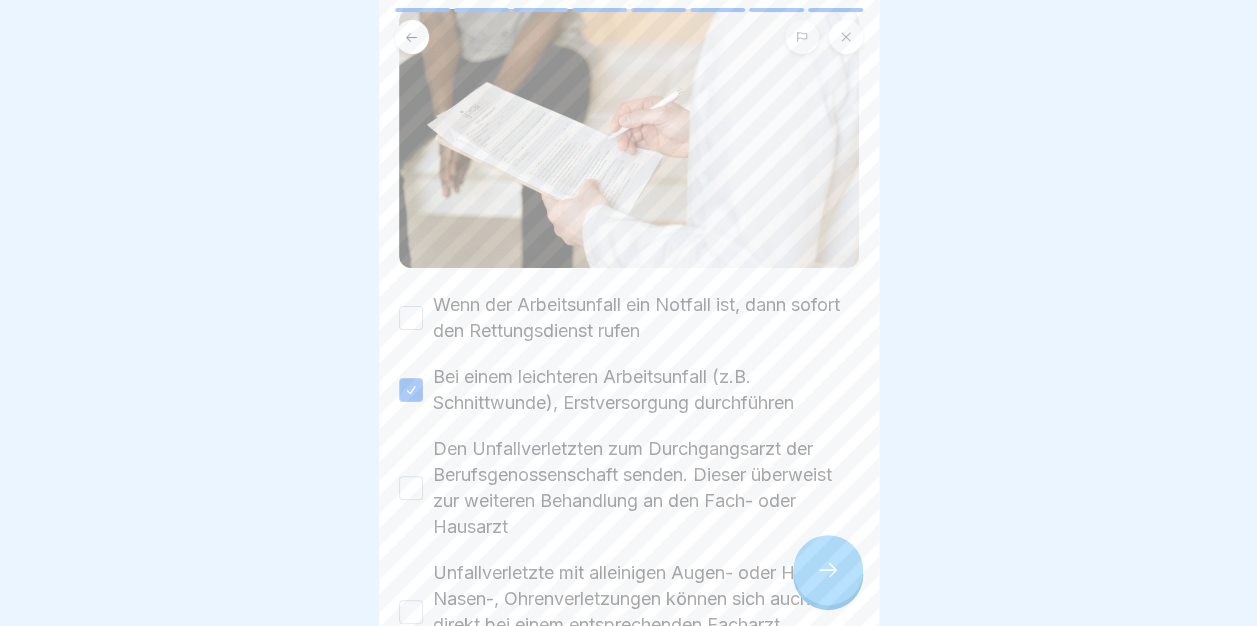 click on "Wenn der Arbeitsunfall ein Notfall ist, dann sofort den Rettungsdienst rufen Bei einem leichteren Arbeitsunfall (z.B. Schnittwunde), Erstversorgung durchführen Den Unfallverletzten zum Durchgangsarzt der Berufsgenossenschaft senden. Dieser überweist zur weiteren Behandlung an den Fach- oder Hausarzt  Unfallverletzte mit alleinigen Augen- oder Hals-, Nasen-, Ohrenverletzungen können sich auch  direkt bei einem entsprechenden Facharzt vorstellen oder werden dorthin überwiesen." at bounding box center [629, 478] 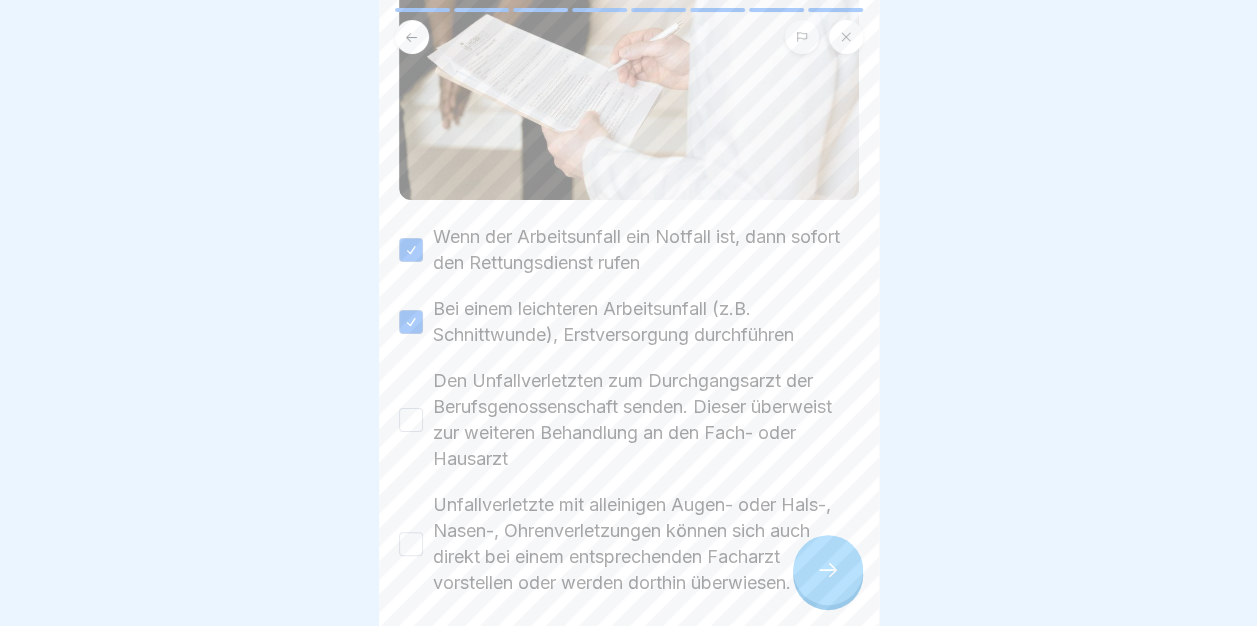 scroll, scrollTop: 300, scrollLeft: 0, axis: vertical 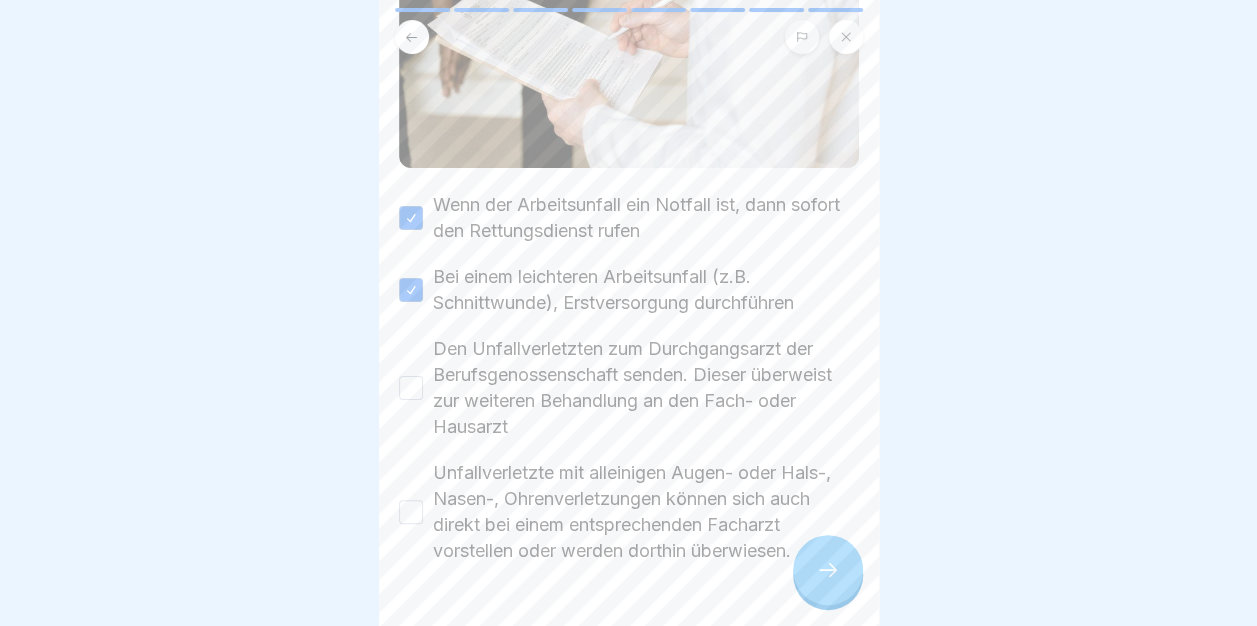 click on "Den Unfallverletzten zum Durchgangsarzt der Berufsgenossenschaft senden. Dieser überweist zur weiteren Behandlung an den Fach- oder Hausarzt" at bounding box center [411, 388] 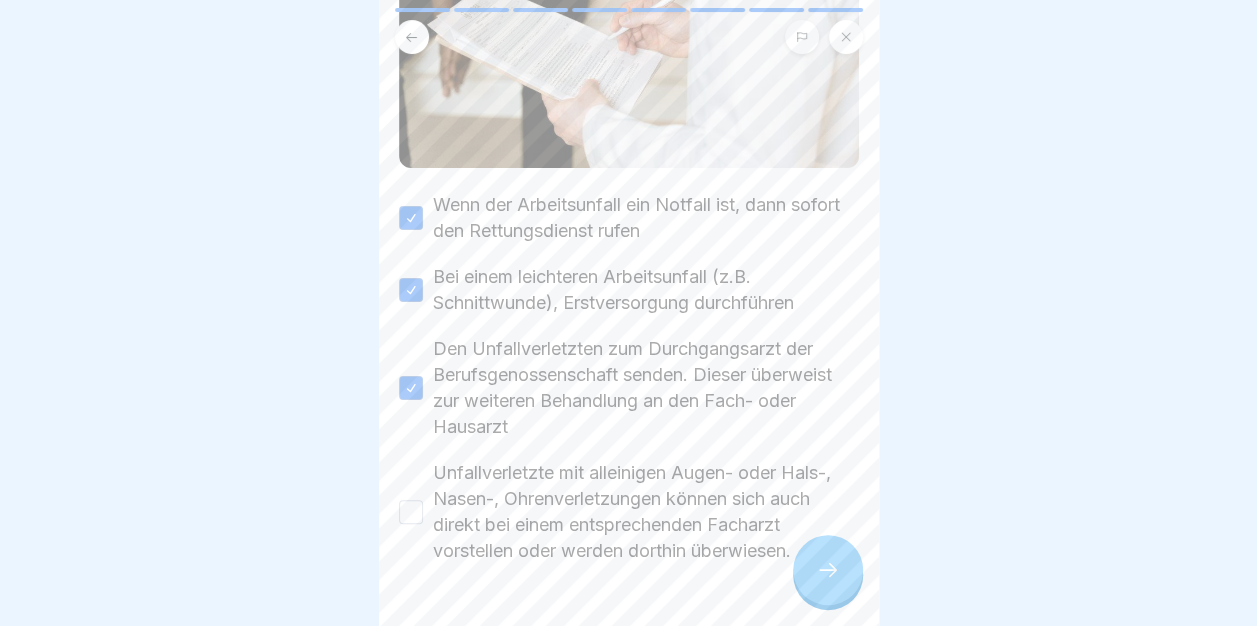 click on "Unfallverletzte mit alleinigen Augen- oder Hals-, Nasen-, Ohrenverletzungen können sich auch  direkt bei einem entsprechenden Facharzt vorstellen oder werden dorthin überwiesen." at bounding box center (411, 512) 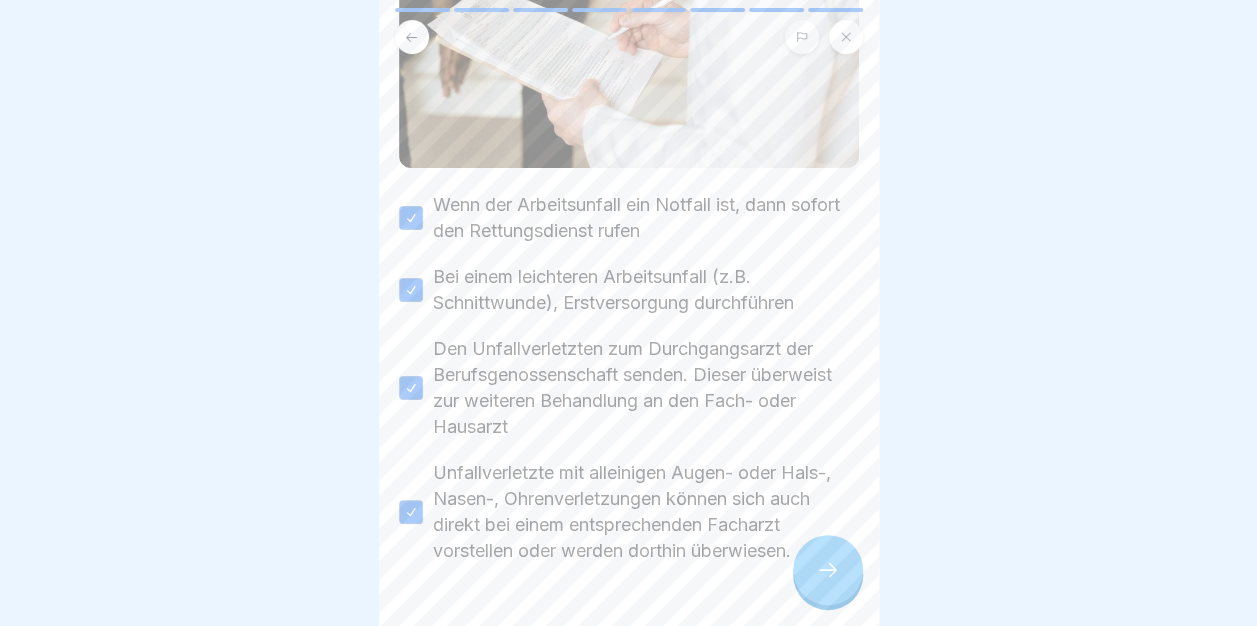 click at bounding box center (629, 624) 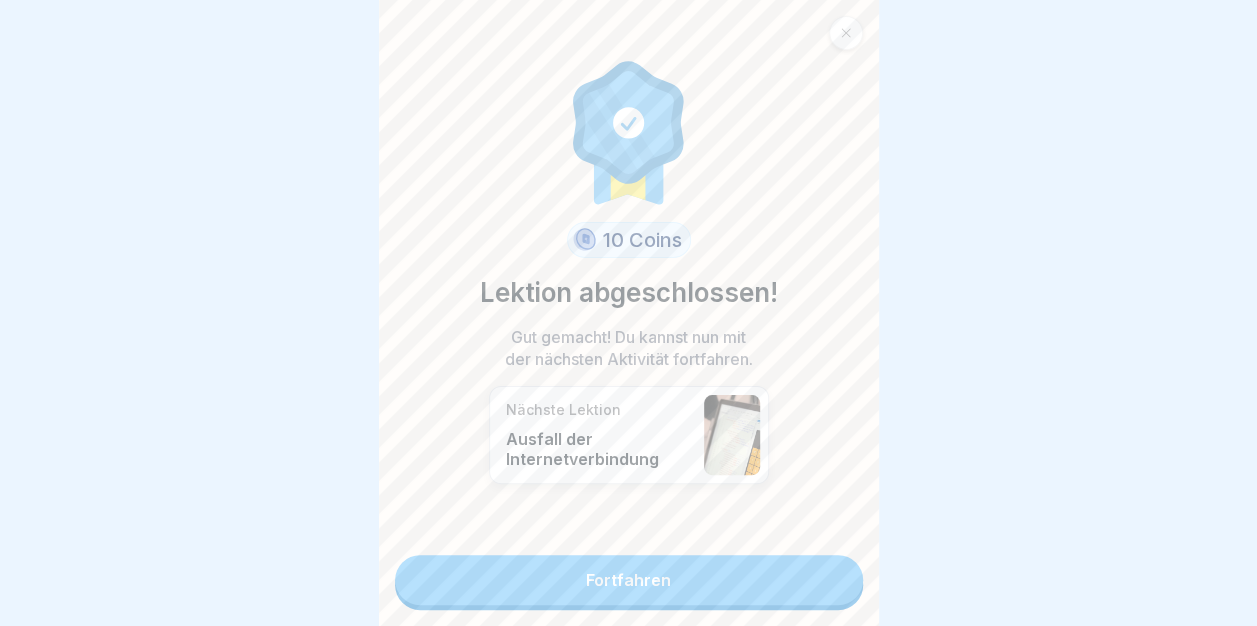 click on "Fortfahren" at bounding box center (629, 580) 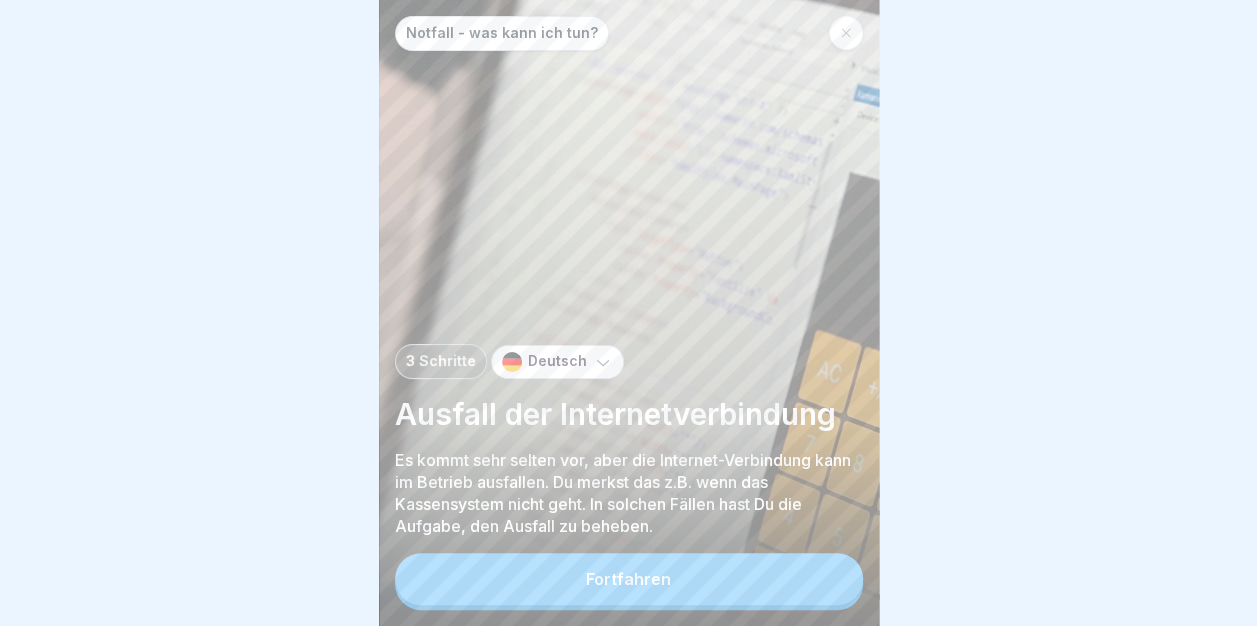 click on "Fortfahren" at bounding box center (629, 579) 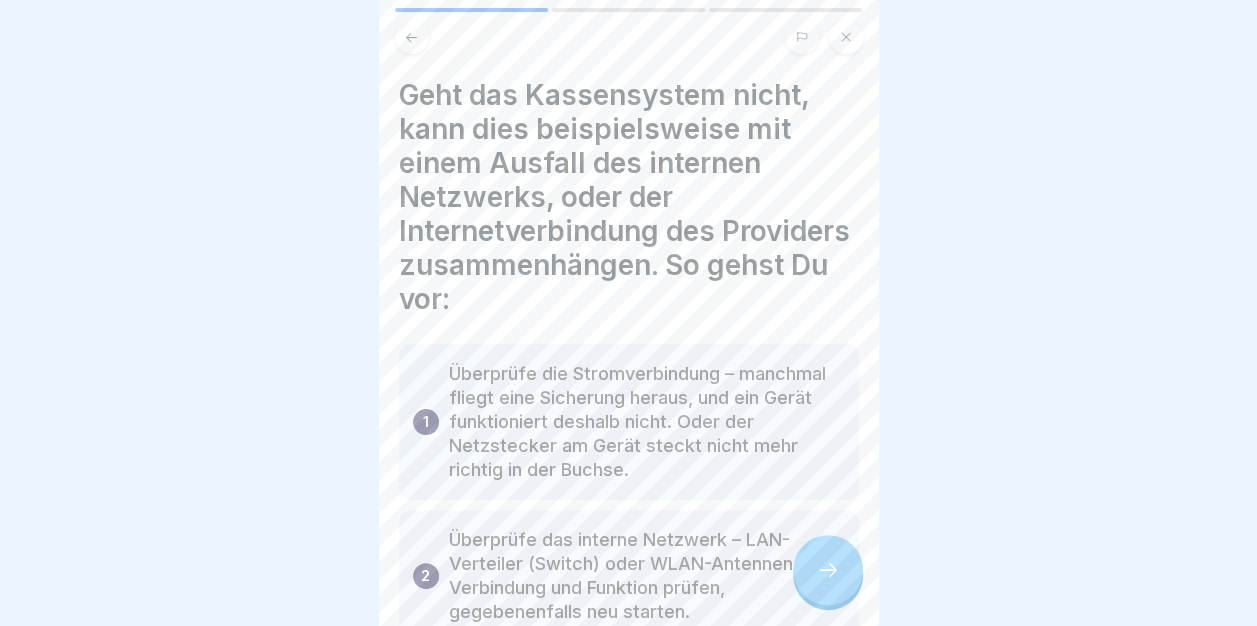 click 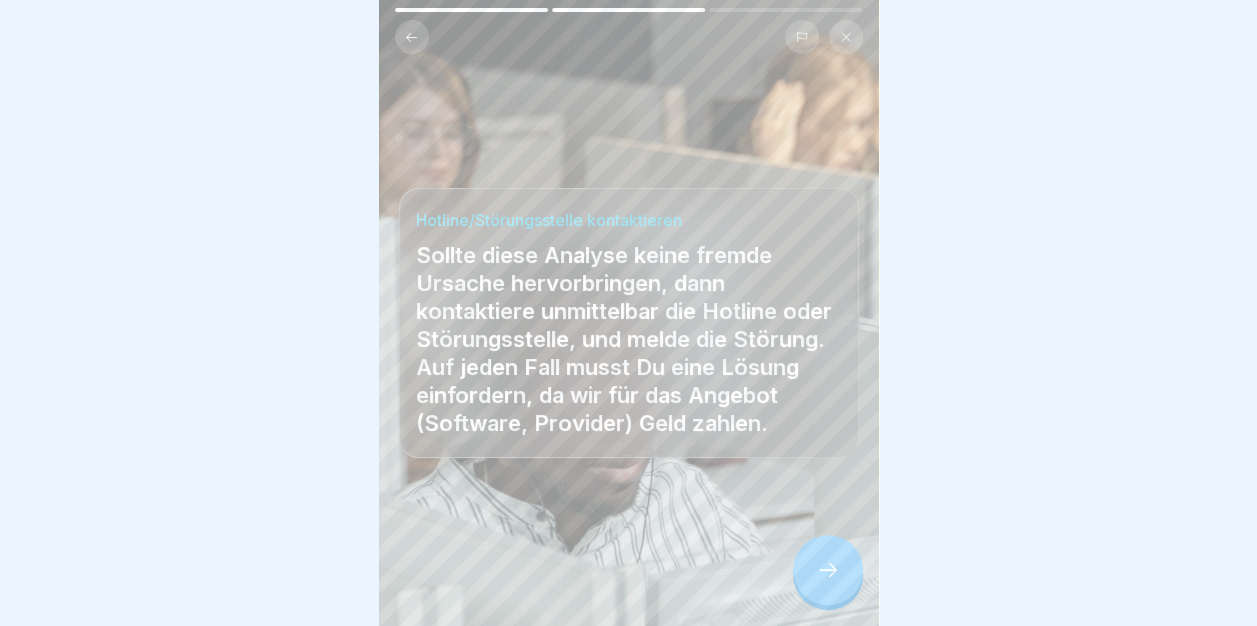 click 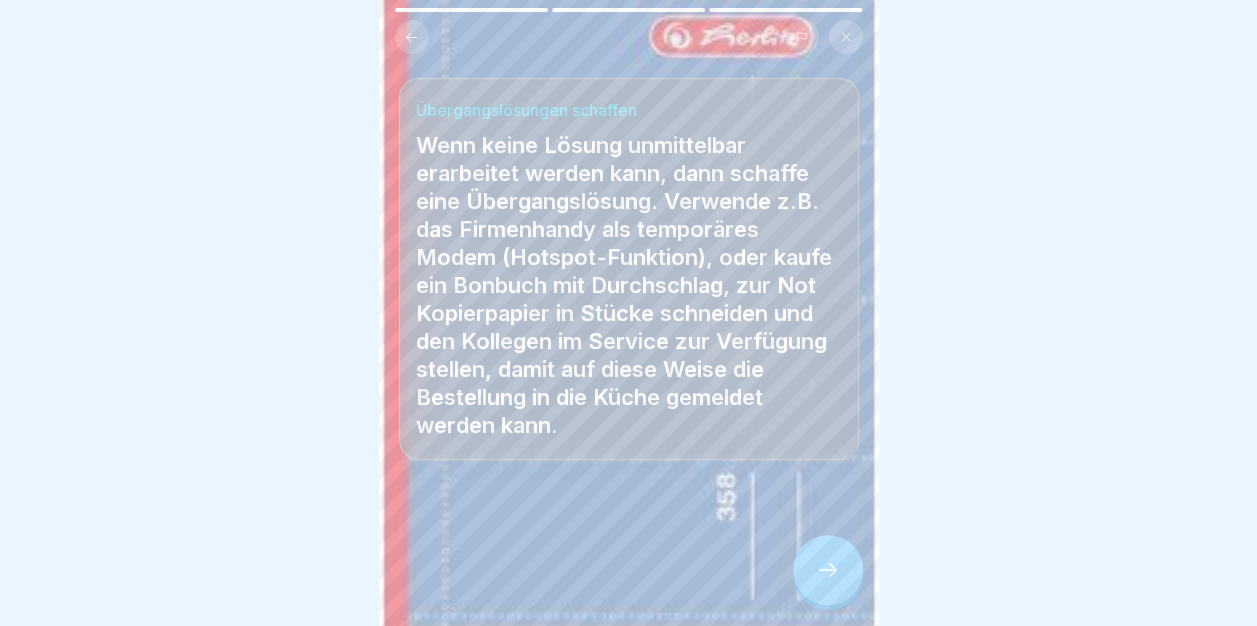 click 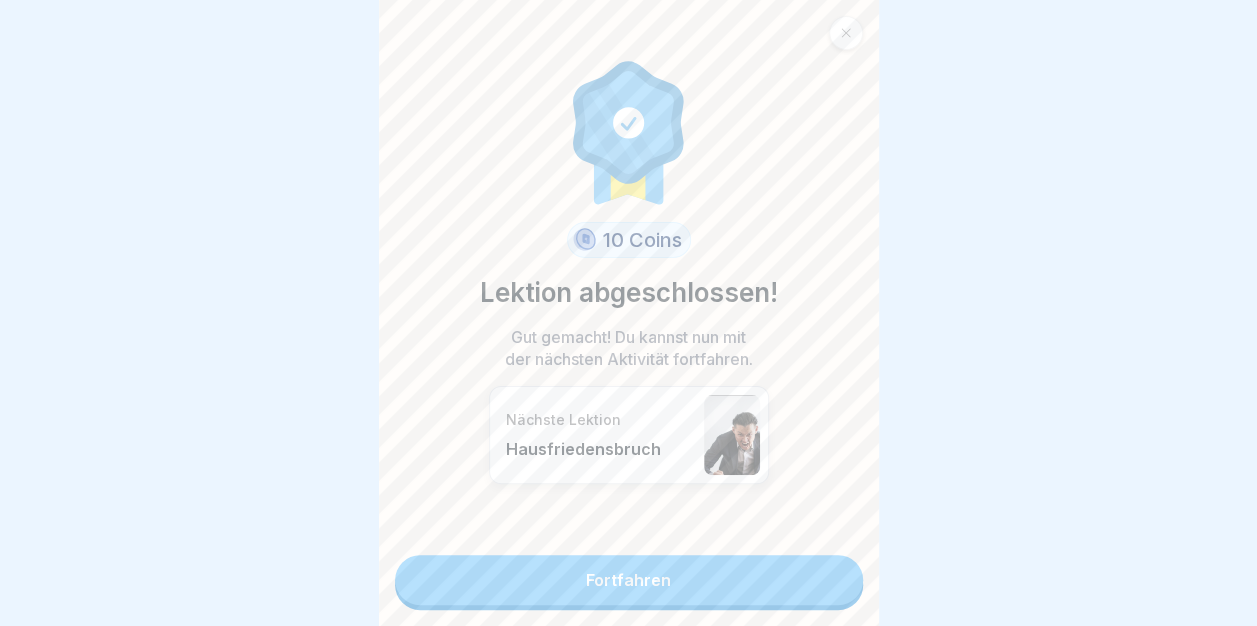 click on "Fortfahren" at bounding box center [629, 580] 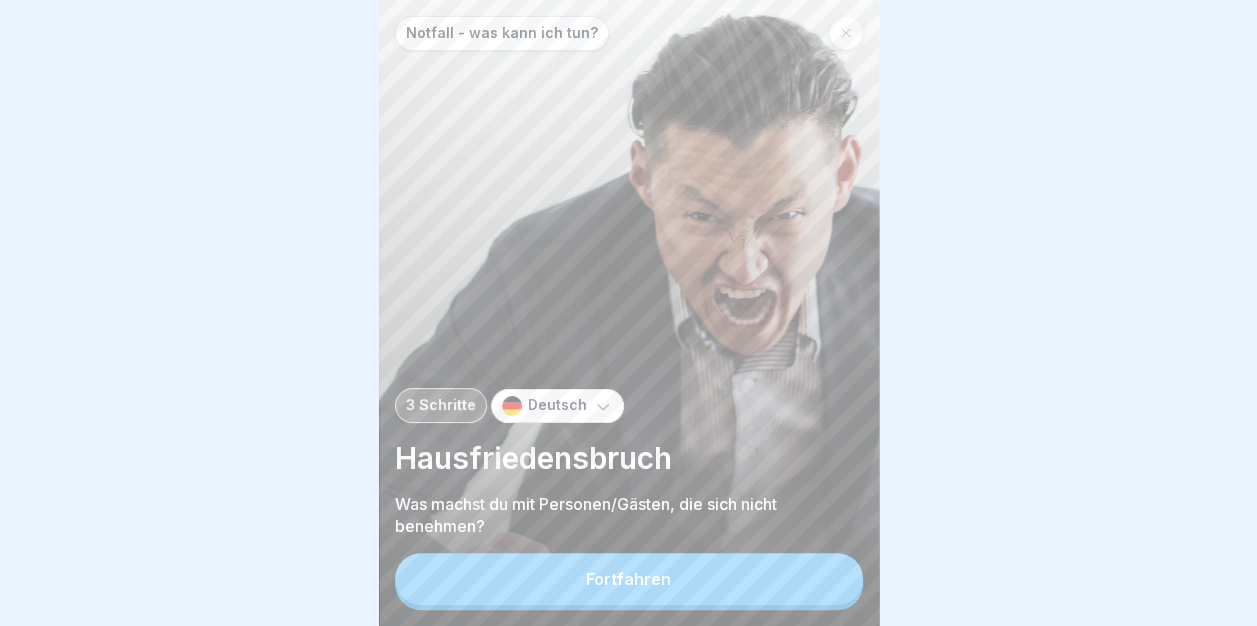 click on "Fortfahren" at bounding box center (629, 579) 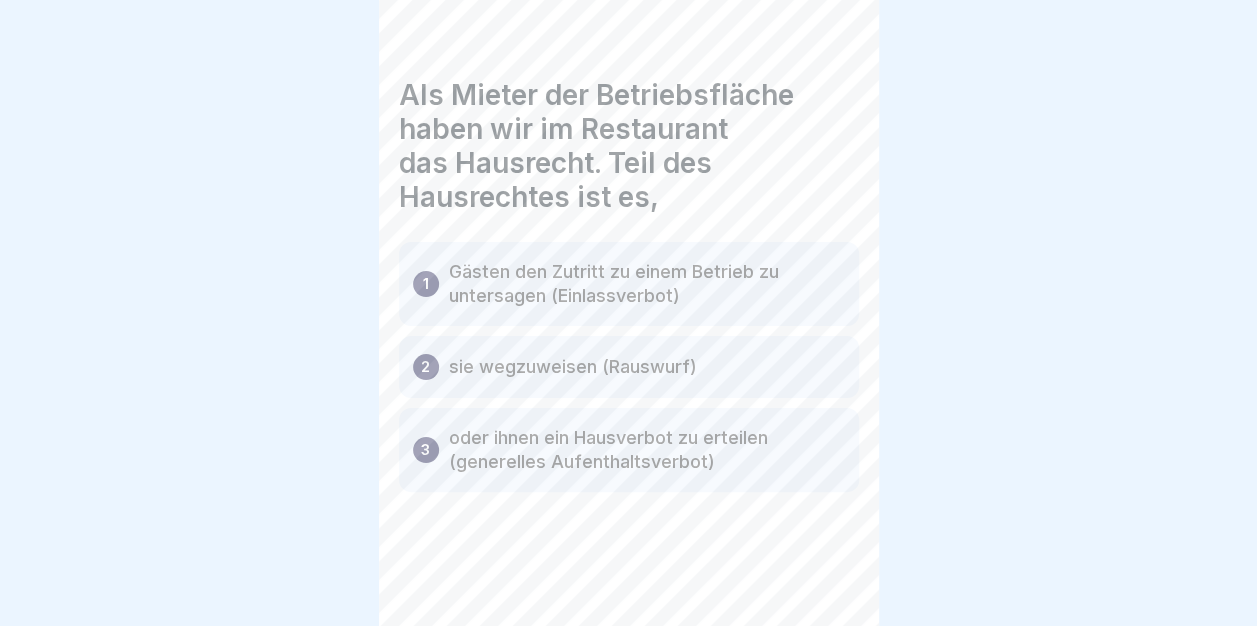 click 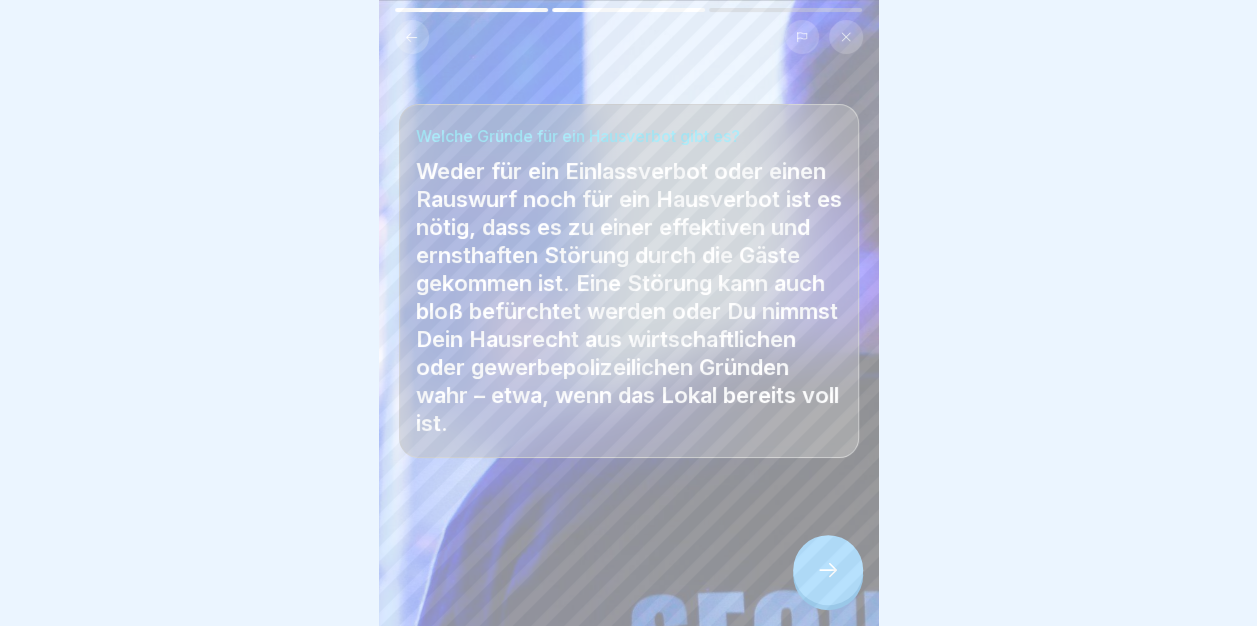 click 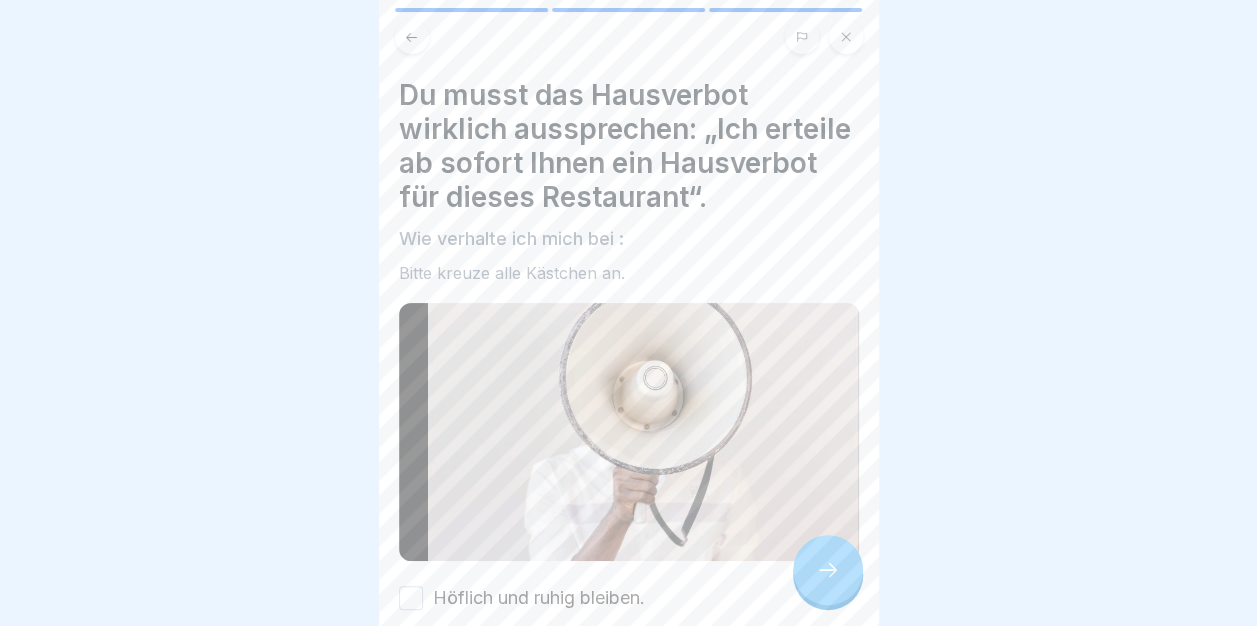 click 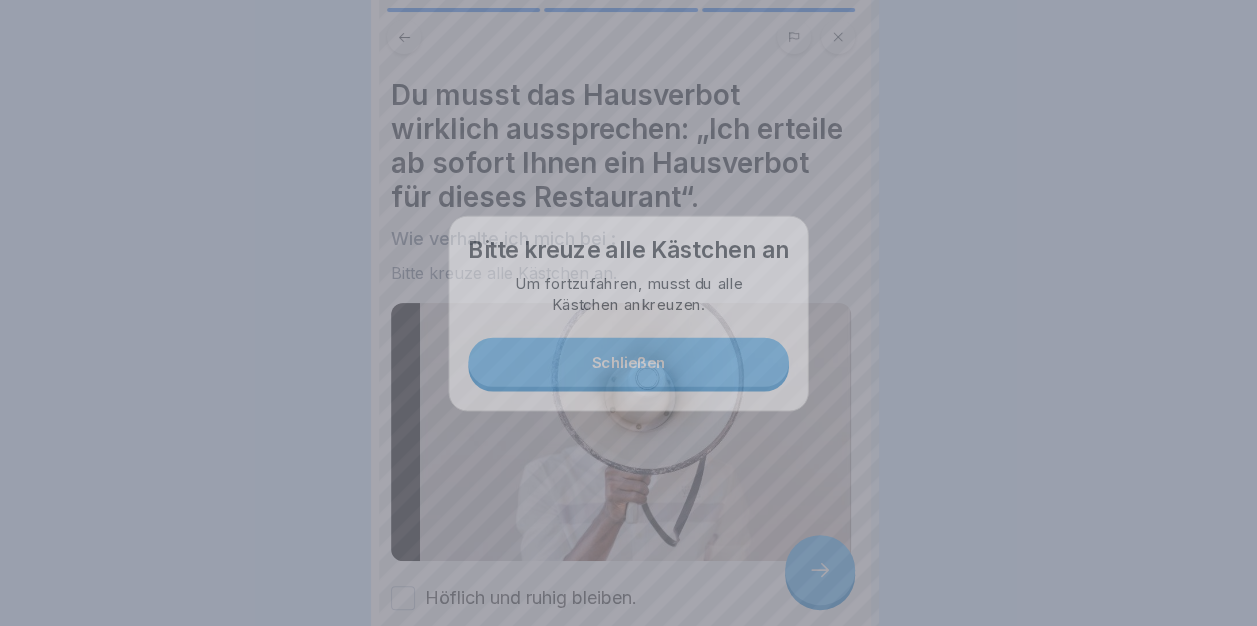 click at bounding box center (628, 313) 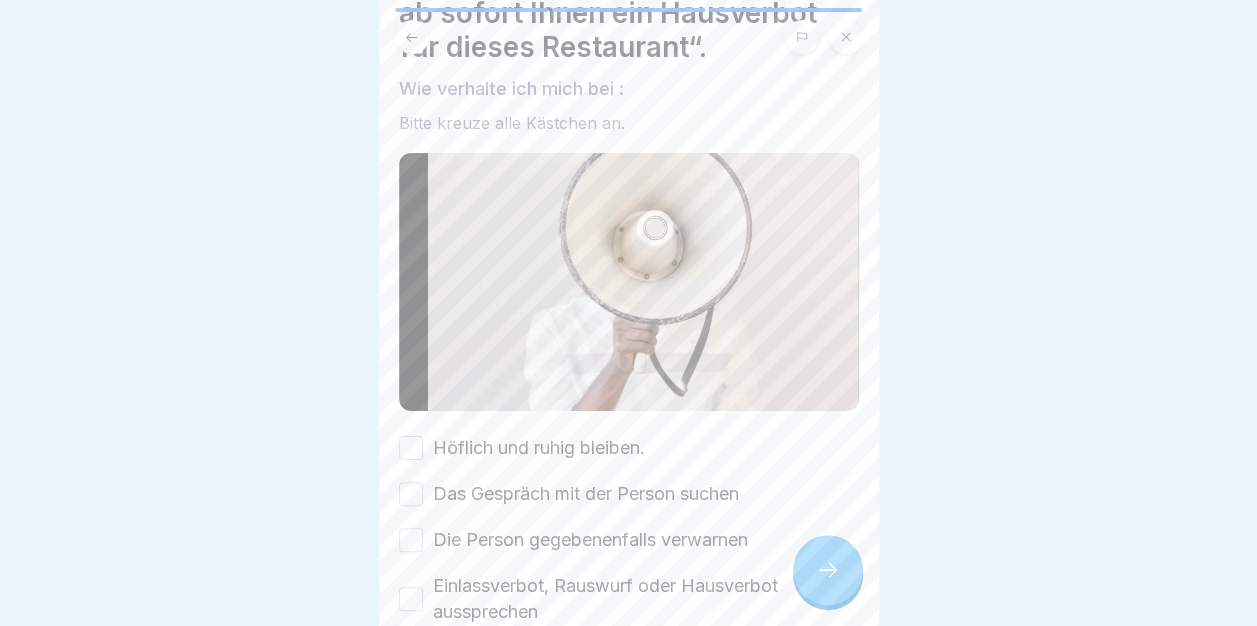 scroll, scrollTop: 366, scrollLeft: 0, axis: vertical 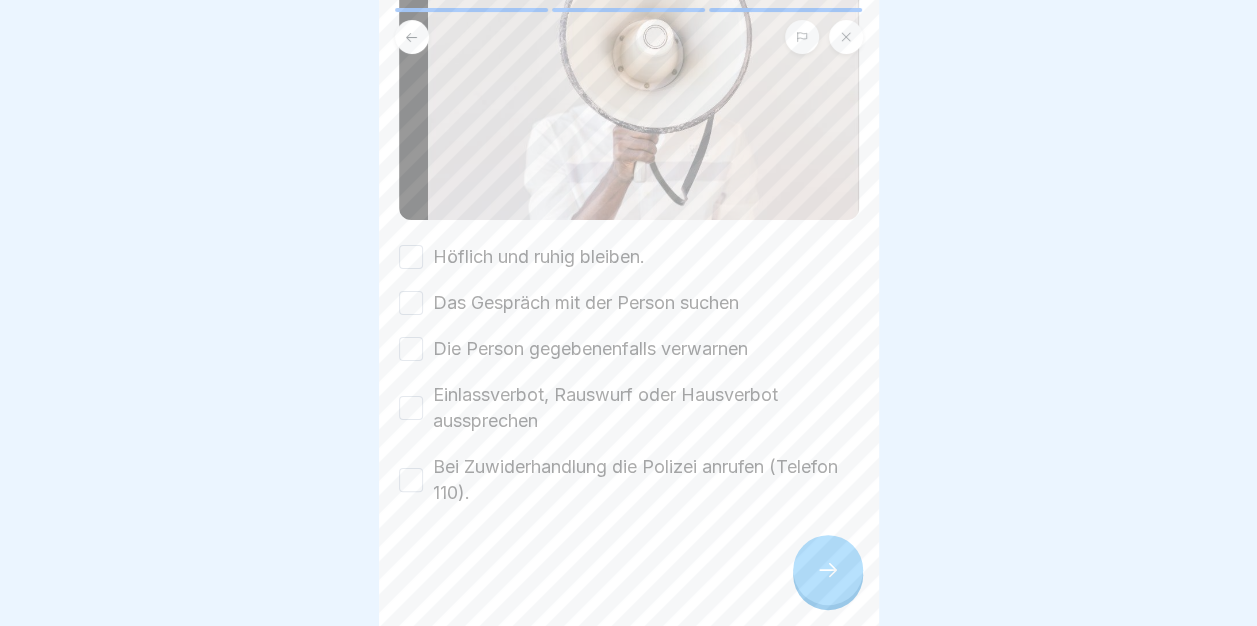 click on "Höflich und ruhig bleiben." at bounding box center (411, 257) 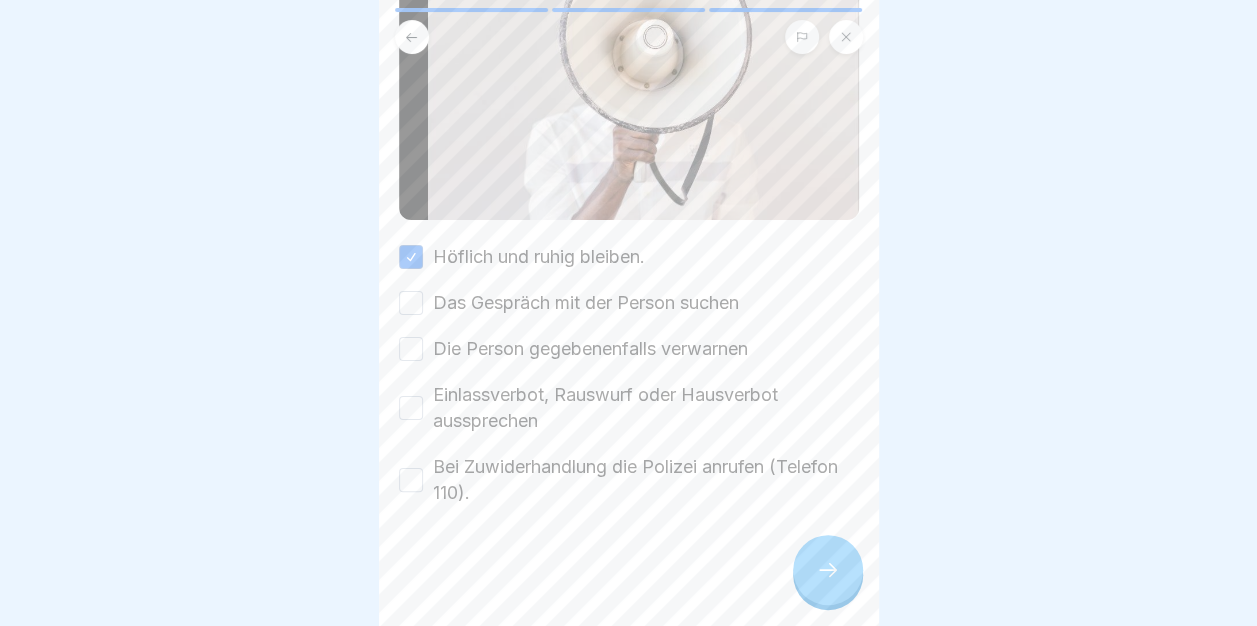 click on "Höflich und ruhig bleiben. Das Gespräch mit der Person suchen Die Person gegebenenfalls verwarnen Einlassverbot, Rauswurf oder Hausverbot aussprechen Bei Zuwiderhandlung die Polizei anrufen (Telefon 110)." at bounding box center (629, 375) 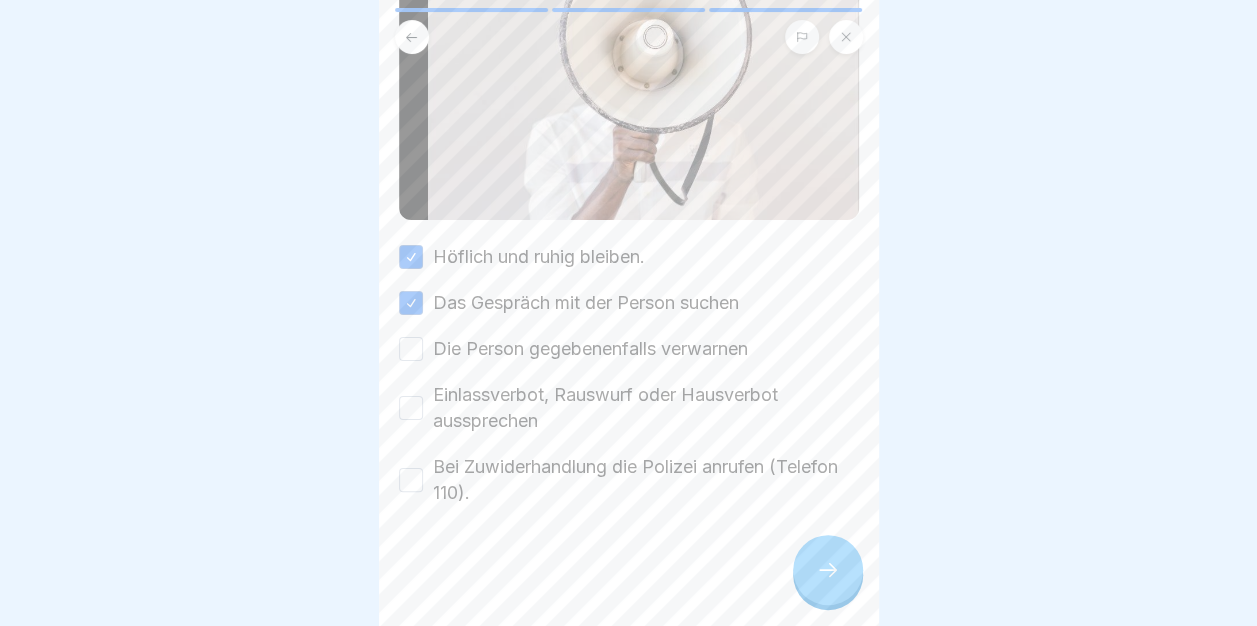 click on "Die Person gegebenenfalls verwarnen" at bounding box center (411, 349) 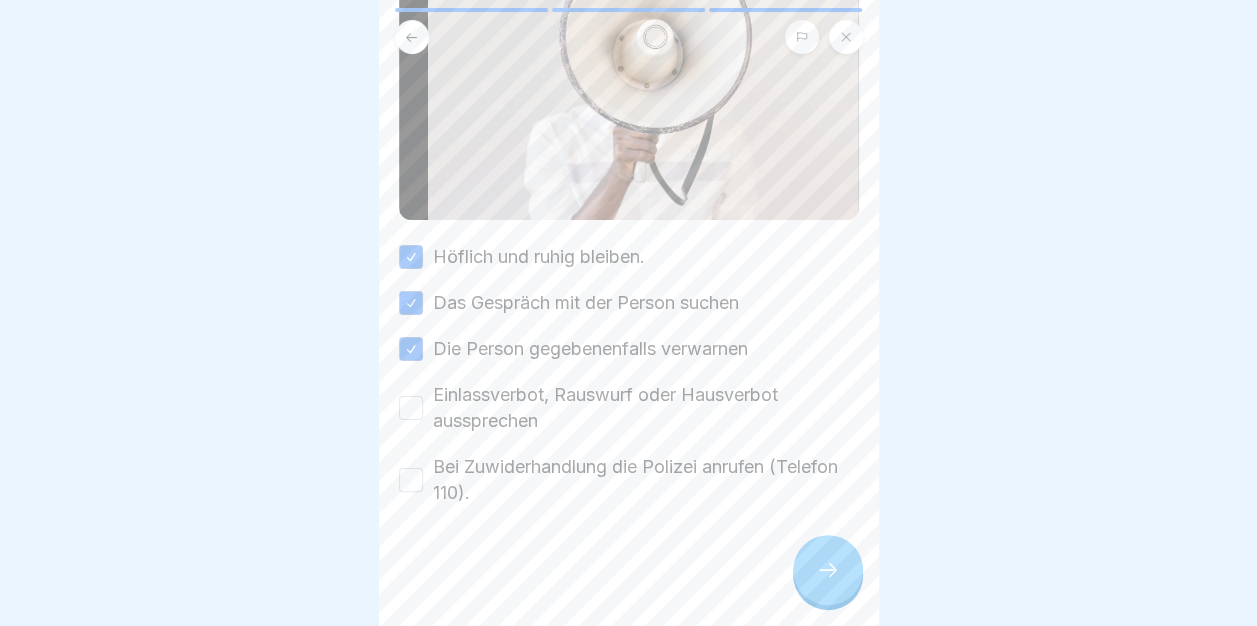 click on "Einlassverbot, Rauswurf oder Hausverbot aussprechen" at bounding box center [411, 408] 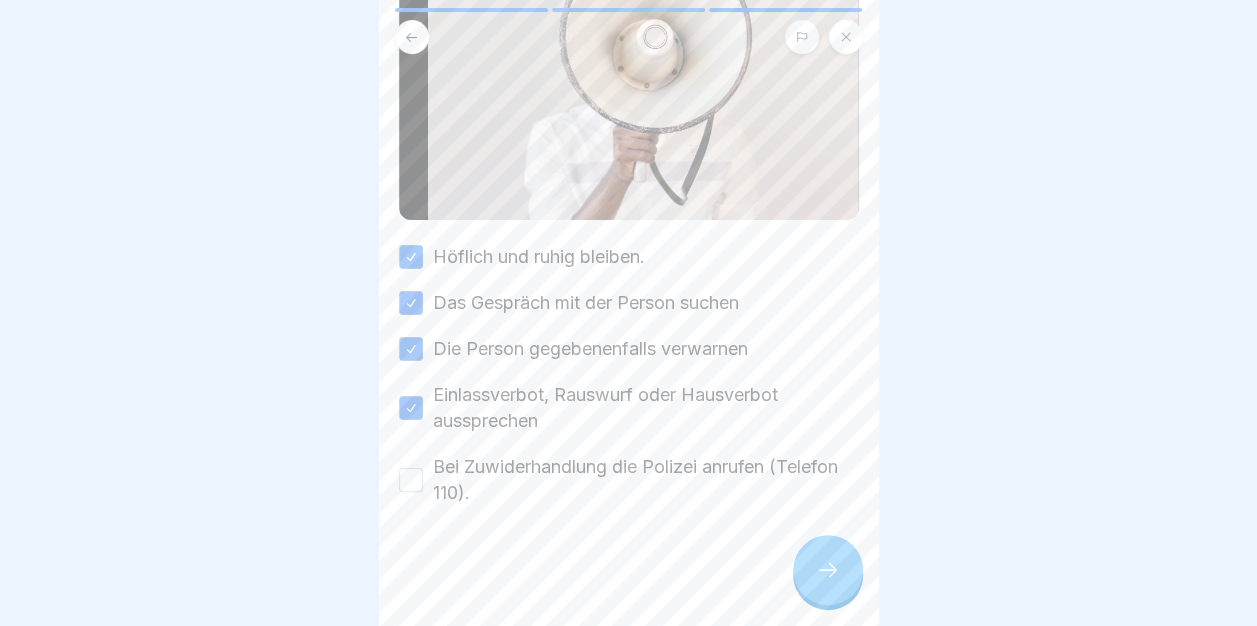 click on "Bei Zuwiderhandlung die Polizei anrufen (Telefon 110)." at bounding box center (411, 480) 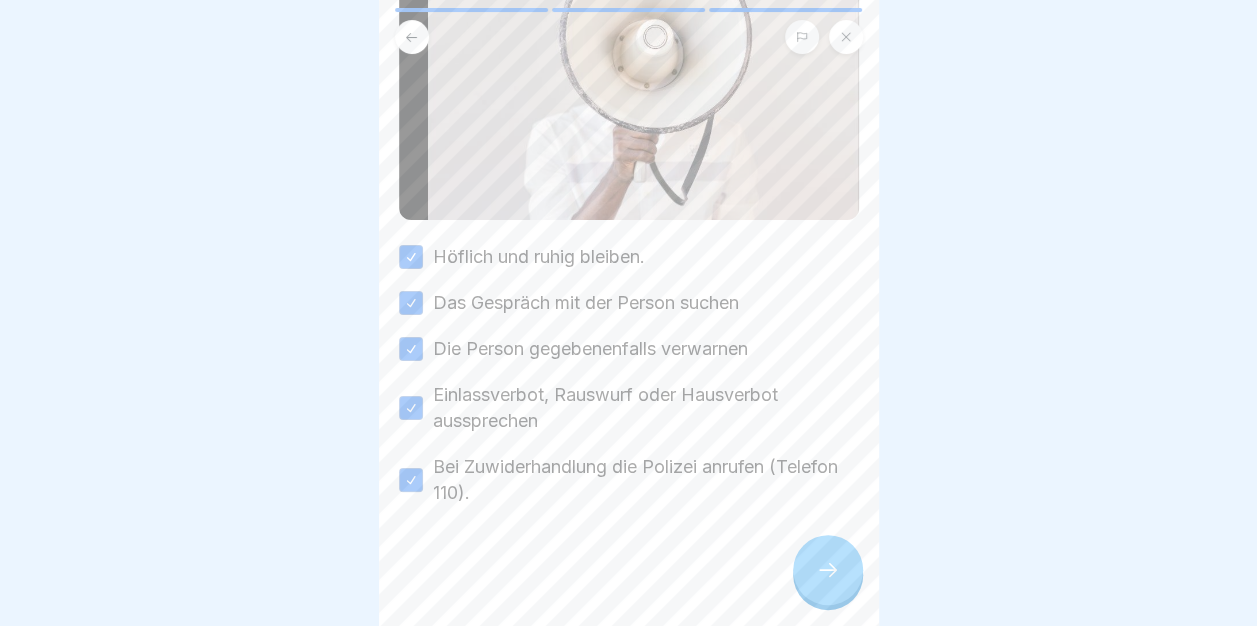 click at bounding box center (828, 570) 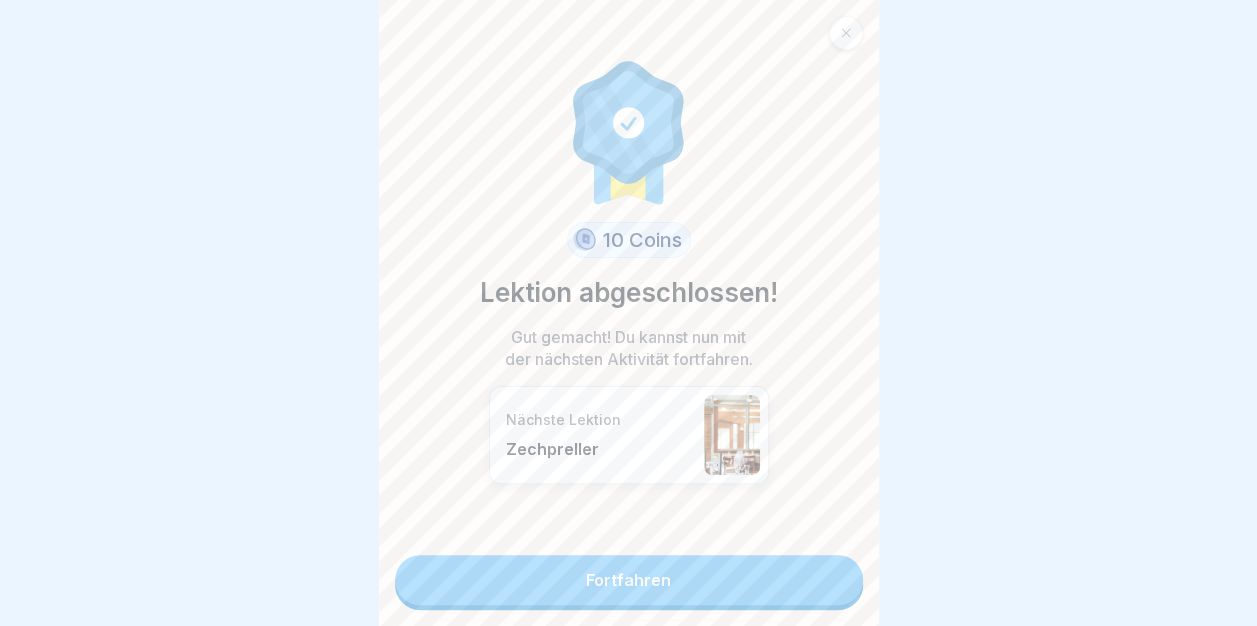 click on "Fortfahren" at bounding box center [629, 580] 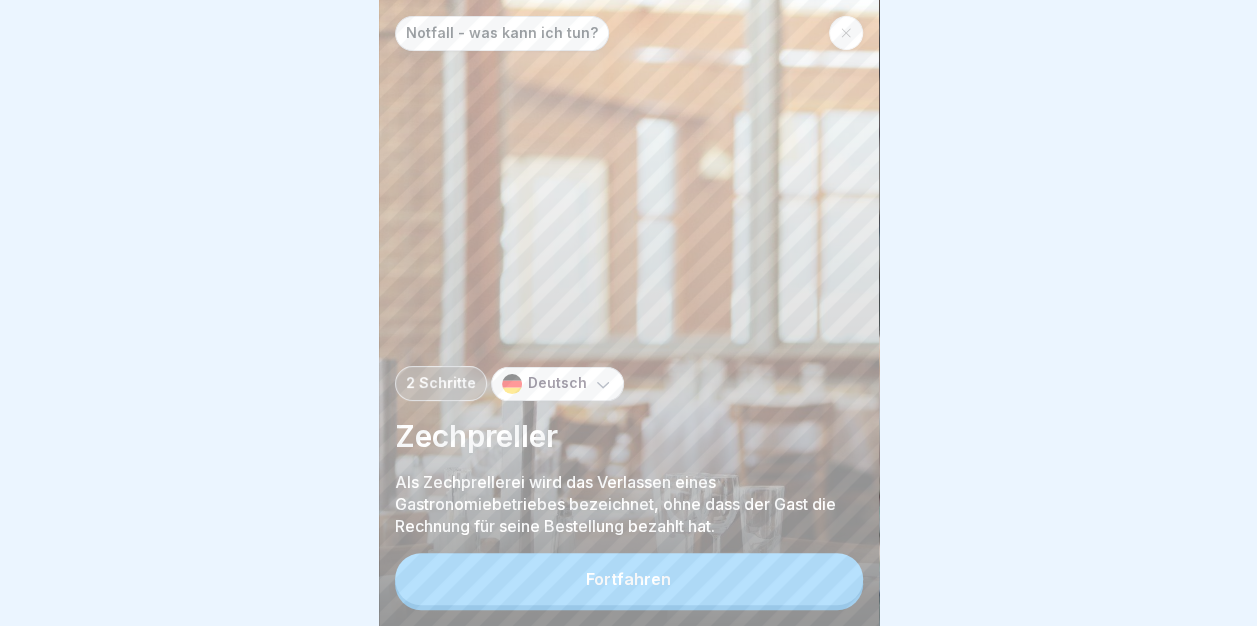 drag, startPoint x: 826, startPoint y: 583, endPoint x: 826, endPoint y: 602, distance: 19 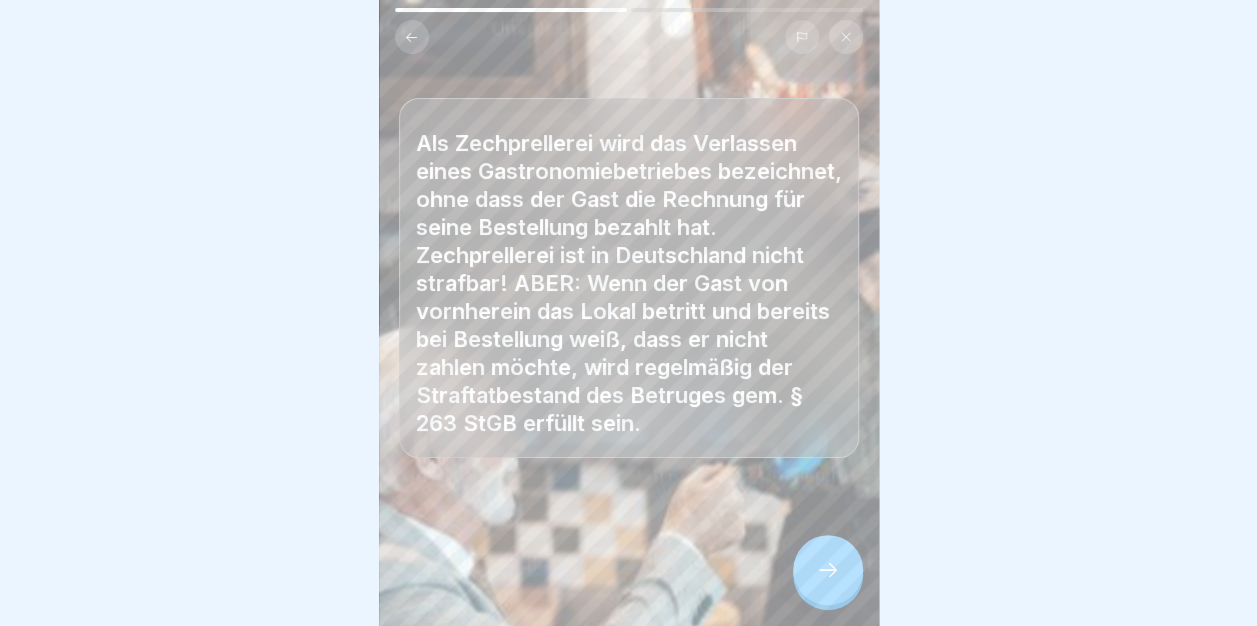 click at bounding box center [828, 570] 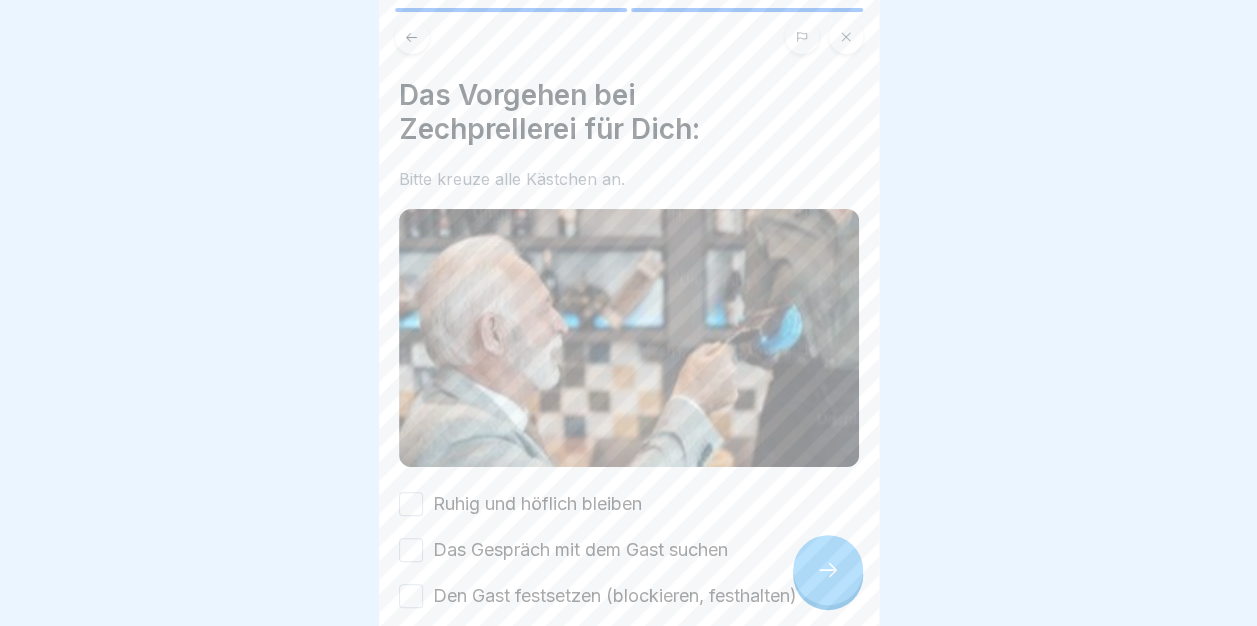 click 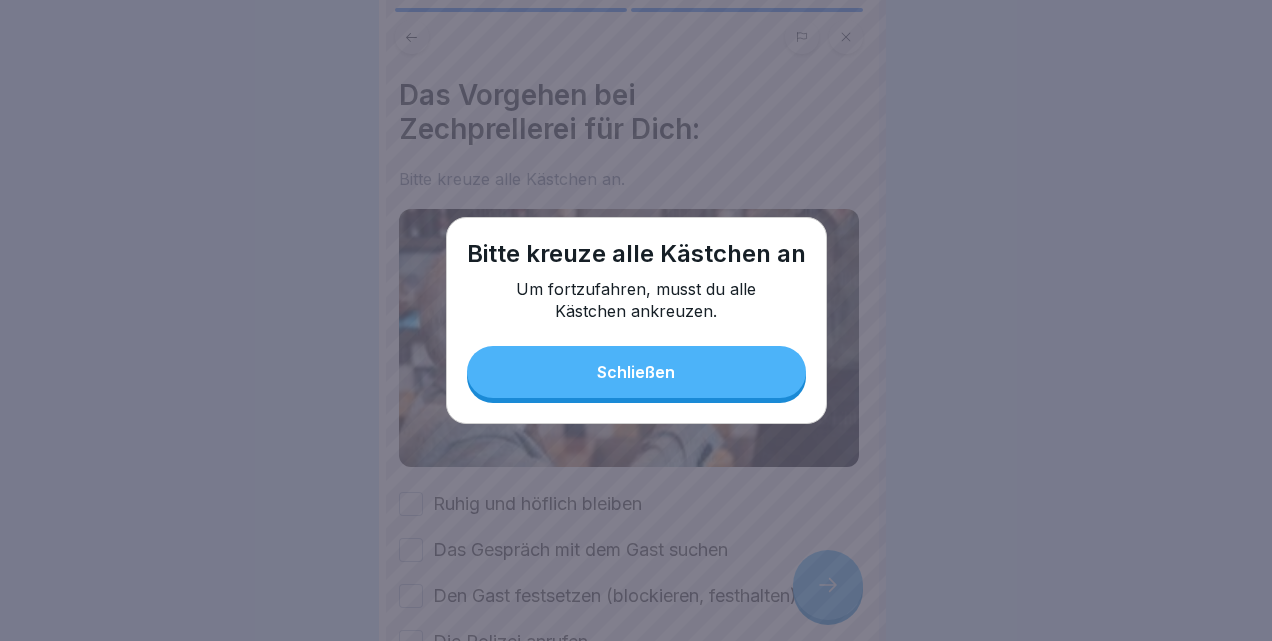 click on "Bitte kreuze alle Kästchen an Um fortzufahren, musst du alle Kästchen ankreuzen. Schließen" at bounding box center (636, 320) 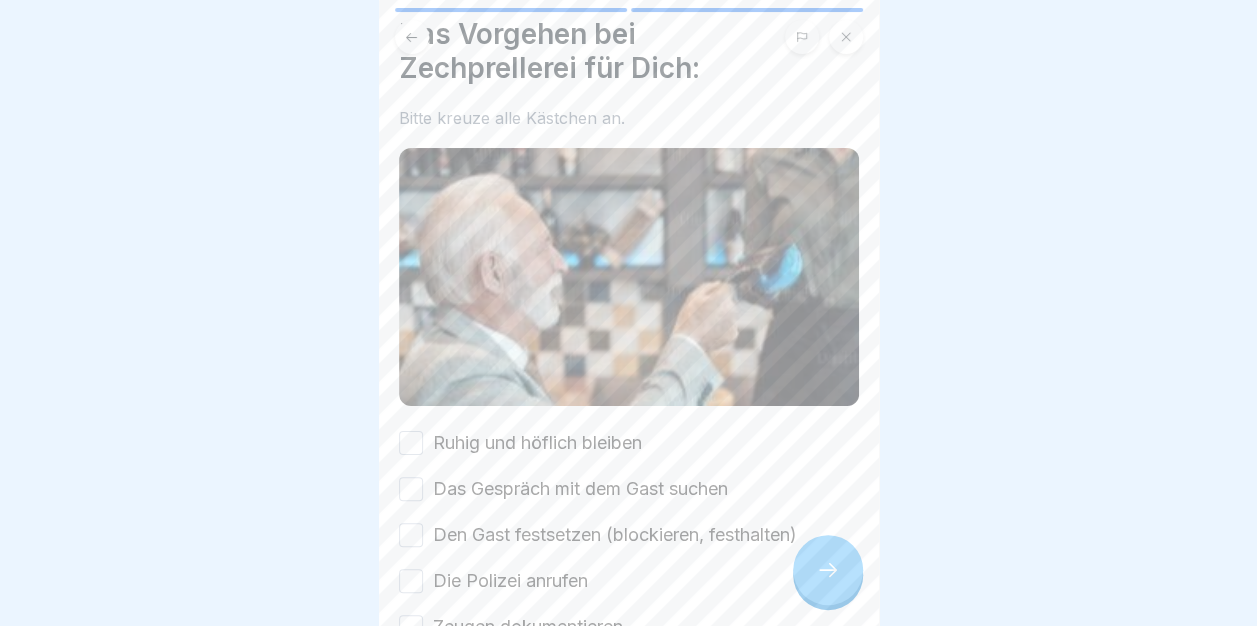 scroll, scrollTop: 100, scrollLeft: 0, axis: vertical 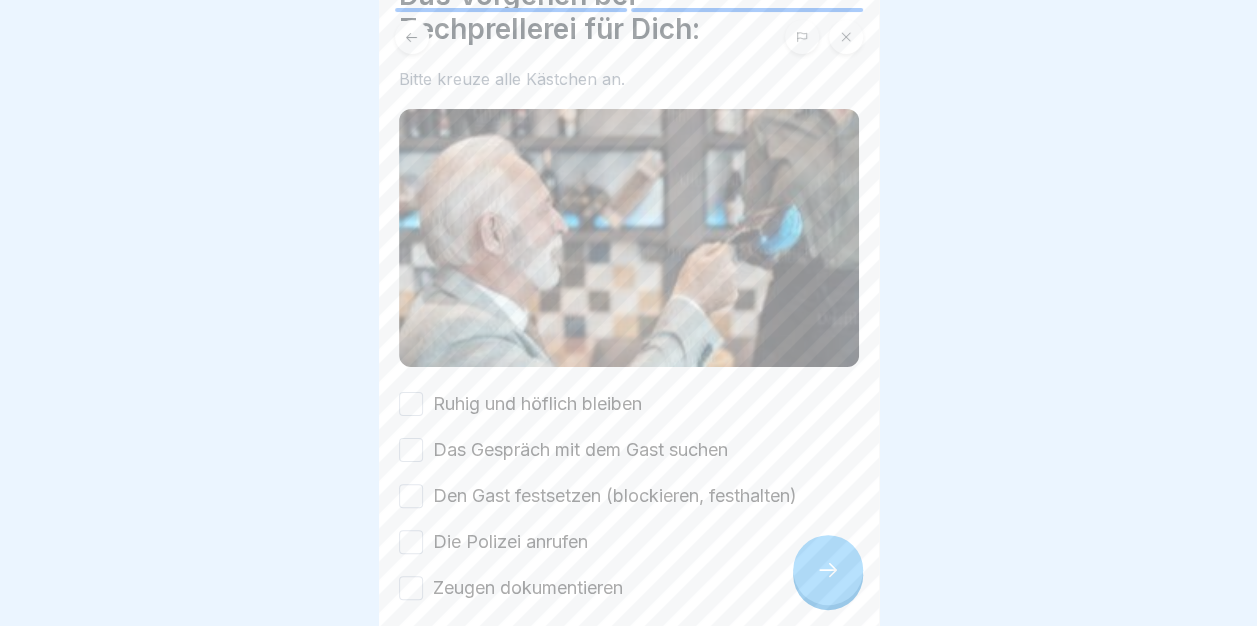 click on "Ruhig und höflich bleiben" at bounding box center [411, 404] 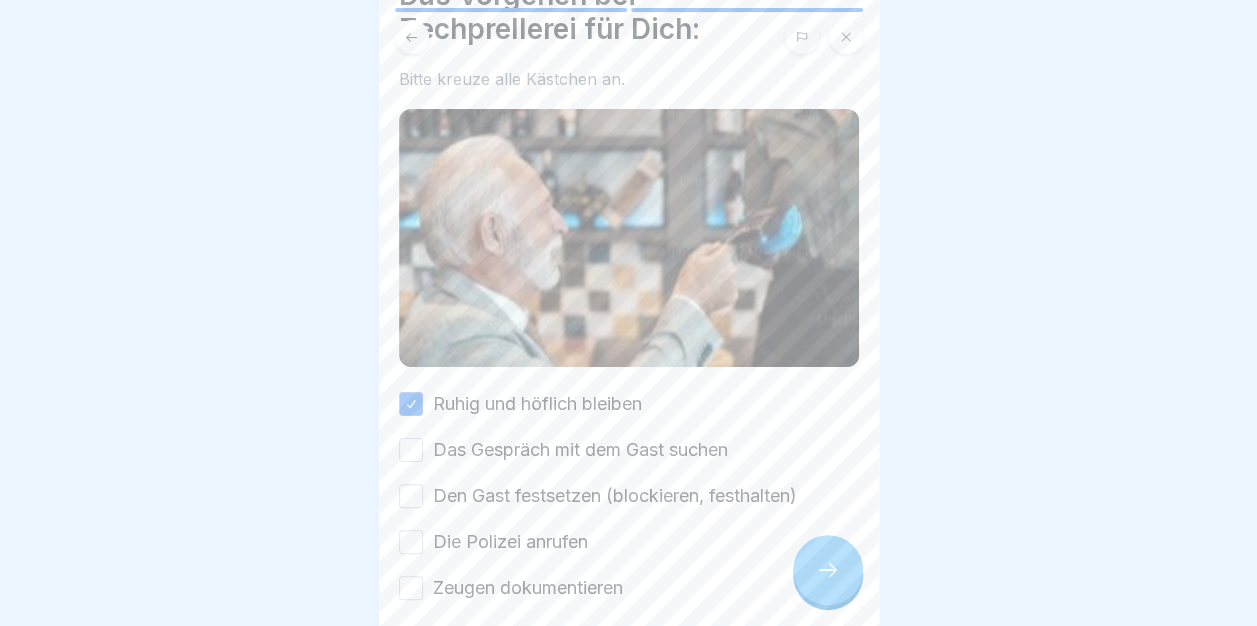 click on "Das Gespräch mit dem Gast suchen" at bounding box center (411, 450) 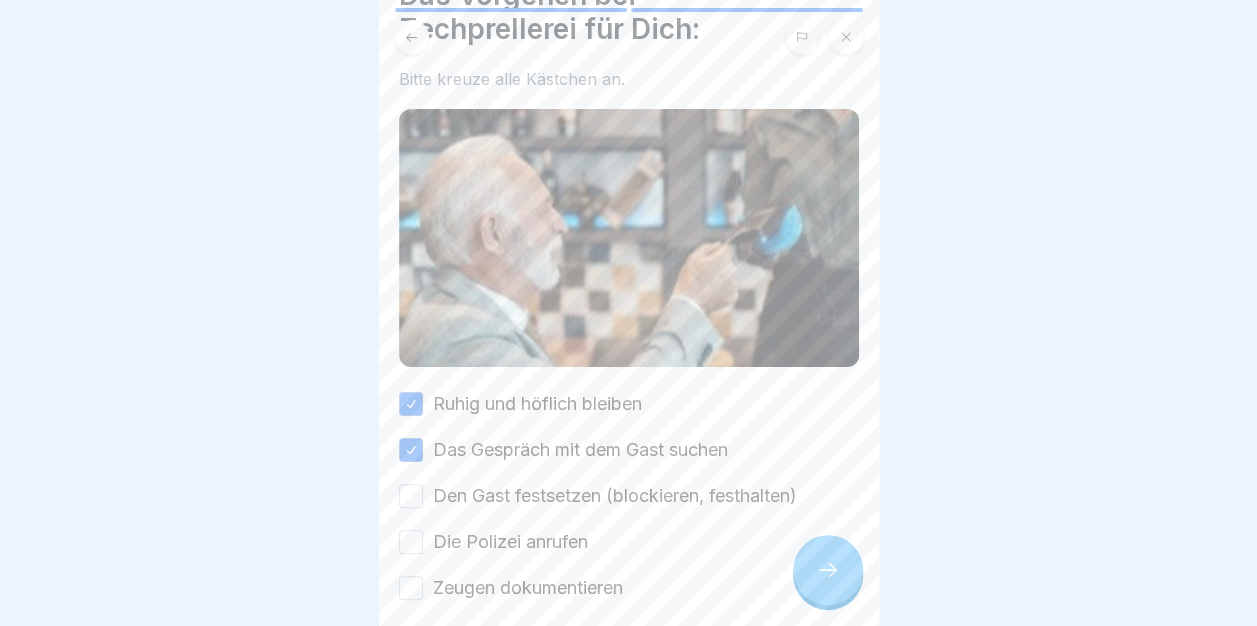 click on "Den Gast festsetzen (blockieren, festhalten)" at bounding box center (411, 496) 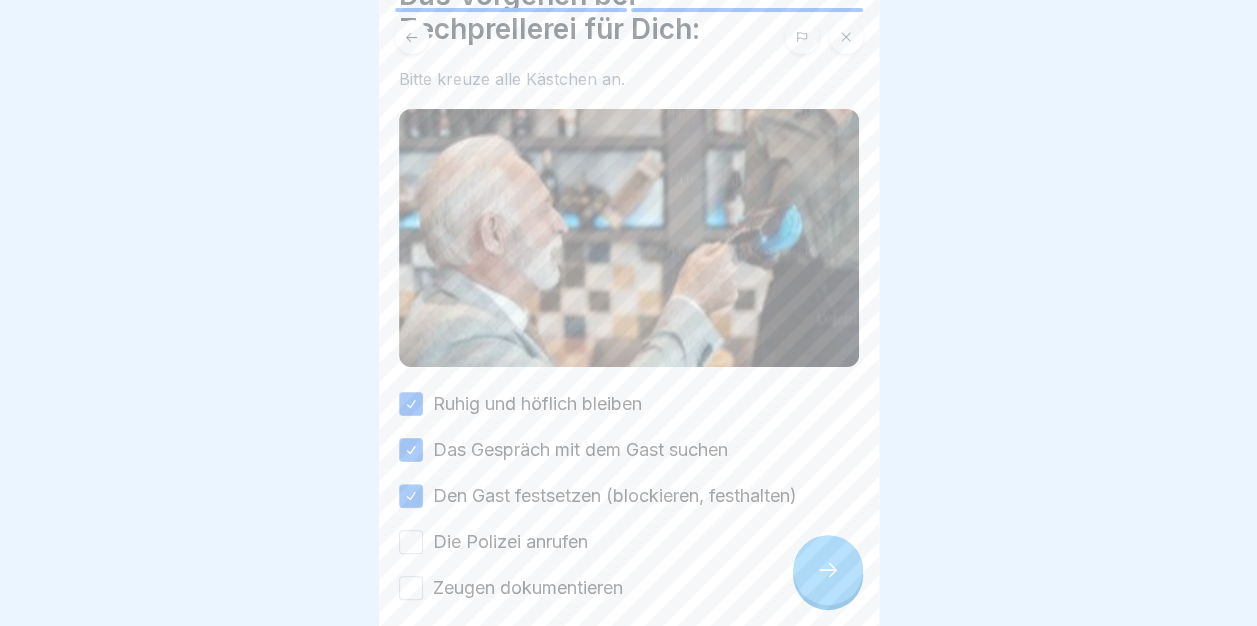 drag, startPoint x: 398, startPoint y: 534, endPoint x: 398, endPoint y: 557, distance: 23 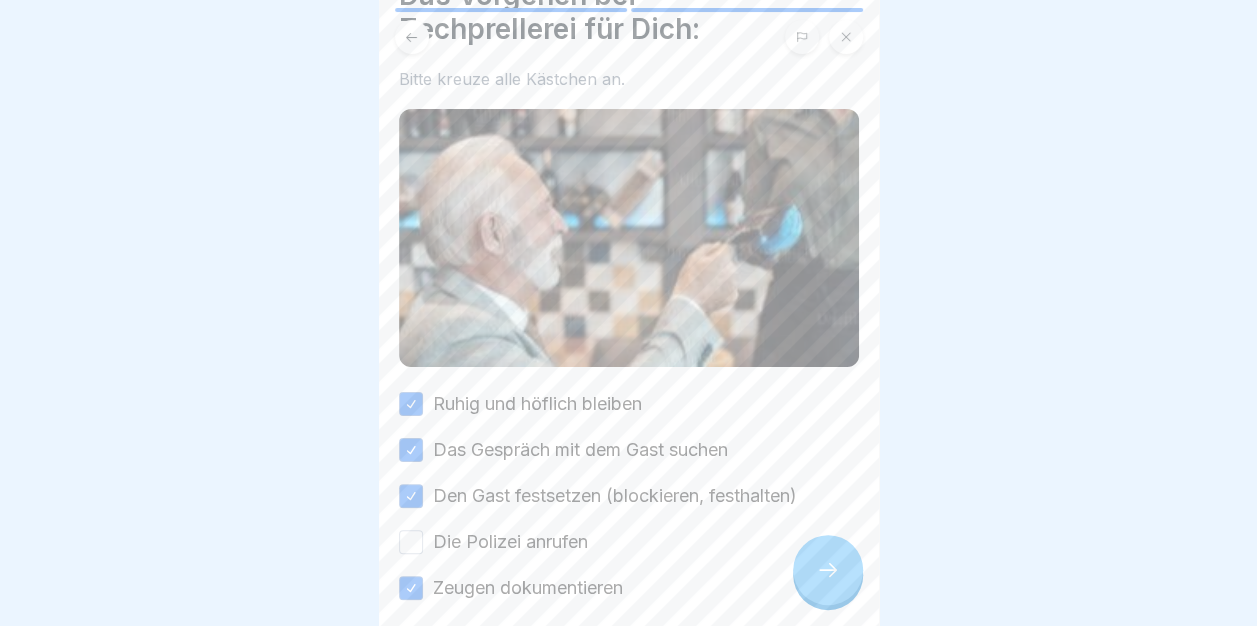 click on "Die Polizei anrufen" at bounding box center [411, 542] 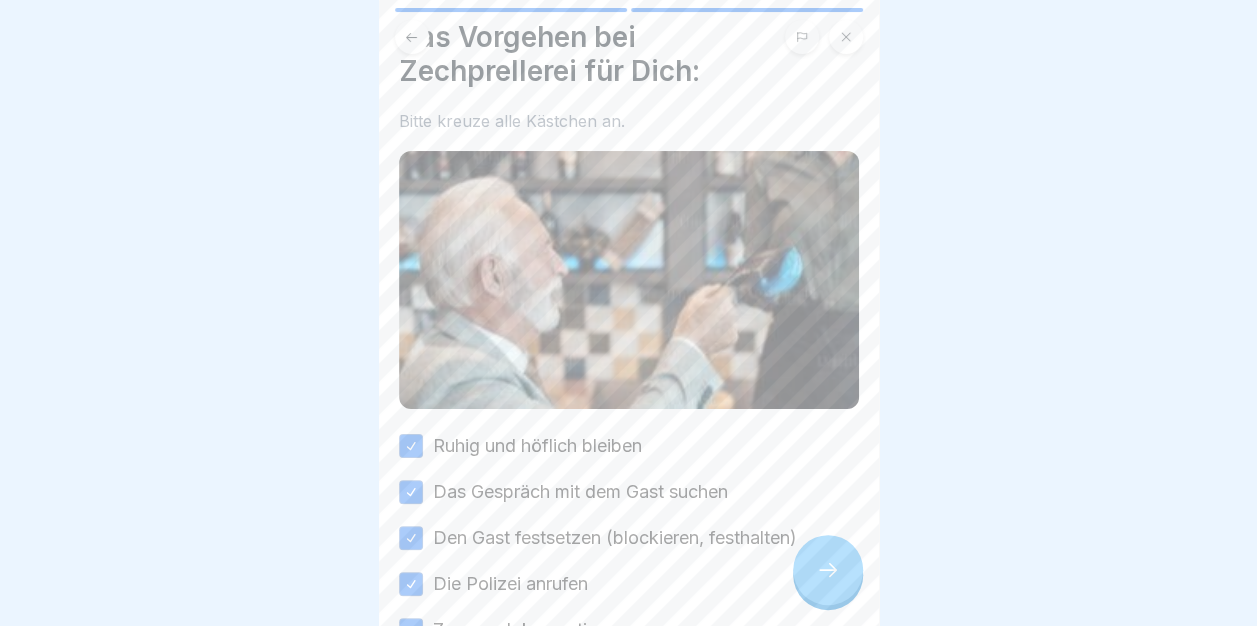 scroll, scrollTop: 0, scrollLeft: 0, axis: both 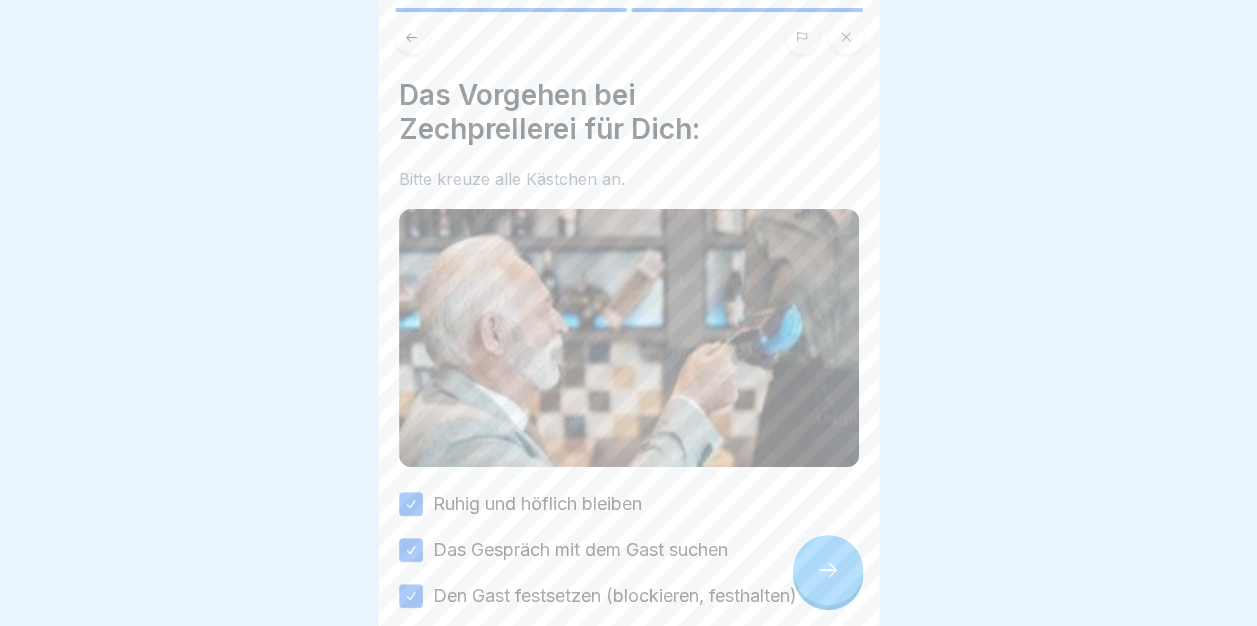 click at bounding box center (828, 570) 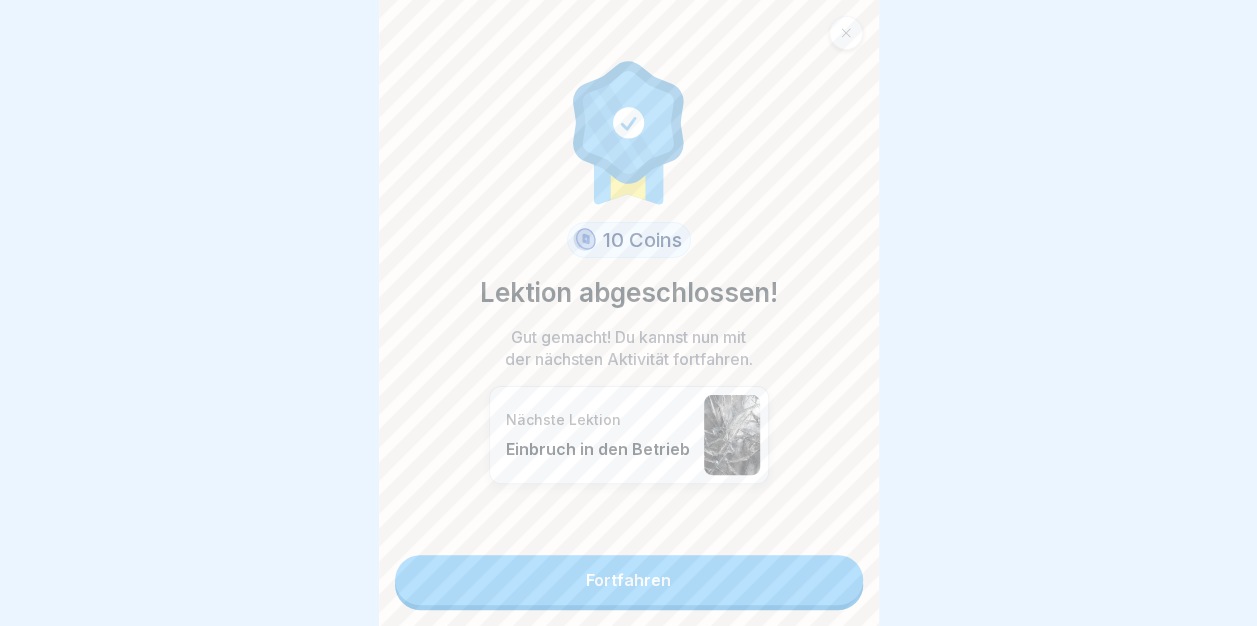 click on "Fortfahren" at bounding box center [629, 580] 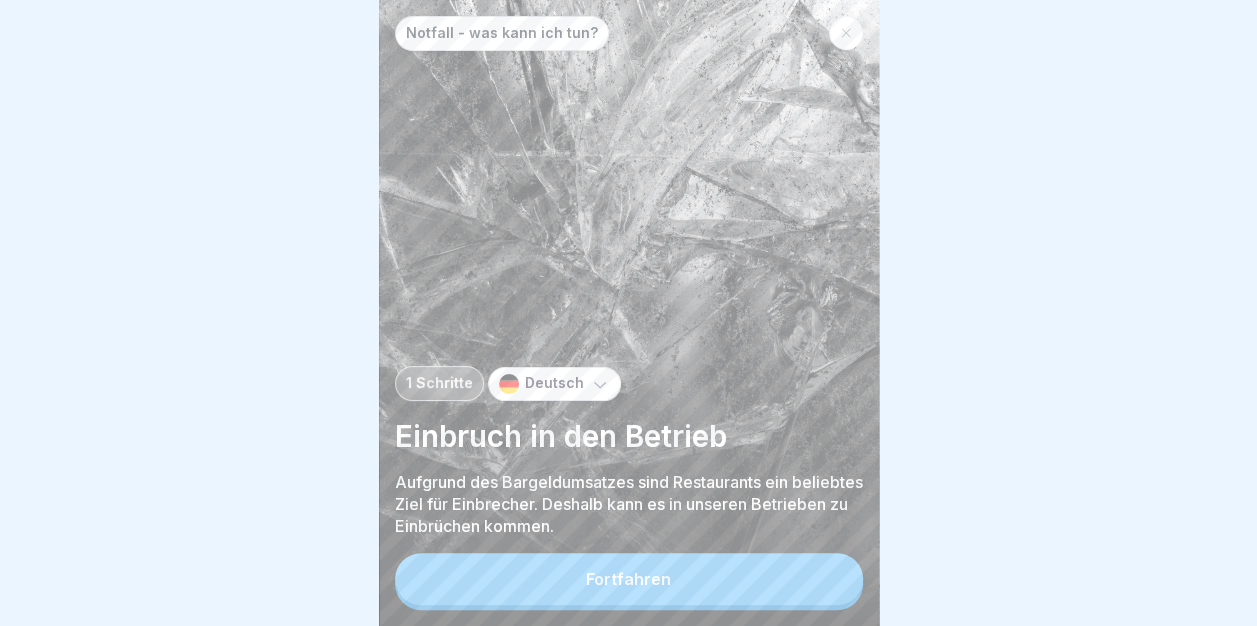 click on "Fortfahren" at bounding box center [629, 579] 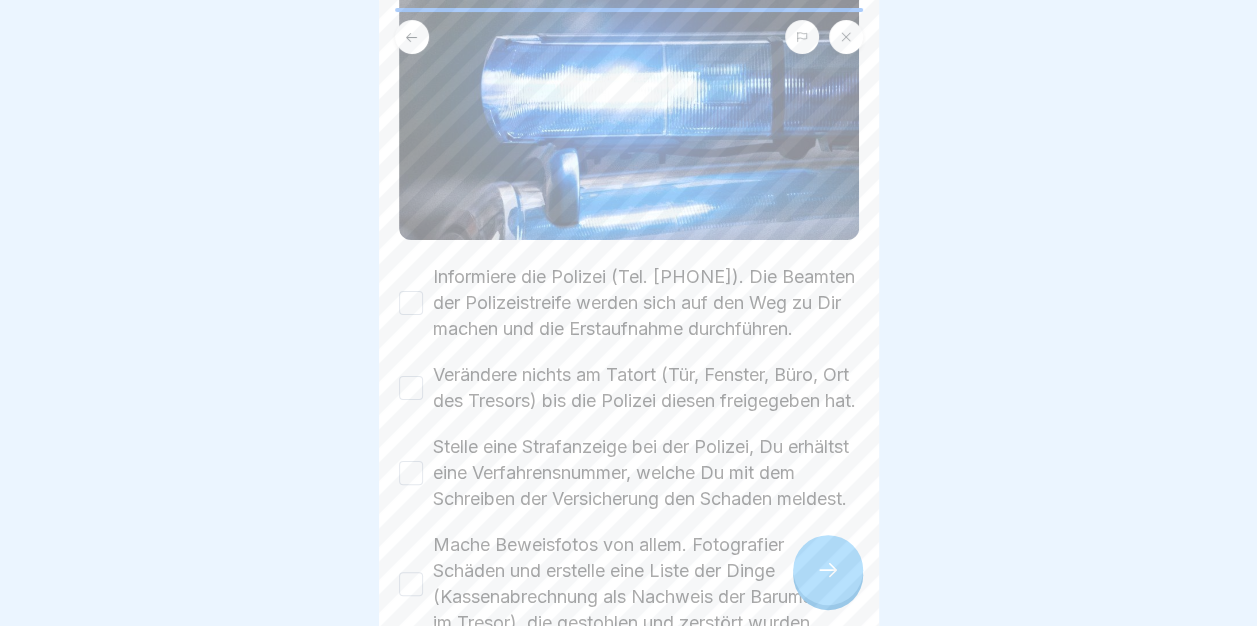 scroll, scrollTop: 300, scrollLeft: 0, axis: vertical 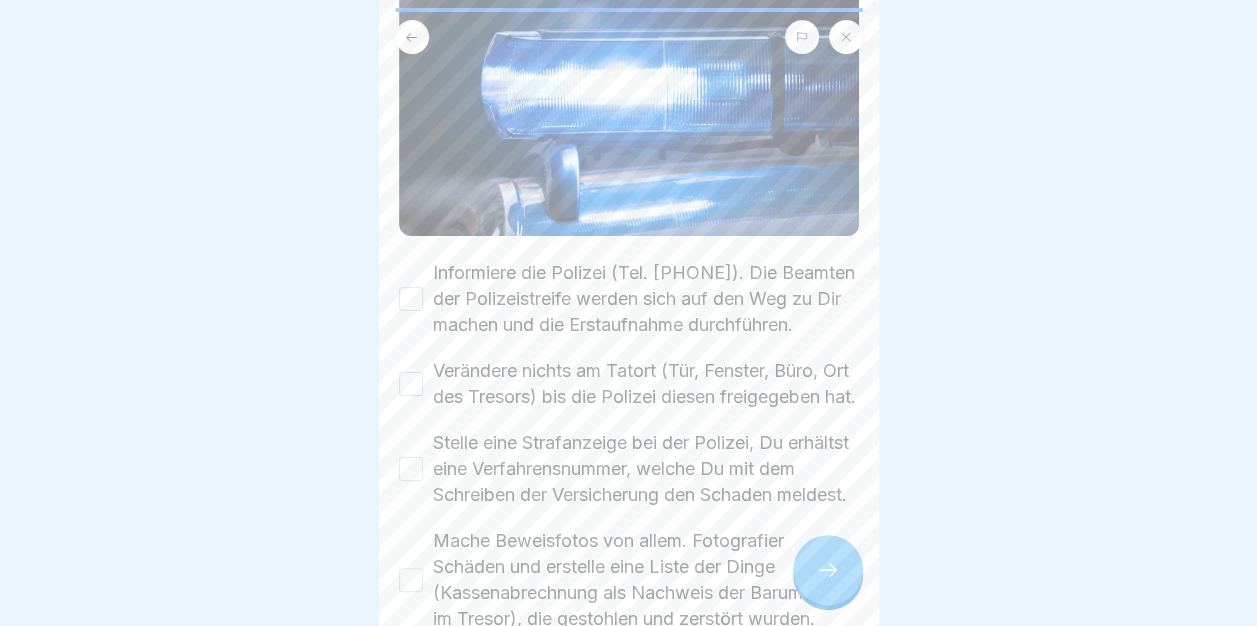 click on "Informiere die Polizei (Tel. [PHONE]). Die Beamten der Polizeistreife werden sich auf den Weg zu Dir machen und die Erstaufnahme durchführen." at bounding box center [411, 299] 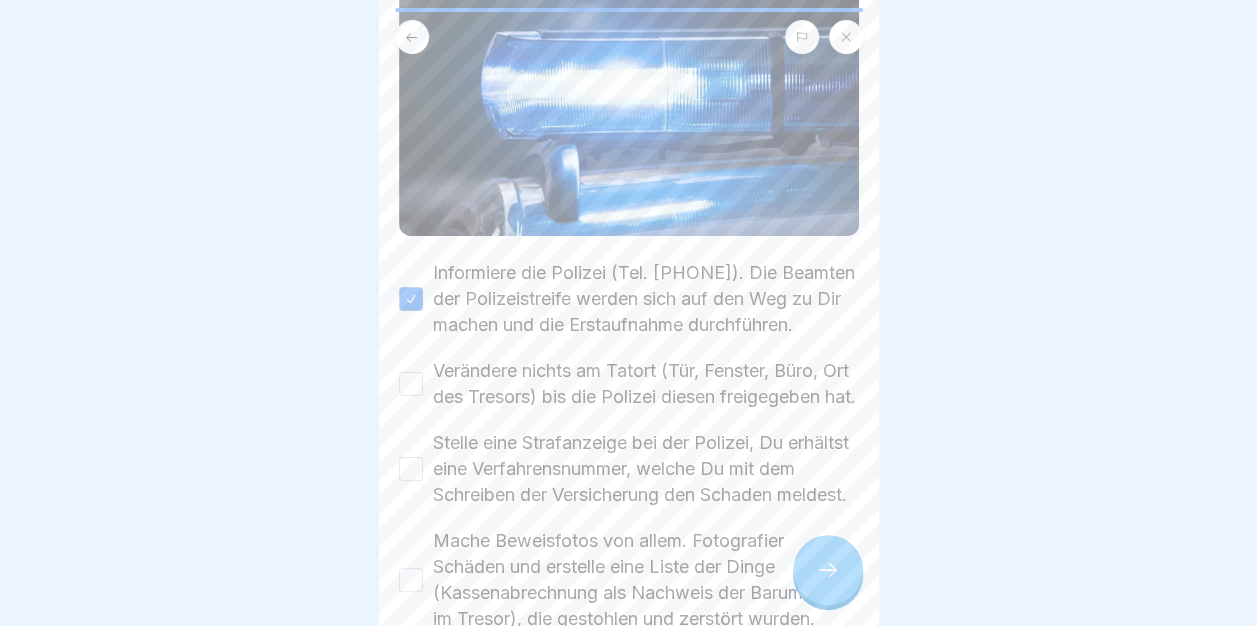 click on "Verändere nichts am Tatort (Tür, Fenster, Büro, Ort des Tresors) bis die Polizei diesen freigegeben hat." at bounding box center [411, 384] 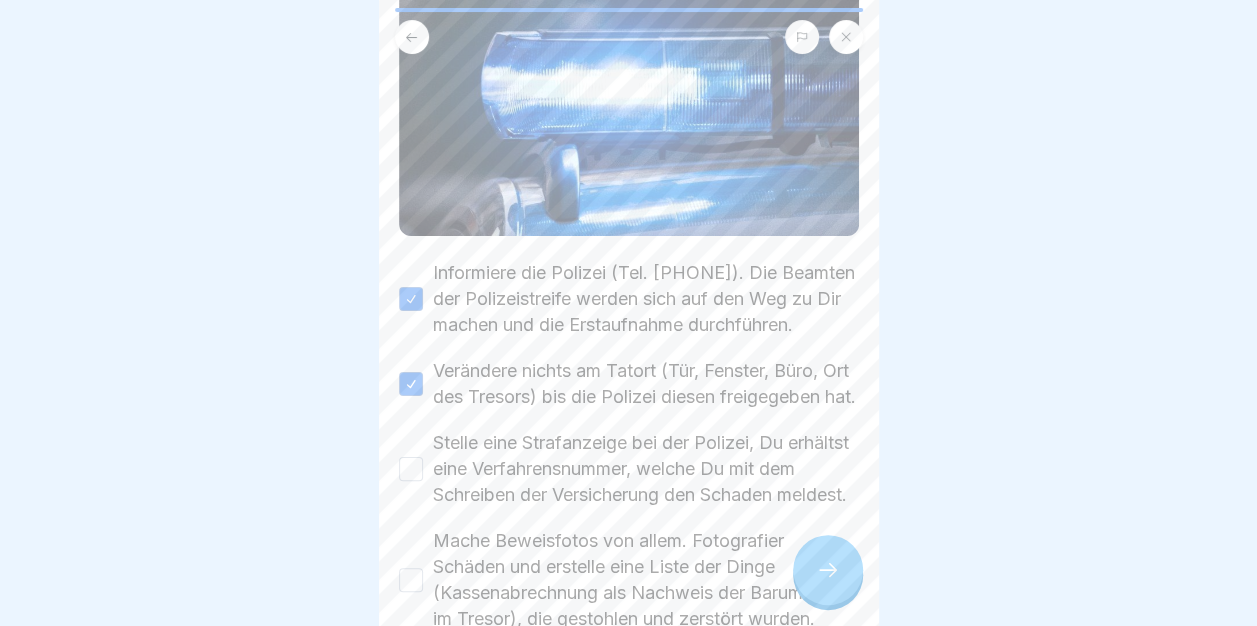 click on "Stelle eine Strafanzeige bei der Polizei, Du erhältst eine Verfahrensnummer, welche Du mit dem Schreiben der Versicherung den Schaden meldest." at bounding box center [411, 469] 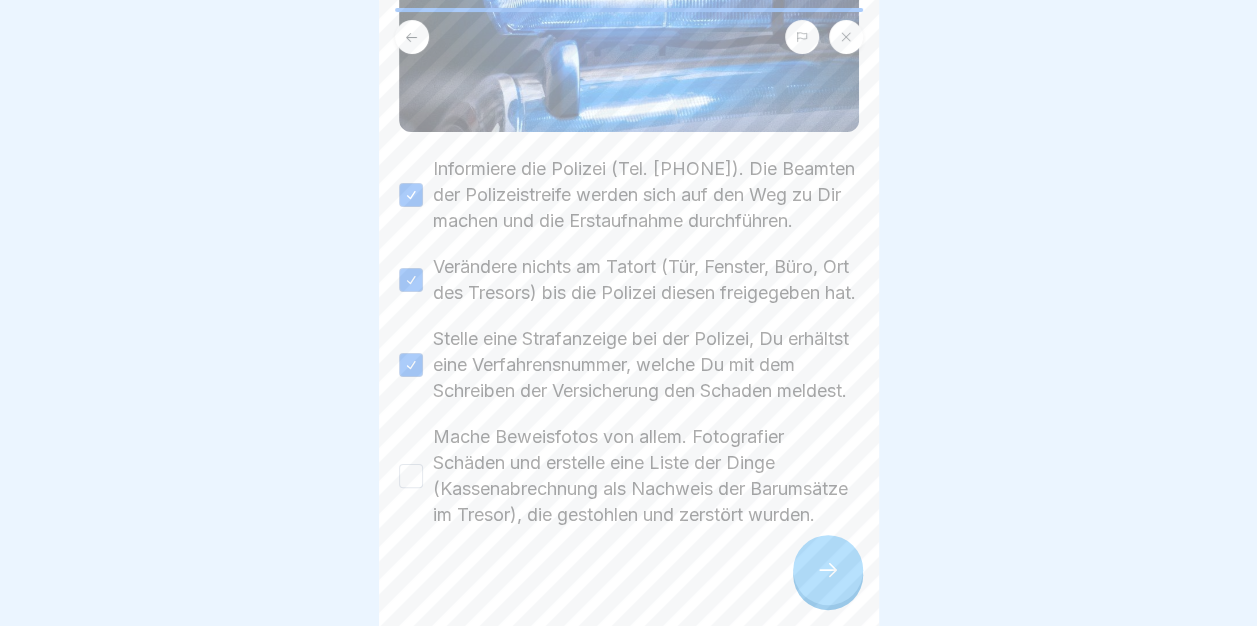 scroll, scrollTop: 495, scrollLeft: 0, axis: vertical 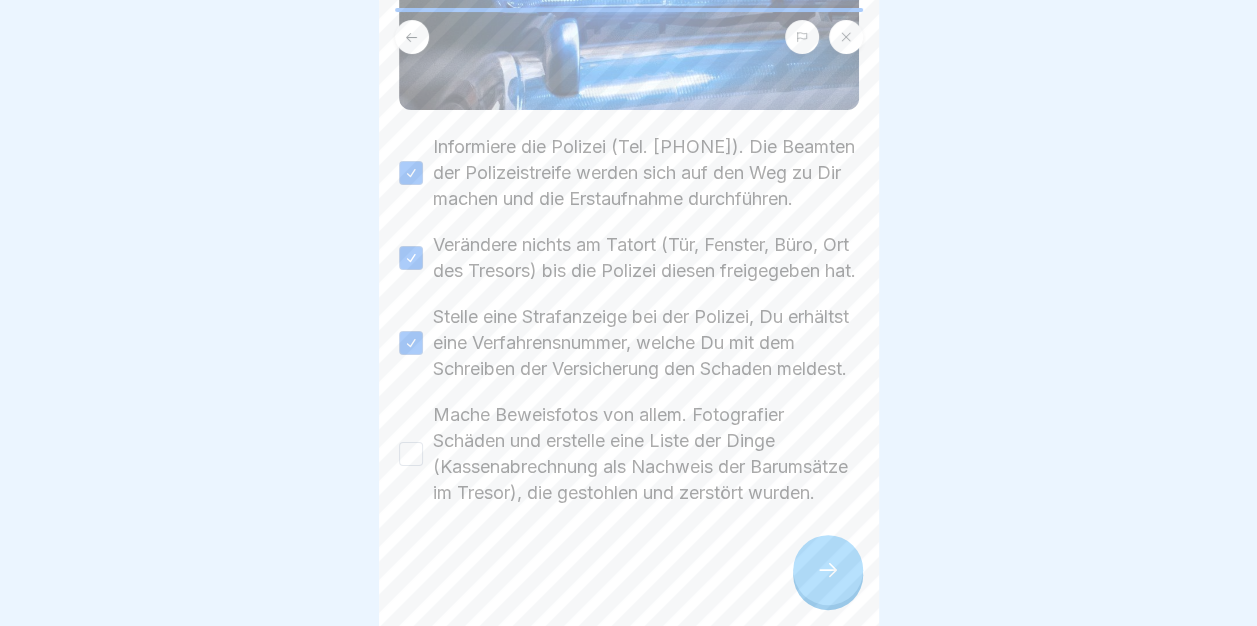 click on "Mache Beweisfotos von allem. Fotografier Schäden und erstelle eine Liste der Dinge (Kassenabrechnung als Nachweis der Barumsätze im Tresor), die gestohlen und zerstört wurden." at bounding box center [411, 454] 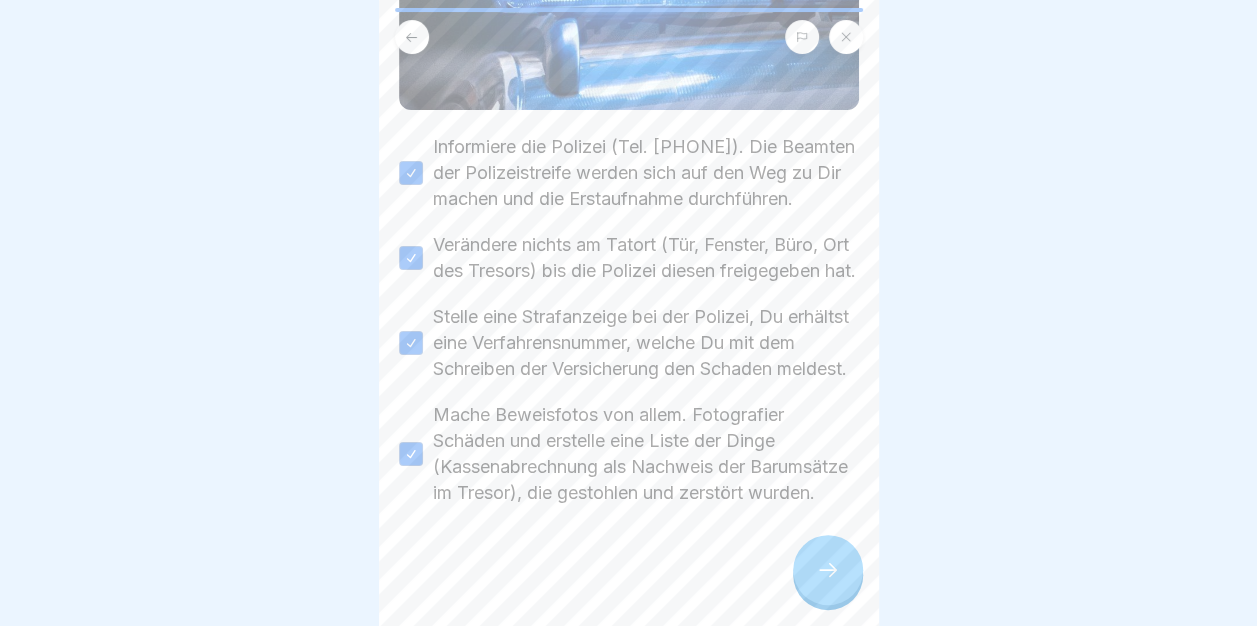 click at bounding box center [828, 570] 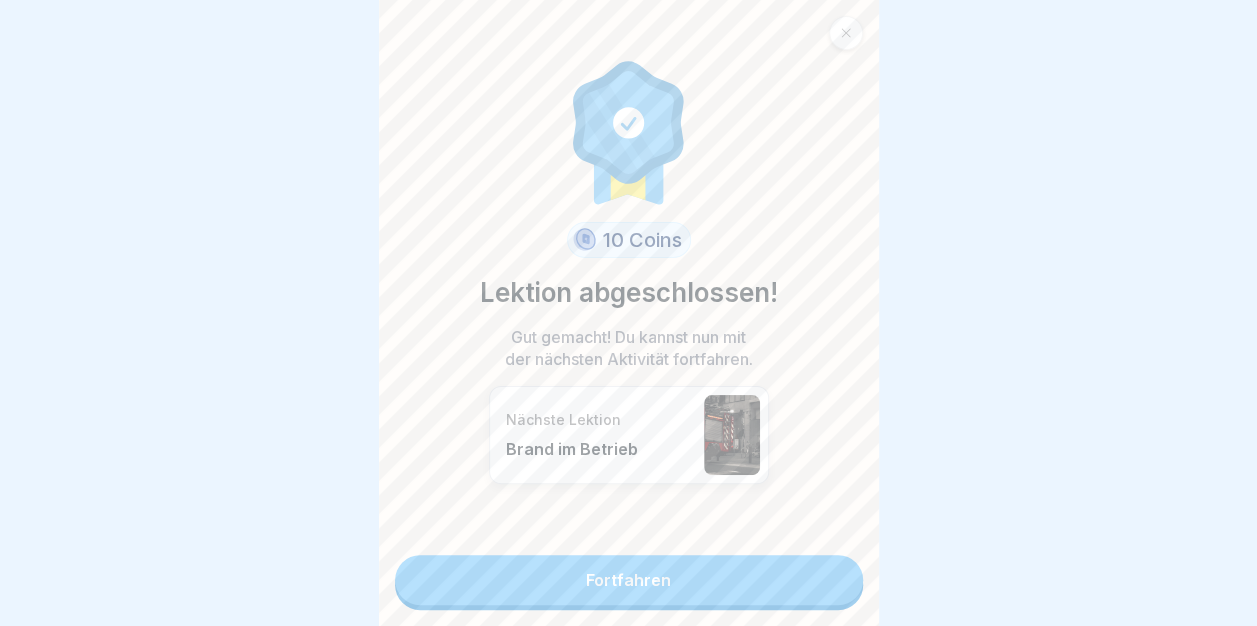 click on "Fortfahren" at bounding box center [629, 580] 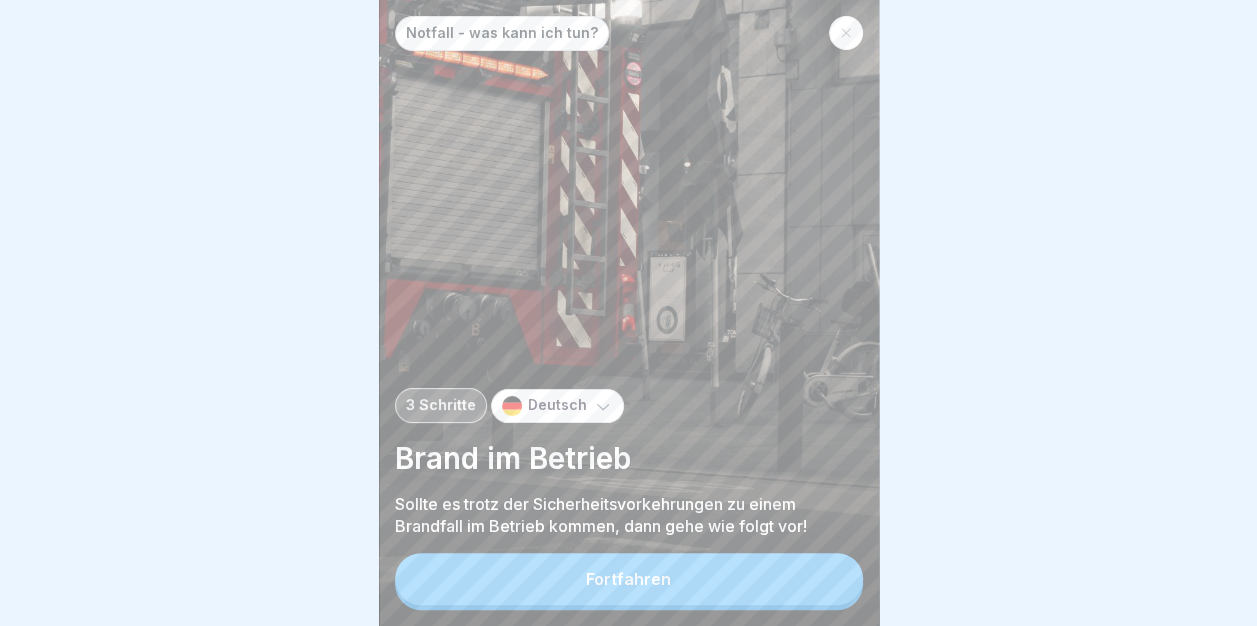 click on "Fortfahren" at bounding box center [629, 579] 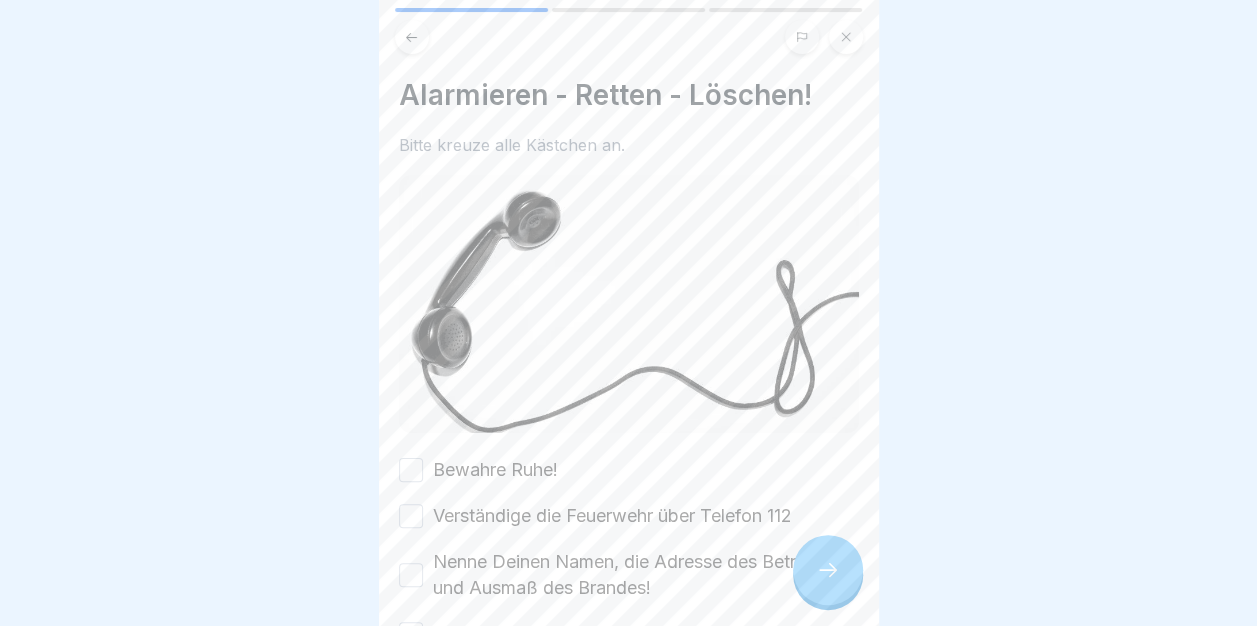 click 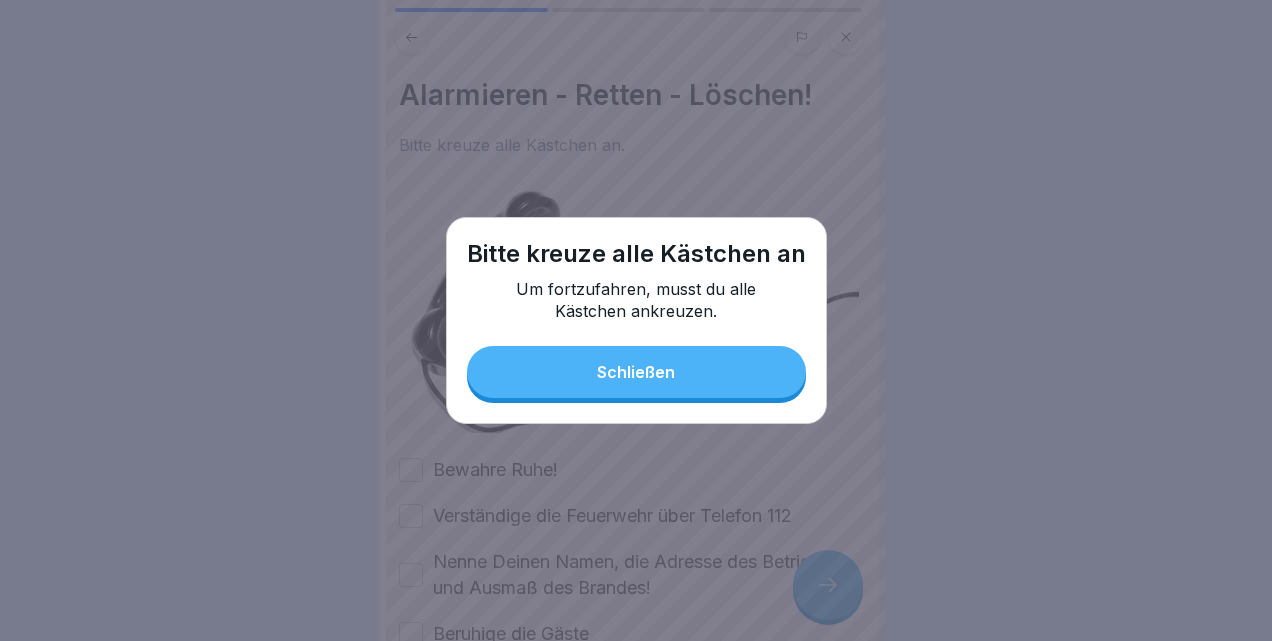 click on "Schließen" at bounding box center (636, 372) 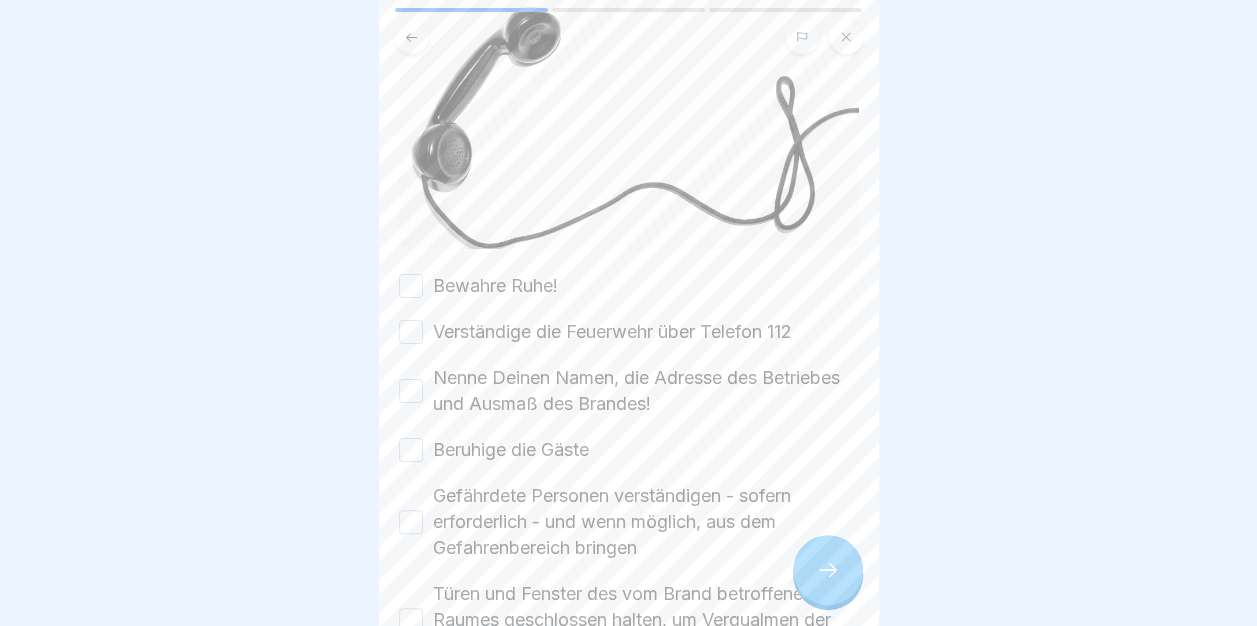 scroll, scrollTop: 200, scrollLeft: 0, axis: vertical 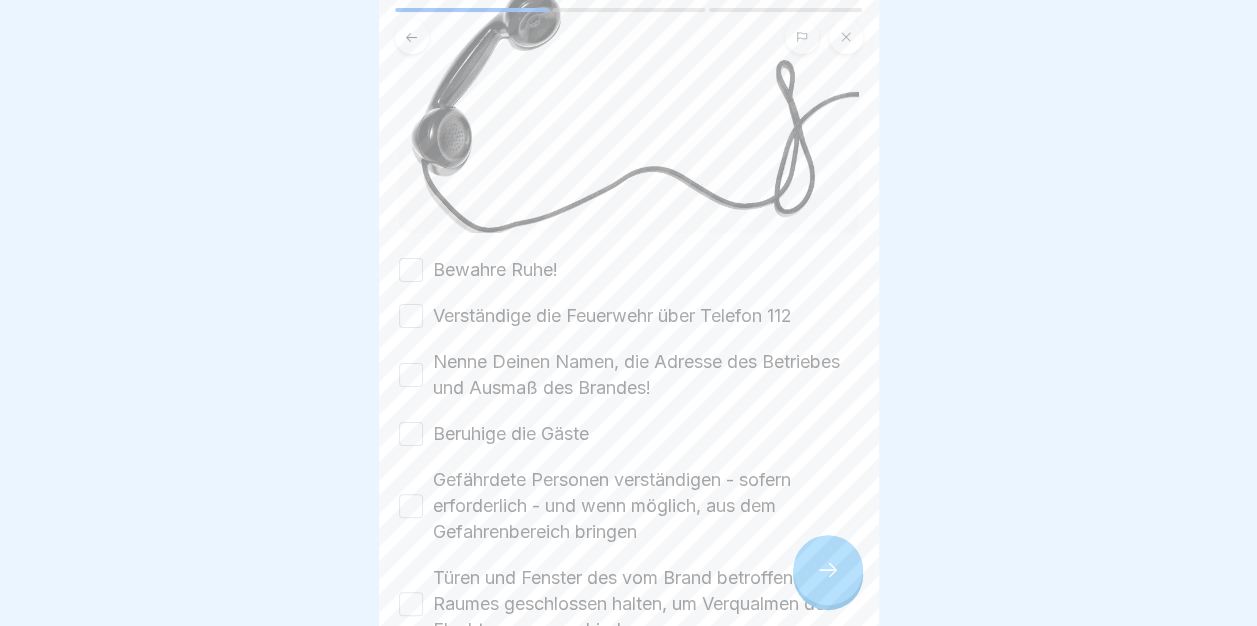 click on "Bewahre Ruhe!" at bounding box center [411, 270] 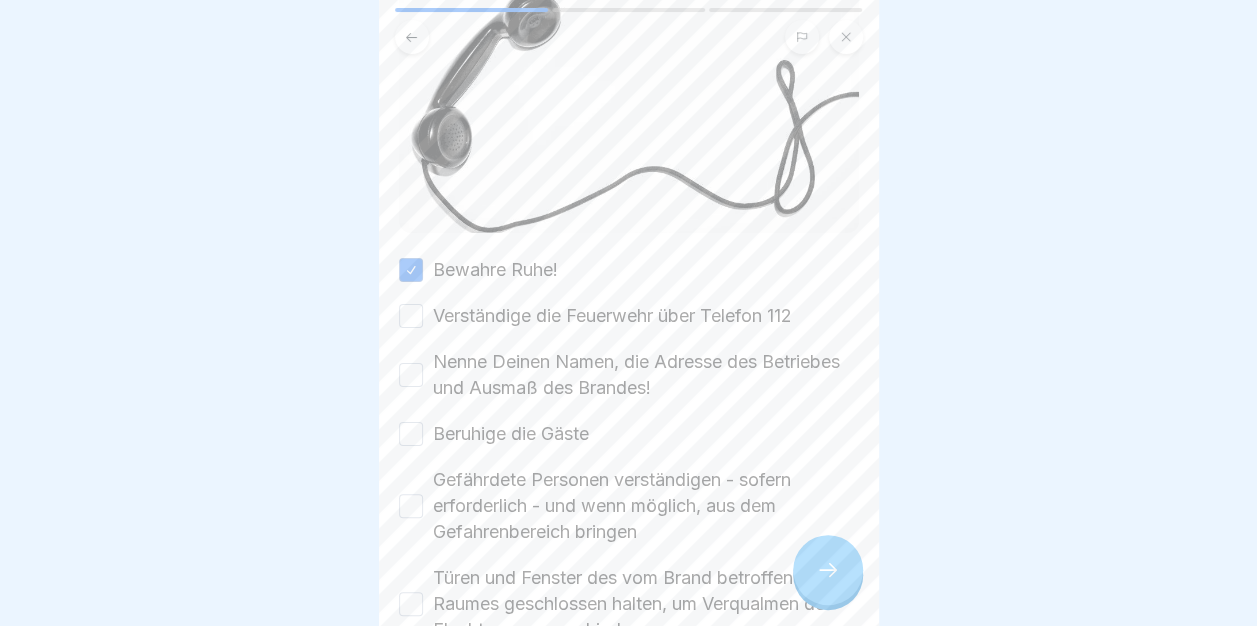 click on "Verständige die Feuerwehr über Telefon 112" at bounding box center [411, 316] 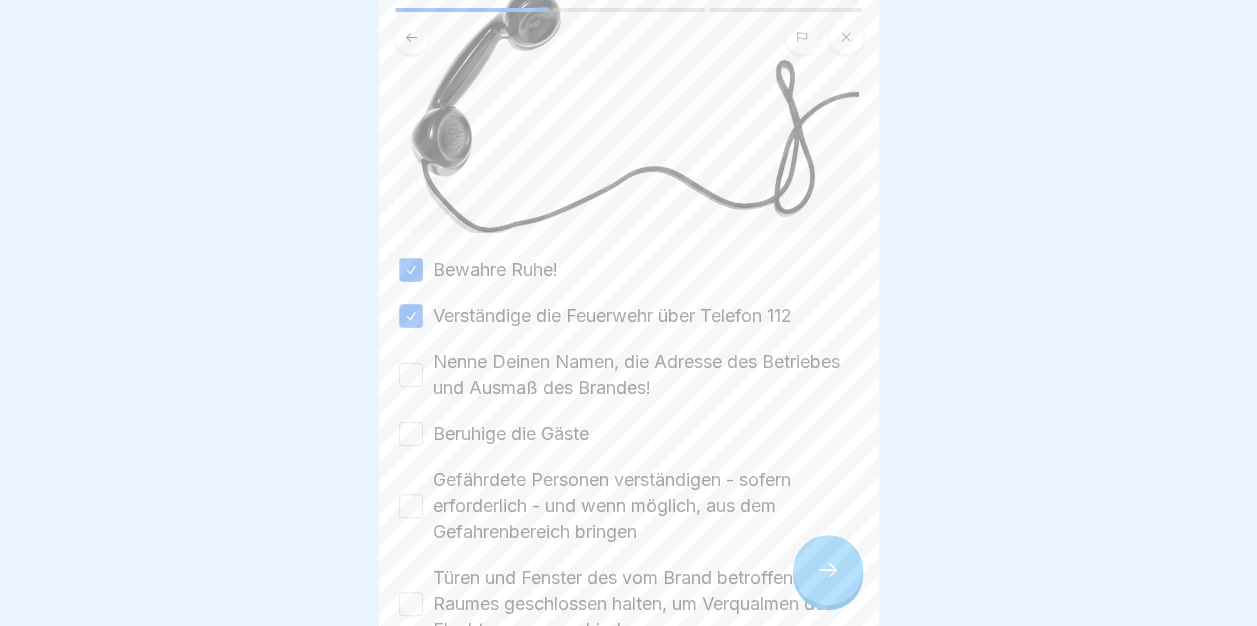 click on "Nenne Deinen Namen, die Adresse des Betriebes und Ausmaß des Brandes!" at bounding box center [411, 375] 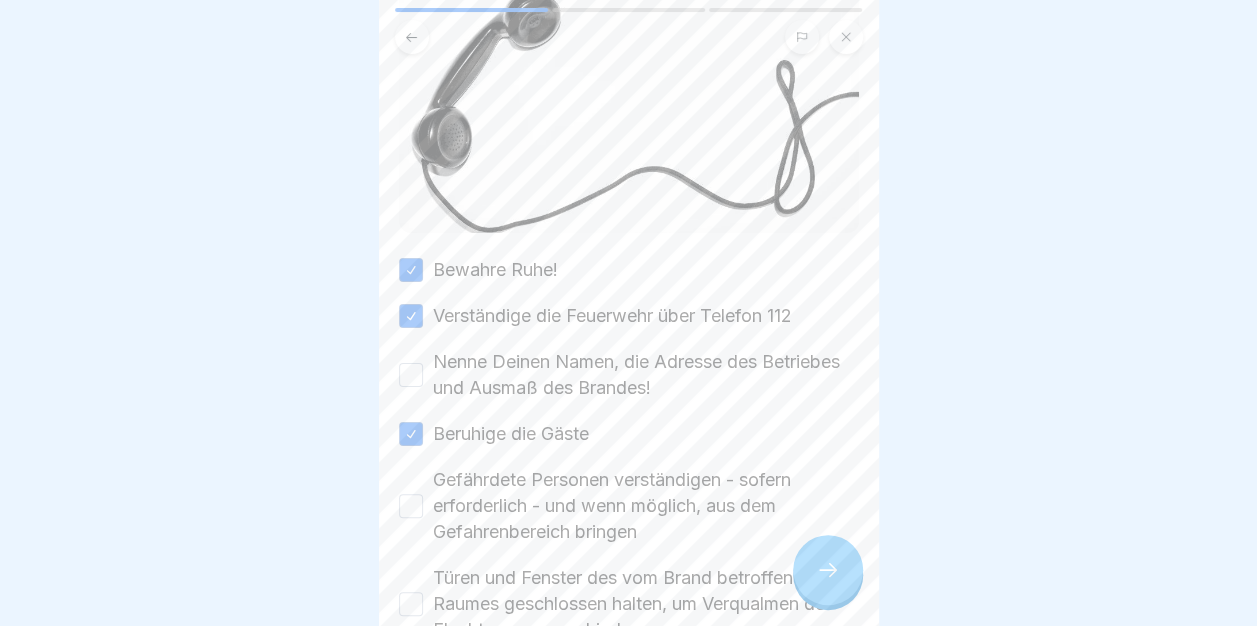 click on "Nenne Deinen Namen, die Adresse des Betriebes und Ausmaß des Brandes!" at bounding box center [411, 375] 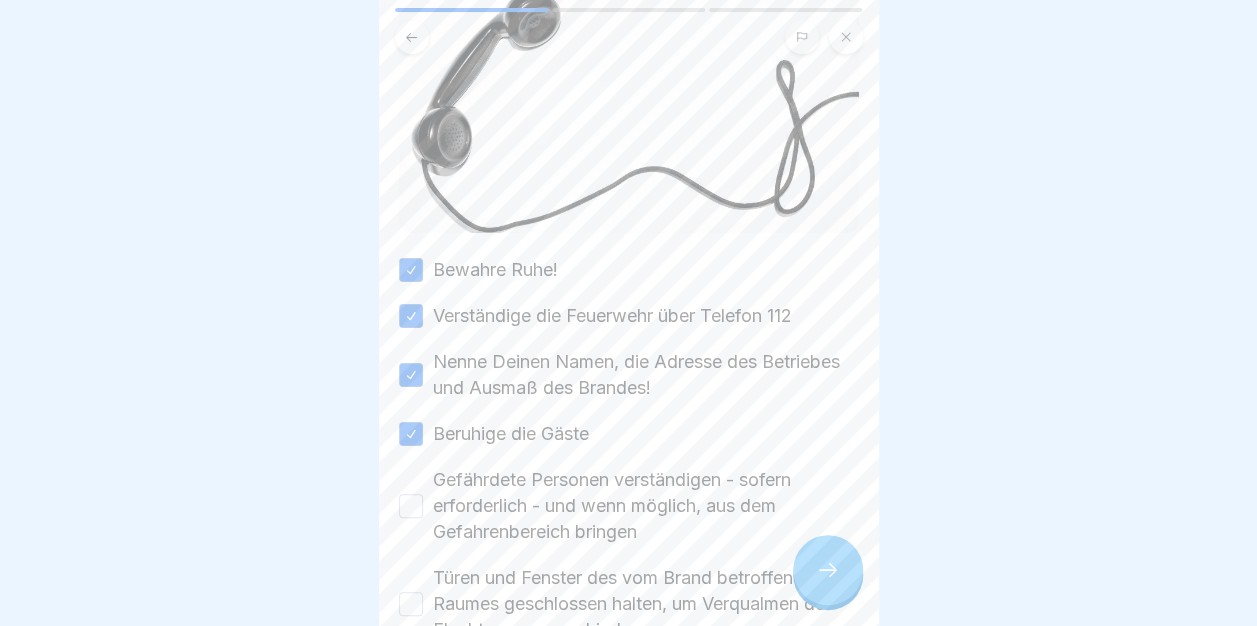 click on "Gefährdete Personen verständigen - sofern erforderlich - und wenn möglich, aus dem Gefahrenbereich bringen" at bounding box center [411, 506] 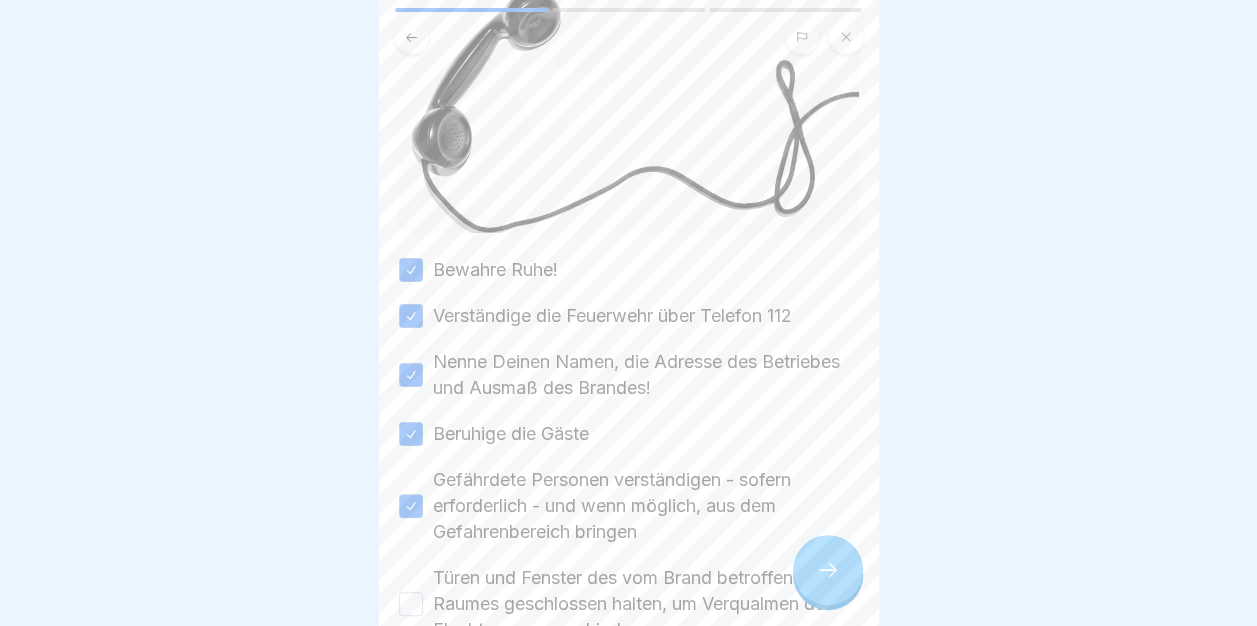 drag, startPoint x: 404, startPoint y: 594, endPoint x: 458, endPoint y: 442, distance: 161.30716 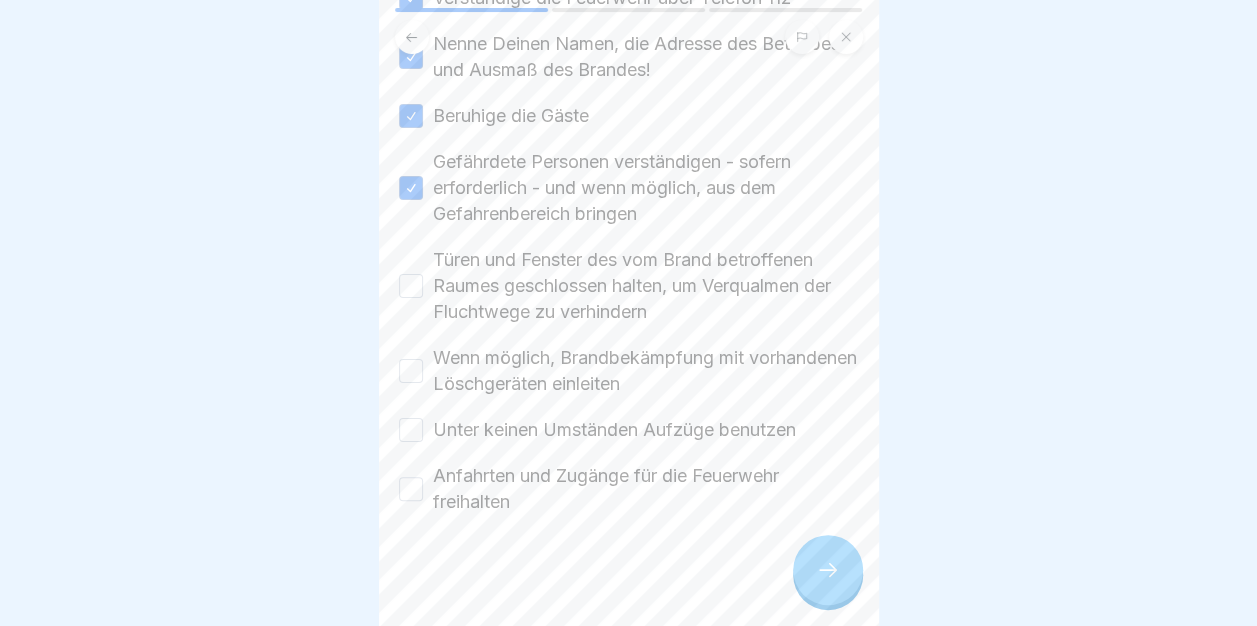 scroll, scrollTop: 518, scrollLeft: 0, axis: vertical 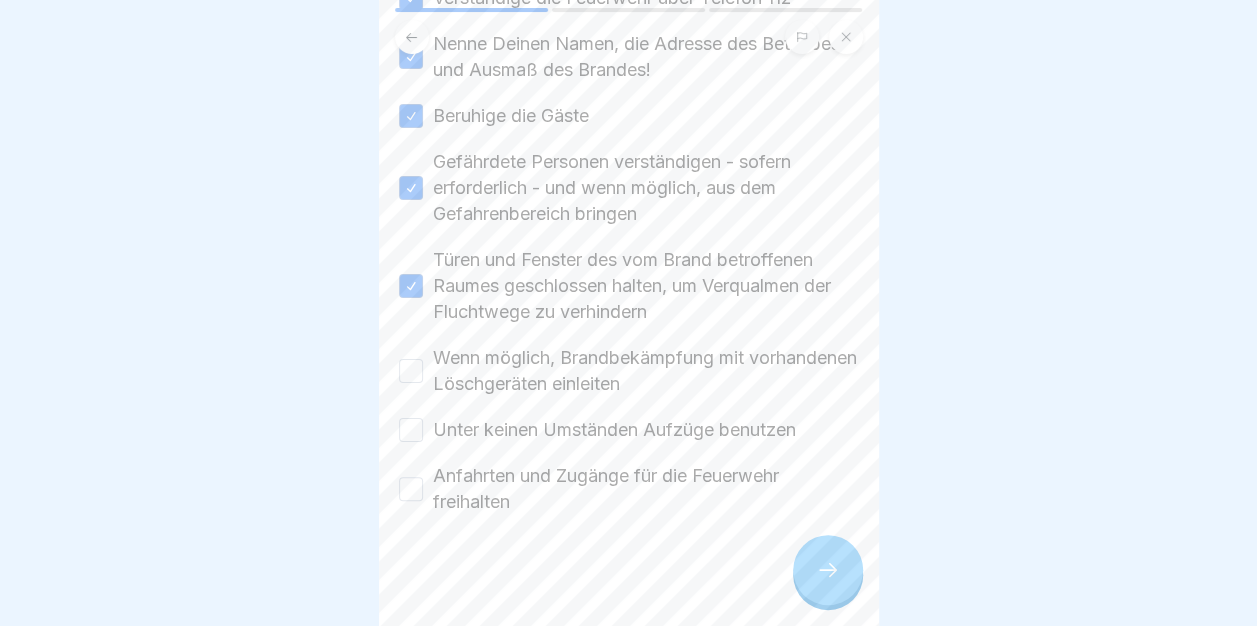 click on "Wenn möglich, Brandbekämpfung mit vorhandenen Löschgeräten einleiten" at bounding box center [411, 371] 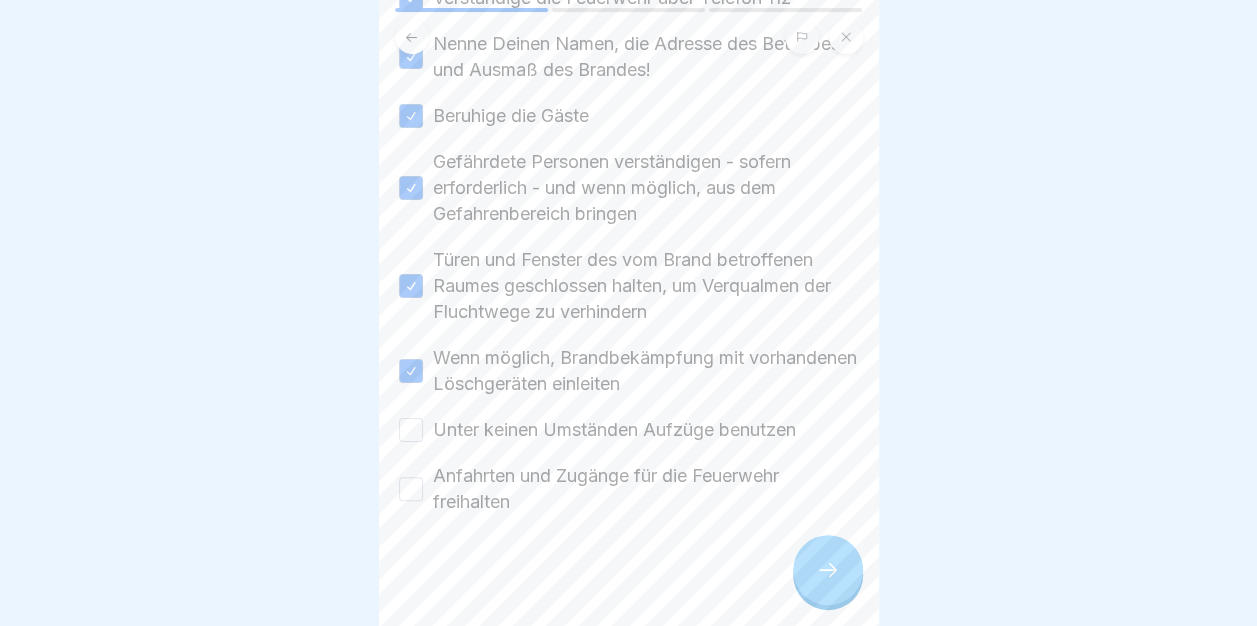 click on "Bewahre Ruhe! Verständige die Feuerwehr über Telefon [PHONE] Nenne Deinen Namen, die Adresse des Betriebes und Ausmaß des Brandes! Beruhige die Gäste Gefährdete Personen verständigen - sofern erforderlich - und wenn möglich, aus dem Gefahrenbereich bringen Türen und Fenster des vom Brand betroffenen Raumes geschlossen halten, um Verqualmen der Fluchtwege zu verhindern Wenn möglich, Brandbekämpfung mit vorhandenen Löschgeräten einleiten Unter keinen Umständen Aufzüge benutzen Anfahrten und Zugänge für die Feuerwehr freihalten" at bounding box center [629, 227] 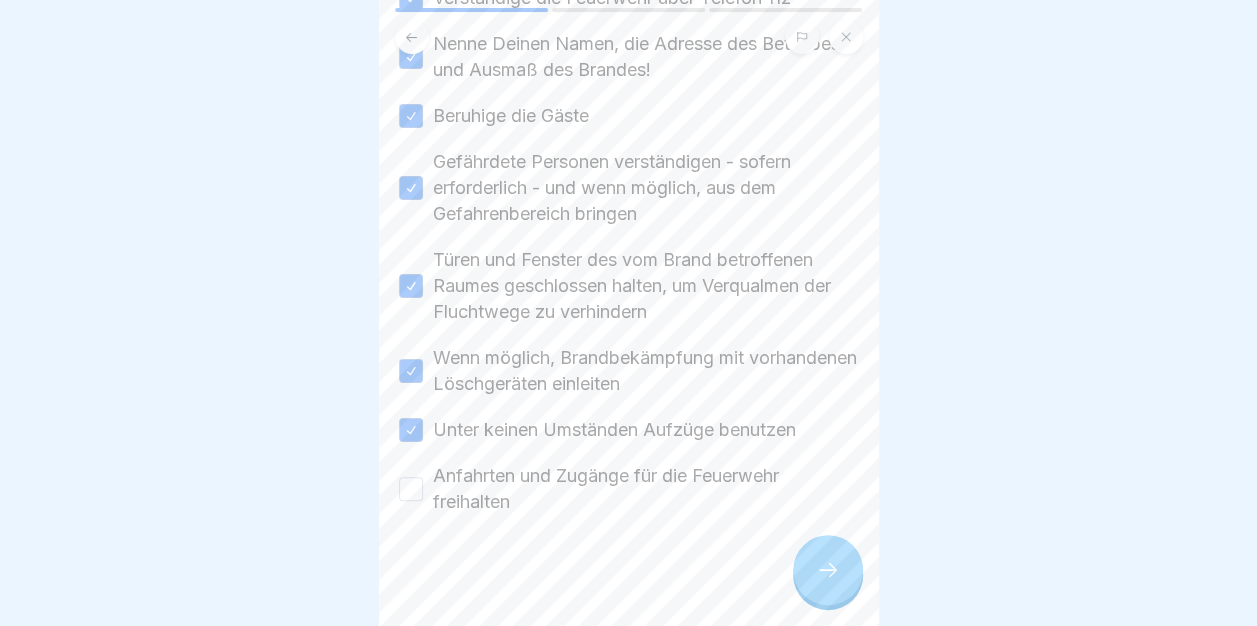 click on "Anfahrten und Zugänge für die Feuerwehr freihalten" at bounding box center [411, 489] 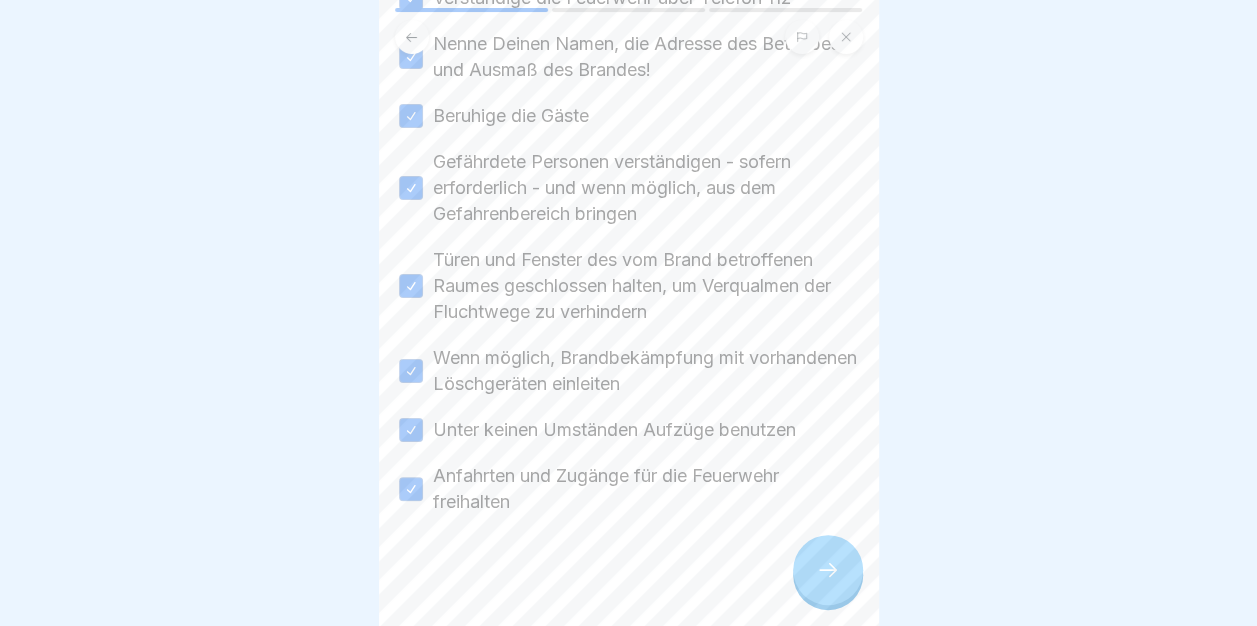 click 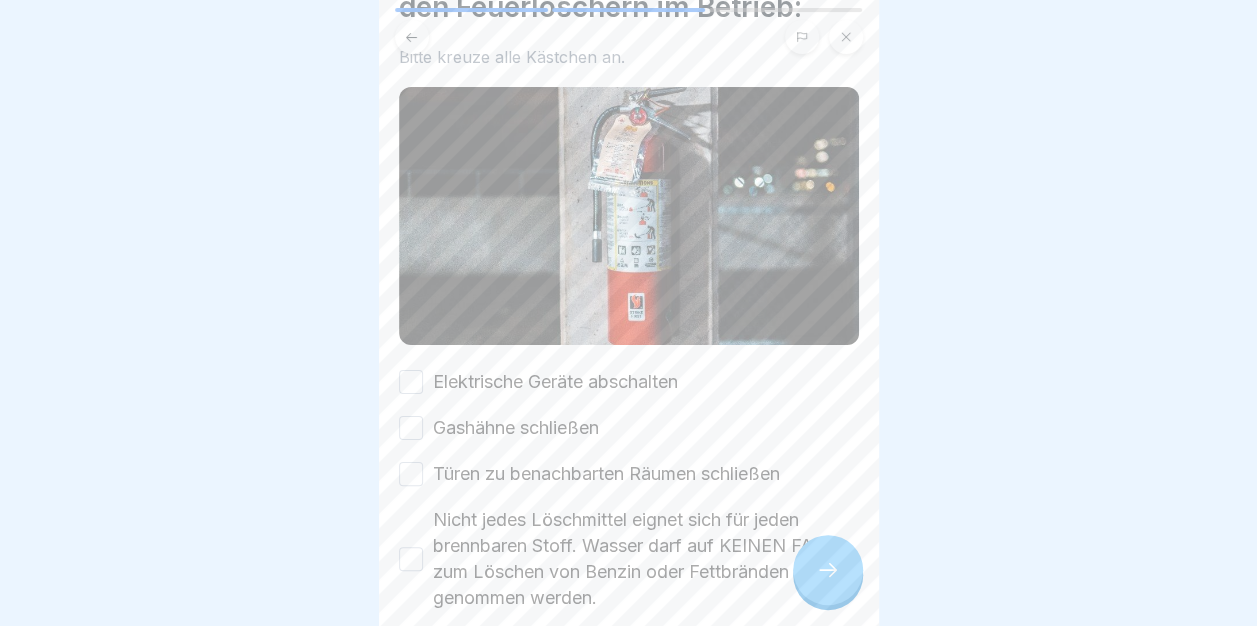 scroll, scrollTop: 218, scrollLeft: 0, axis: vertical 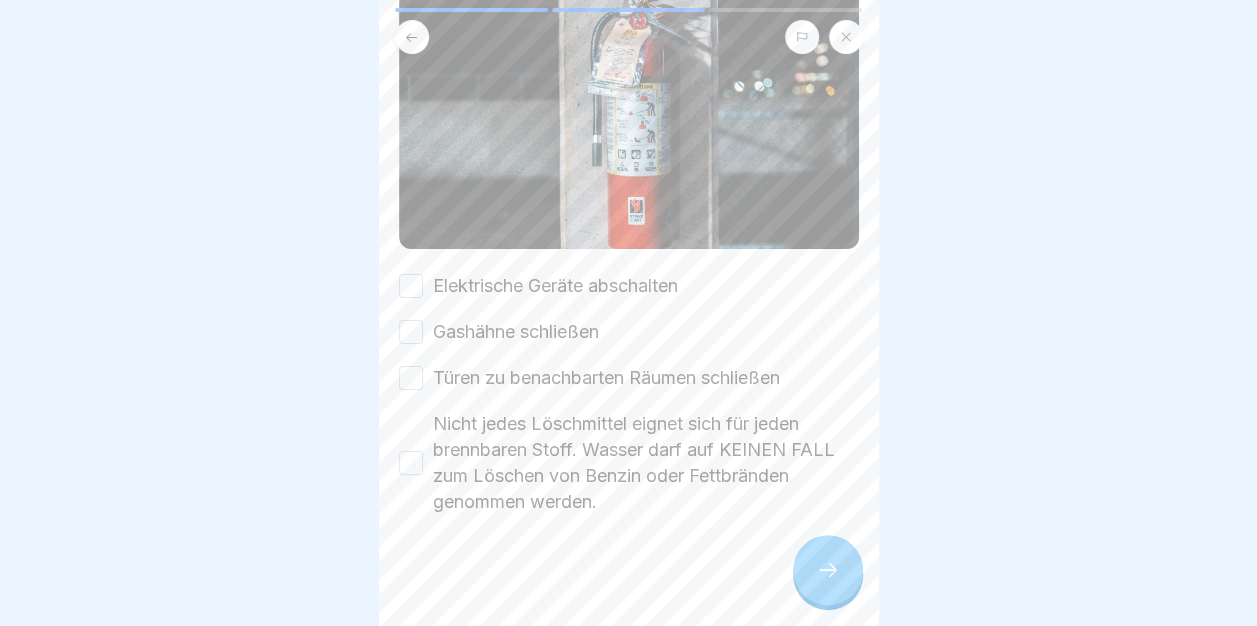 click on "Elektrische Geräte abschalten" at bounding box center (411, 286) 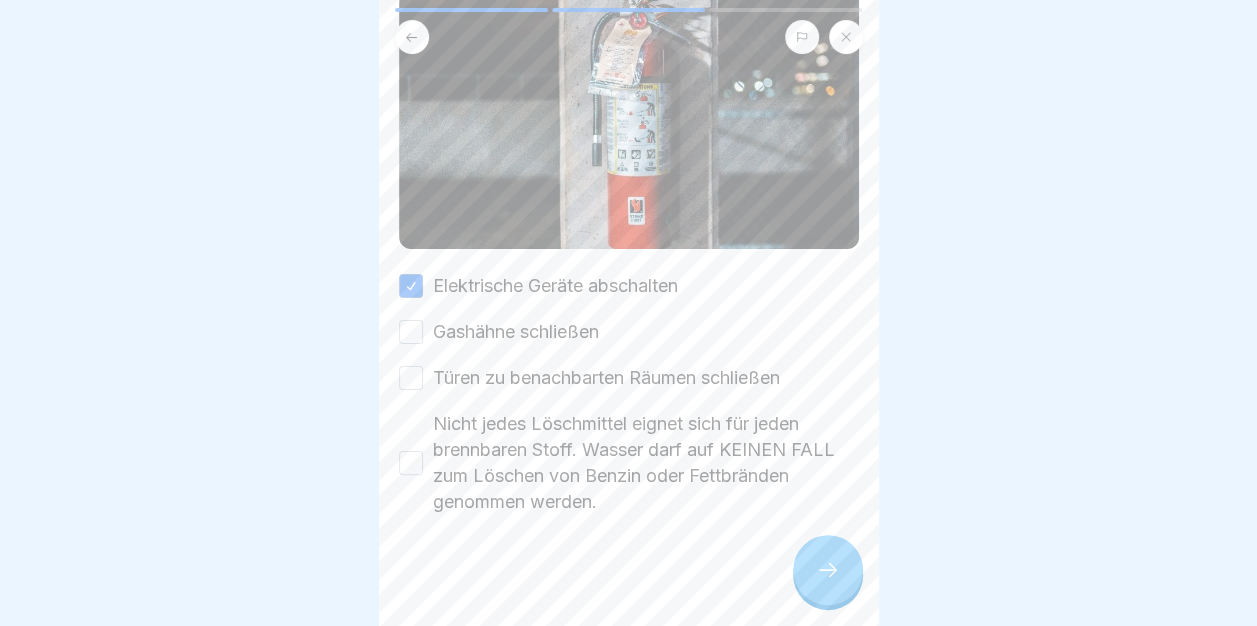 click on "Gashähne schließen" at bounding box center (411, 332) 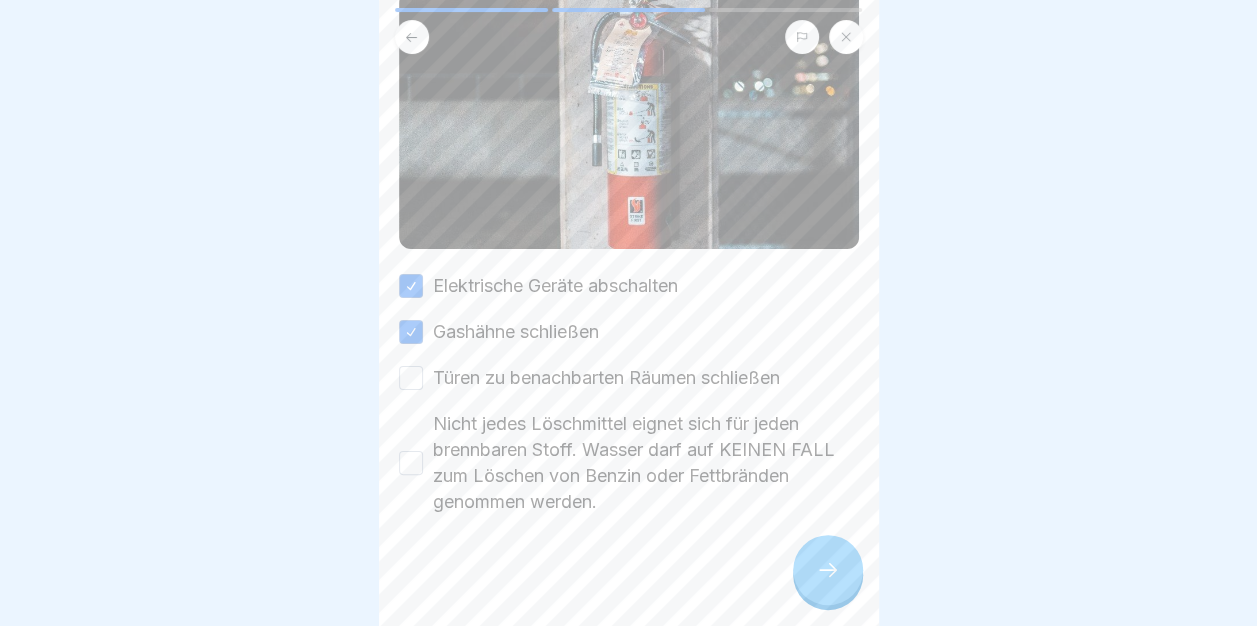click on "Türen zu benachbarten Räumen schließen" at bounding box center [411, 378] 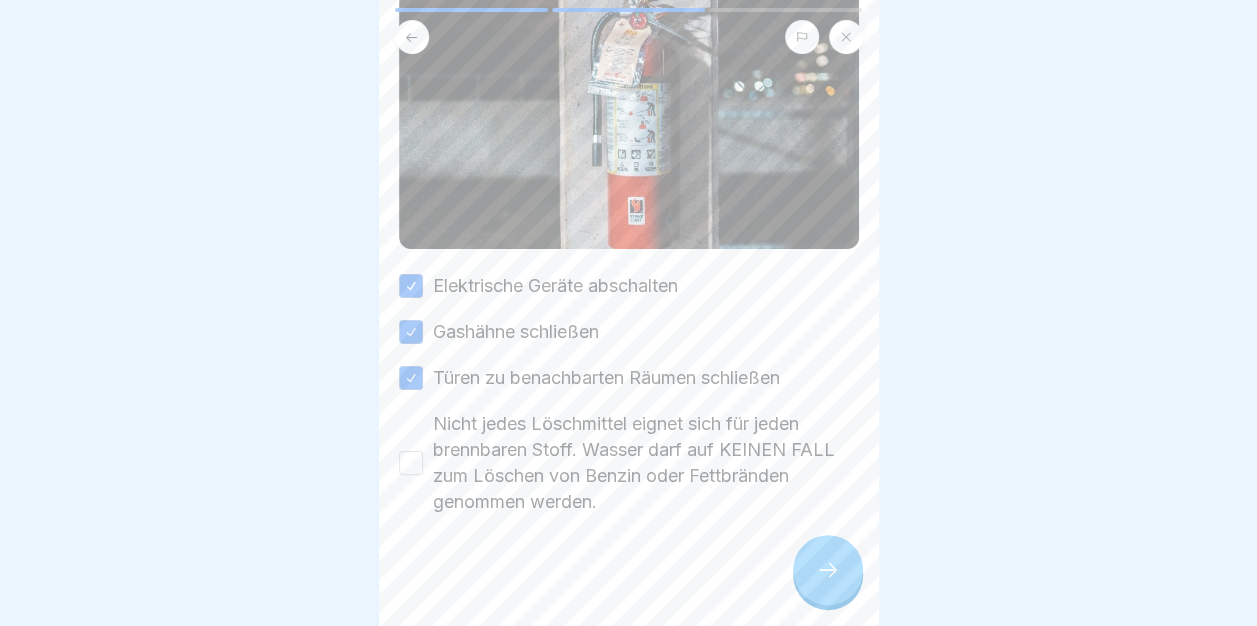 click on "Nicht jedes Löschmittel eignet sich für jeden brennbaren Stoff. Wasser darf auf KEINEN FALL zum Löschen von Benzin oder Fettbränden genommen werden." at bounding box center (411, 463) 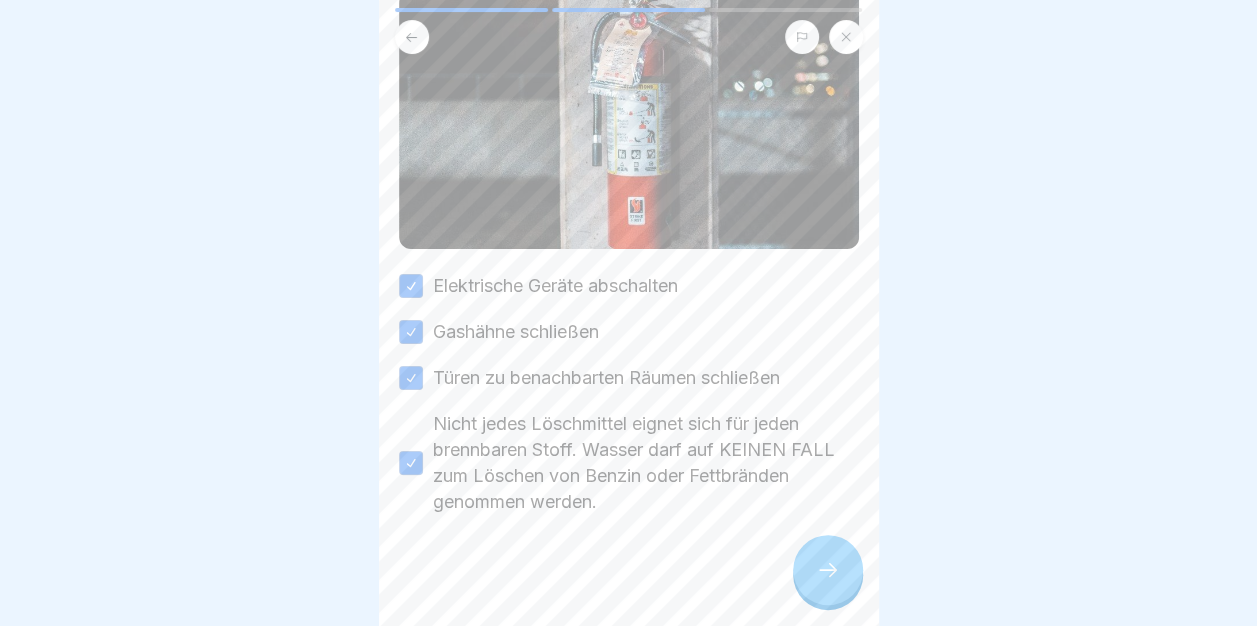 click 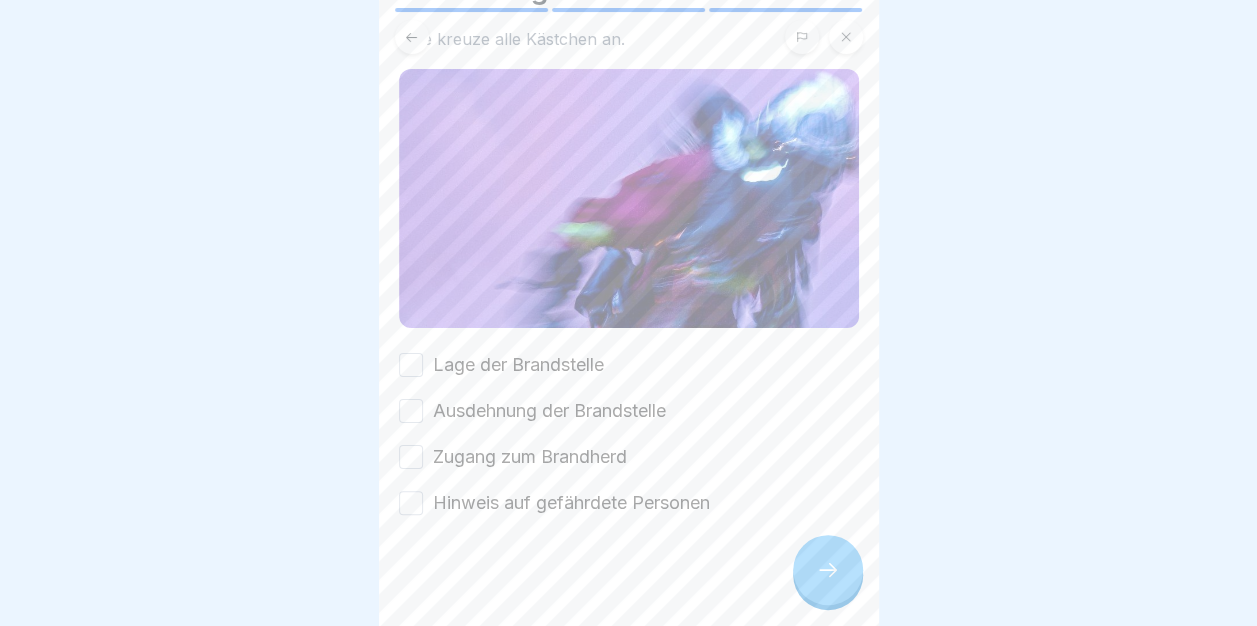 scroll, scrollTop: 141, scrollLeft: 0, axis: vertical 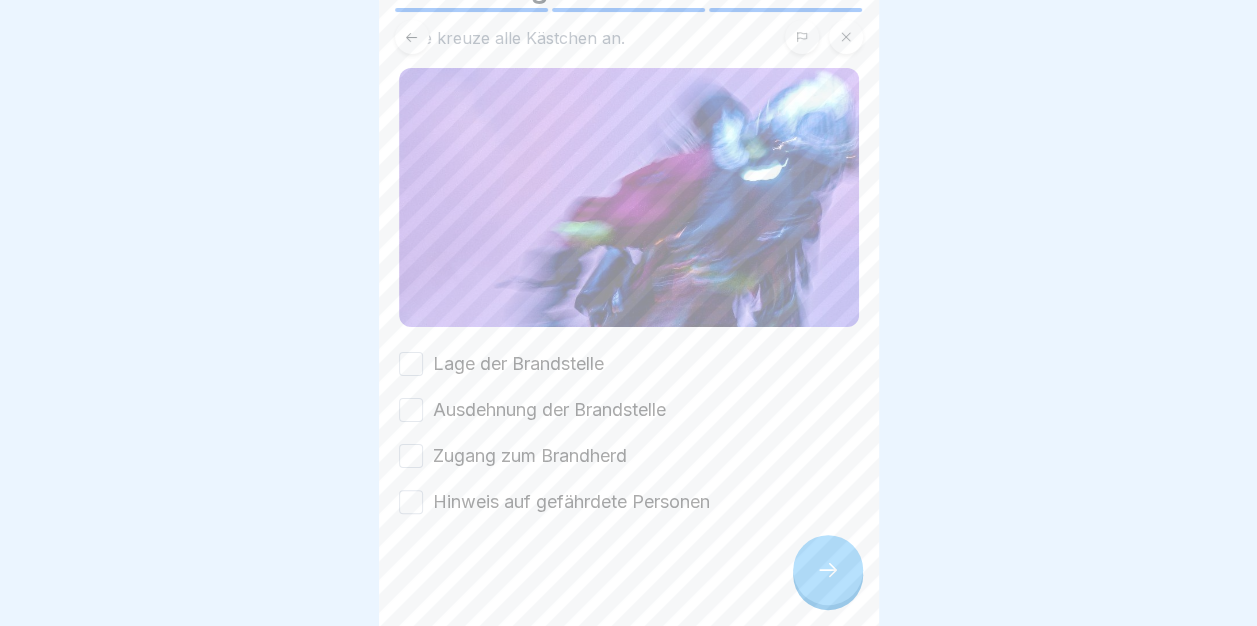 click on "Lage der Brandstelle" at bounding box center [411, 364] 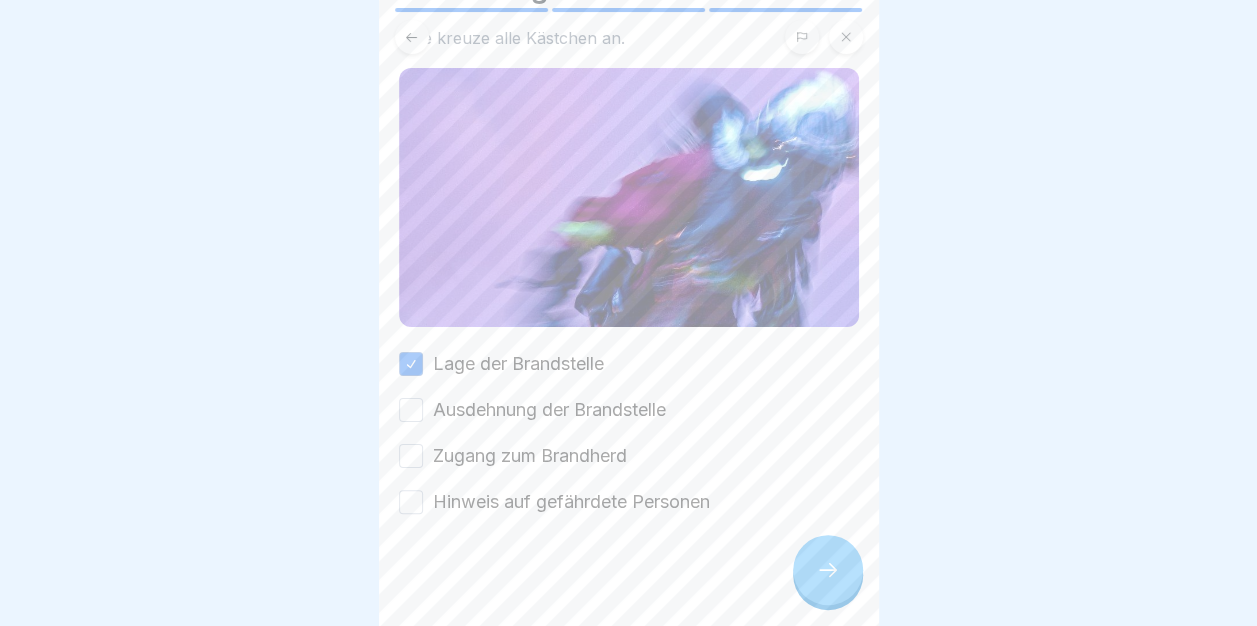 click on "Ausdehnung der Brandstelle" at bounding box center [629, 410] 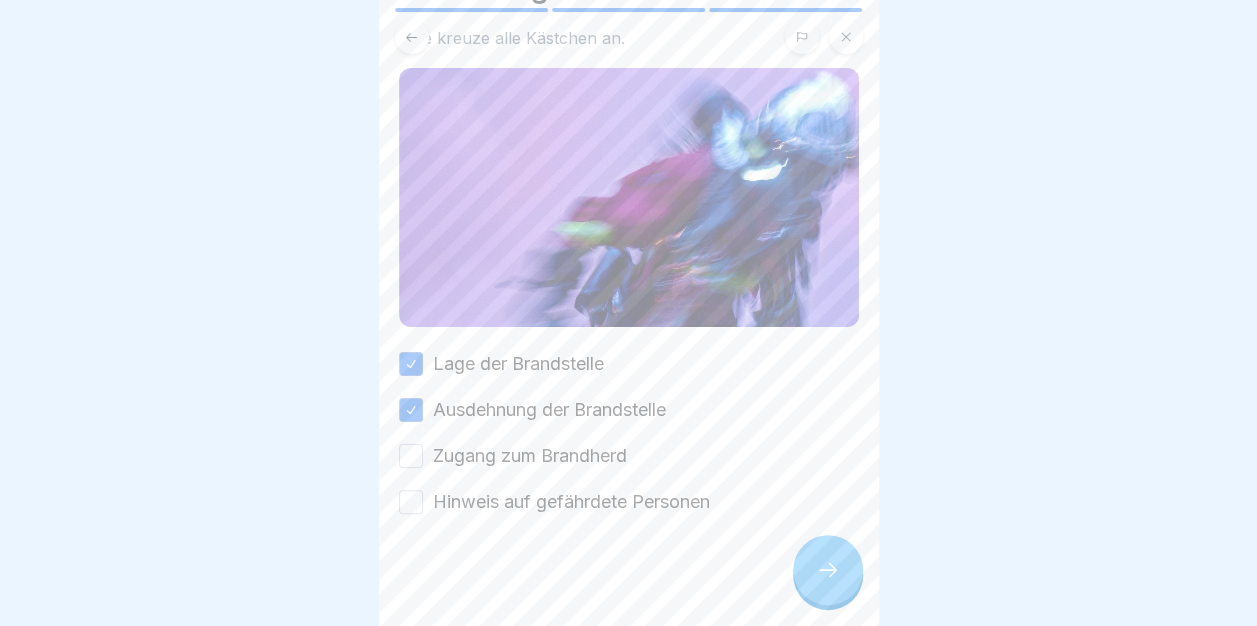 click on "Zugang zum Brandherd" at bounding box center [411, 456] 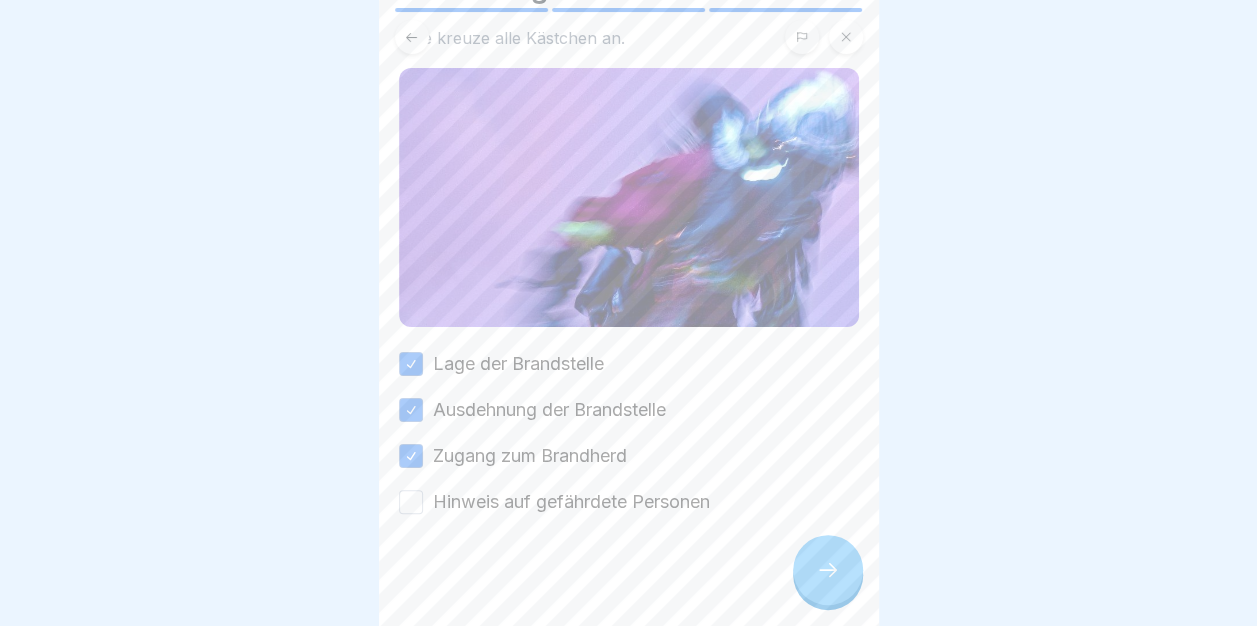 click on "Hinweis auf gefährdete Personen" at bounding box center [411, 502] 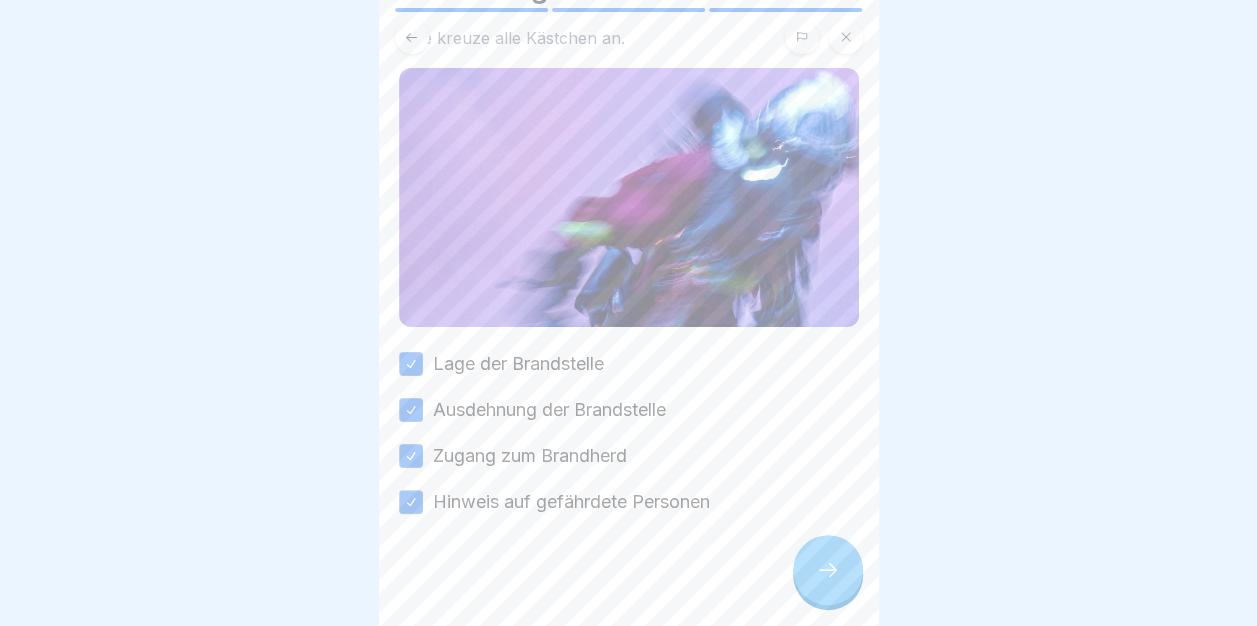 click at bounding box center [828, 570] 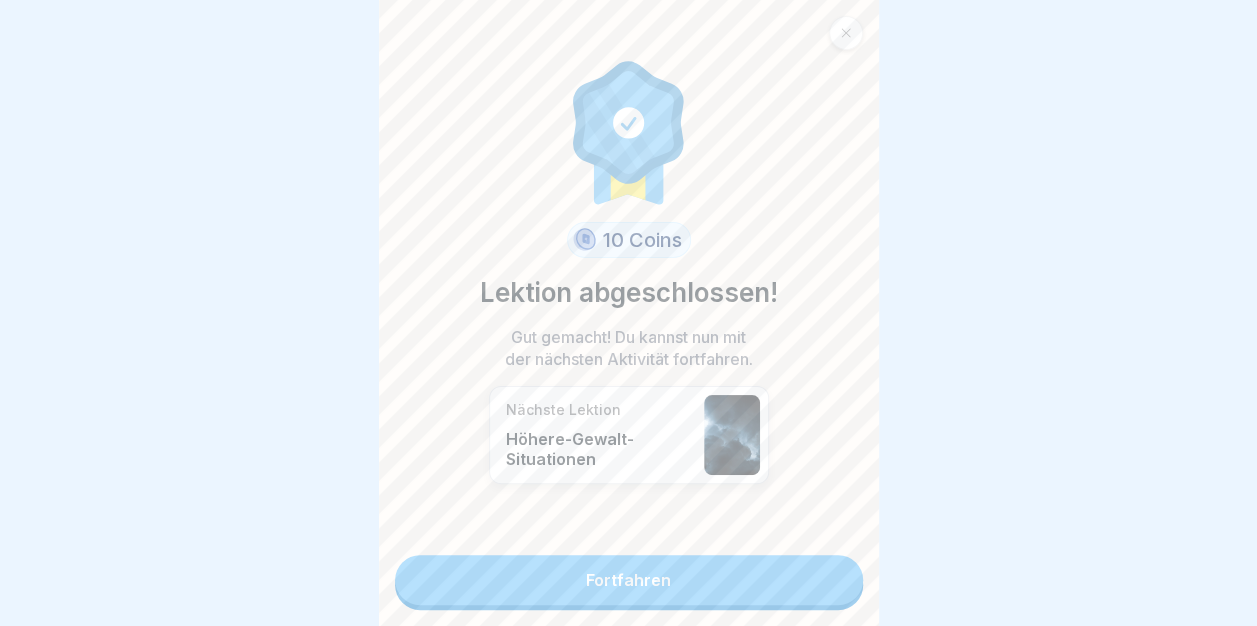 scroll, scrollTop: 15, scrollLeft: 0, axis: vertical 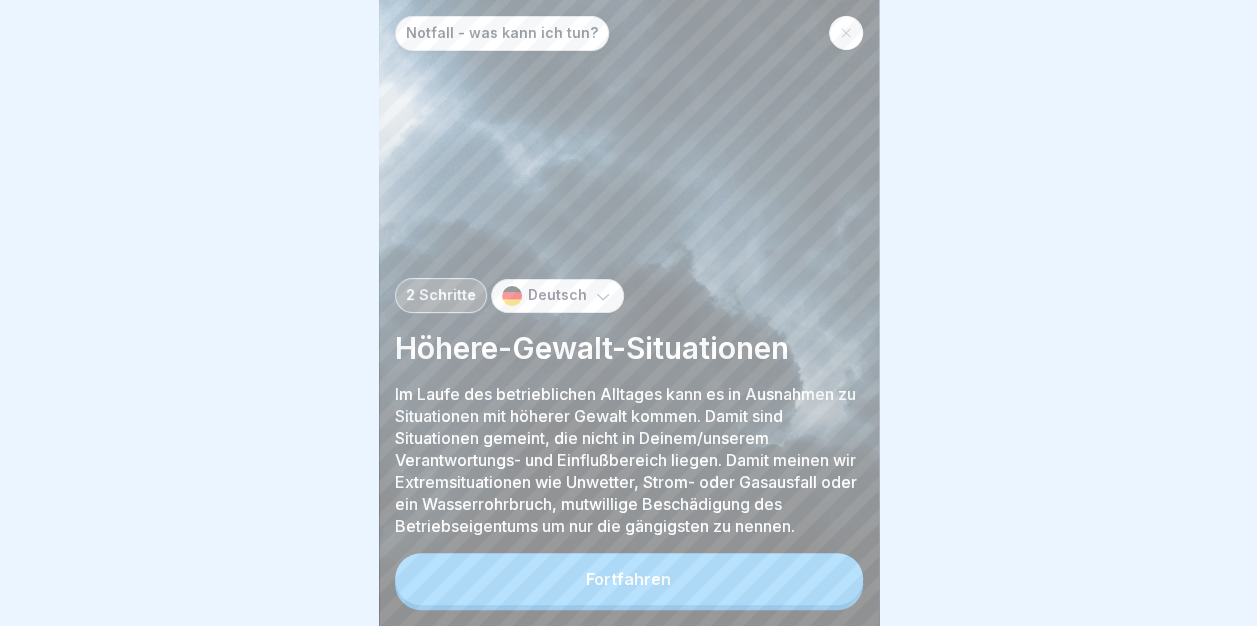 click on "Fortfahren" at bounding box center (629, 579) 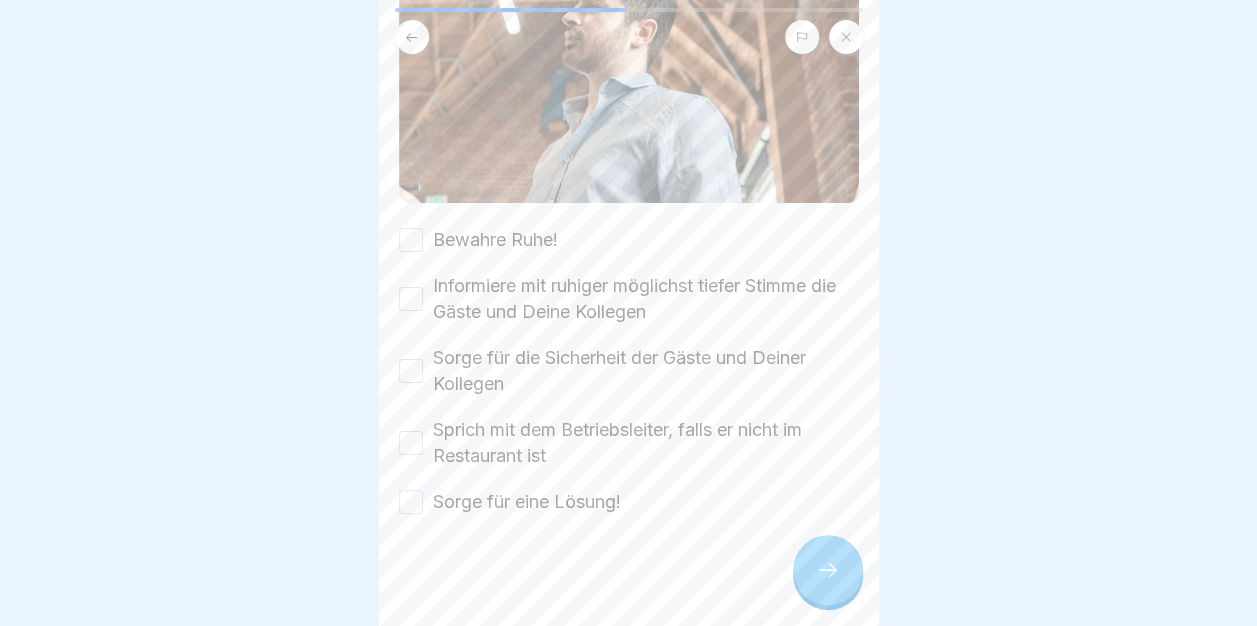 scroll, scrollTop: 264, scrollLeft: 0, axis: vertical 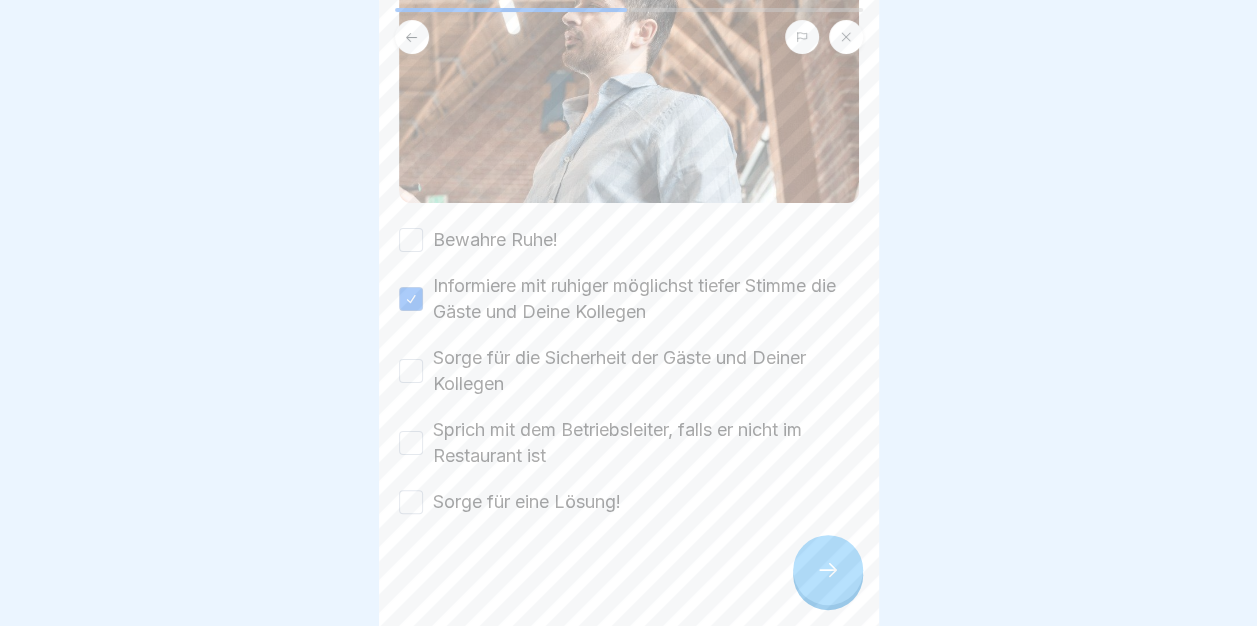 click on "Bewahre Ruhe!" at bounding box center [629, 240] 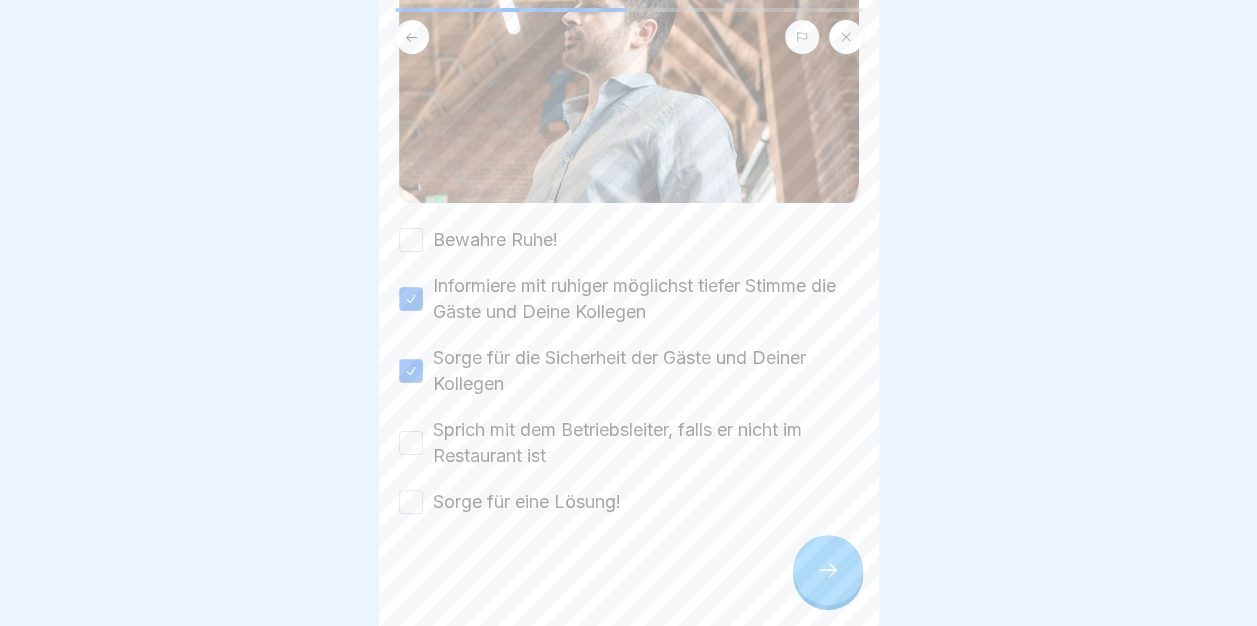 click on "Bewahre Ruhe!" at bounding box center [411, 240] 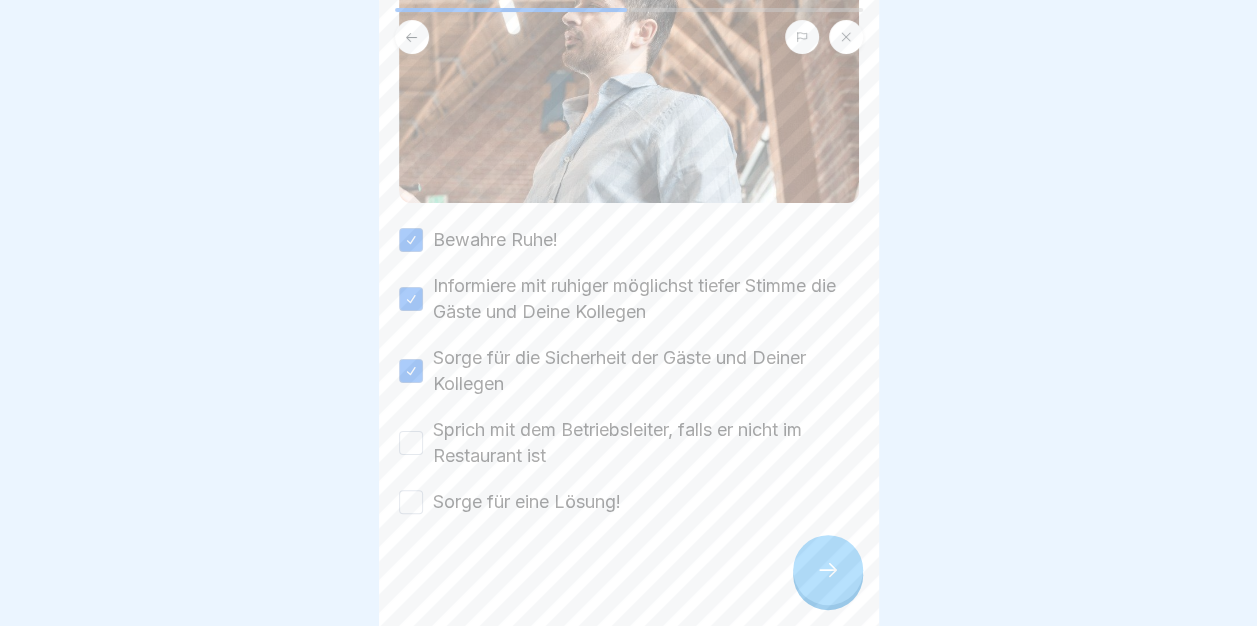 click on "Sprich mit dem Betriebsleiter, falls er nicht im Restaurant ist" at bounding box center [411, 443] 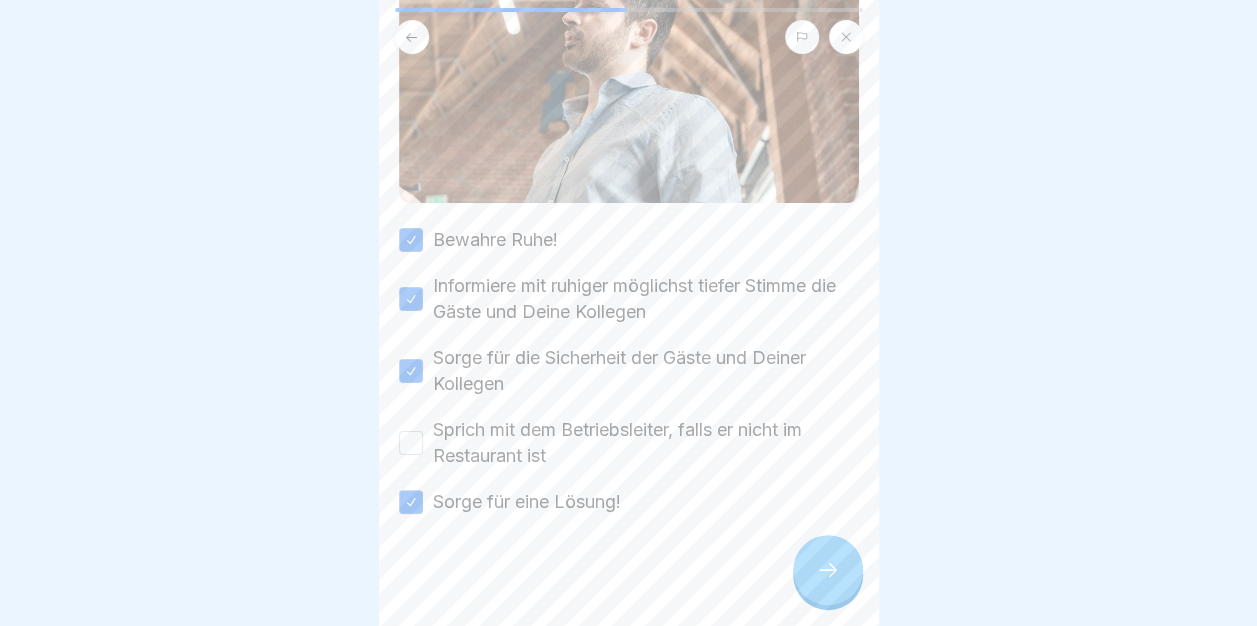 click on "Sprich mit dem Betriebsleiter, falls er nicht im Restaurant ist" at bounding box center (411, 443) 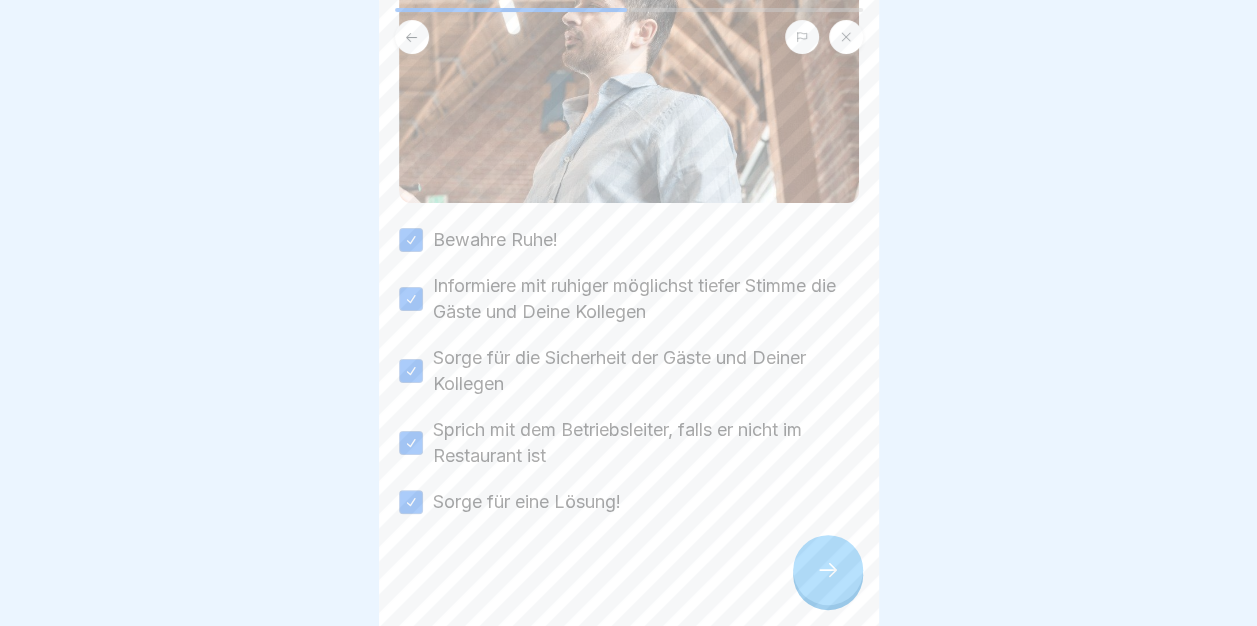 click 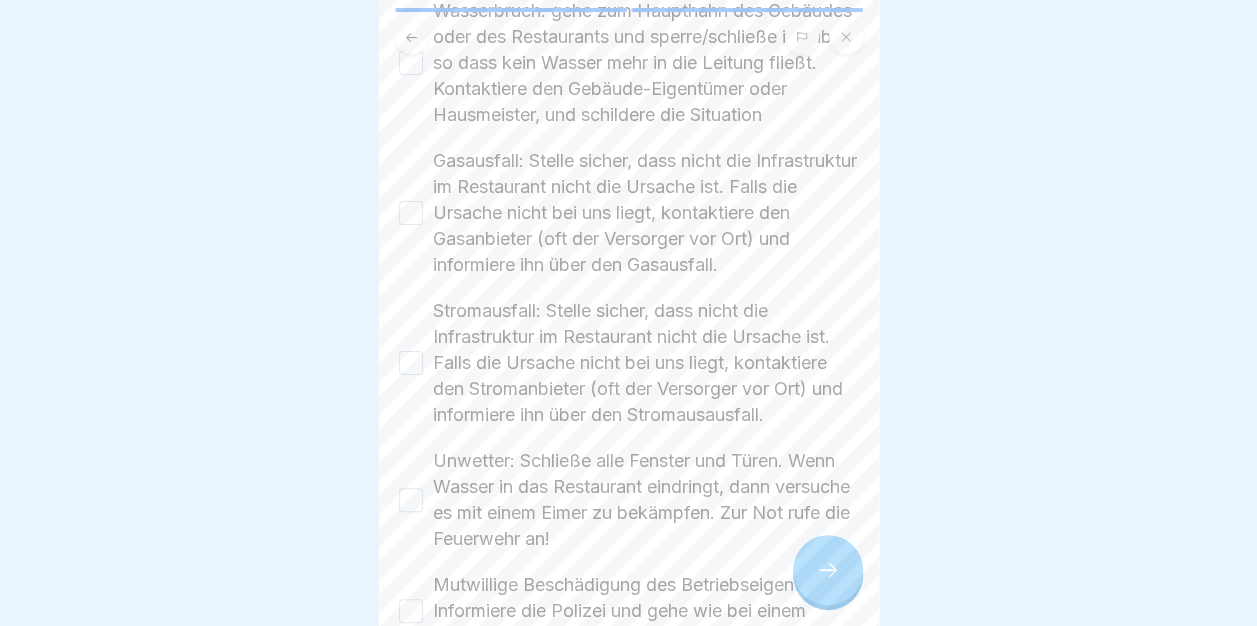 scroll, scrollTop: 500, scrollLeft: 0, axis: vertical 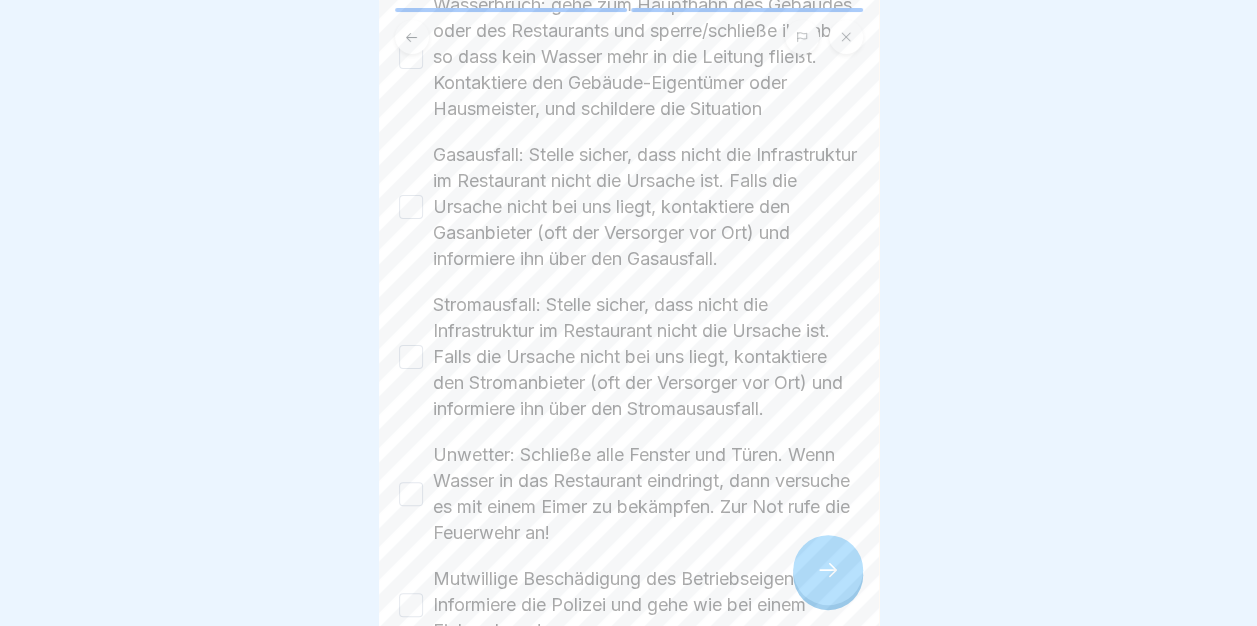 click on "Wasserbruch: gehe zum Haupthahn des Gebäudes oder des Restaurants und sperre/schließe ihn ab, so dass kein Wasser mehr in die Leitung fließt. Kontaktiere den Gebäude-Eigentümer oder Hausmeister, und schildere die Situation" at bounding box center [411, 57] 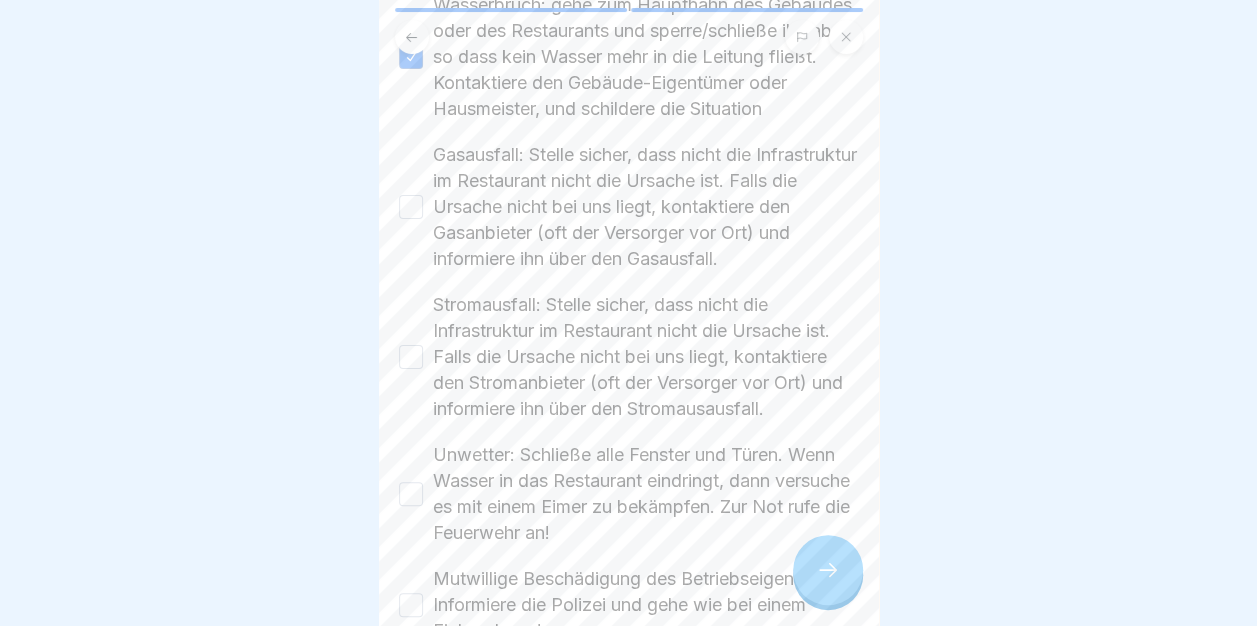 click on "Gasausfall: Stelle sicher, dass nicht die Infrastruktur im Restaurant nicht die Ursache ist. Falls die Ursache nicht bei uns liegt, kontaktiere den Gasanbieter (oft der Versorger vor Ort) und informiere ihn über den Gasausfall." at bounding box center (411, 207) 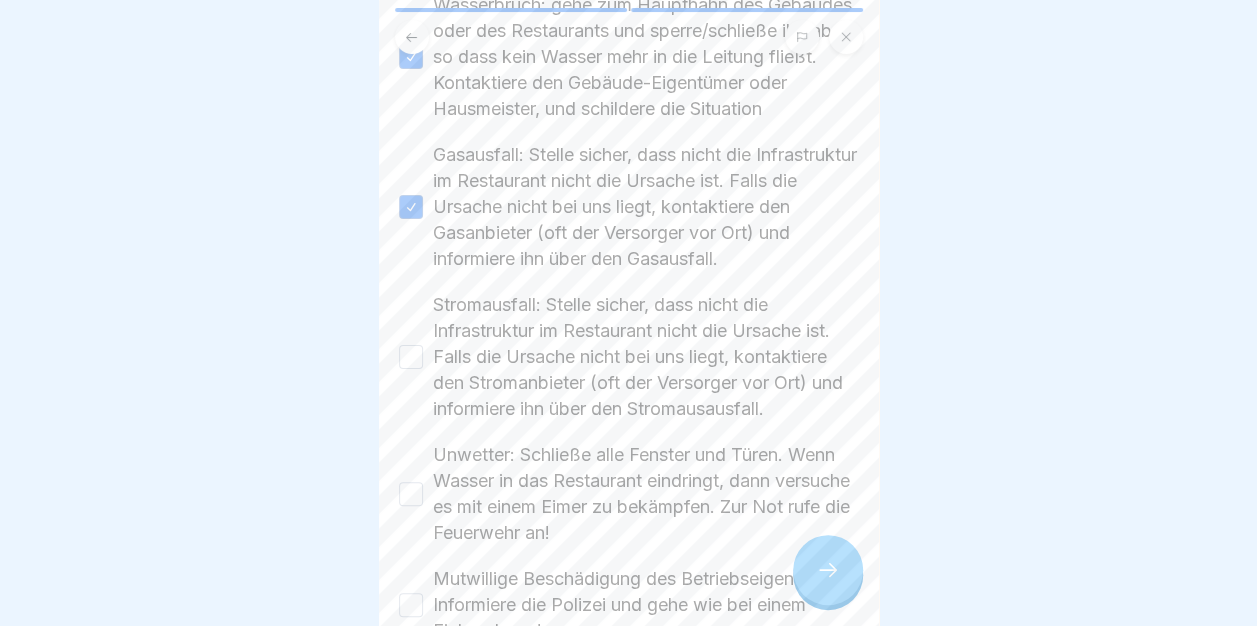 click on "Stromausfall: Stelle sicher, dass nicht die Infrastruktur im Restaurant nicht die Ursache ist. Falls die Ursache nicht bei uns liegt, kontaktiere den Stromanbieter (oft der Versorger vor Ort) und informiere ihn über den Stromausausfall." at bounding box center (411, 357) 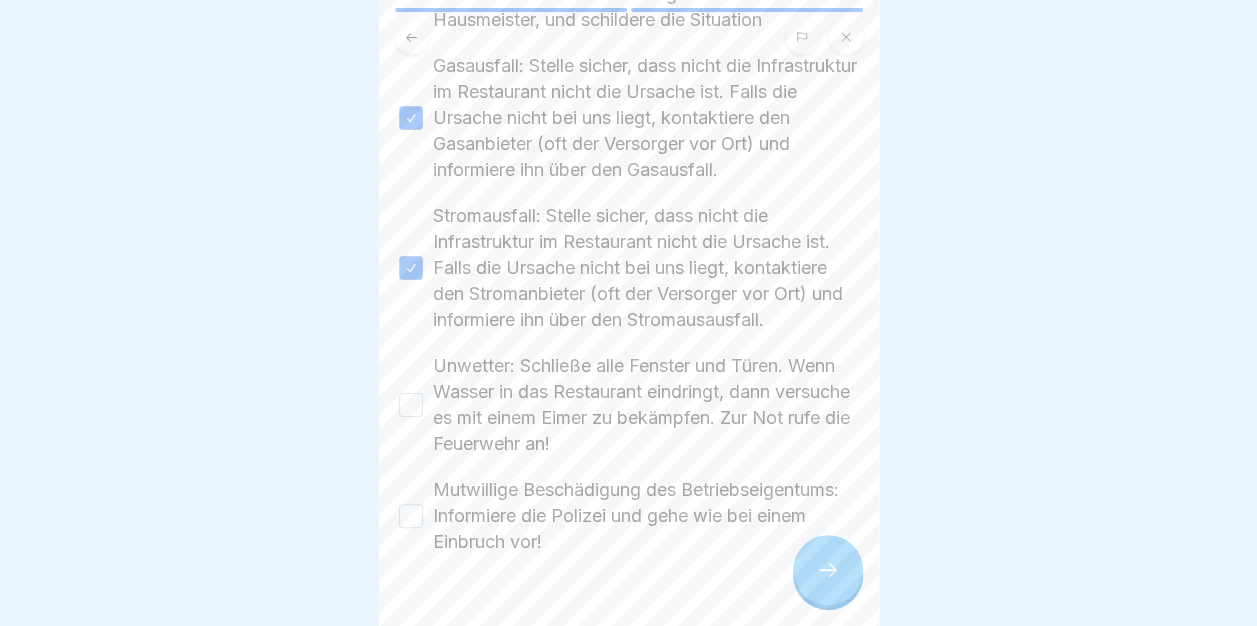 scroll, scrollTop: 681, scrollLeft: 0, axis: vertical 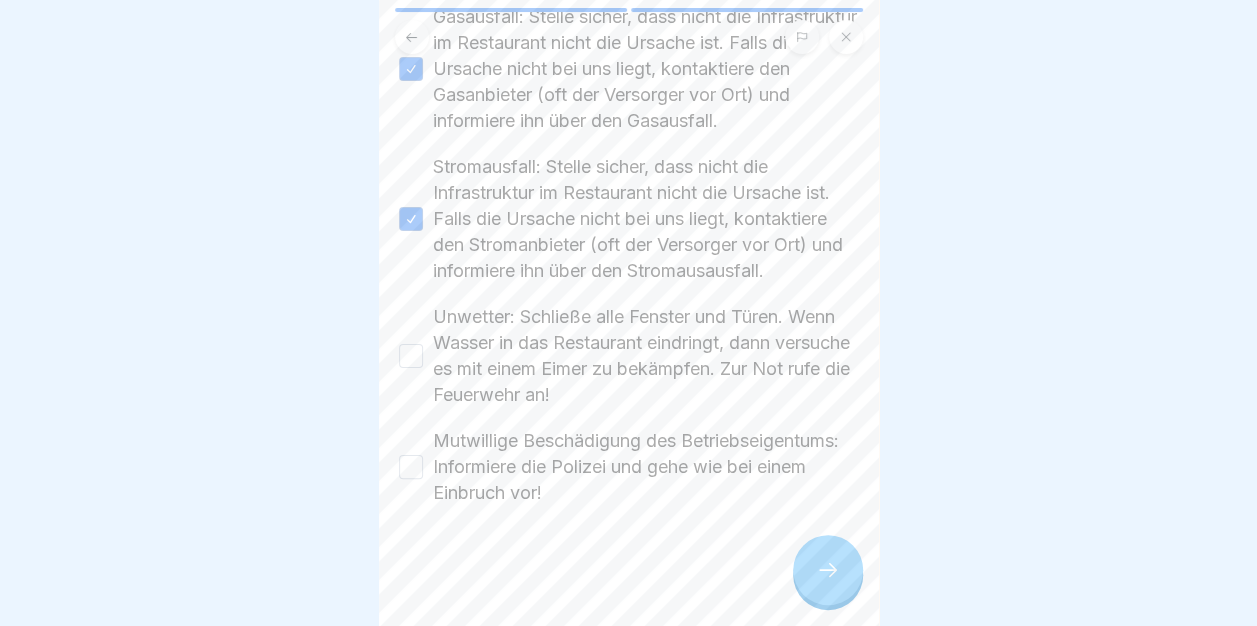 click on "Unwetter: Schließe alle Fenster und Türen. Wenn Wasser in das Restaurant eindringt, dann versuche es mit einem Eimer zu bekämpfen. Zur Not rufe die Feuerwehr an!" at bounding box center (411, 356) 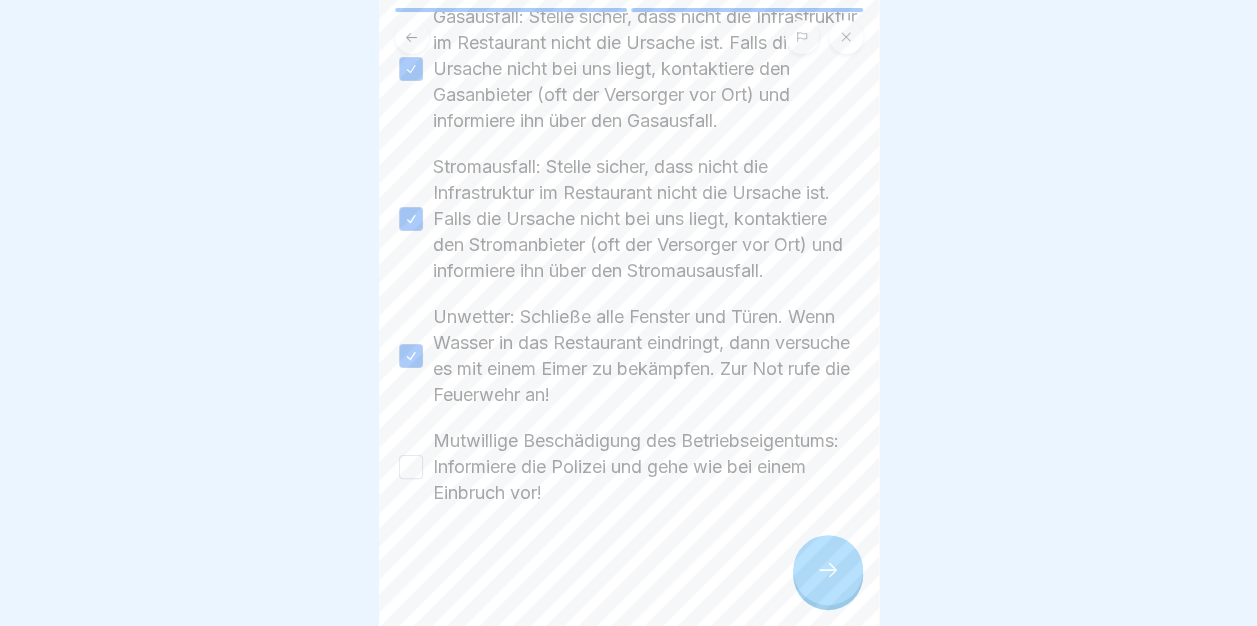 click on "Mutwillige Beschädigung des Betriebseigentums: Informiere die Polizei und gehe wie bei einem Einbruch vor!" at bounding box center (411, 467) 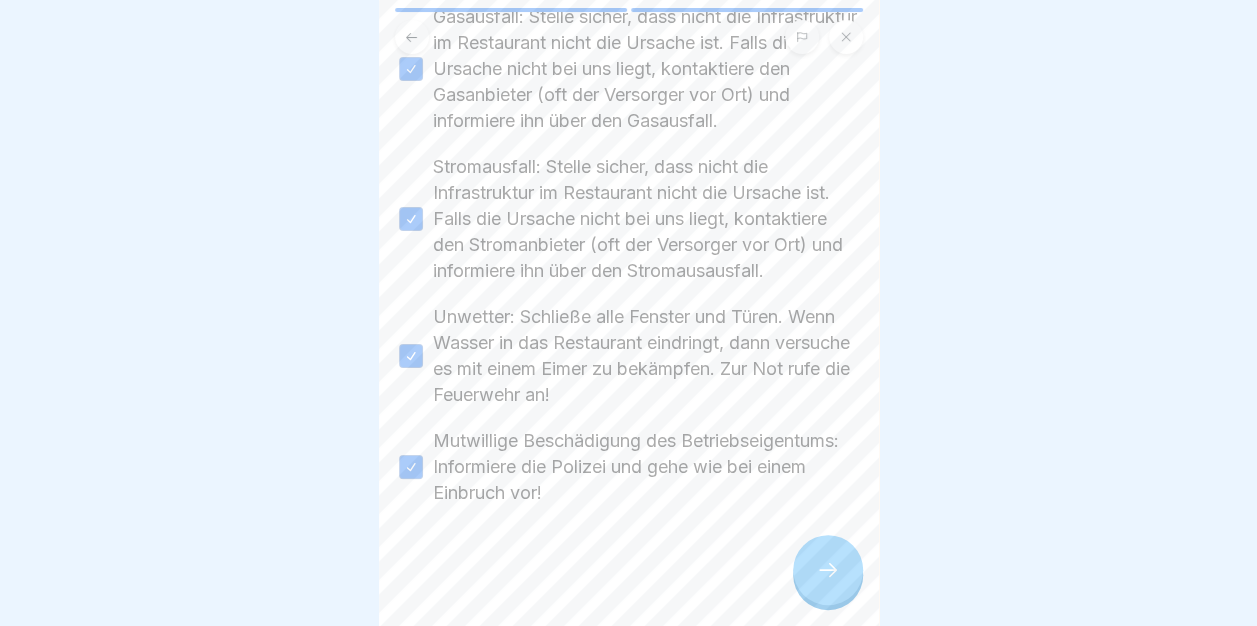 click at bounding box center [828, 570] 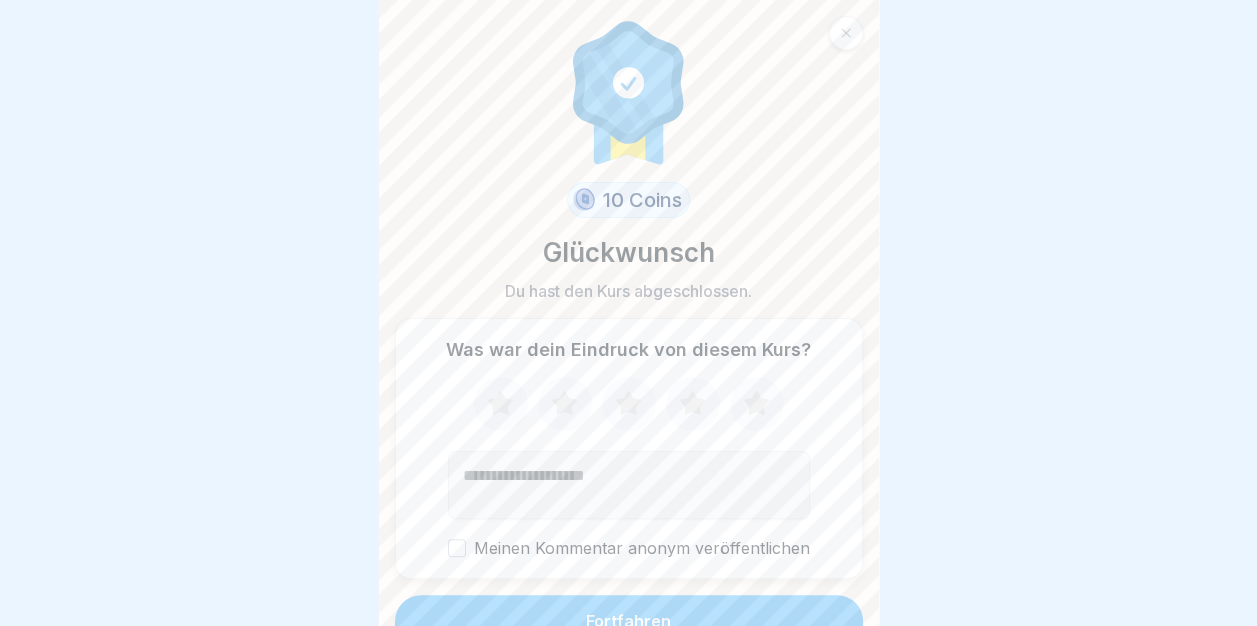 click on "Fortfahren" at bounding box center [629, 621] 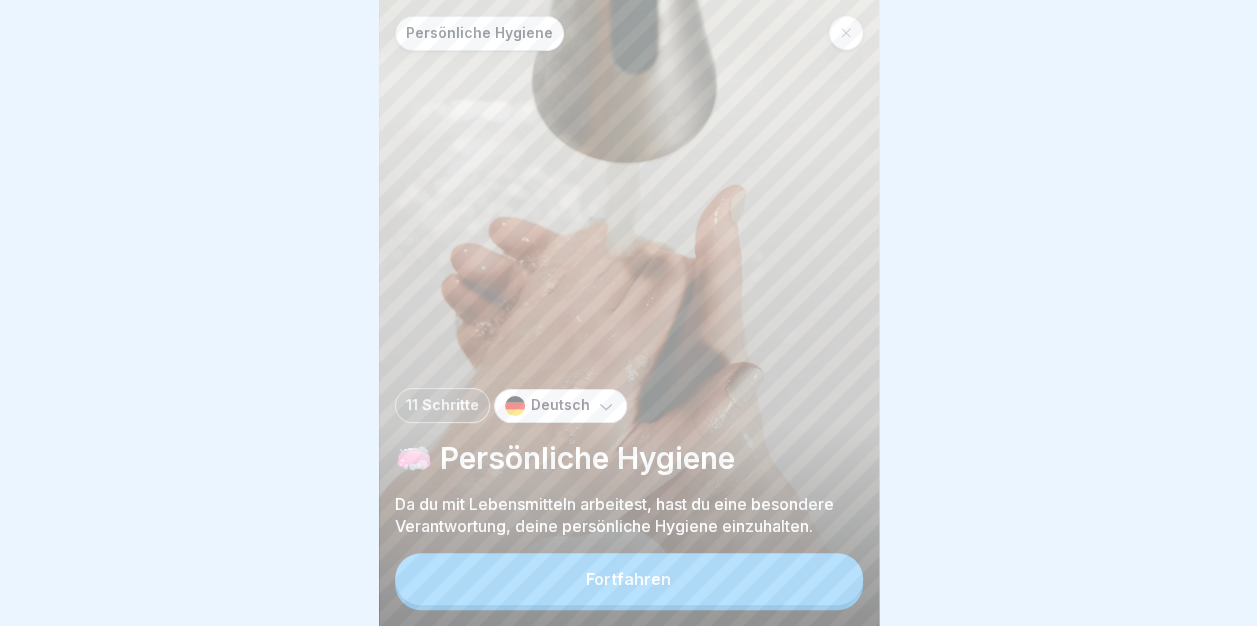 click on "Fortfahren" at bounding box center (629, 579) 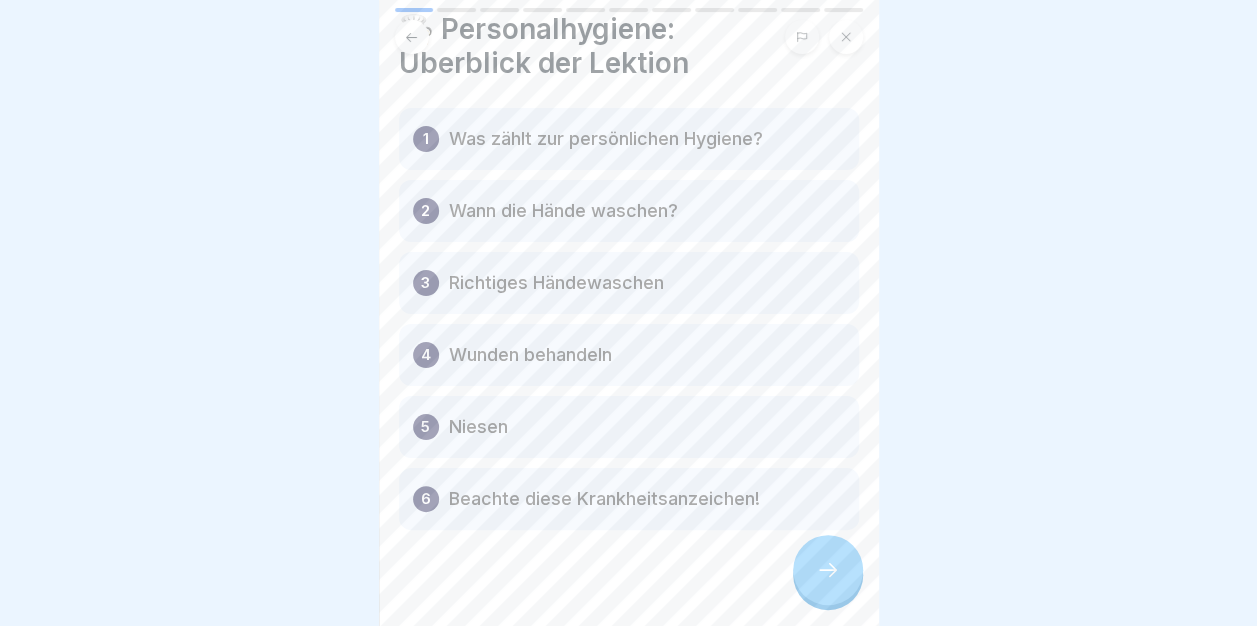 scroll, scrollTop: 90, scrollLeft: 0, axis: vertical 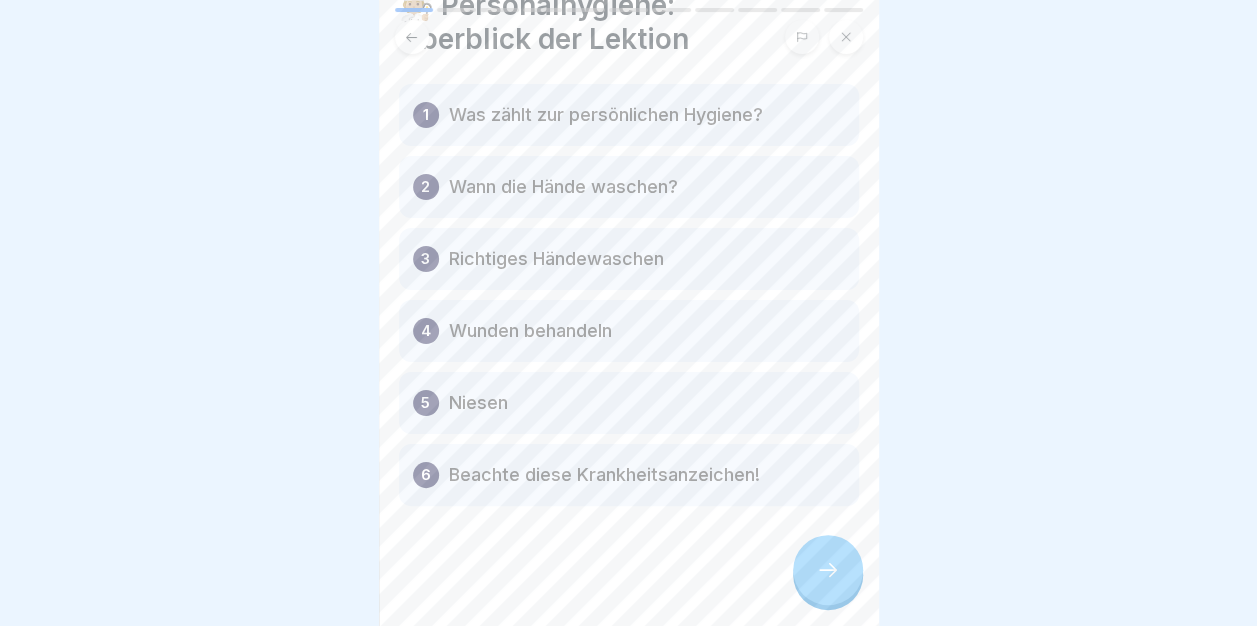 click 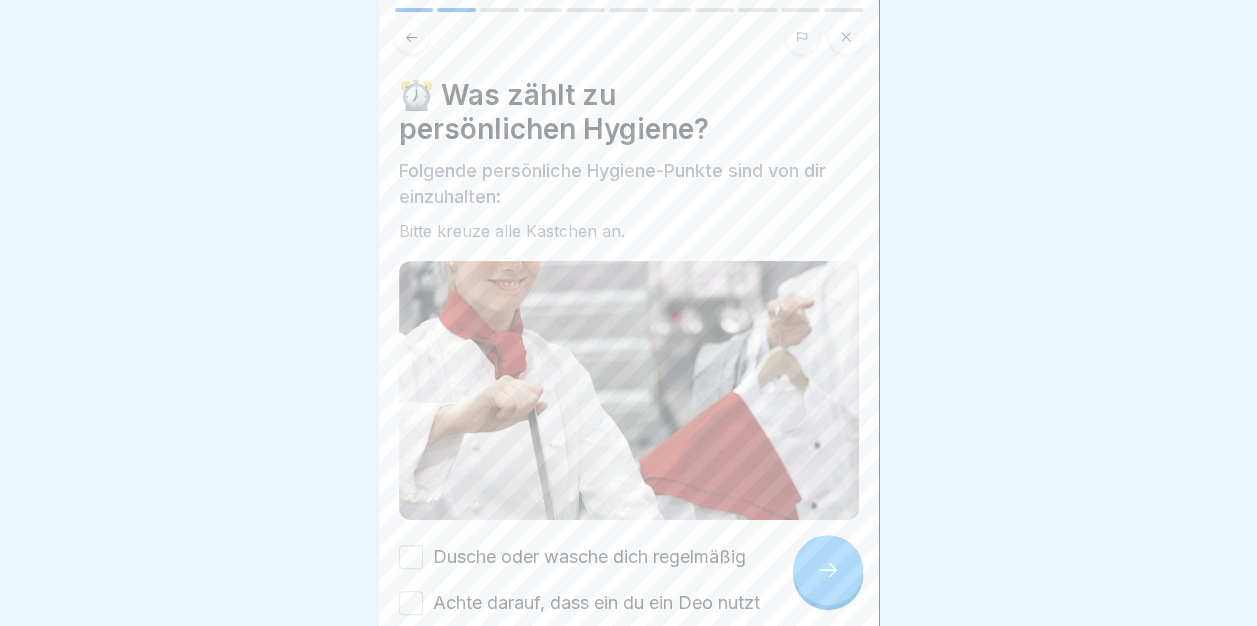click 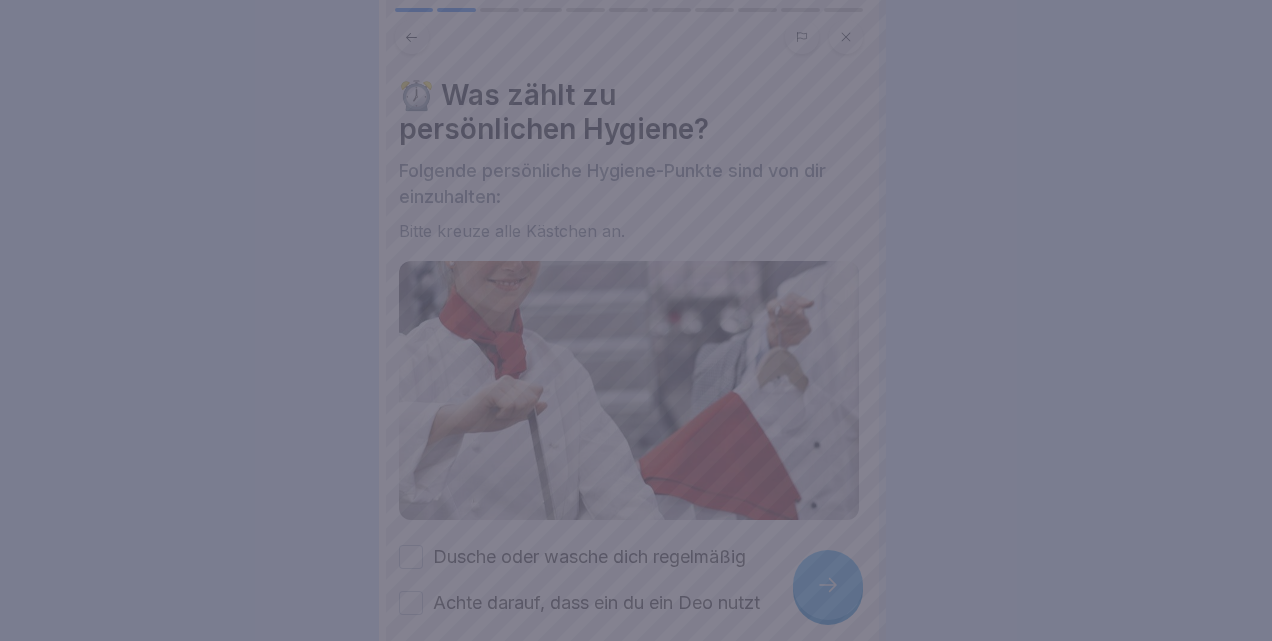 click at bounding box center [636, 320] 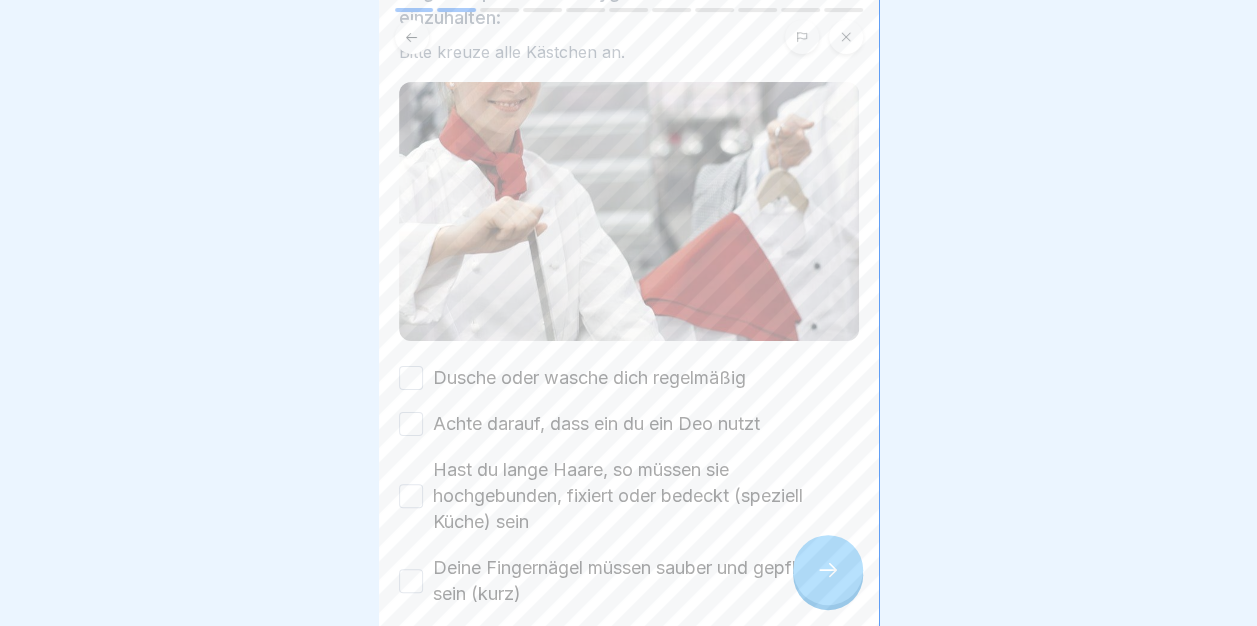 scroll, scrollTop: 461, scrollLeft: 0, axis: vertical 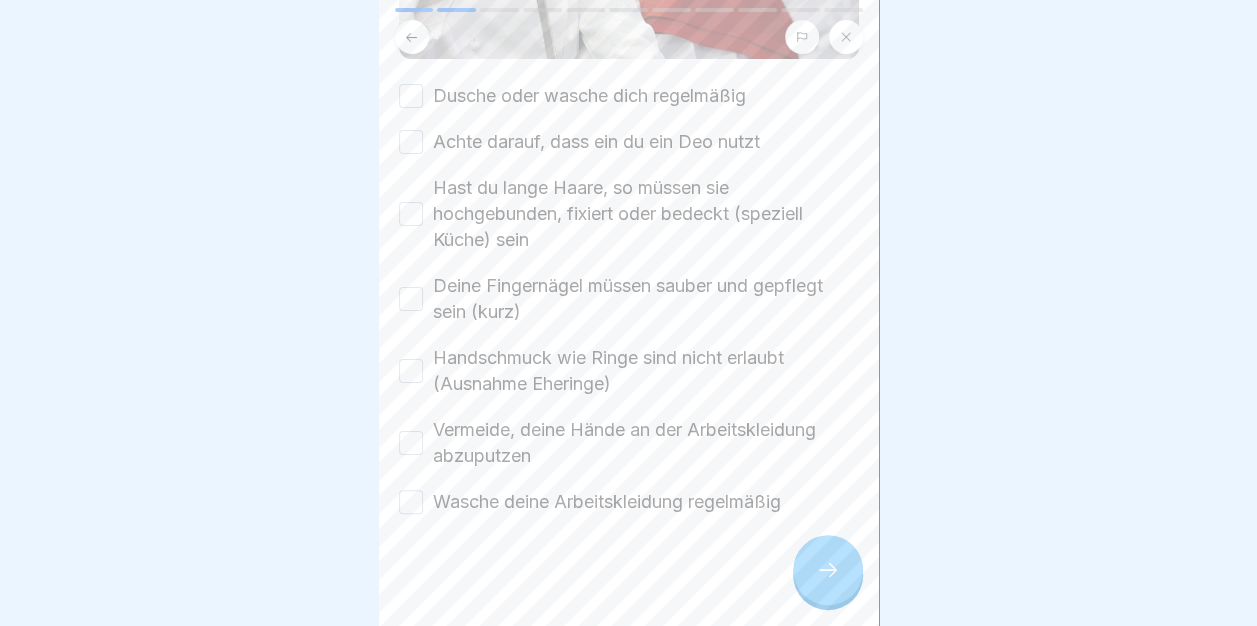 click on "Dusche oder wasche dich regelmäßig" at bounding box center [411, 96] 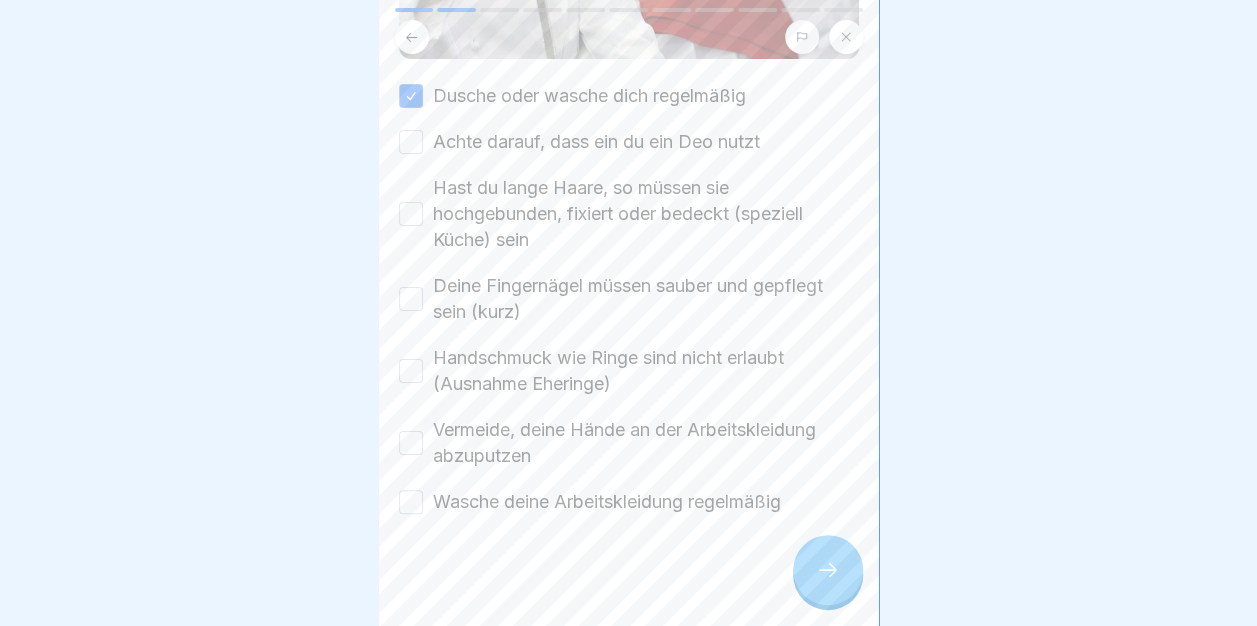 click on "Achte darauf, dass ein du ein Deo nutzt" at bounding box center (629, 142) 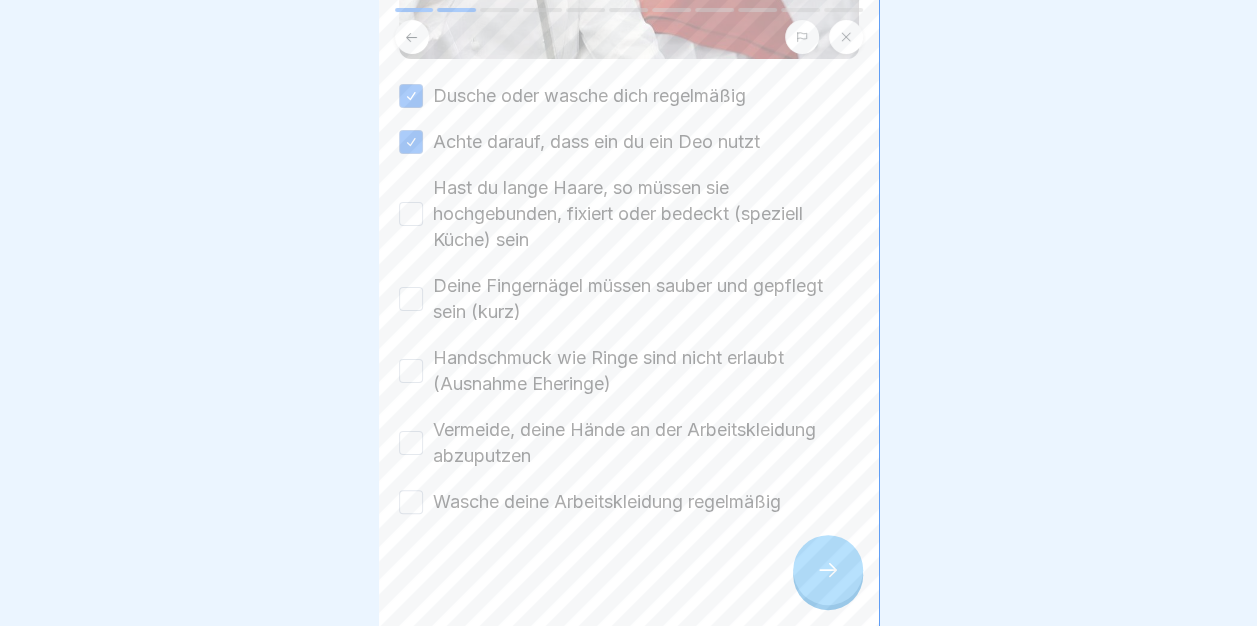 click on "Hast du lange Haare, so müssen sie hochgebunden, fixiert oder bedeckt (speziell Küche) sein" at bounding box center [411, 214] 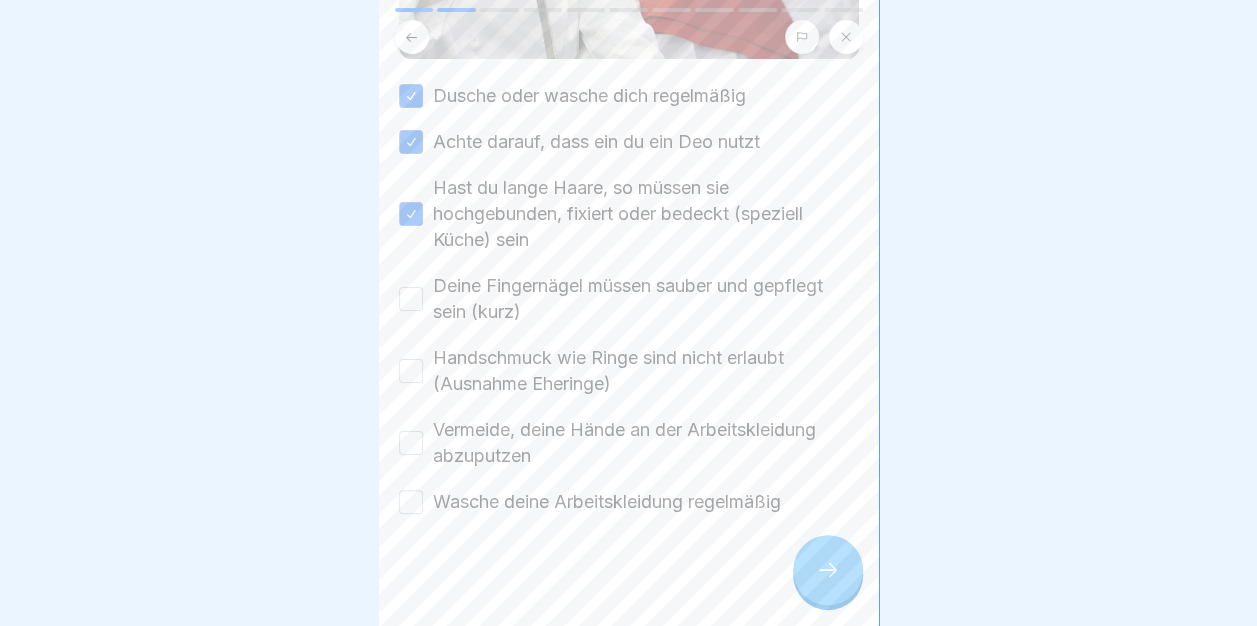drag, startPoint x: 411, startPoint y: 294, endPoint x: 414, endPoint y: 328, distance: 34.132095 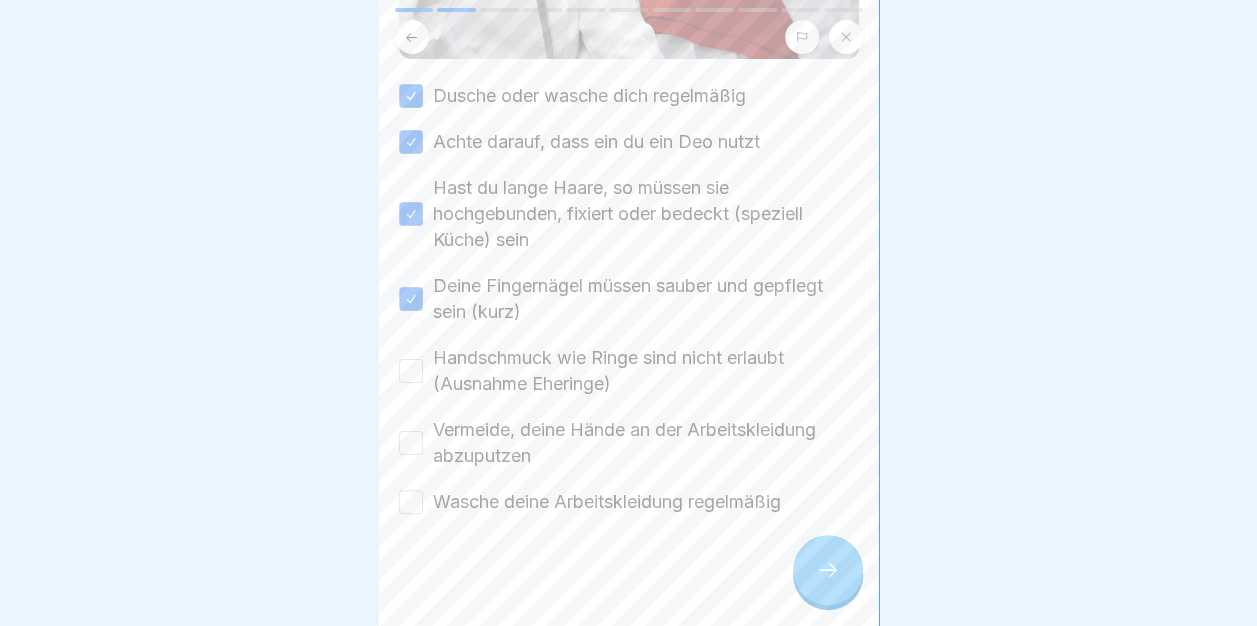 click on "Handschmuck wie Ringe sind nicht erlaubt (Ausnahme Eheringe)" at bounding box center [411, 371] 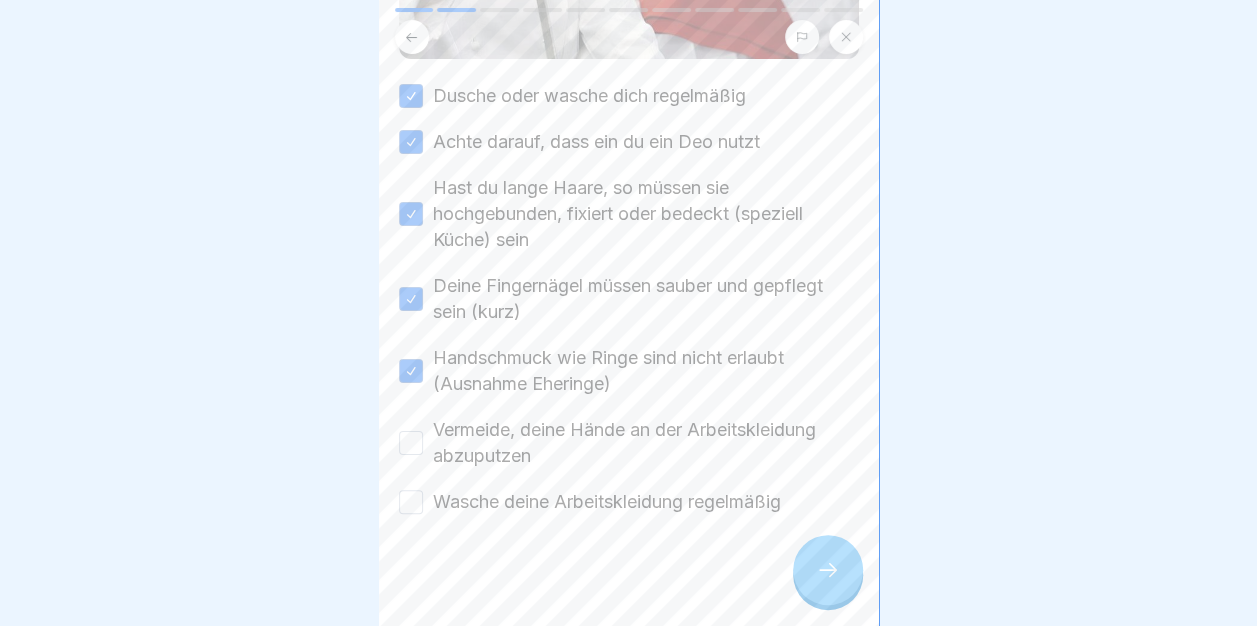 click on "Vermeide, deine Hände an der Arbeitskleidung abzuputzen" at bounding box center (411, 443) 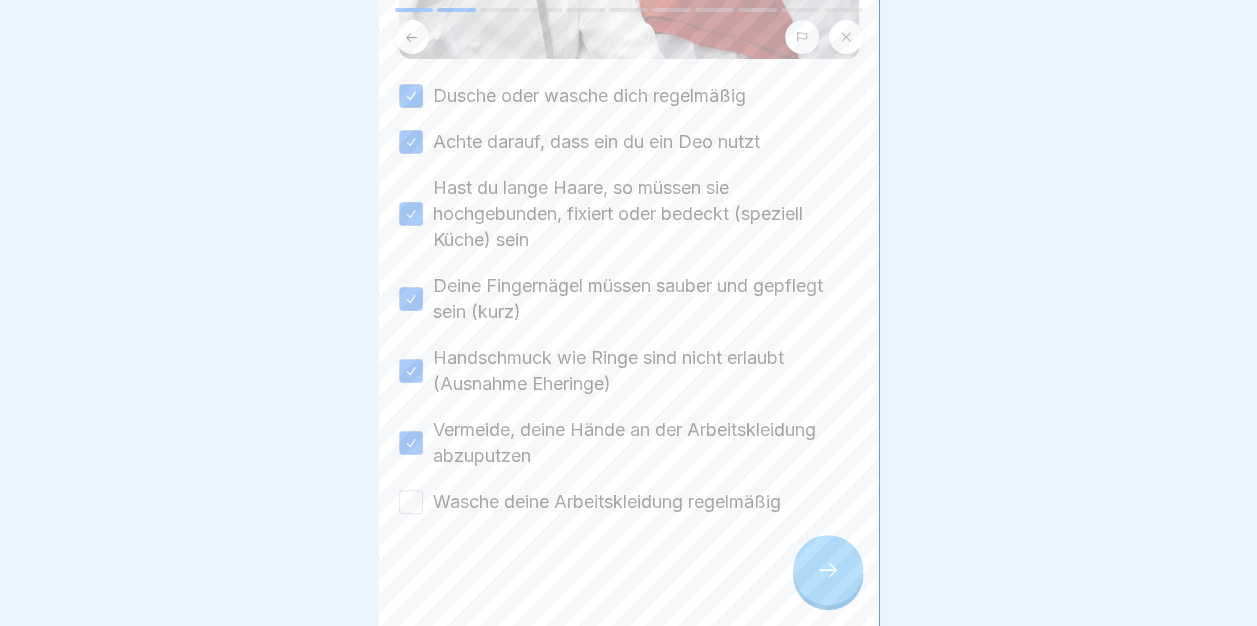click on "Wasche deine Arbeitskleidung regelmäßig" at bounding box center [411, 502] 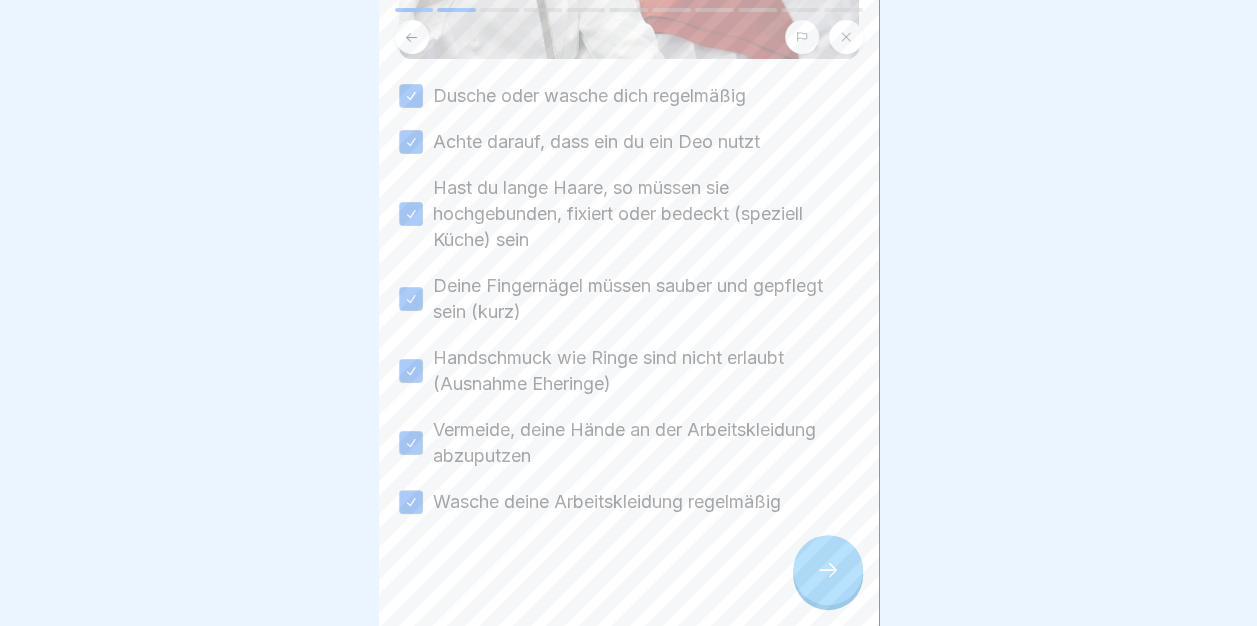 click at bounding box center [828, 570] 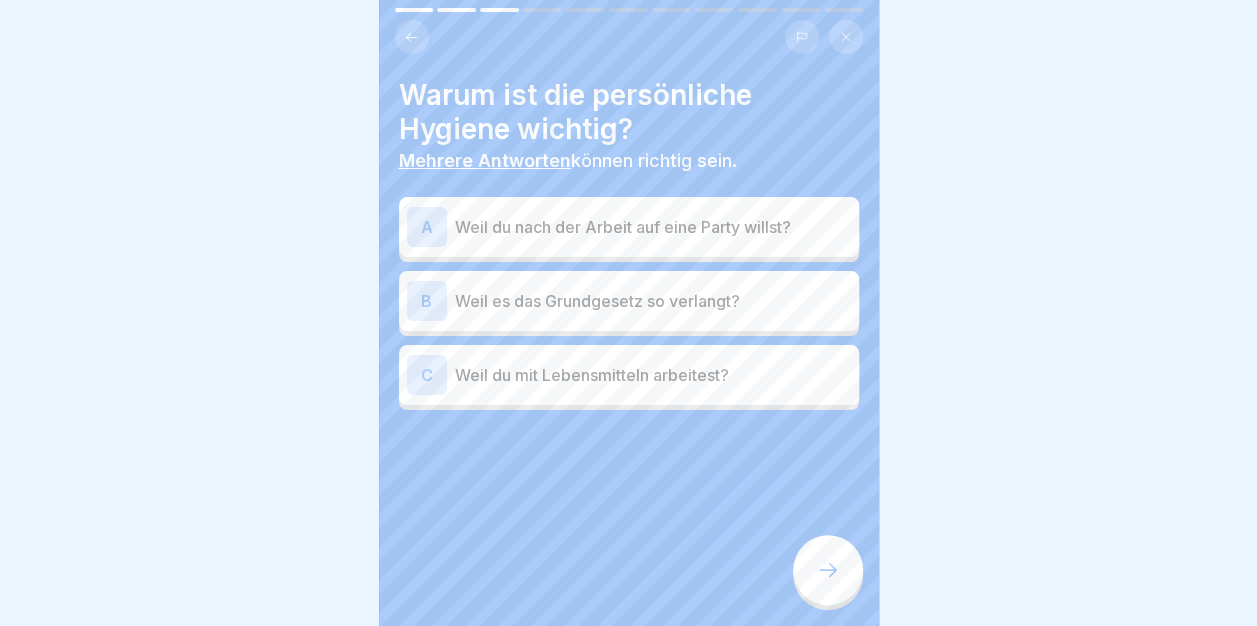 click on "Weil du mit Lebensmitteln arbeitest?" at bounding box center [653, 375] 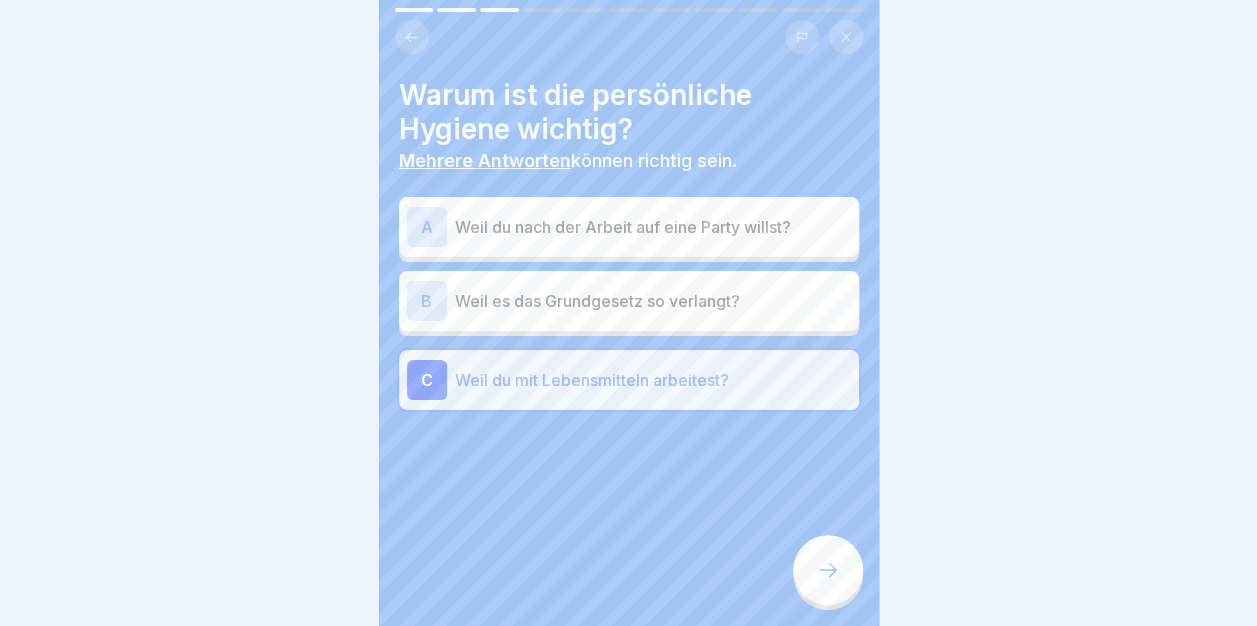 click 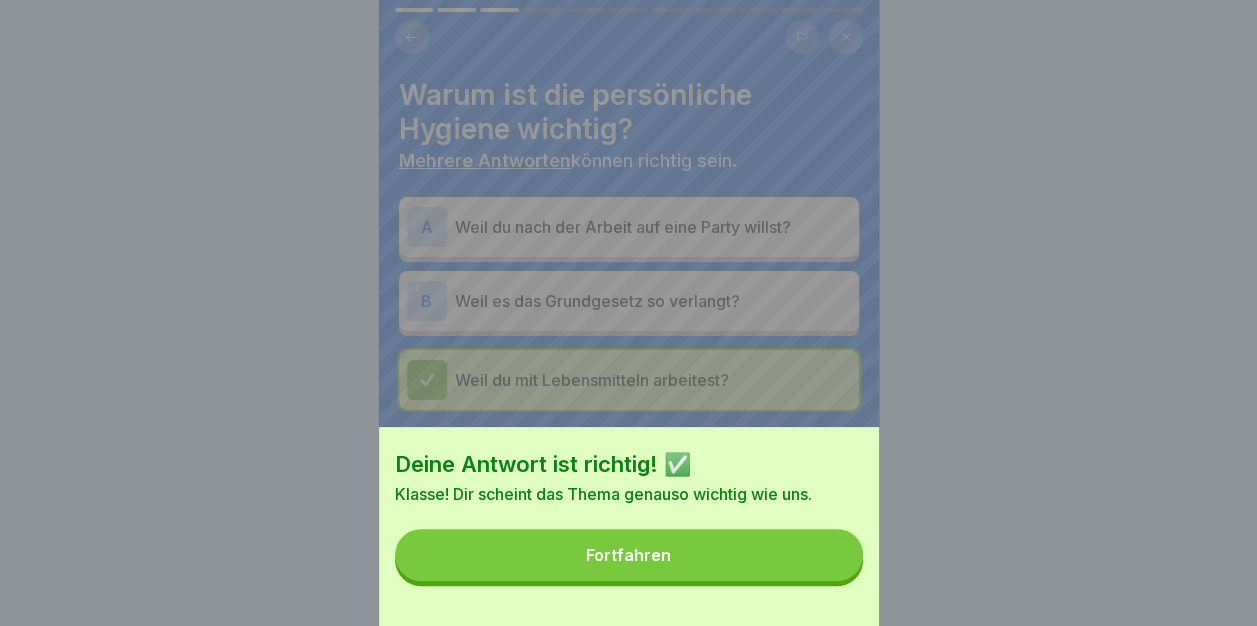 click on "Fortfahren" at bounding box center (629, 555) 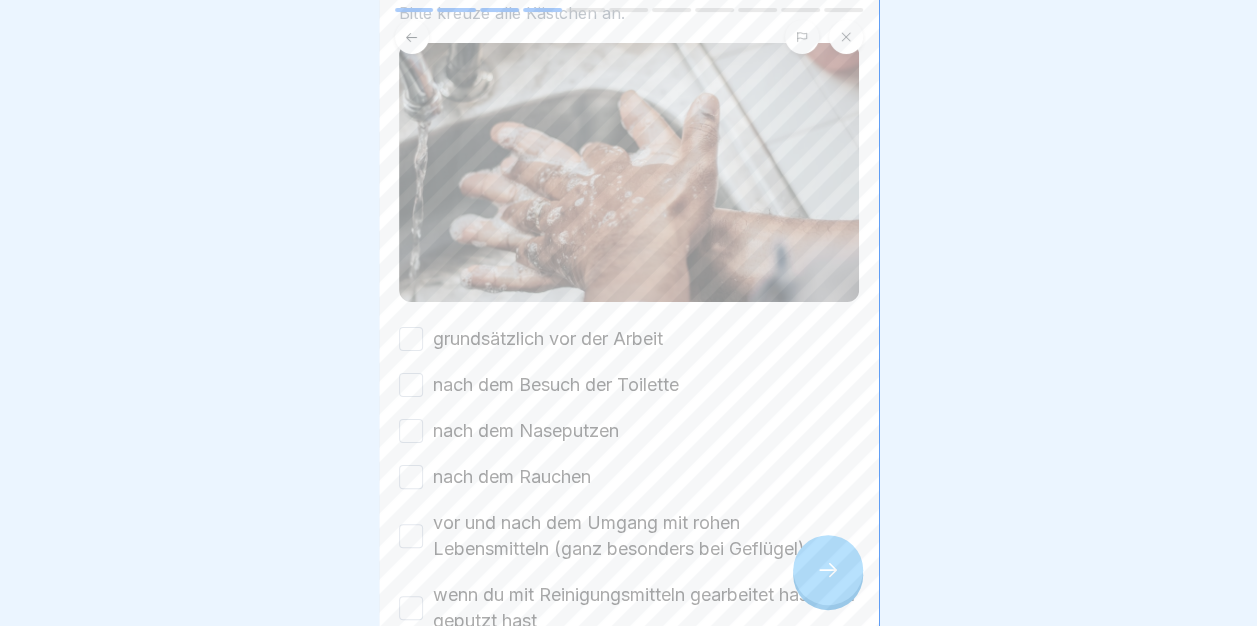 scroll, scrollTop: 200, scrollLeft: 0, axis: vertical 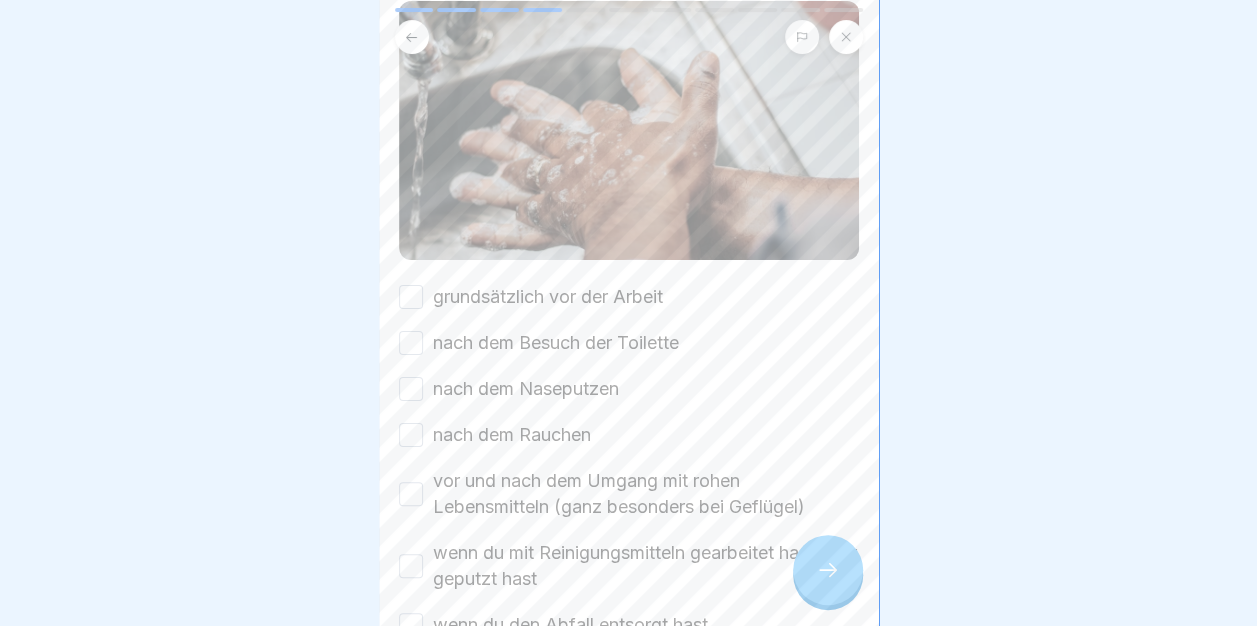 click on "grundsätzlich vor der Arbeit" at bounding box center (411, 297) 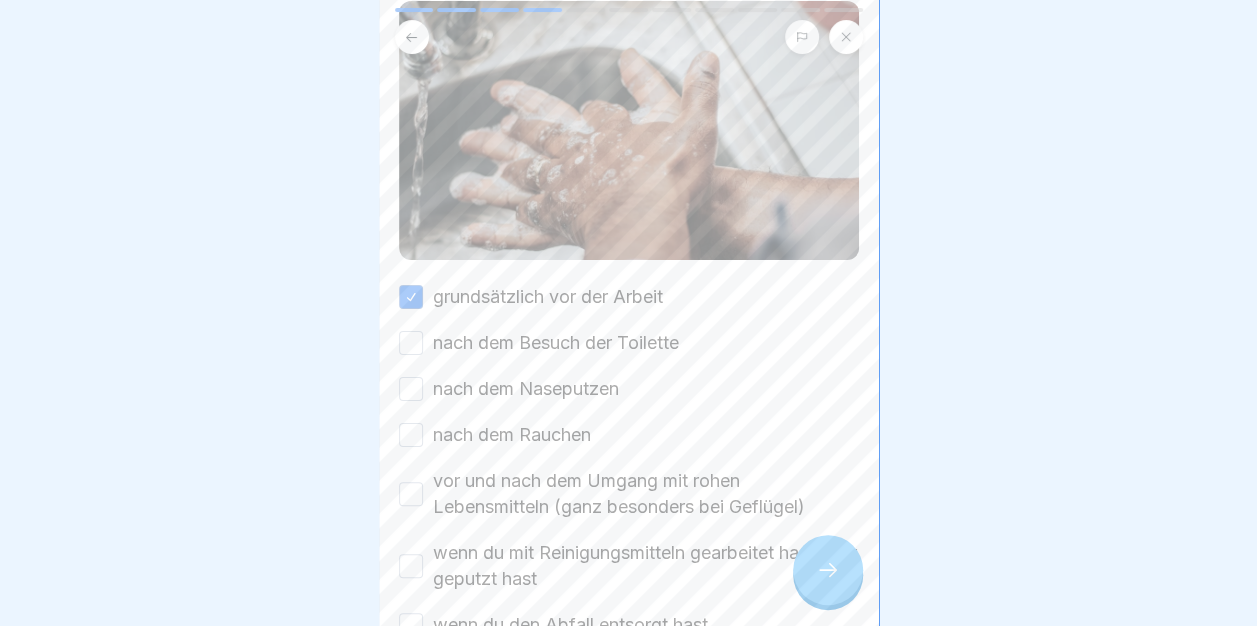 click on "nach dem Besuch der Toilette" at bounding box center (411, 343) 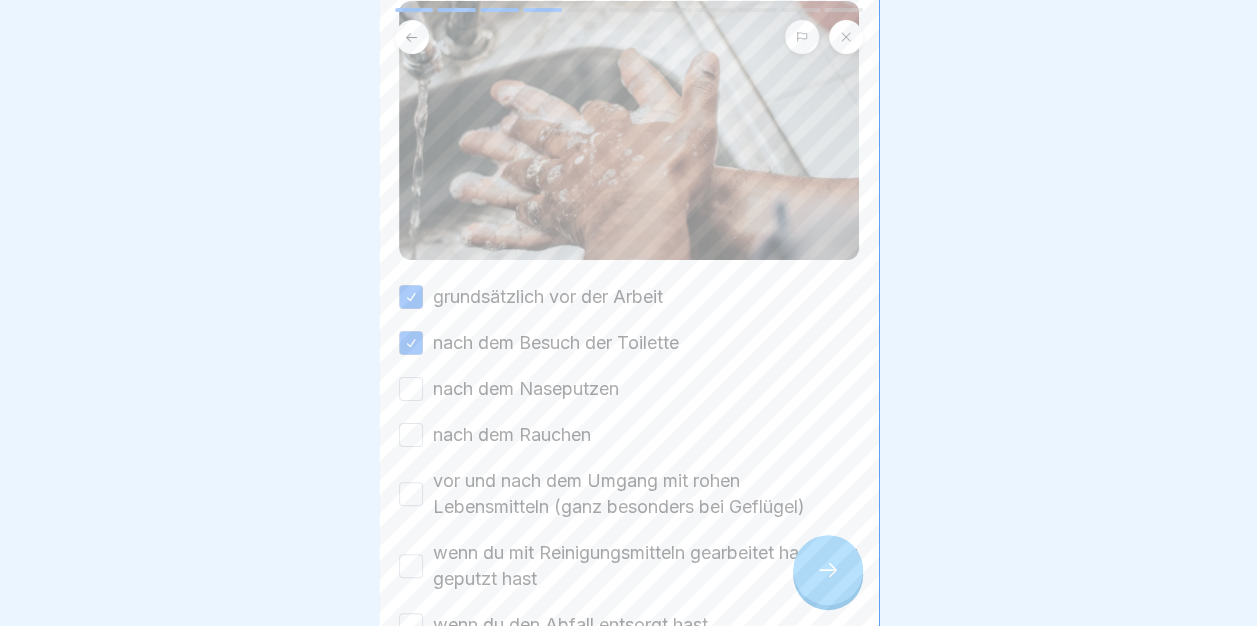 click on "nach dem Naseputzen" at bounding box center [411, 389] 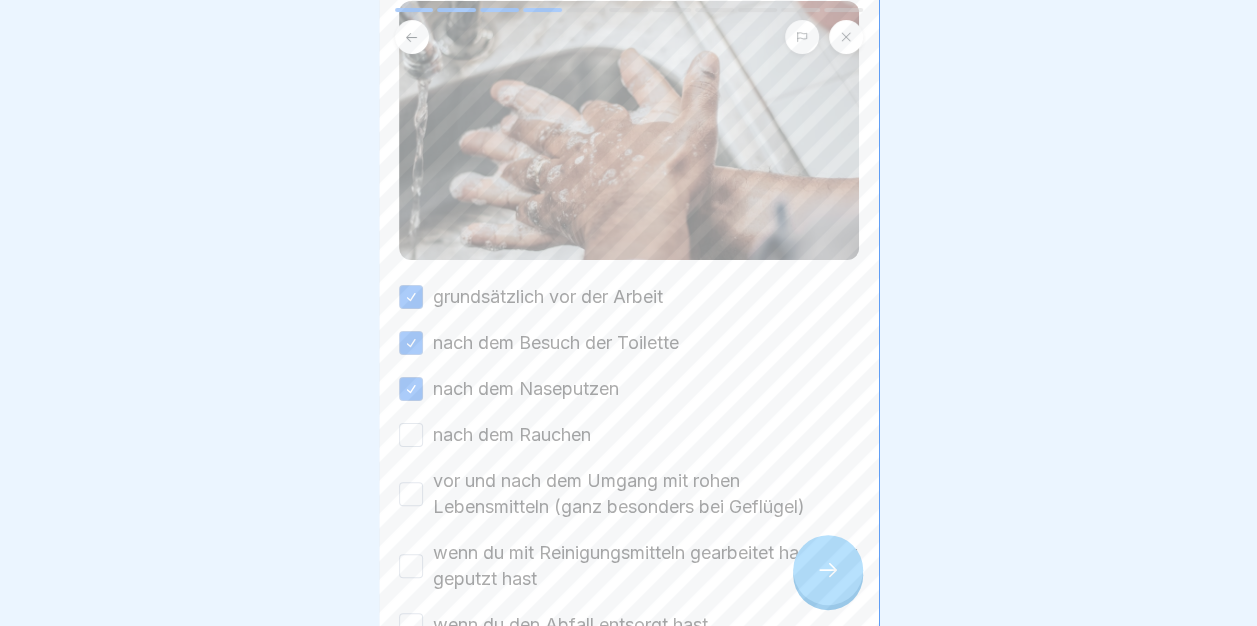 click on "nach dem Rauchen" at bounding box center (411, 435) 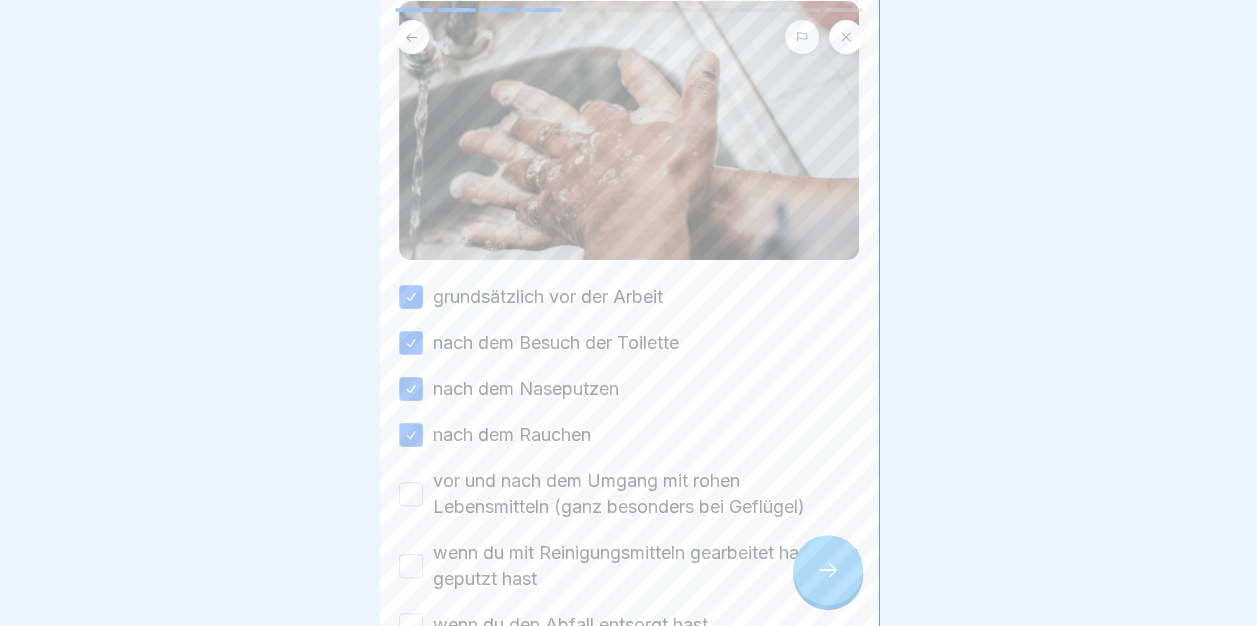click on "vor und nach dem Umgang mit rohen Lebensmitteln (ganz besonders bei Geflügel)" at bounding box center (411, 494) 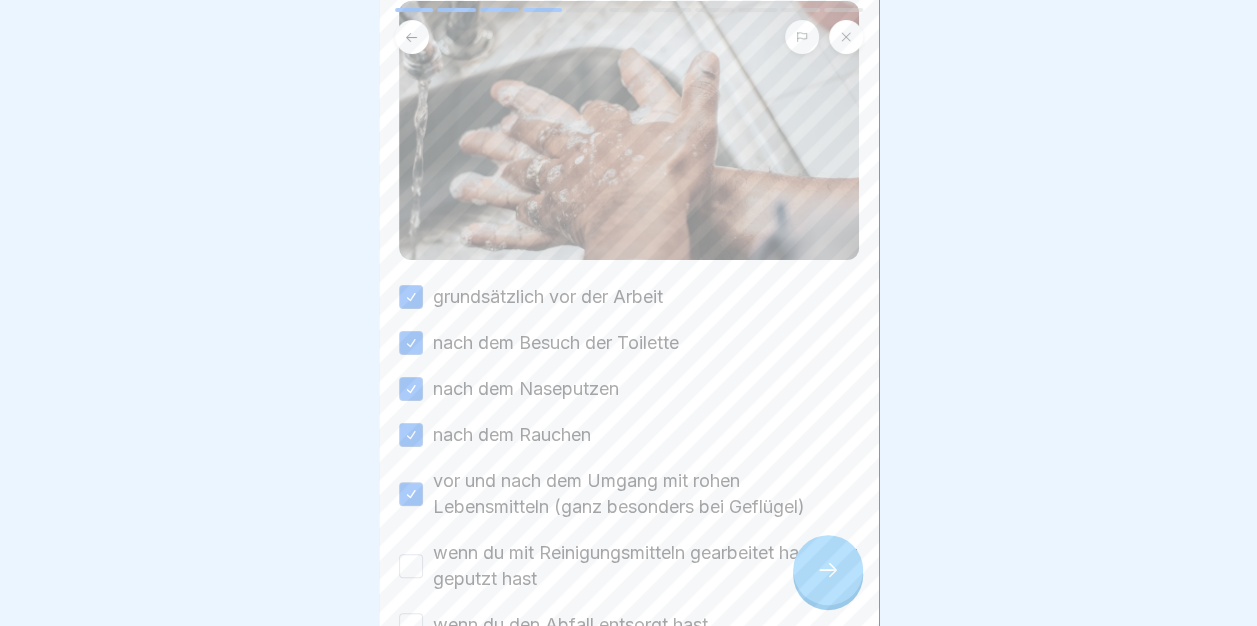 click on "wenn du mit Reinigungsmitteln gearbeitet hast oder geputzt hast" at bounding box center [411, 566] 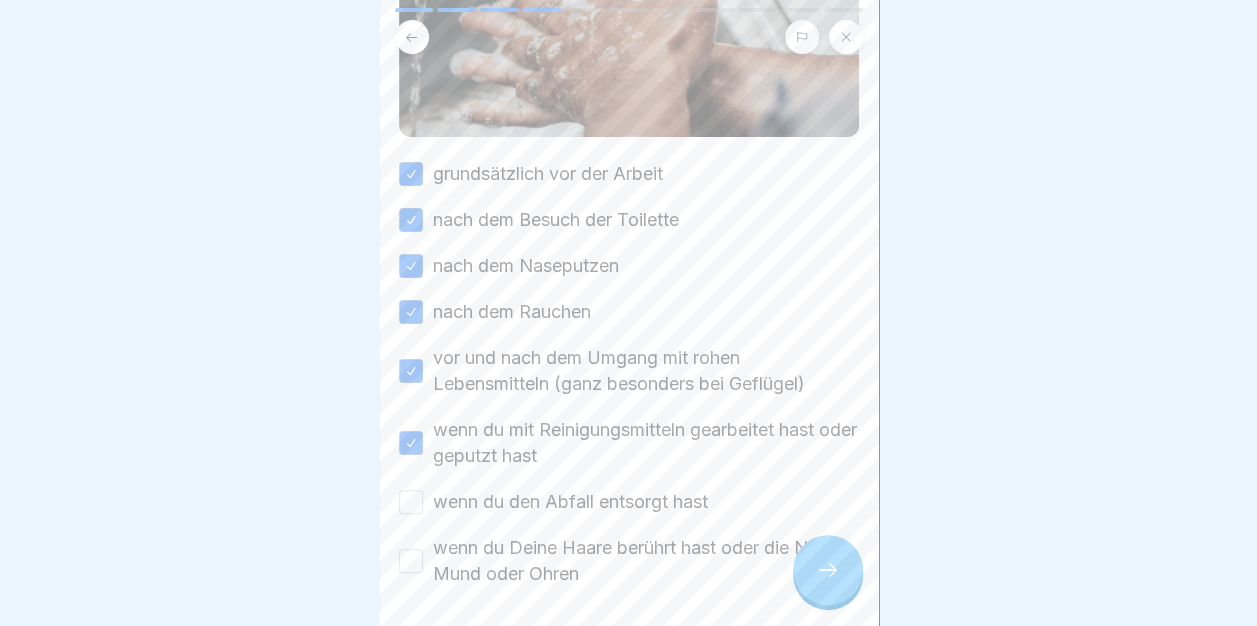 scroll, scrollTop: 395, scrollLeft: 0, axis: vertical 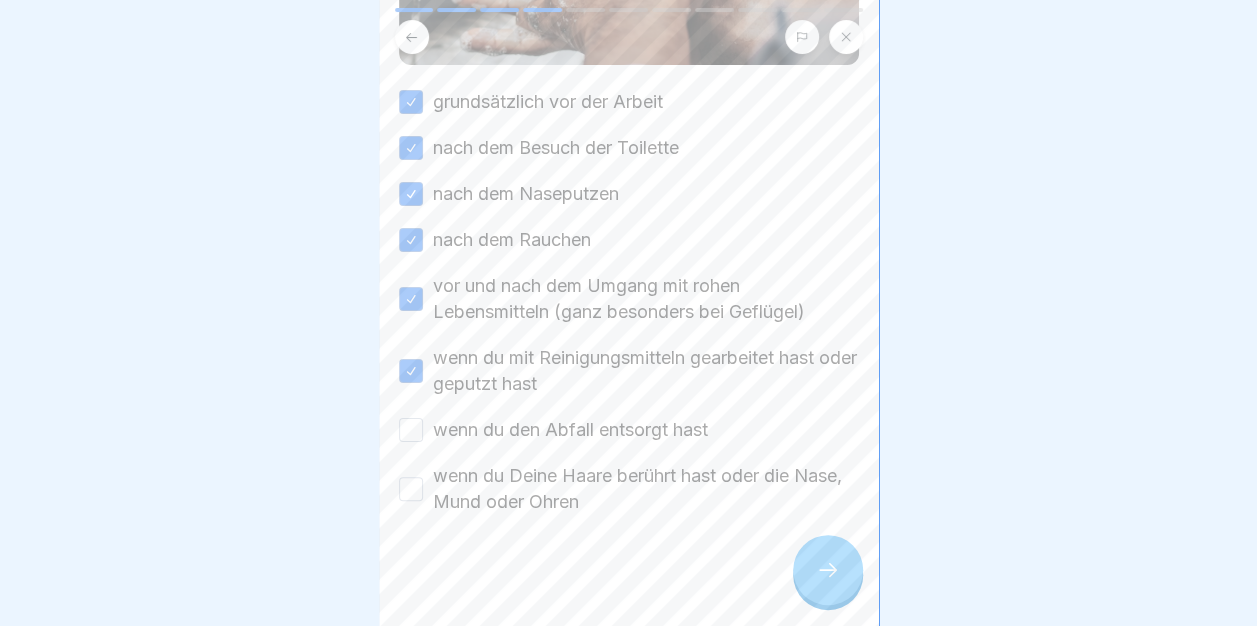 click on "wenn du den Abfall entsorgt hast" at bounding box center (411, 430) 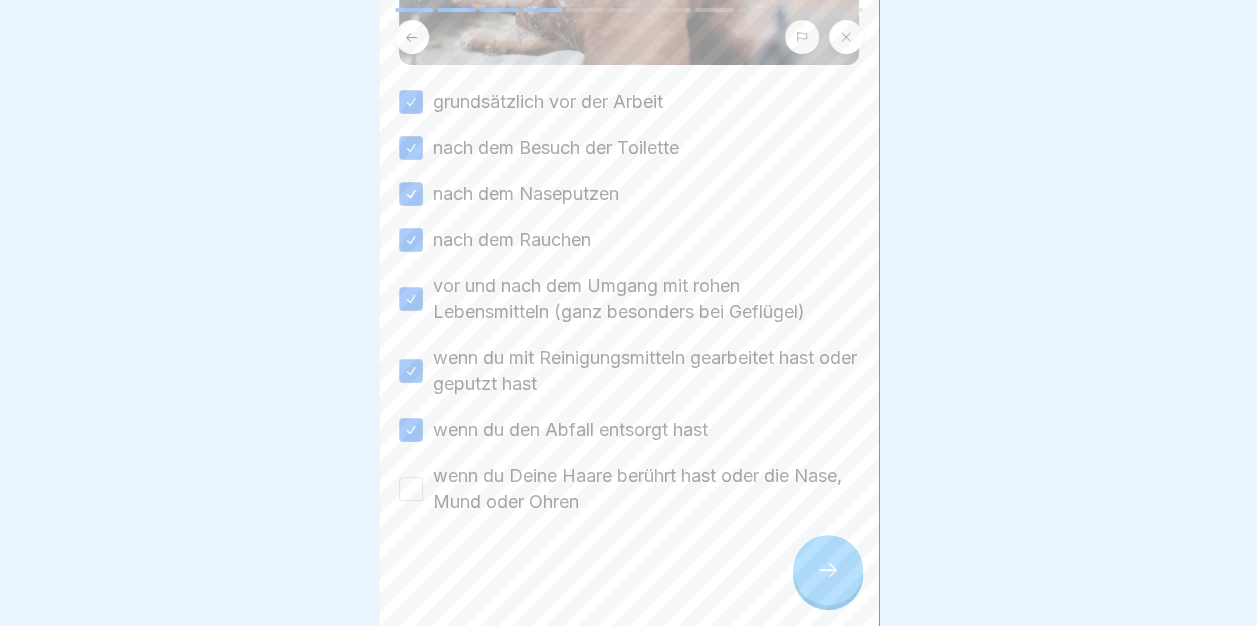 click on "wenn du Deine Haare berührt hast oder die Nase, Mund oder Ohren" at bounding box center (411, 489) 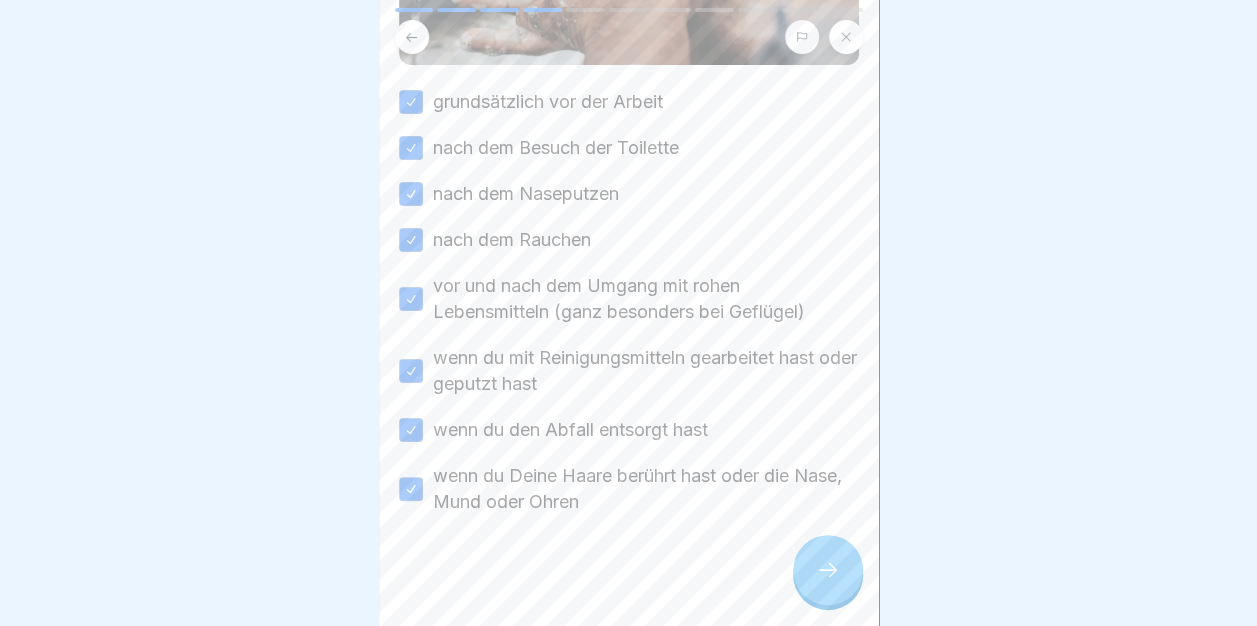 click at bounding box center [828, 570] 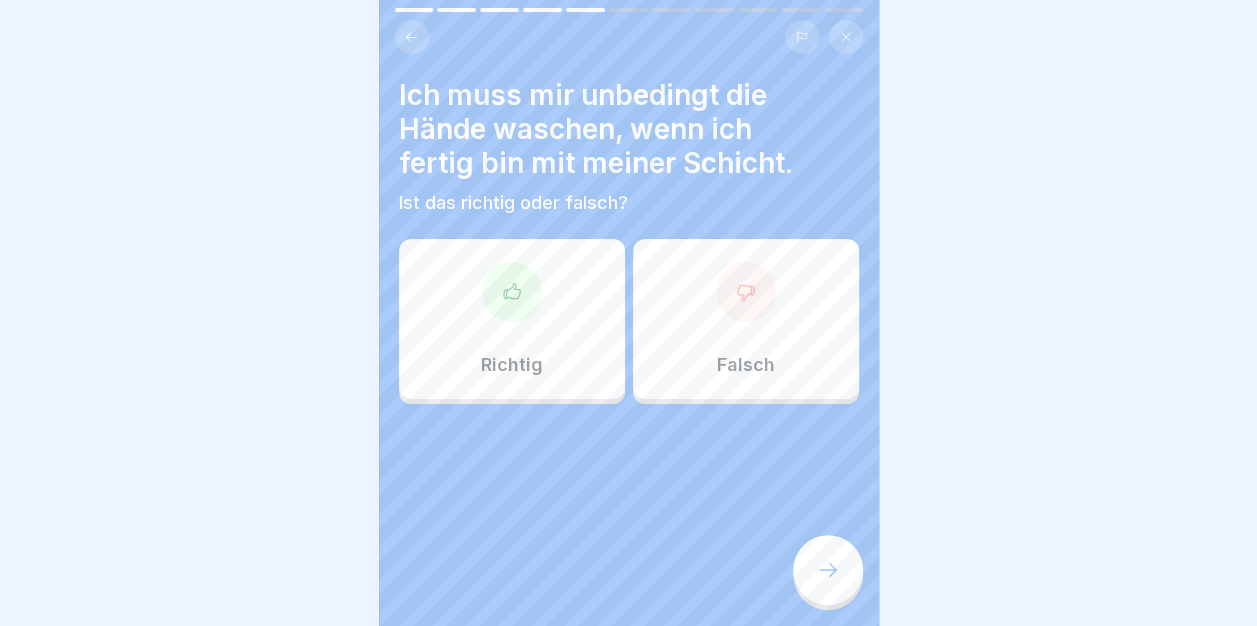 click at bounding box center (746, 292) 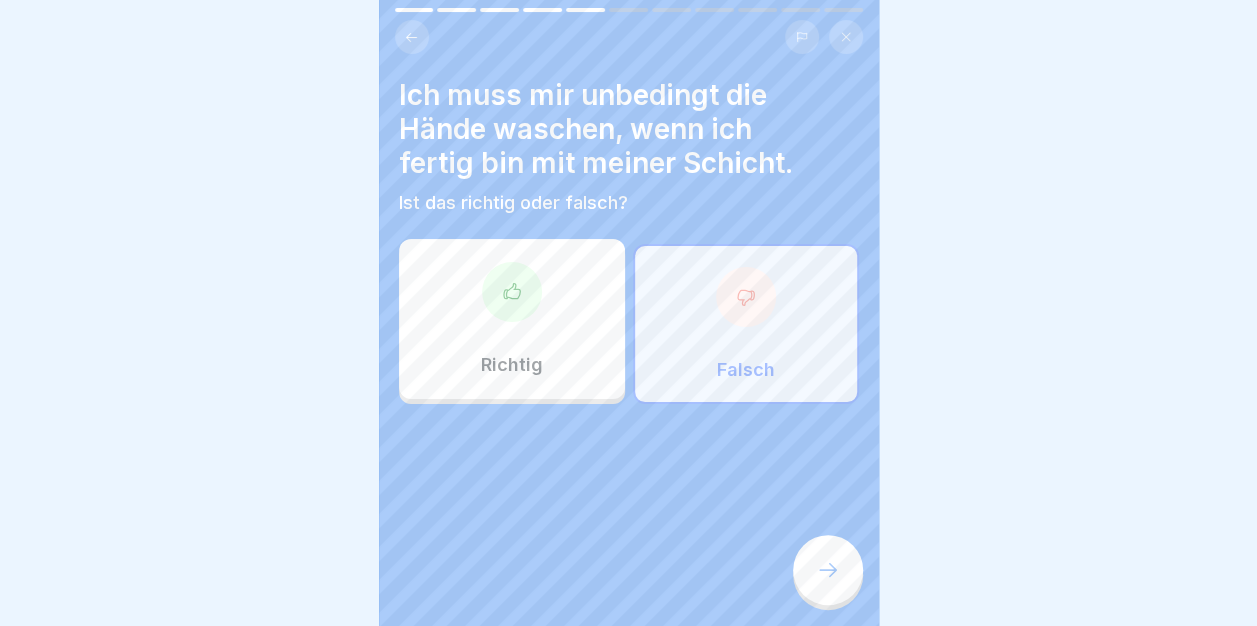 click on "Richtig" at bounding box center [512, 319] 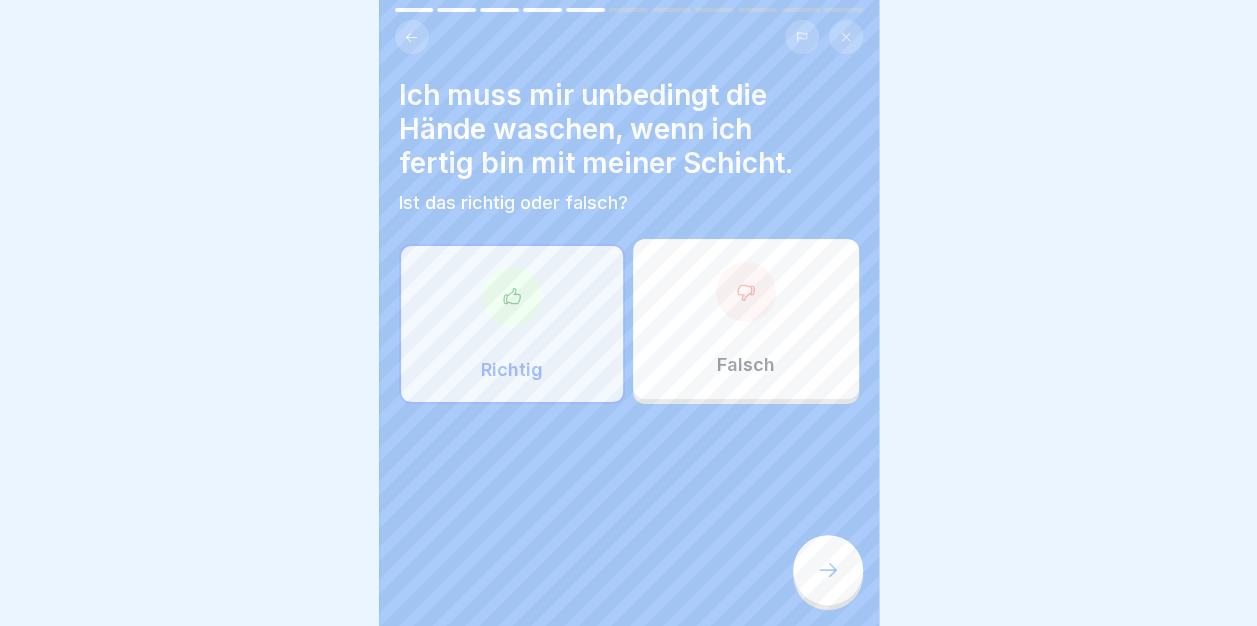 click 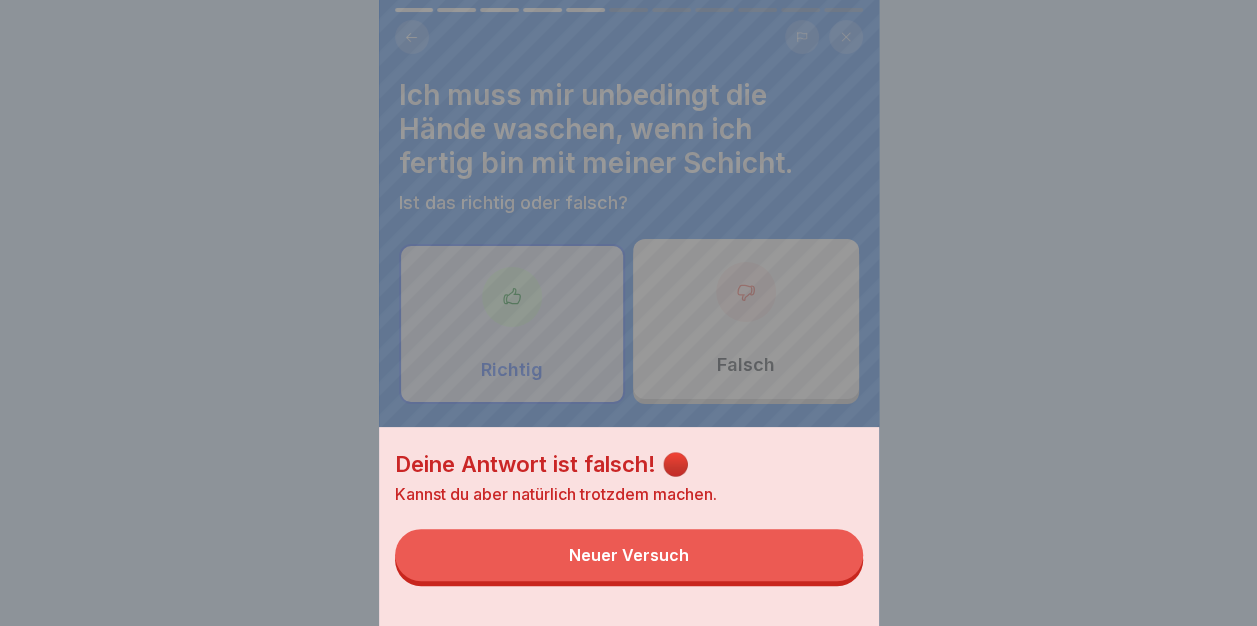 click on "Neuer Versuch" at bounding box center [629, 555] 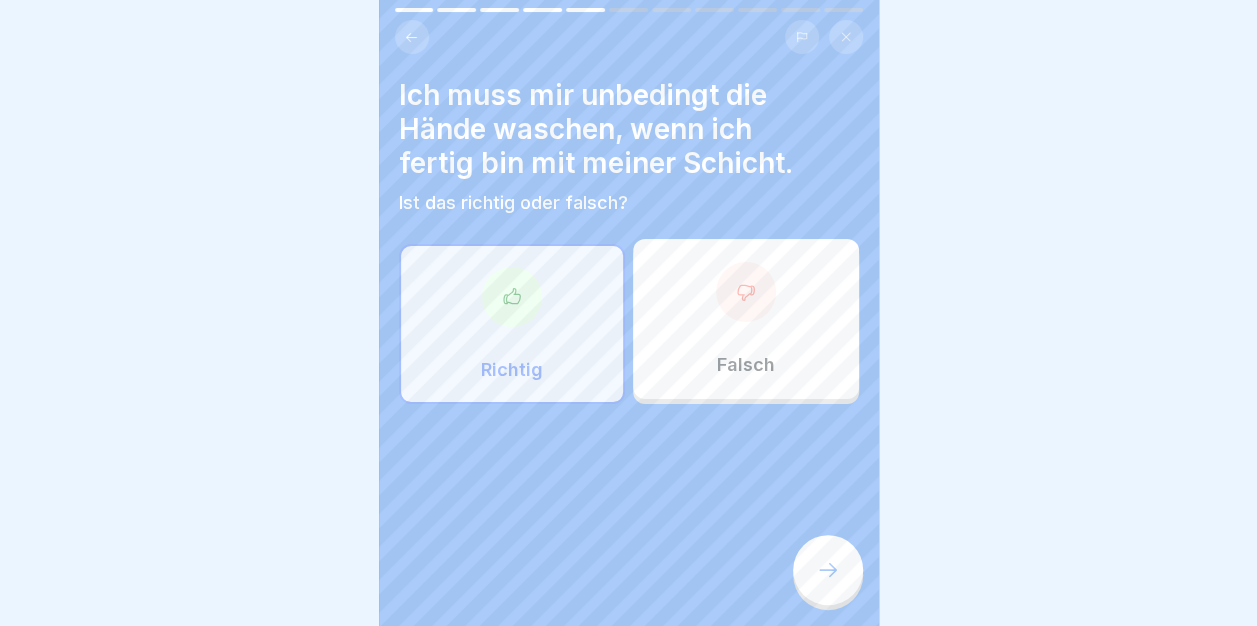 click on "Falsch" at bounding box center [746, 319] 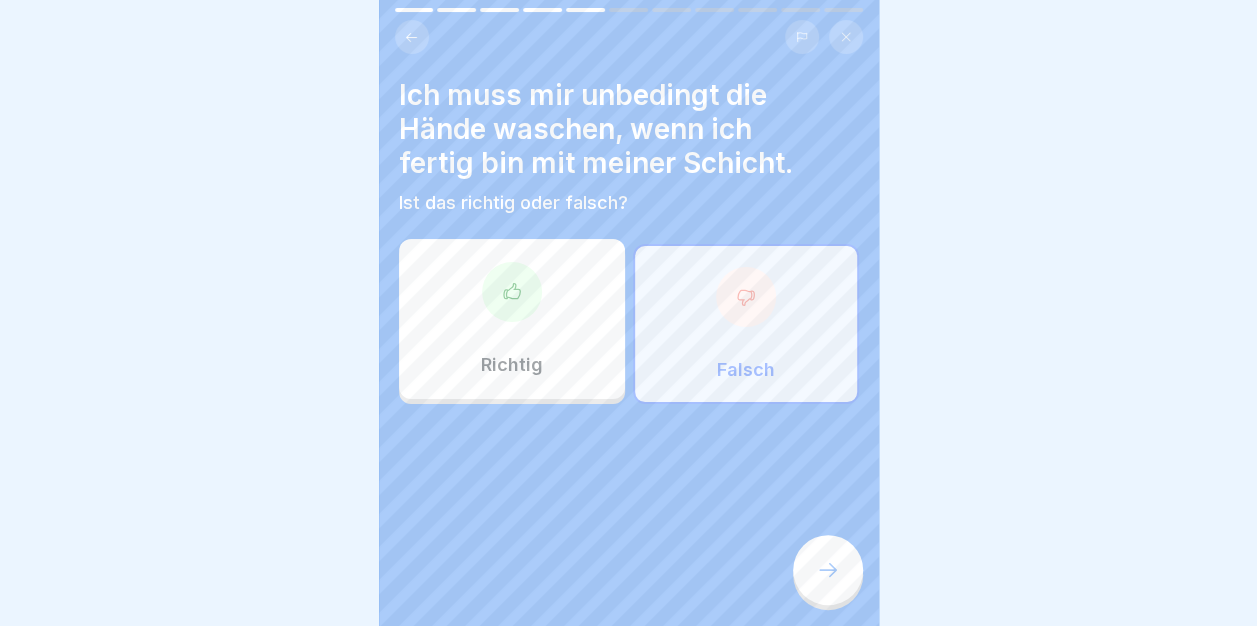 click at bounding box center [828, 570] 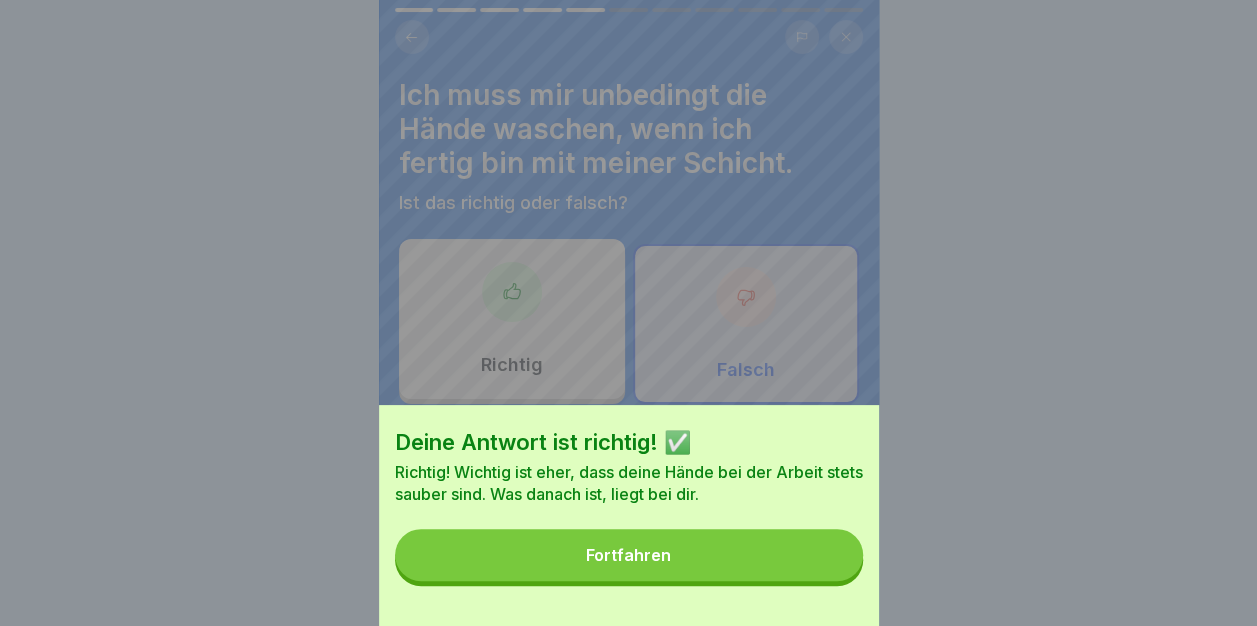 click on "Fortfahren" at bounding box center [629, 555] 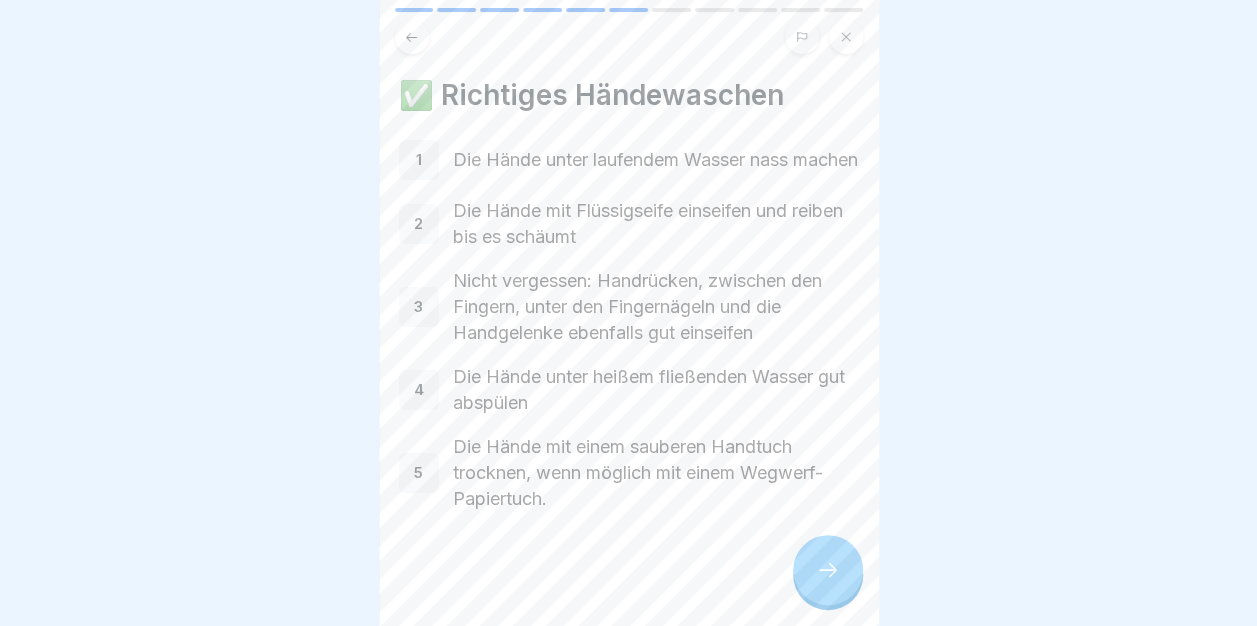 click 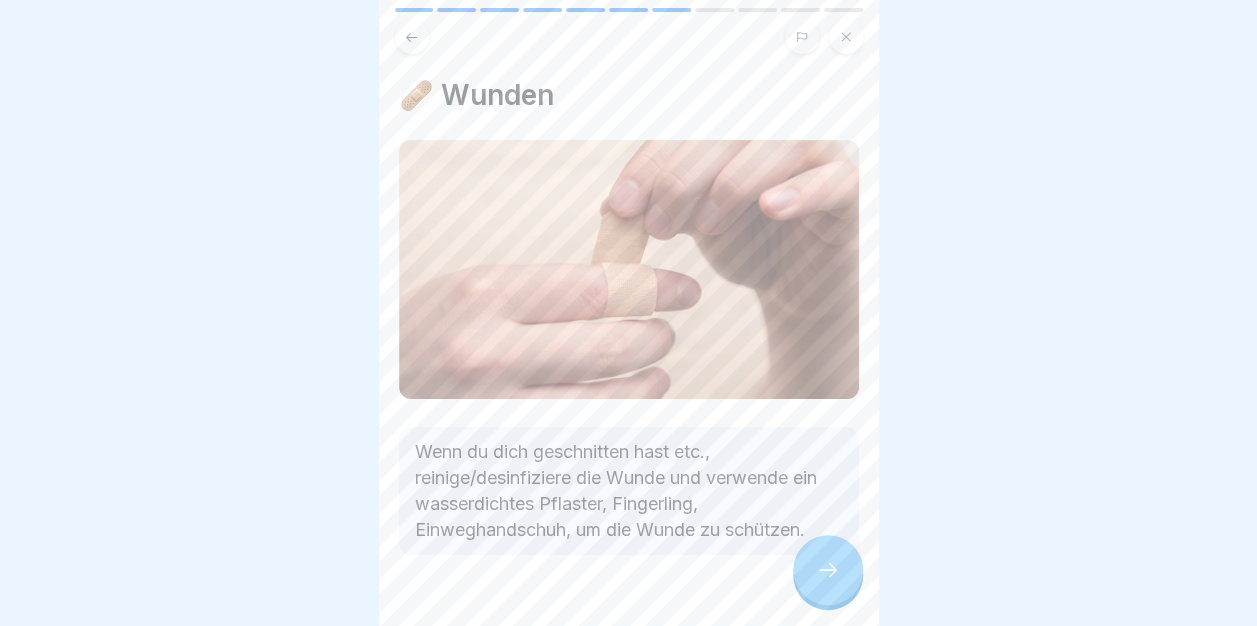 click 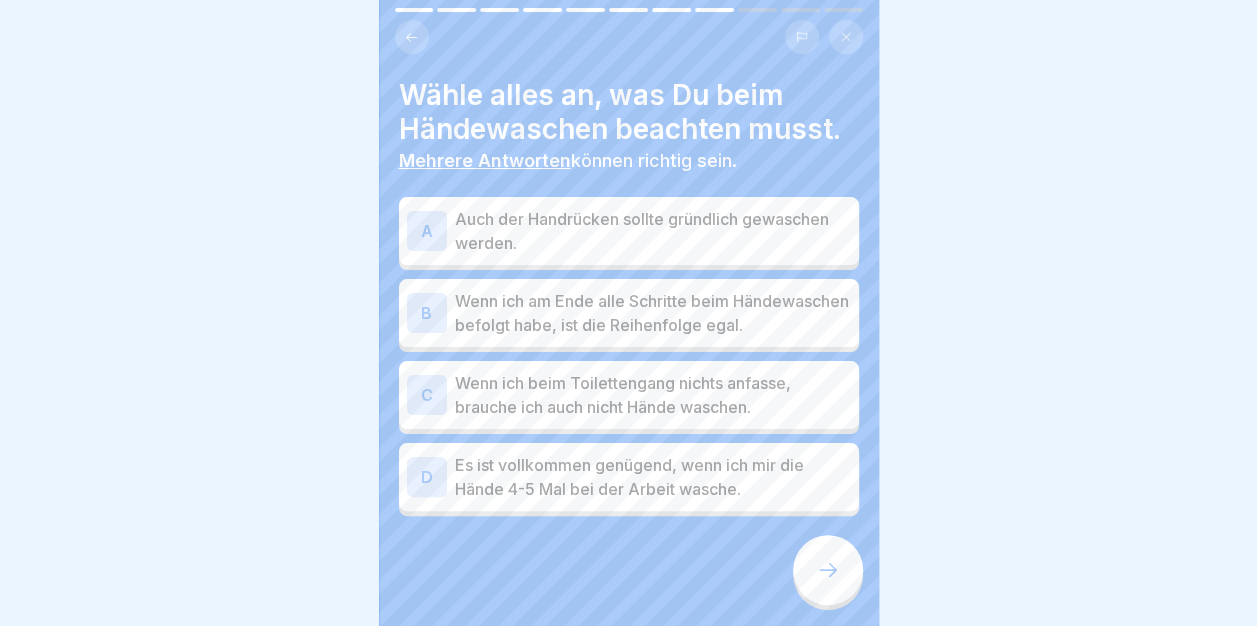 click on "Auch der Handrücken sollte gründlich gewaschen werden." at bounding box center [653, 231] 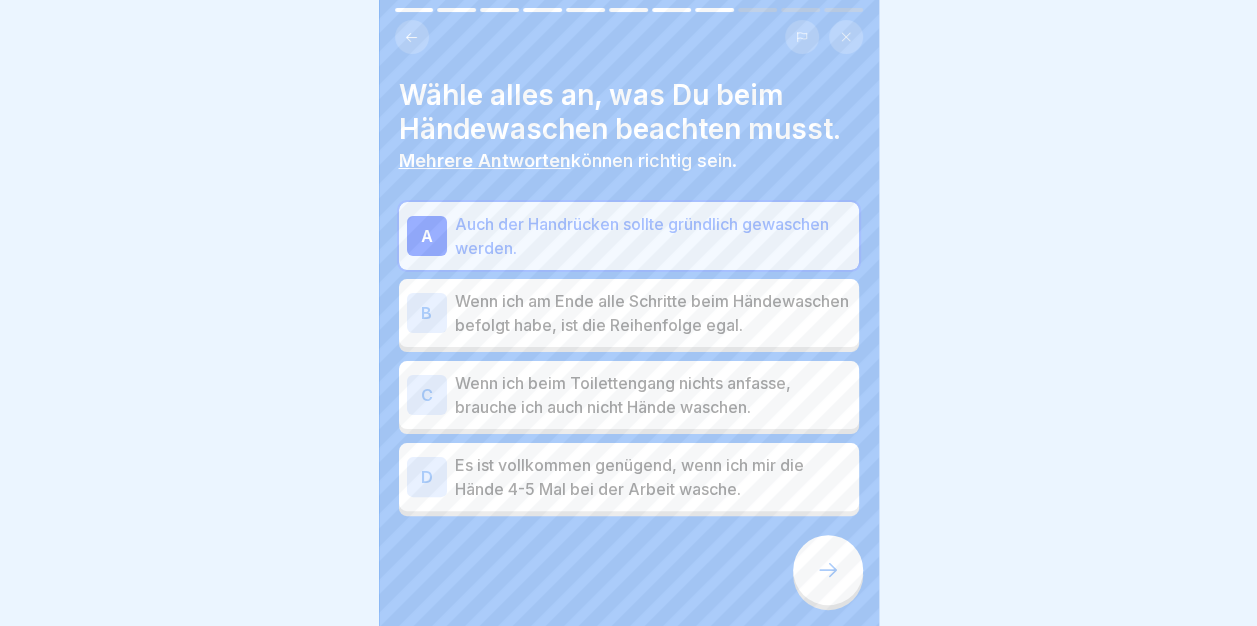 click at bounding box center (828, 570) 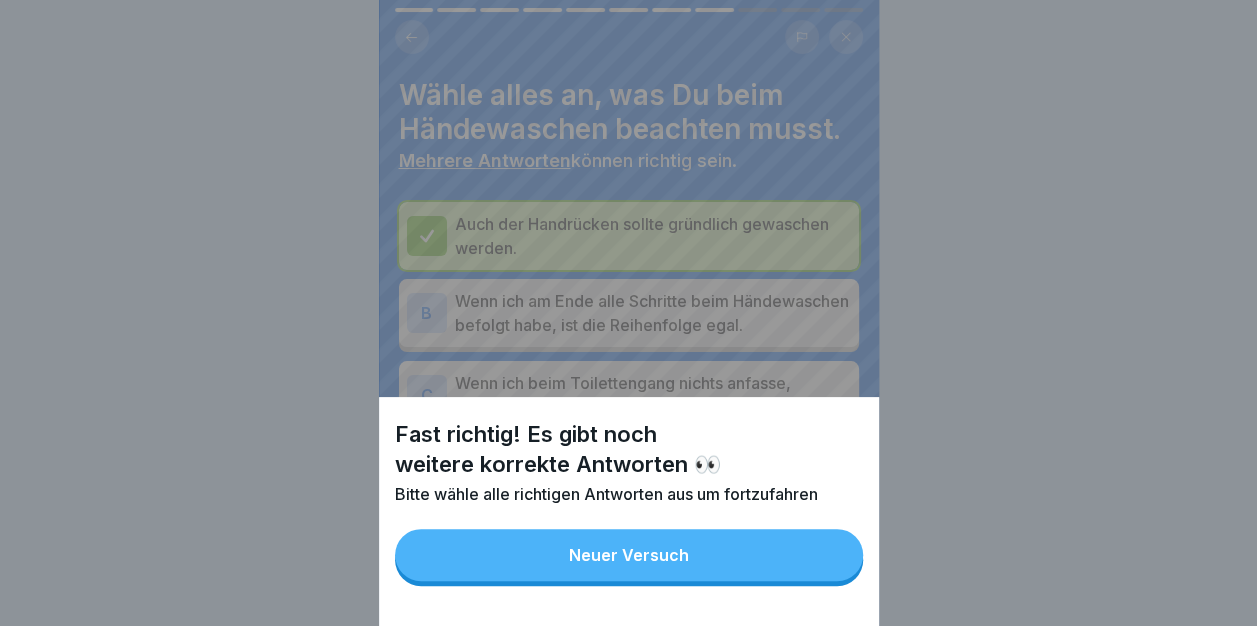 click on "Neuer Versuch" at bounding box center (629, 555) 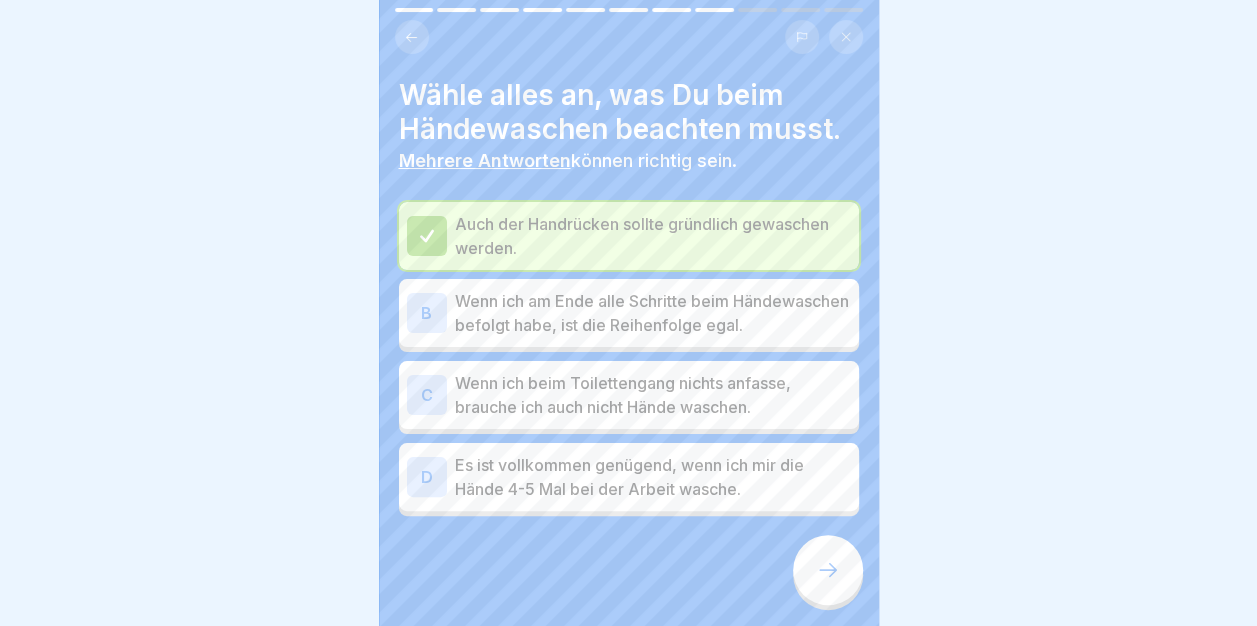 click at bounding box center (828, 570) 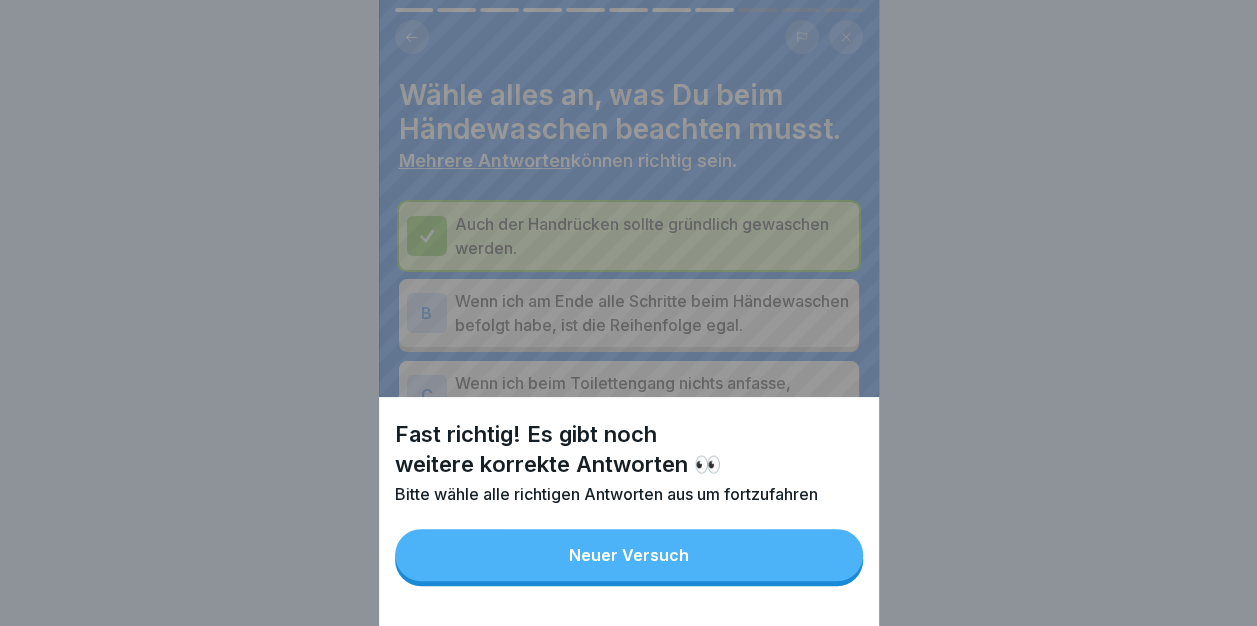 click on "Neuer Versuch" at bounding box center (629, 555) 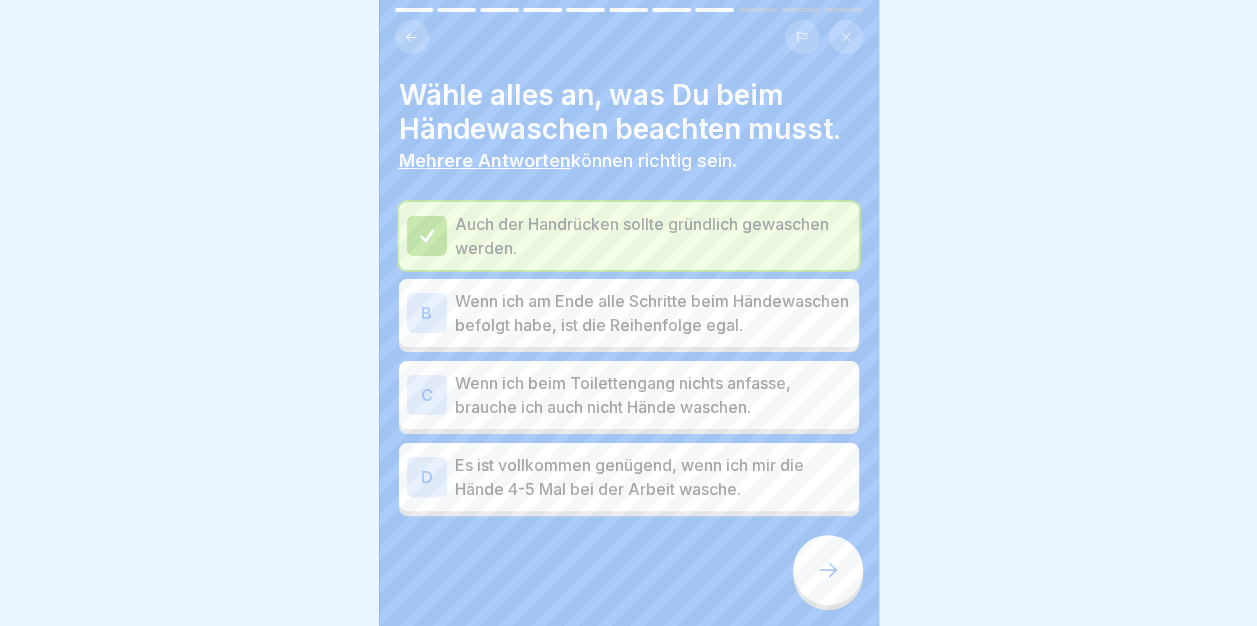 click 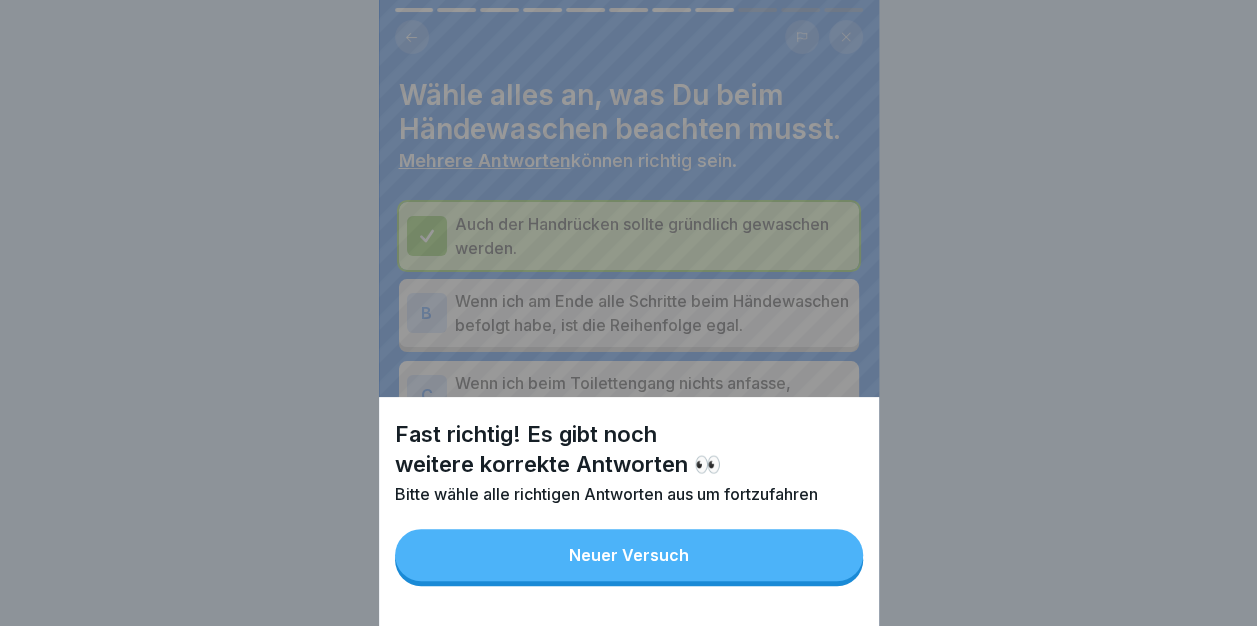 click on "Neuer Versuch" at bounding box center (629, 555) 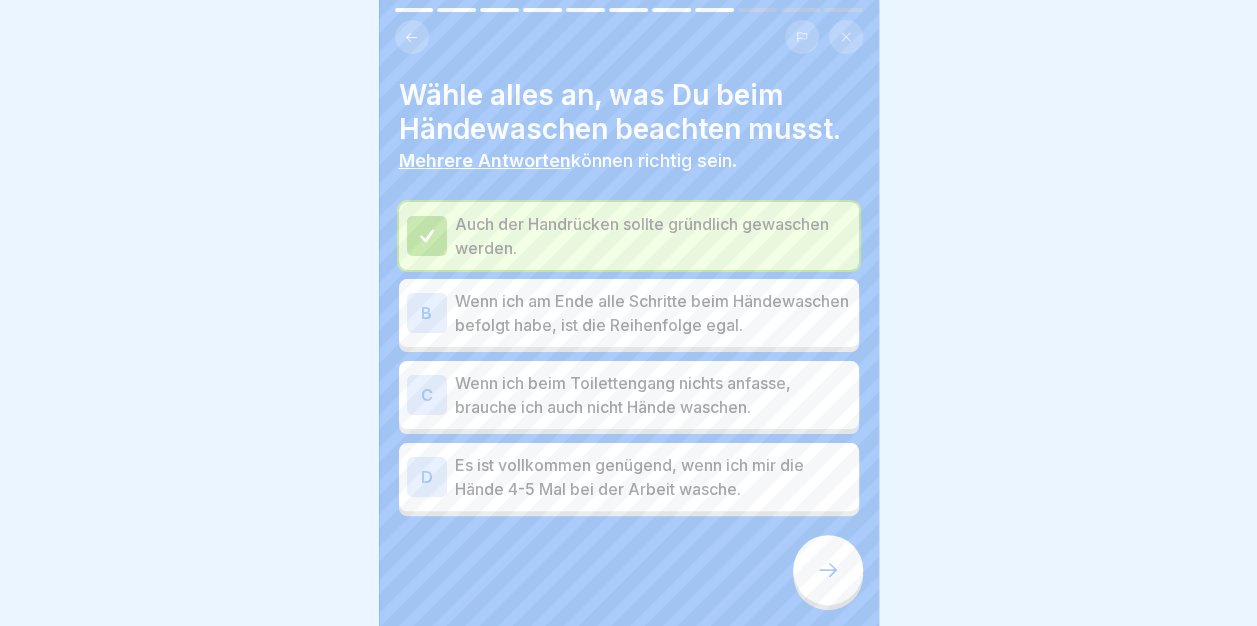 click on "Wenn ich am Ende alle Schritte beim Händewaschen befolgt habe, ist die Reihenfolge egal." at bounding box center (653, 313) 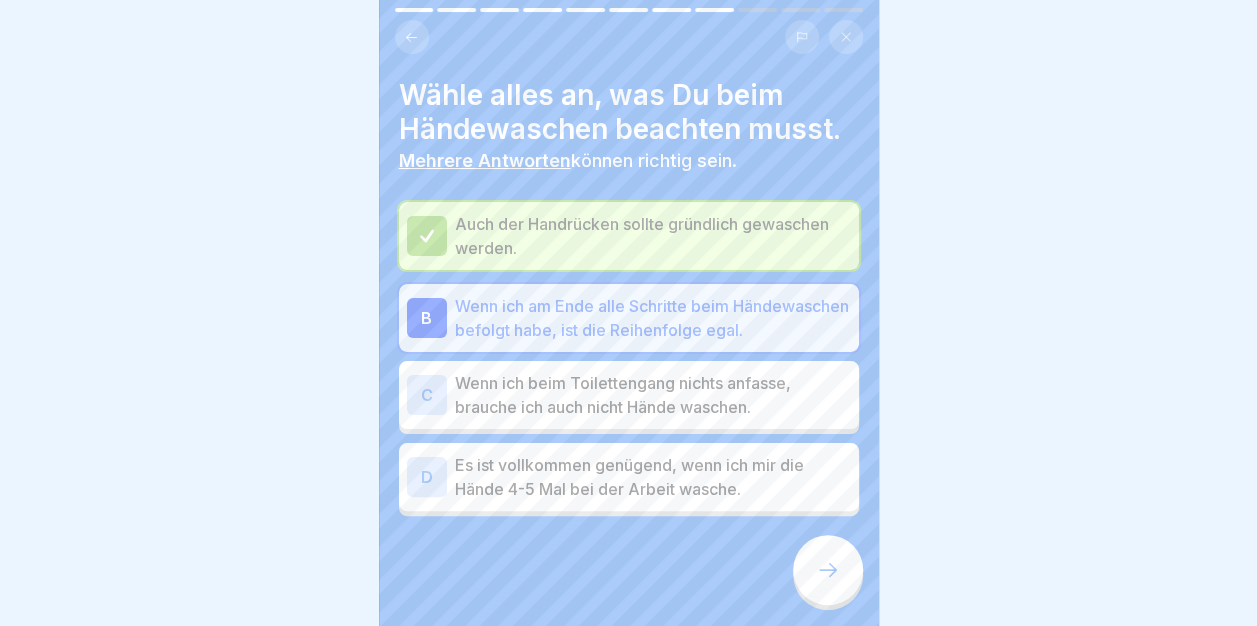 click 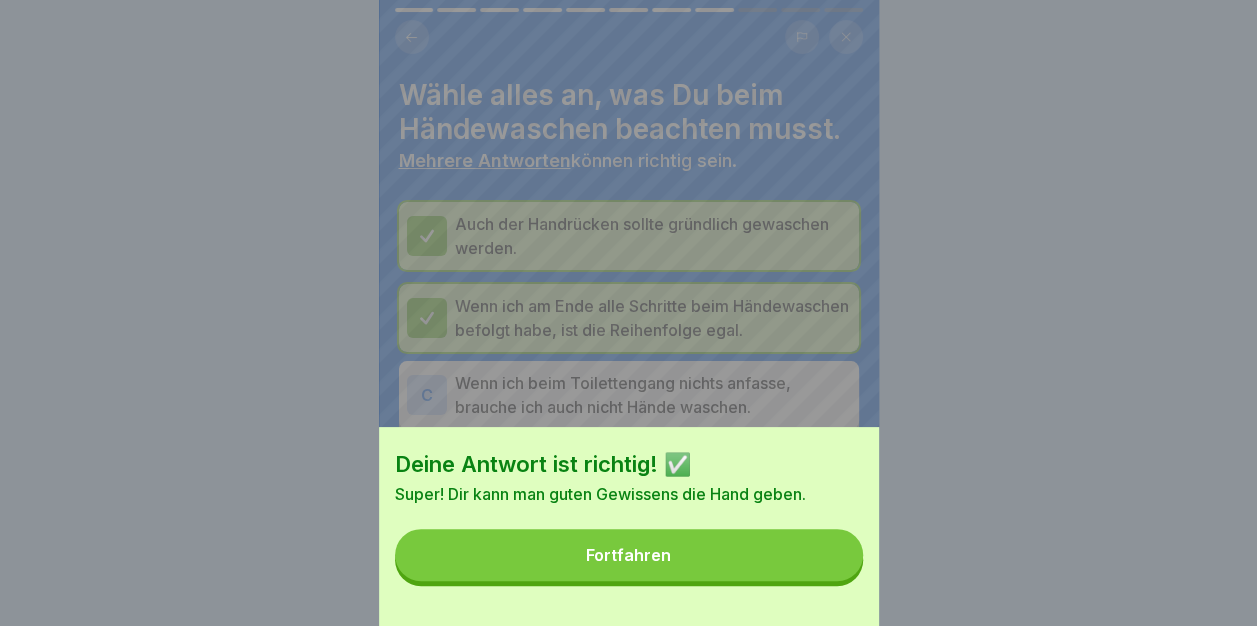 click on "Fortfahren" at bounding box center (629, 555) 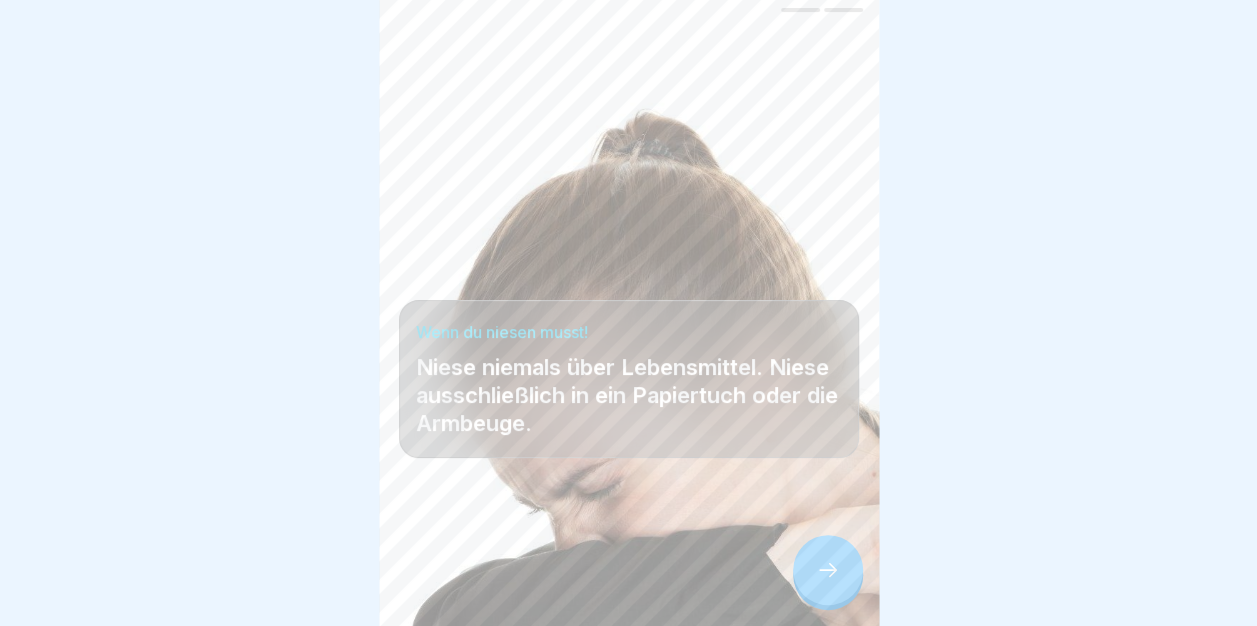 click 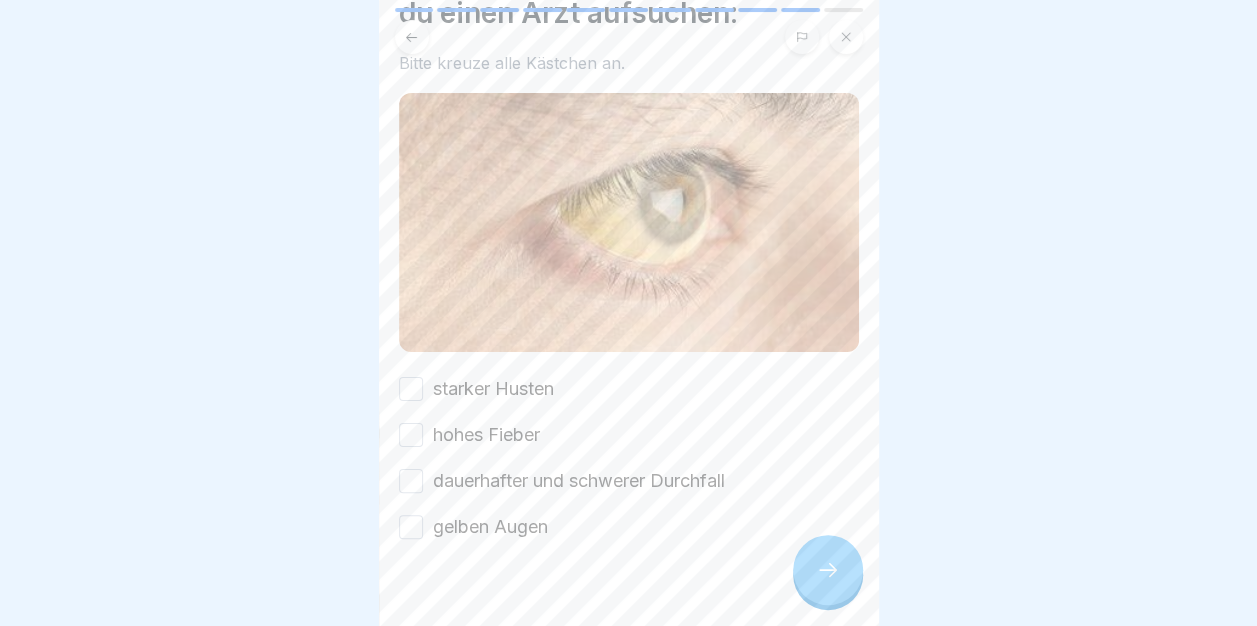 scroll, scrollTop: 175, scrollLeft: 0, axis: vertical 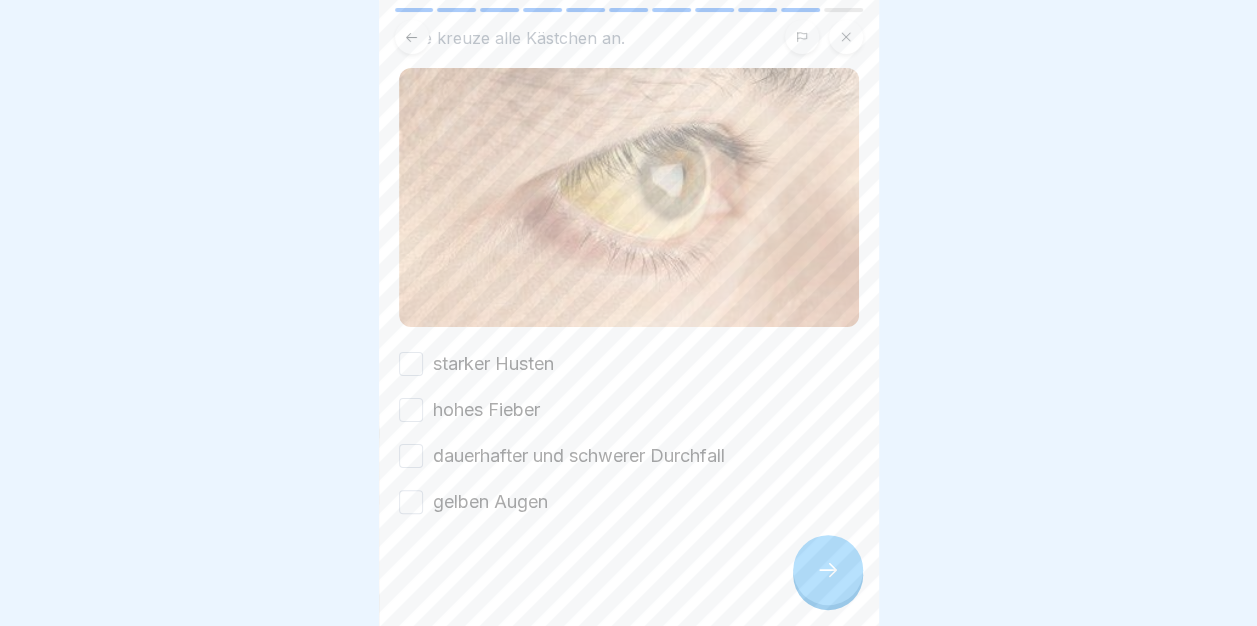 click on "starker Husten" at bounding box center (411, 364) 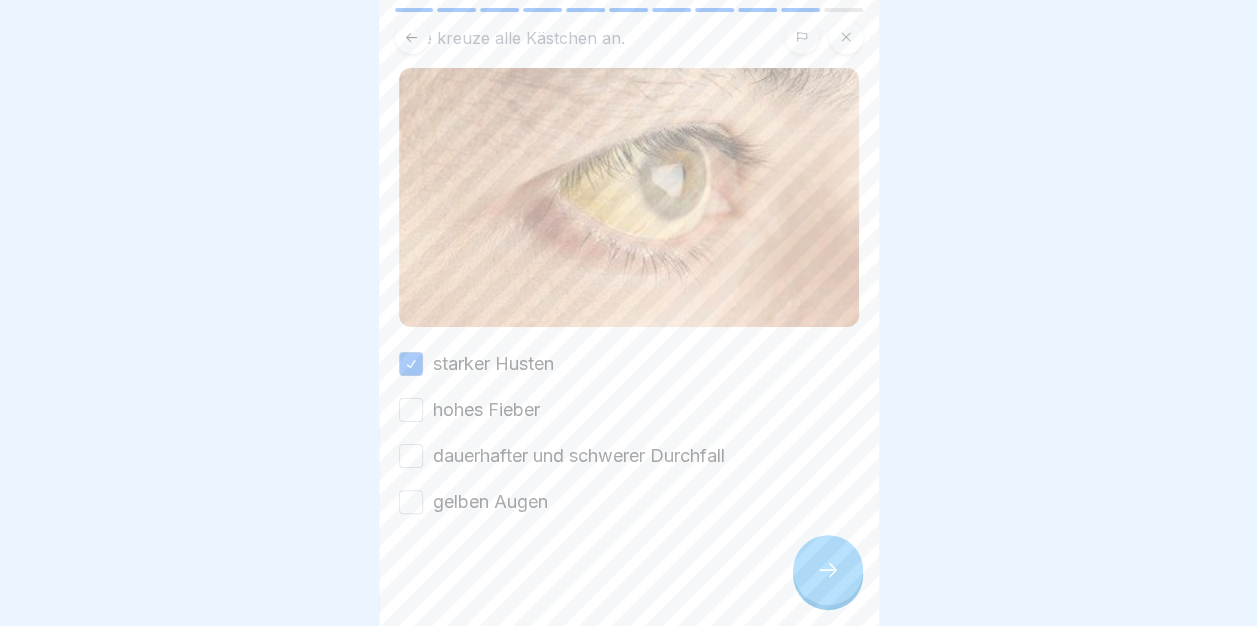click on "hohes Fieber" at bounding box center (411, 410) 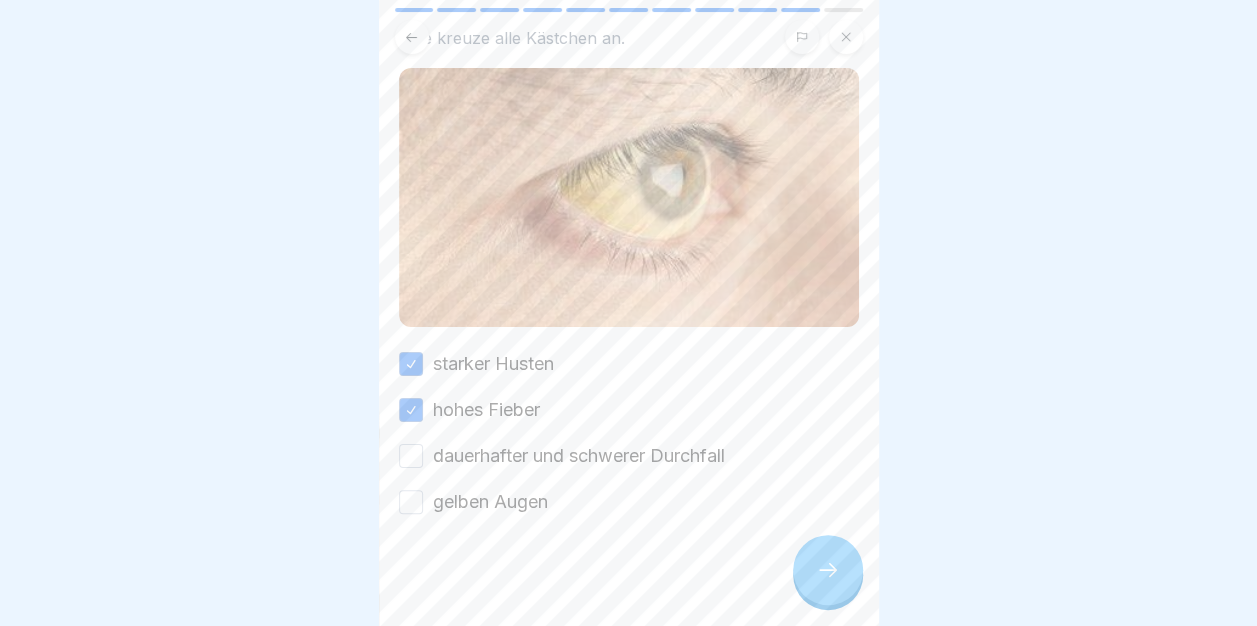 click on "dauerhafter und schwerer Durchfall" at bounding box center (411, 456) 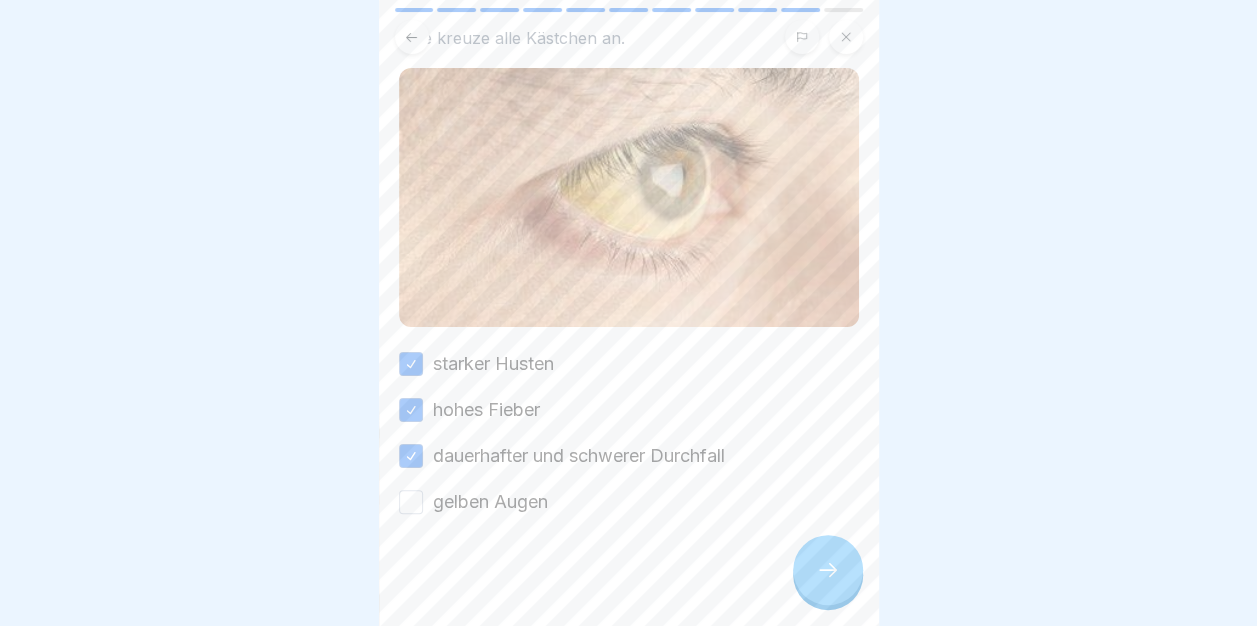 drag, startPoint x: 414, startPoint y: 490, endPoint x: 484, endPoint y: 497, distance: 70.34913 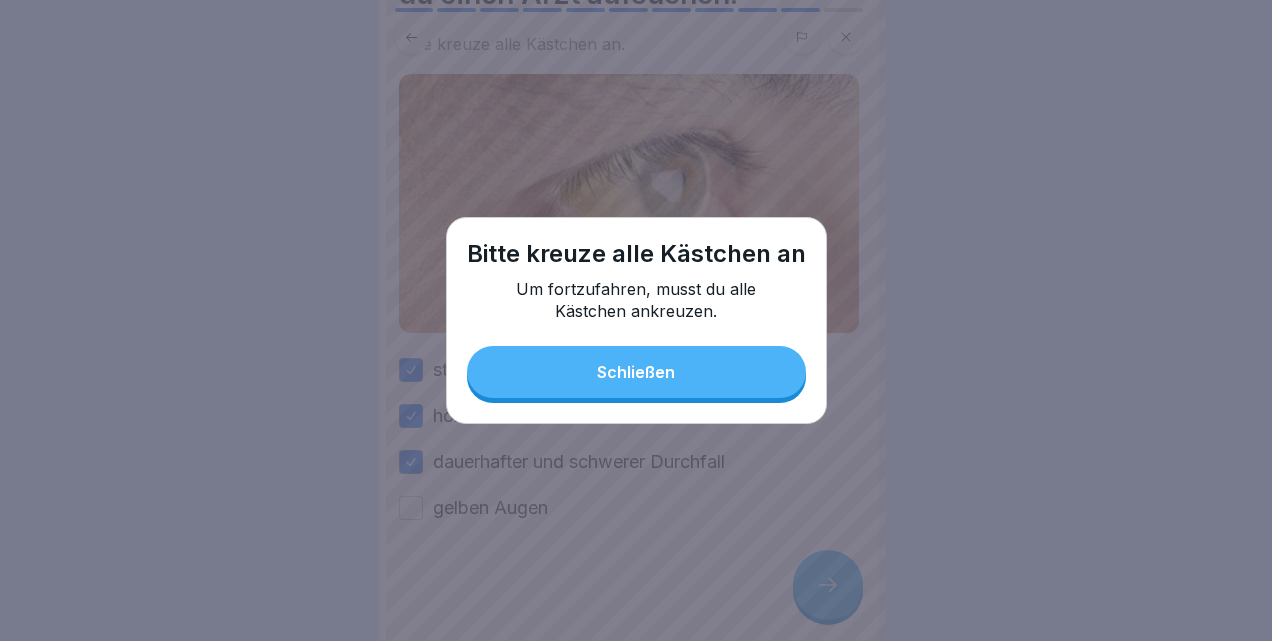 drag, startPoint x: 639, startPoint y: 359, endPoint x: 608, endPoint y: 365, distance: 31.575306 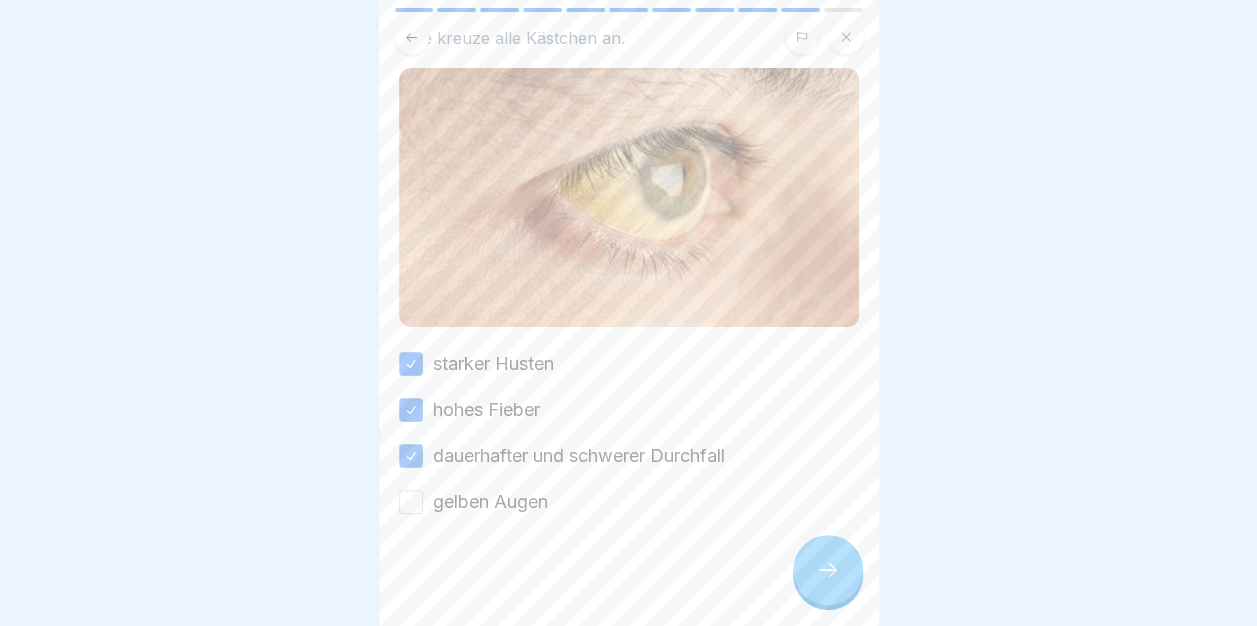 click on "gelben Augen" at bounding box center (411, 502) 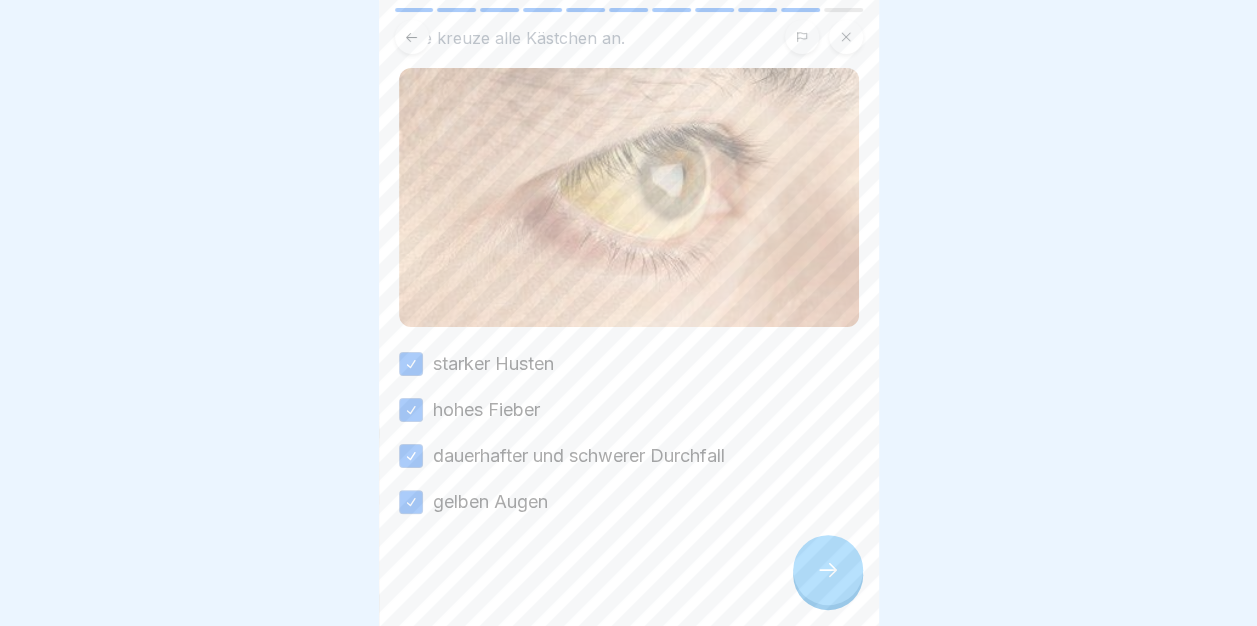 click at bounding box center [828, 570] 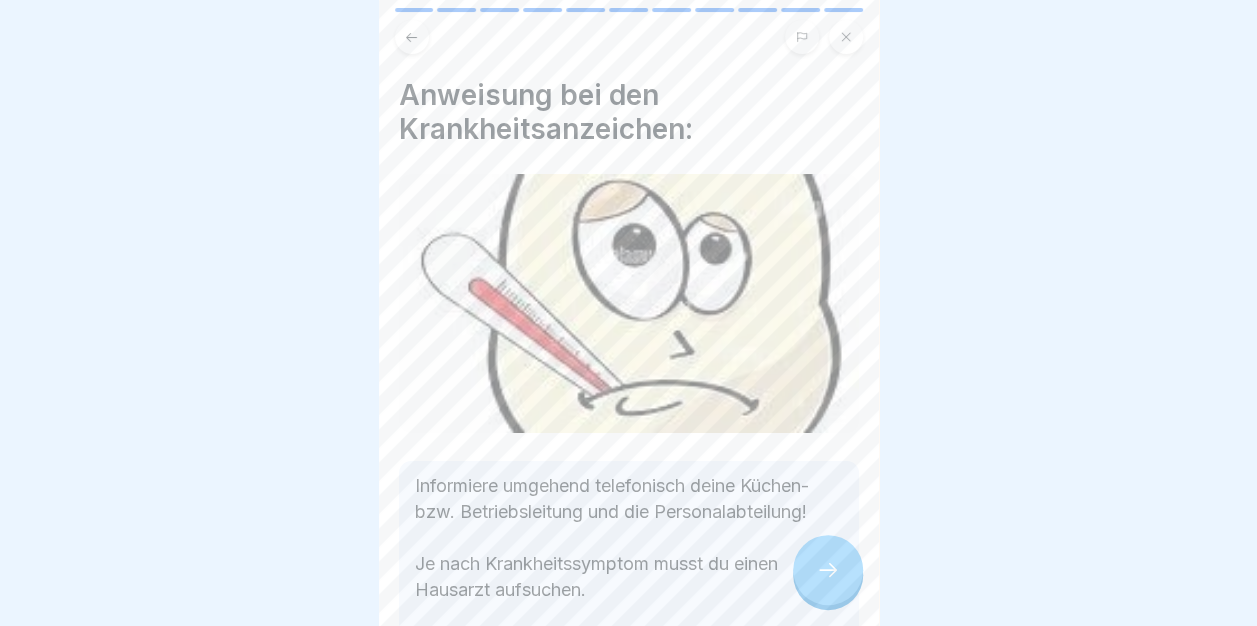 click at bounding box center [828, 570] 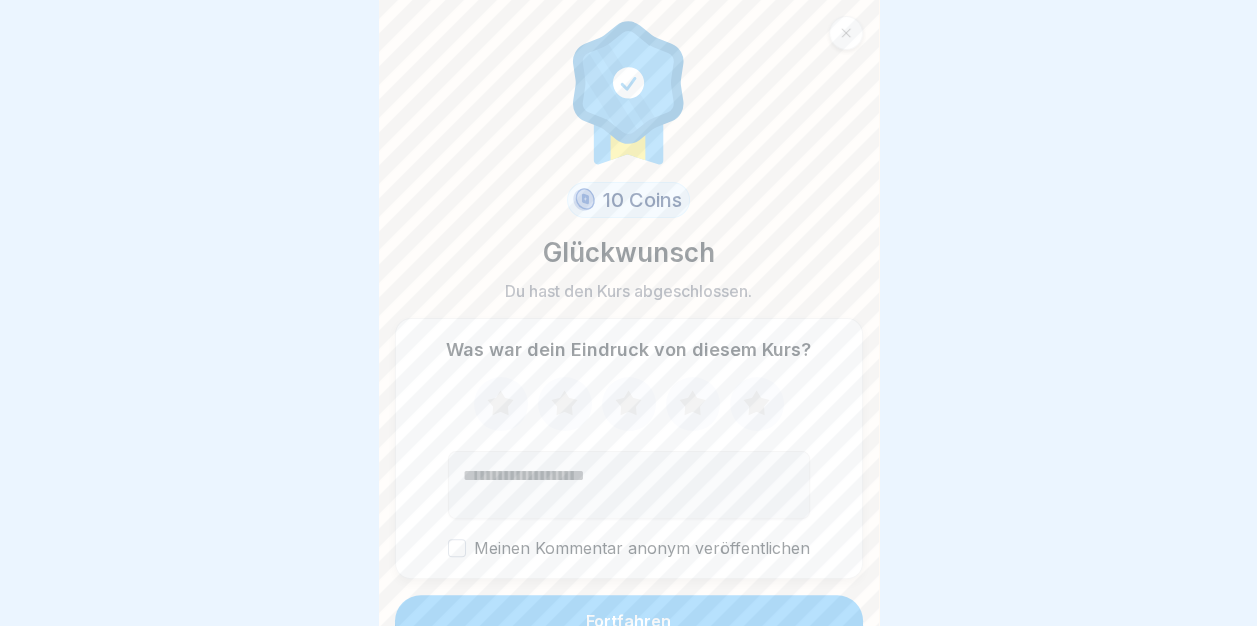 scroll, scrollTop: 24, scrollLeft: 0, axis: vertical 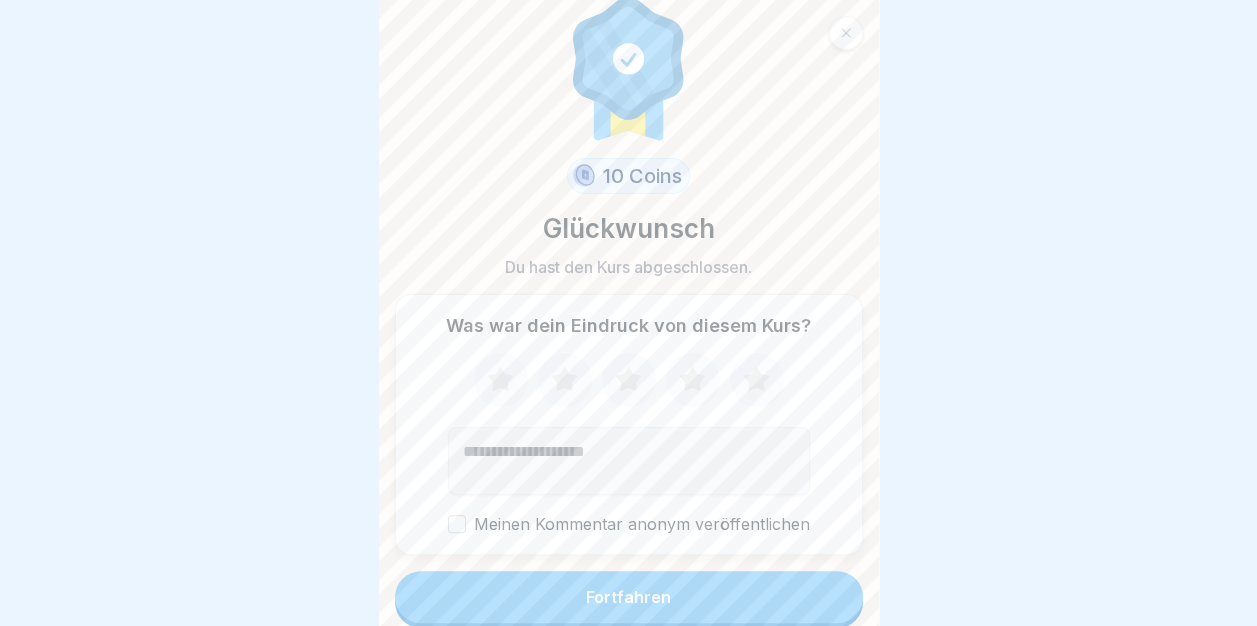 click on "Fortfahren" at bounding box center (629, 597) 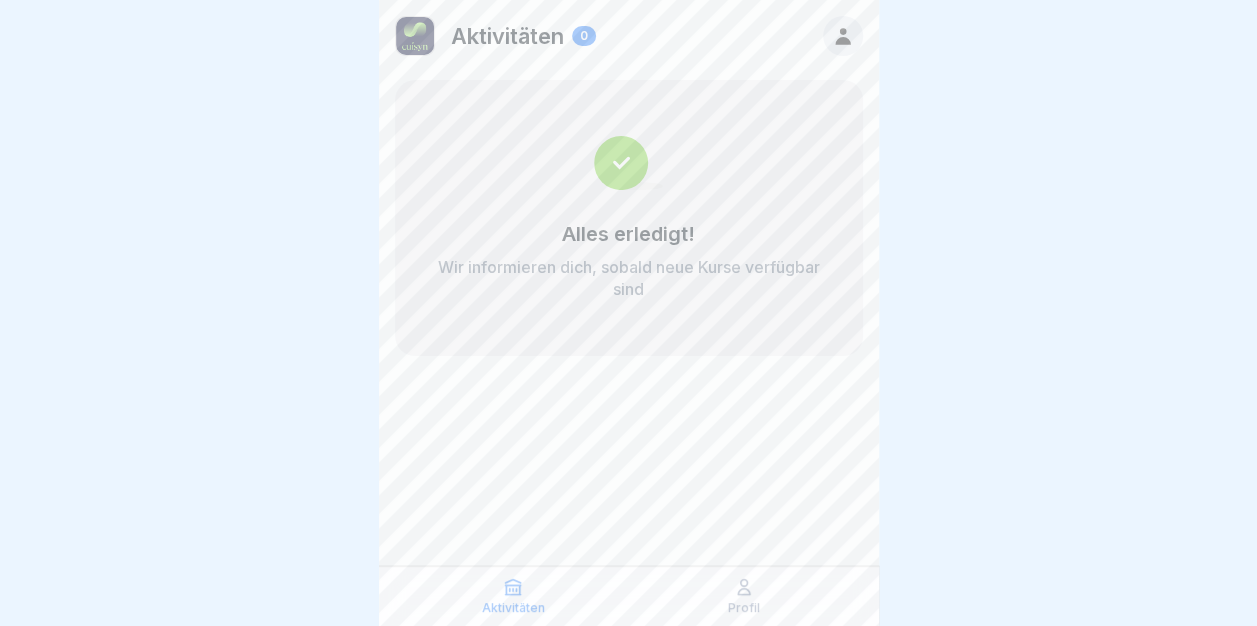 scroll, scrollTop: 15, scrollLeft: 0, axis: vertical 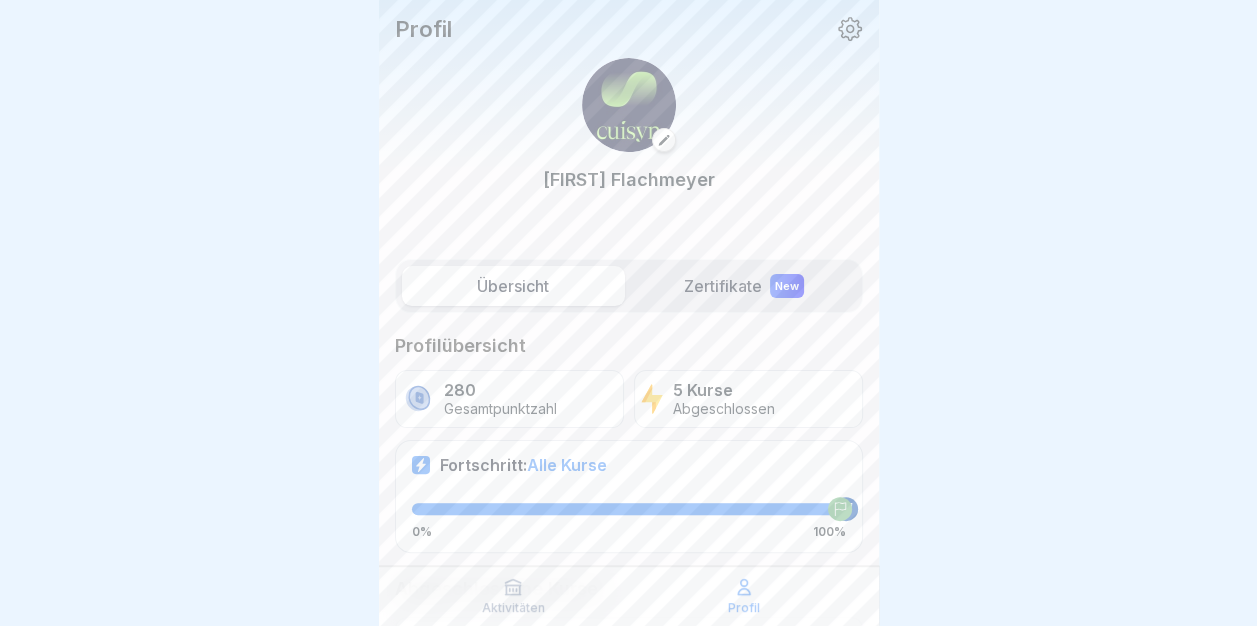 click on "Zertifikate New" at bounding box center [744, 286] 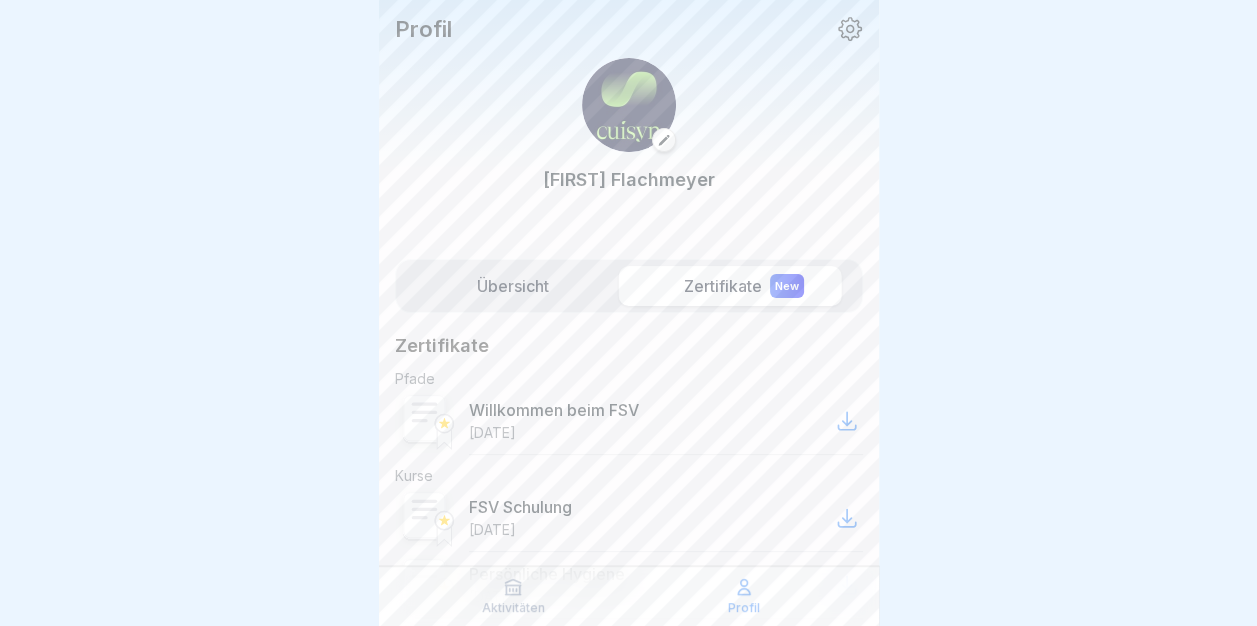 click on "Zertifikate New" at bounding box center [744, 286] 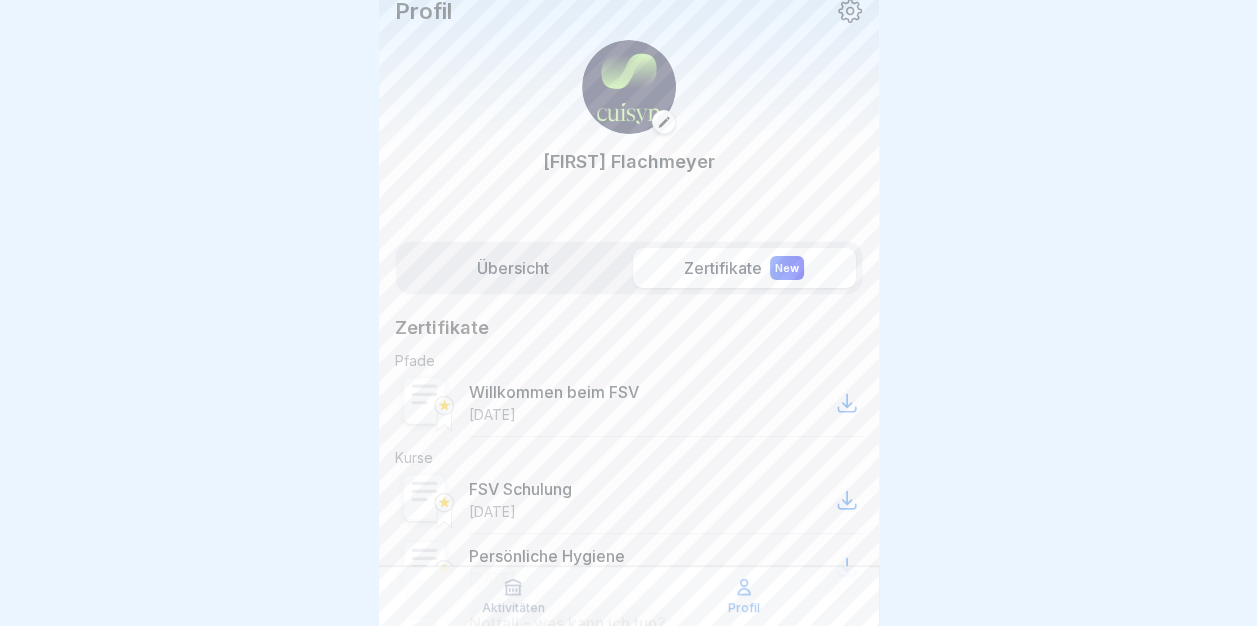 scroll, scrollTop: 0, scrollLeft: 0, axis: both 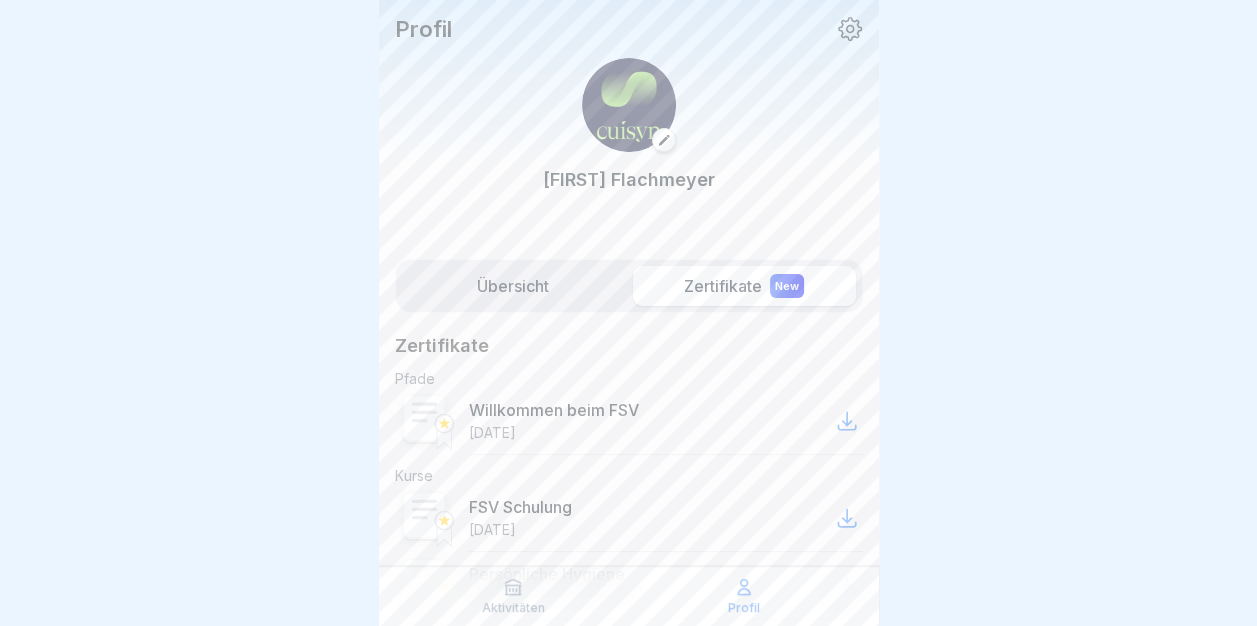 click on "Übersicht" at bounding box center [513, 286] 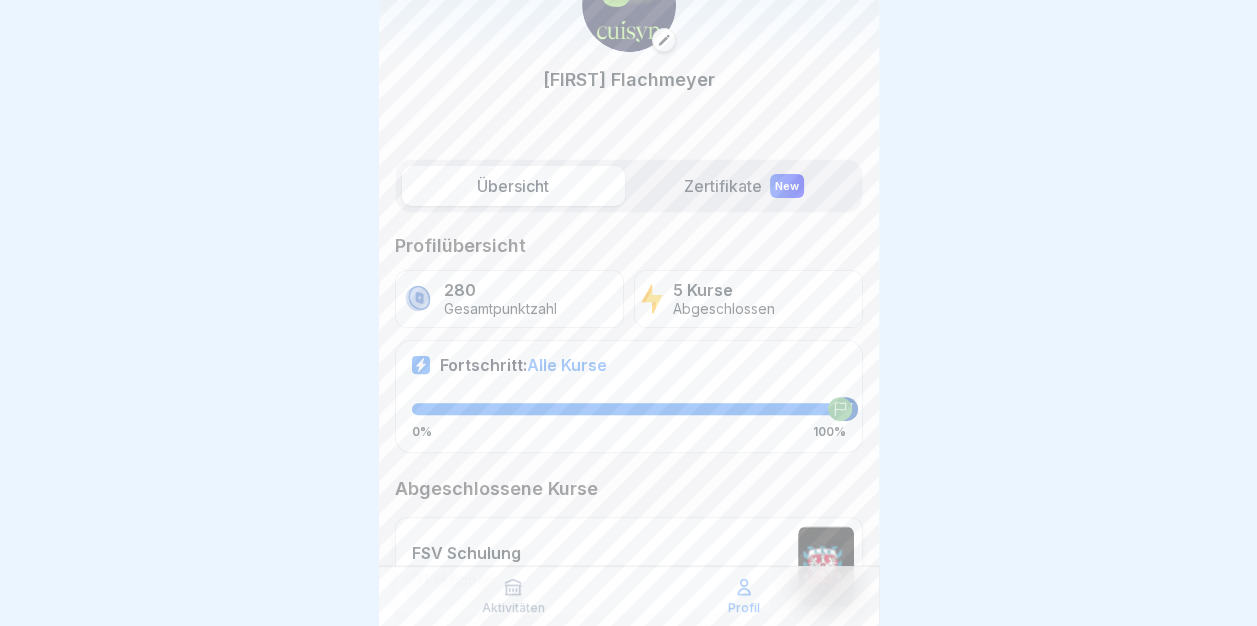 scroll, scrollTop: 0, scrollLeft: 0, axis: both 